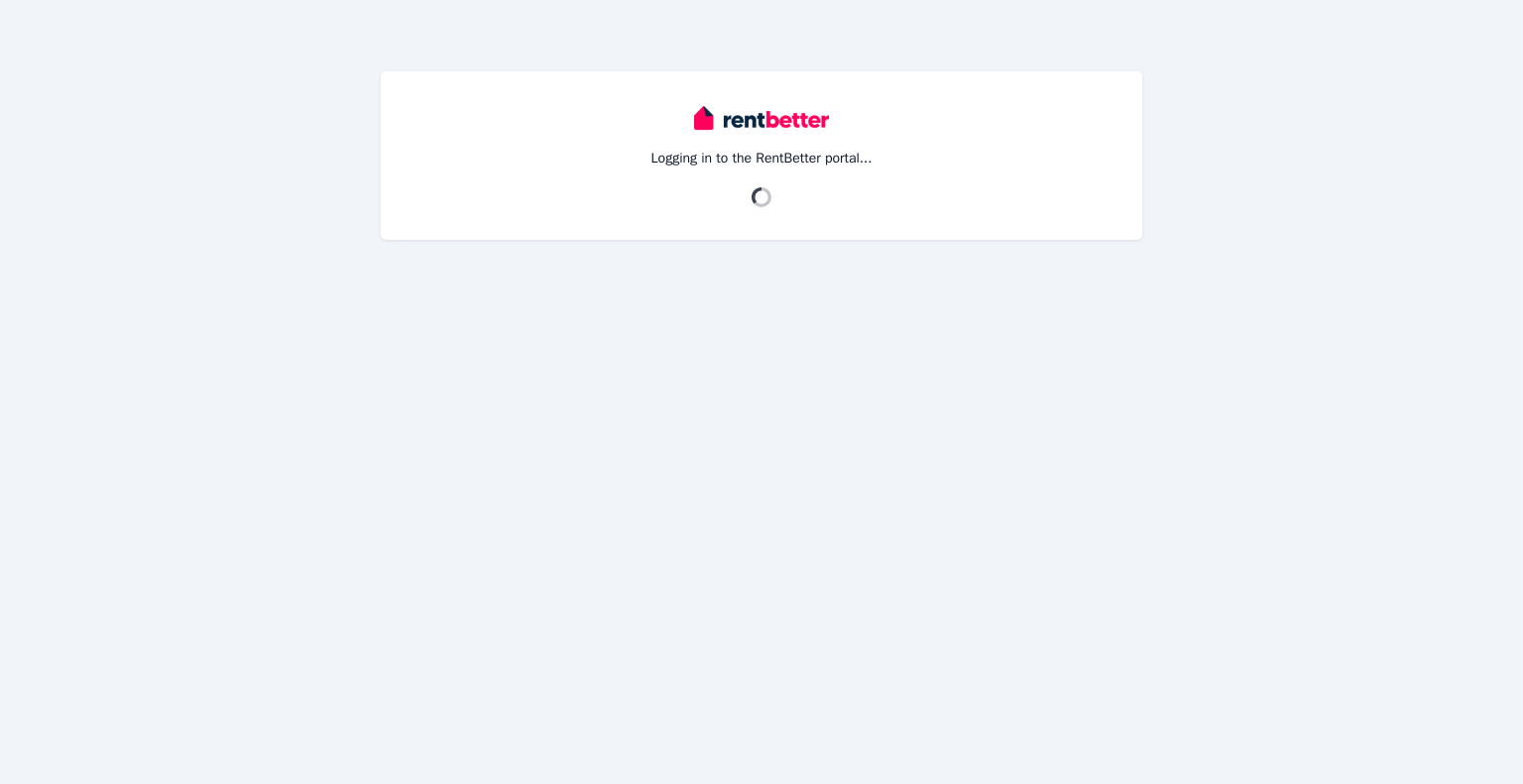 scroll, scrollTop: 0, scrollLeft: 0, axis: both 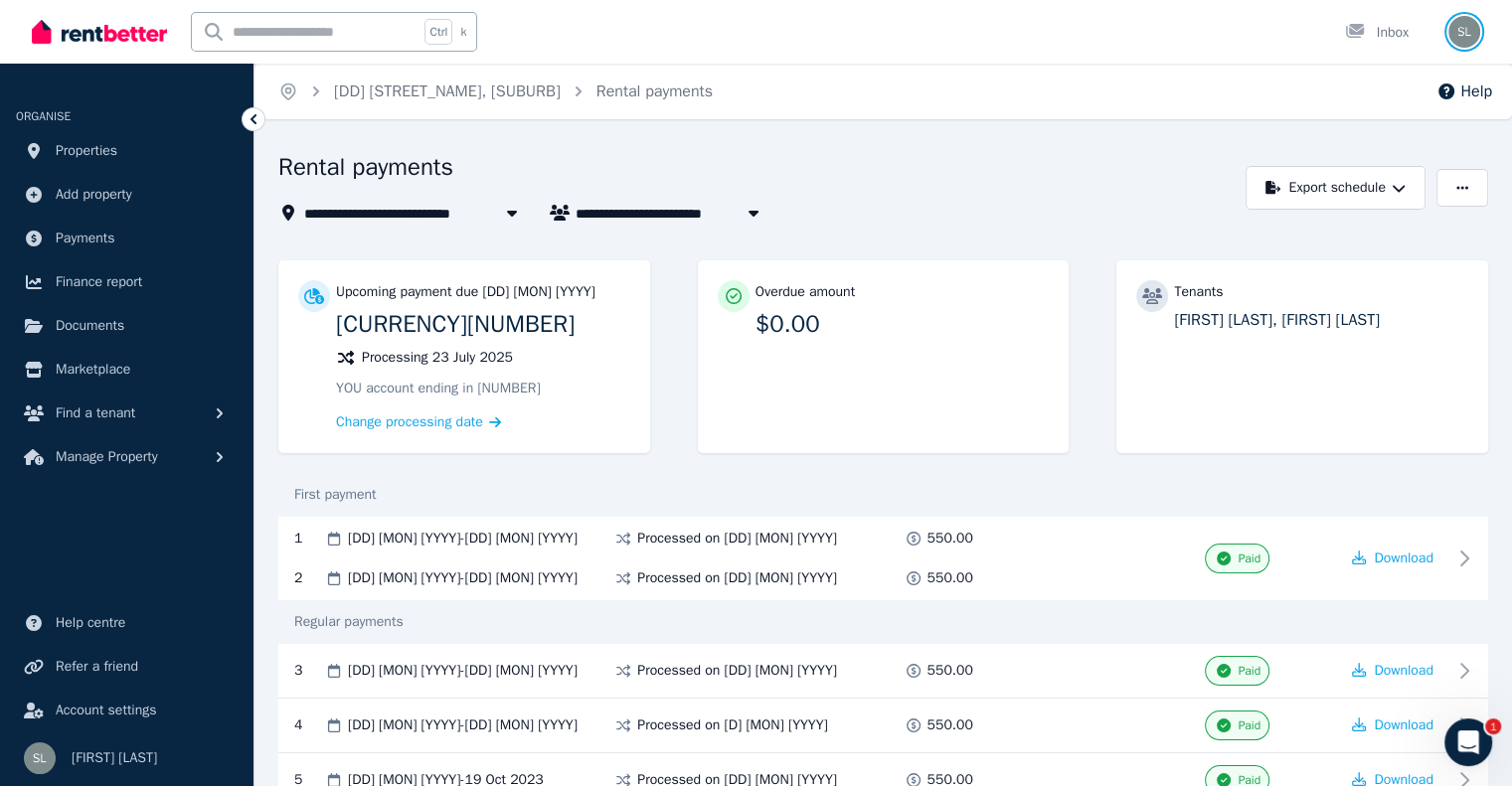 click at bounding box center (1464, 32) 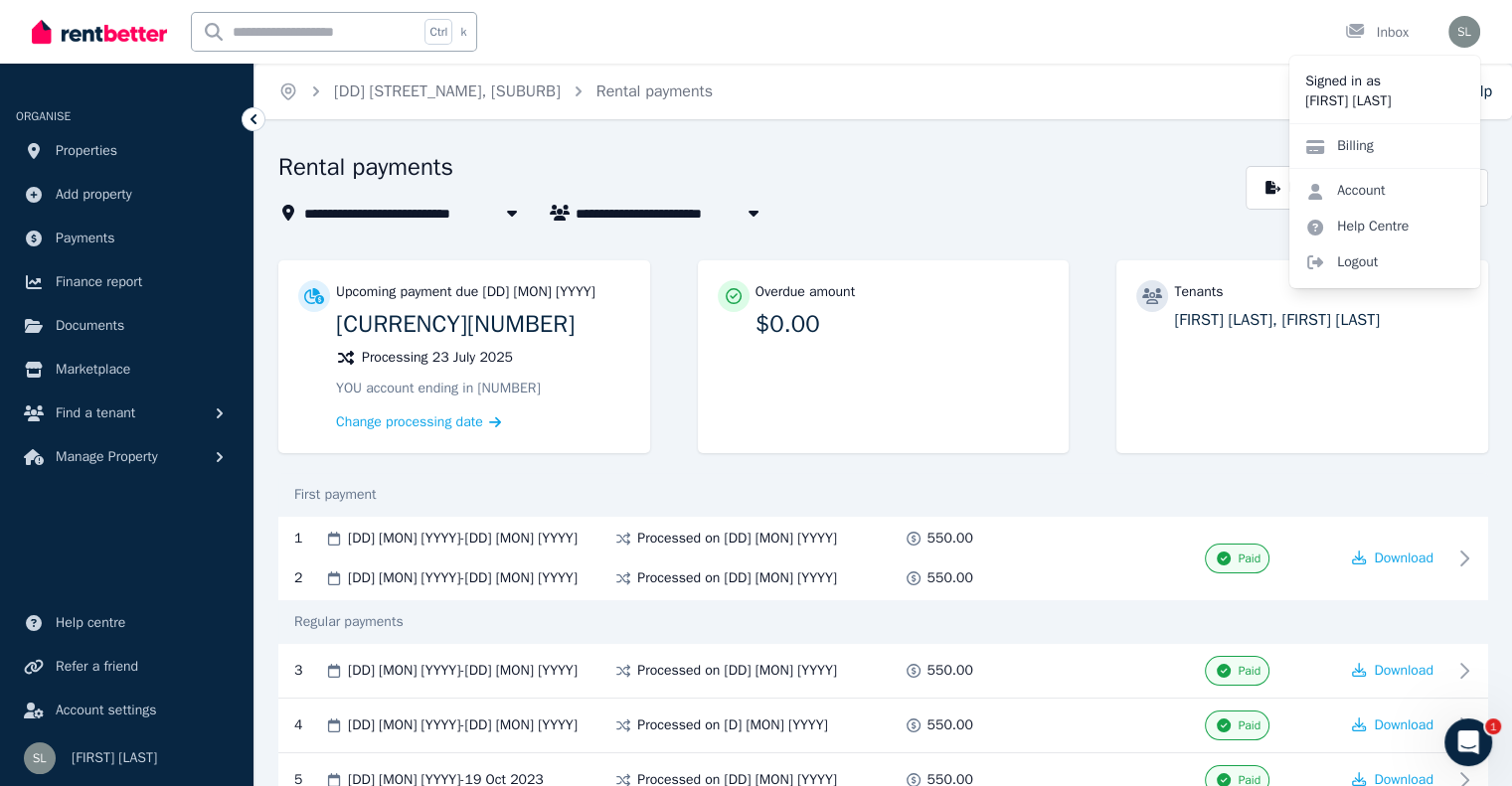 click on "Ctrl k Inbox" at bounding box center (722, 32) 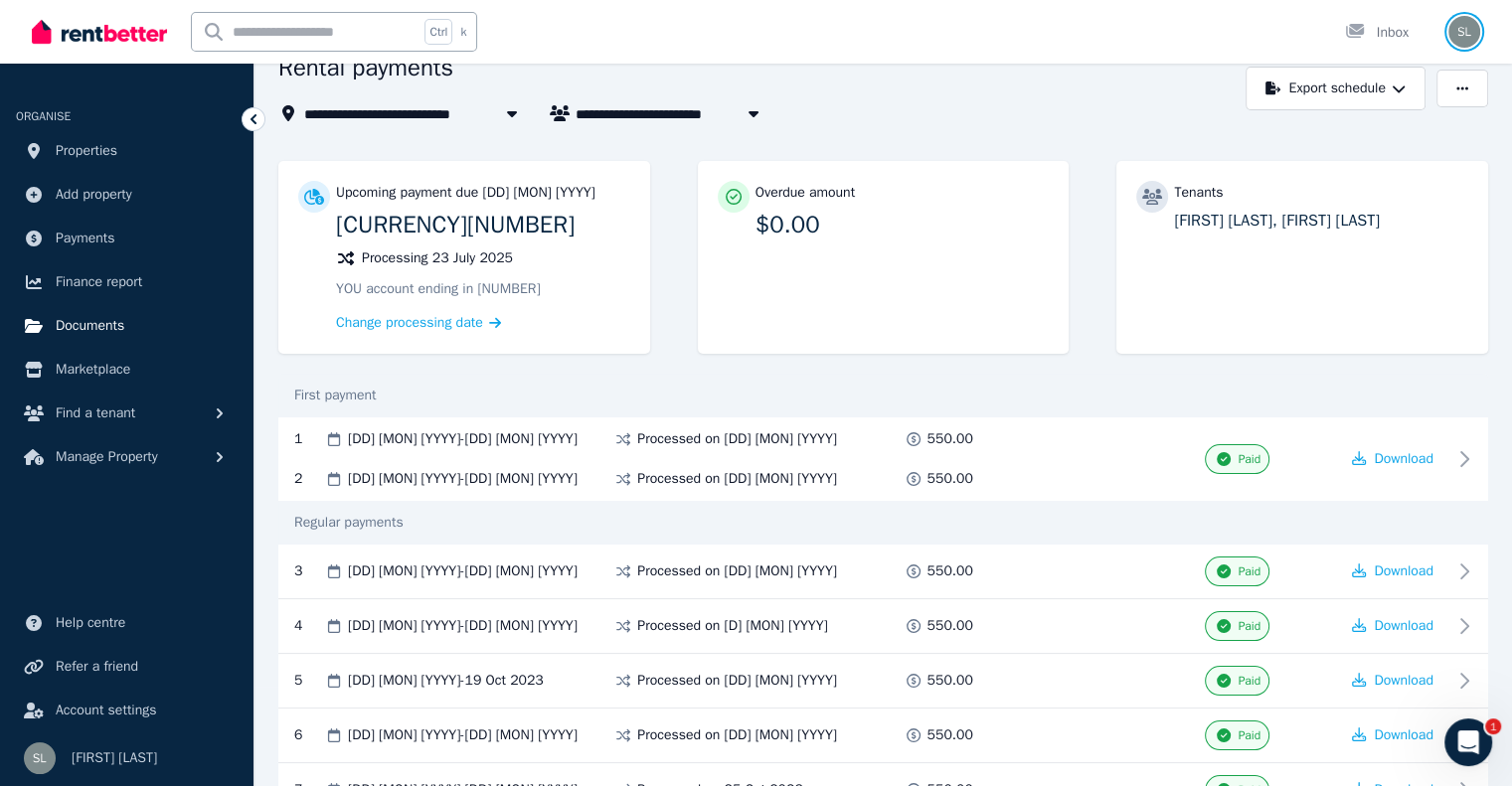 scroll, scrollTop: 0, scrollLeft: 0, axis: both 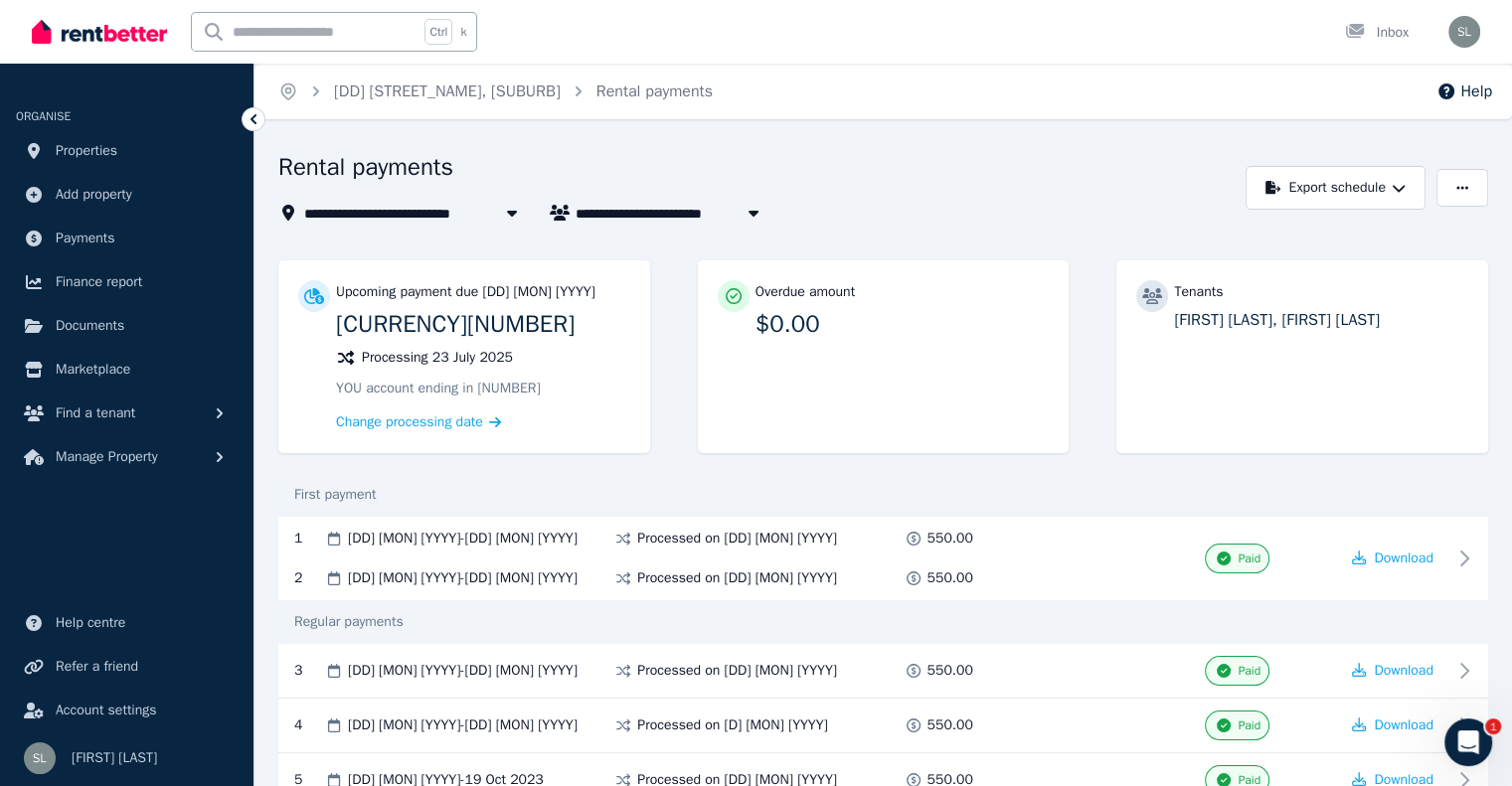 click at bounding box center (99, 32) 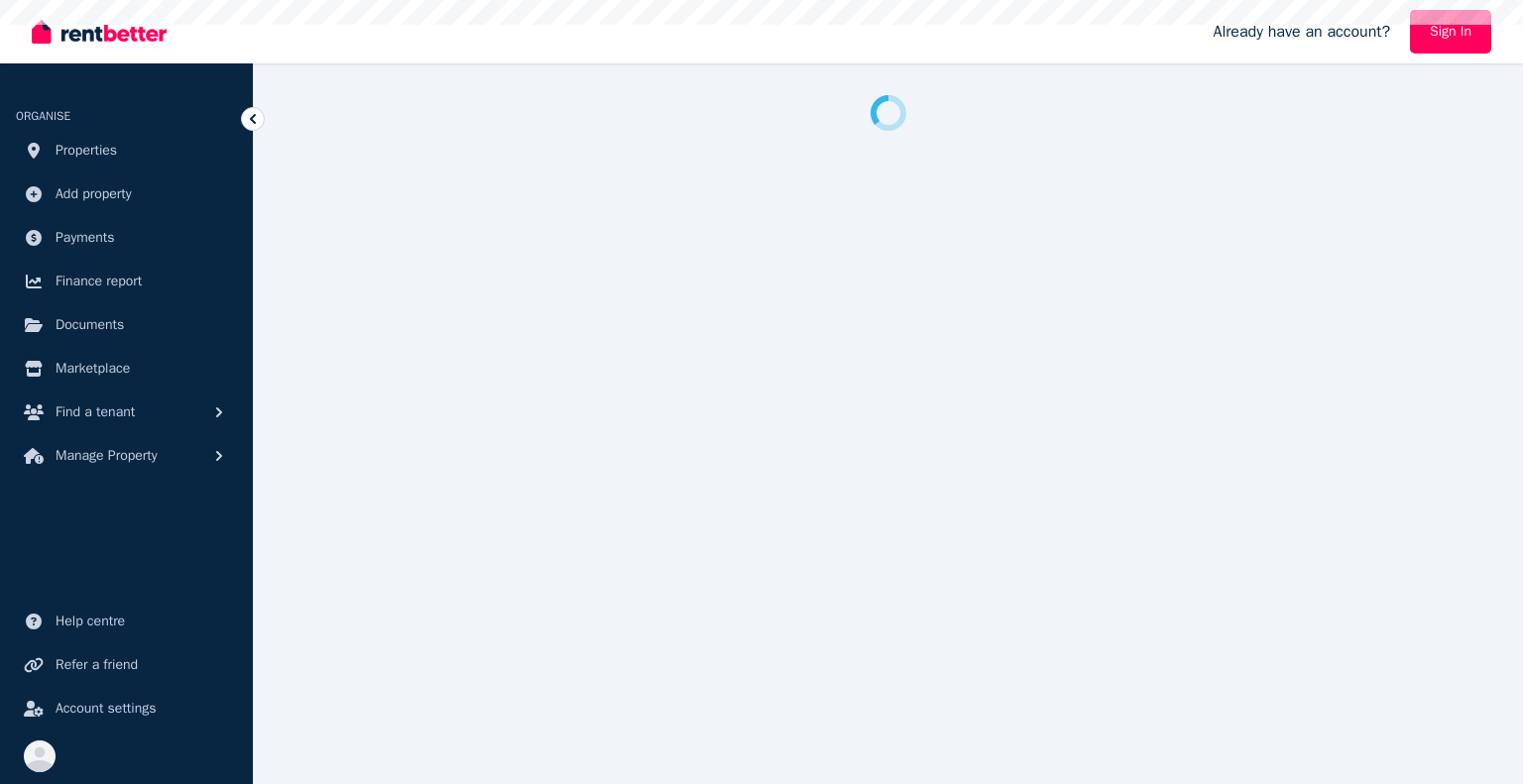 scroll, scrollTop: 0, scrollLeft: 0, axis: both 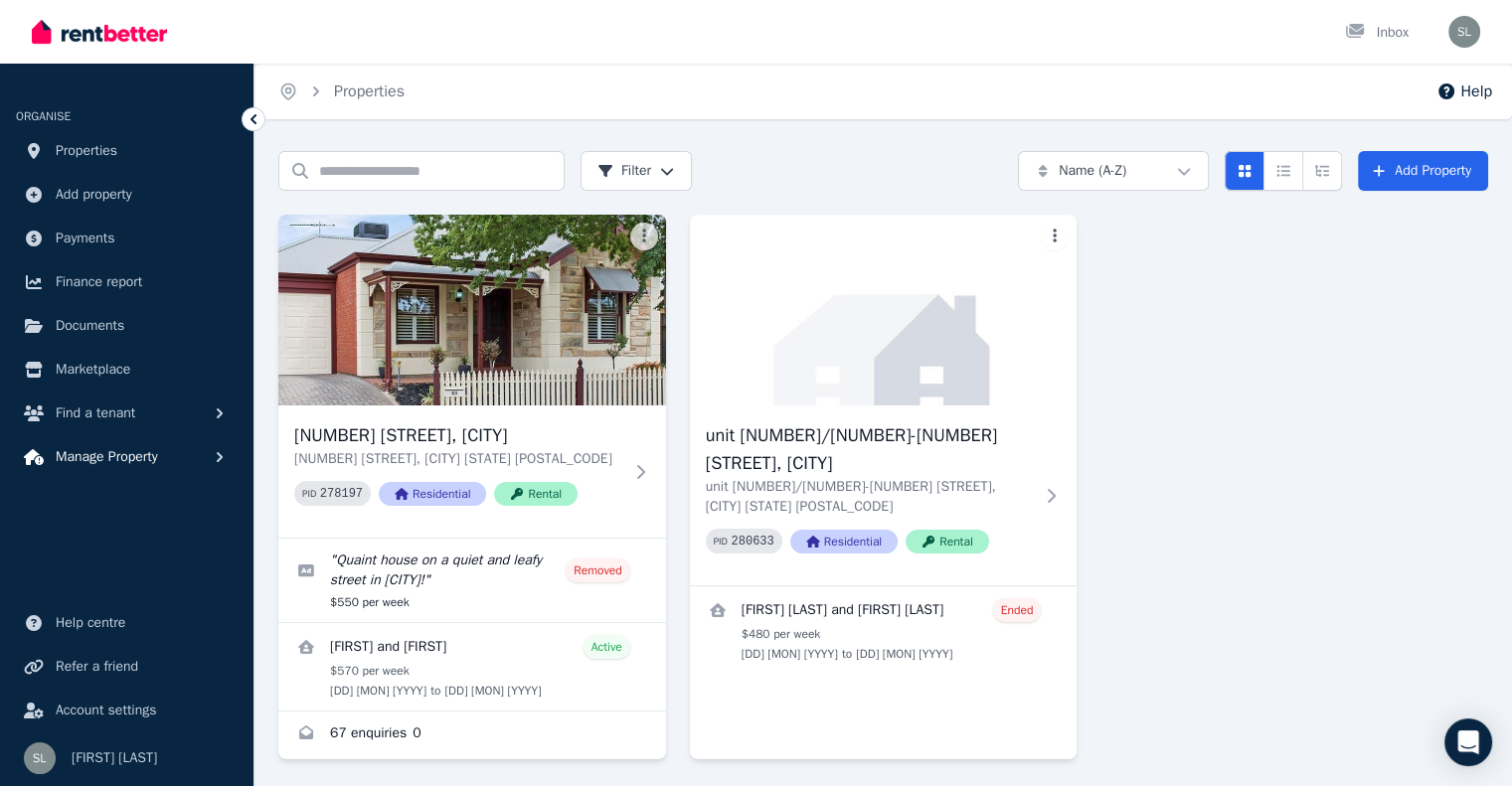 click on "Manage Property" at bounding box center (106, 457) 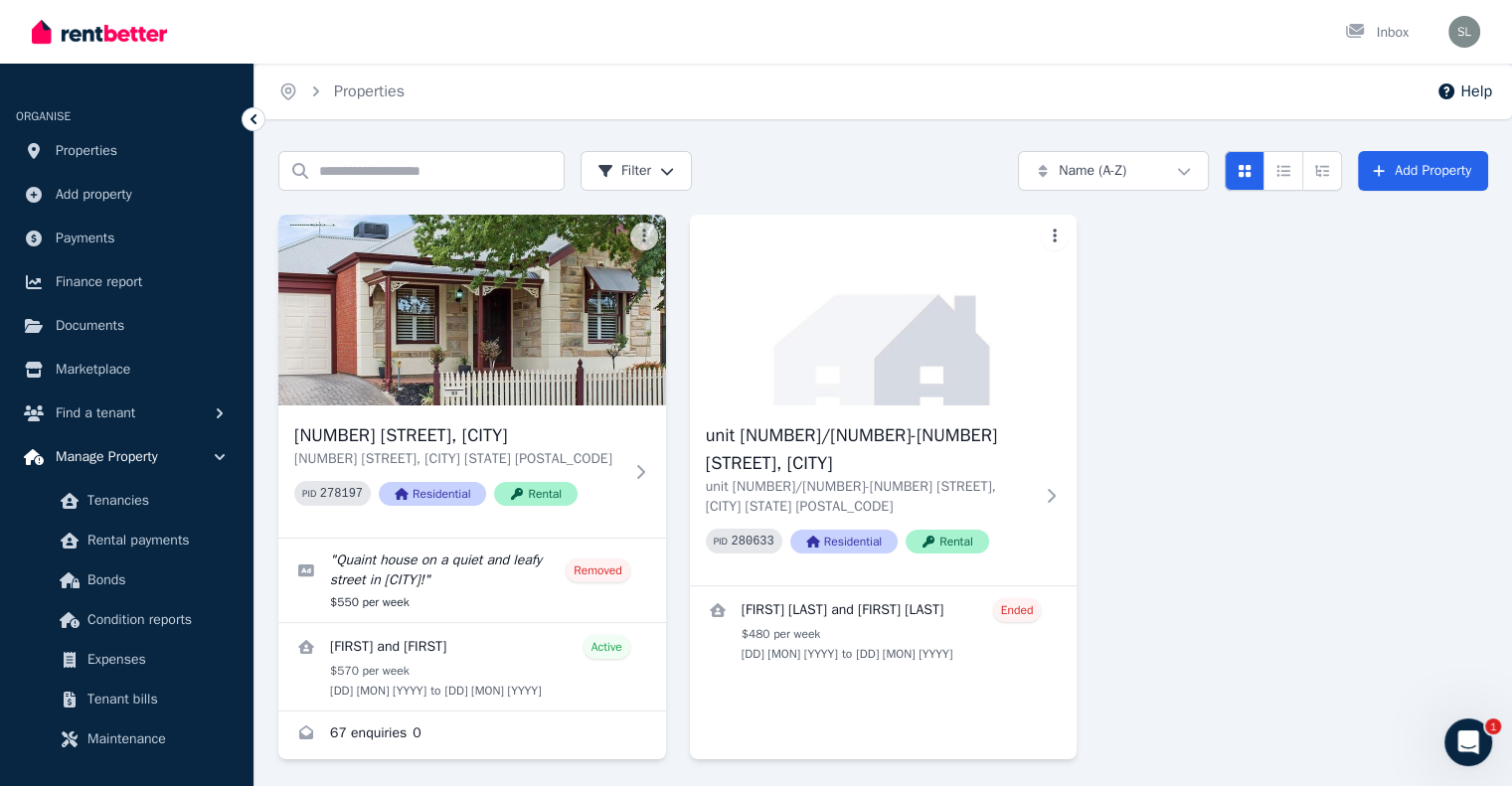 scroll, scrollTop: 0, scrollLeft: 0, axis: both 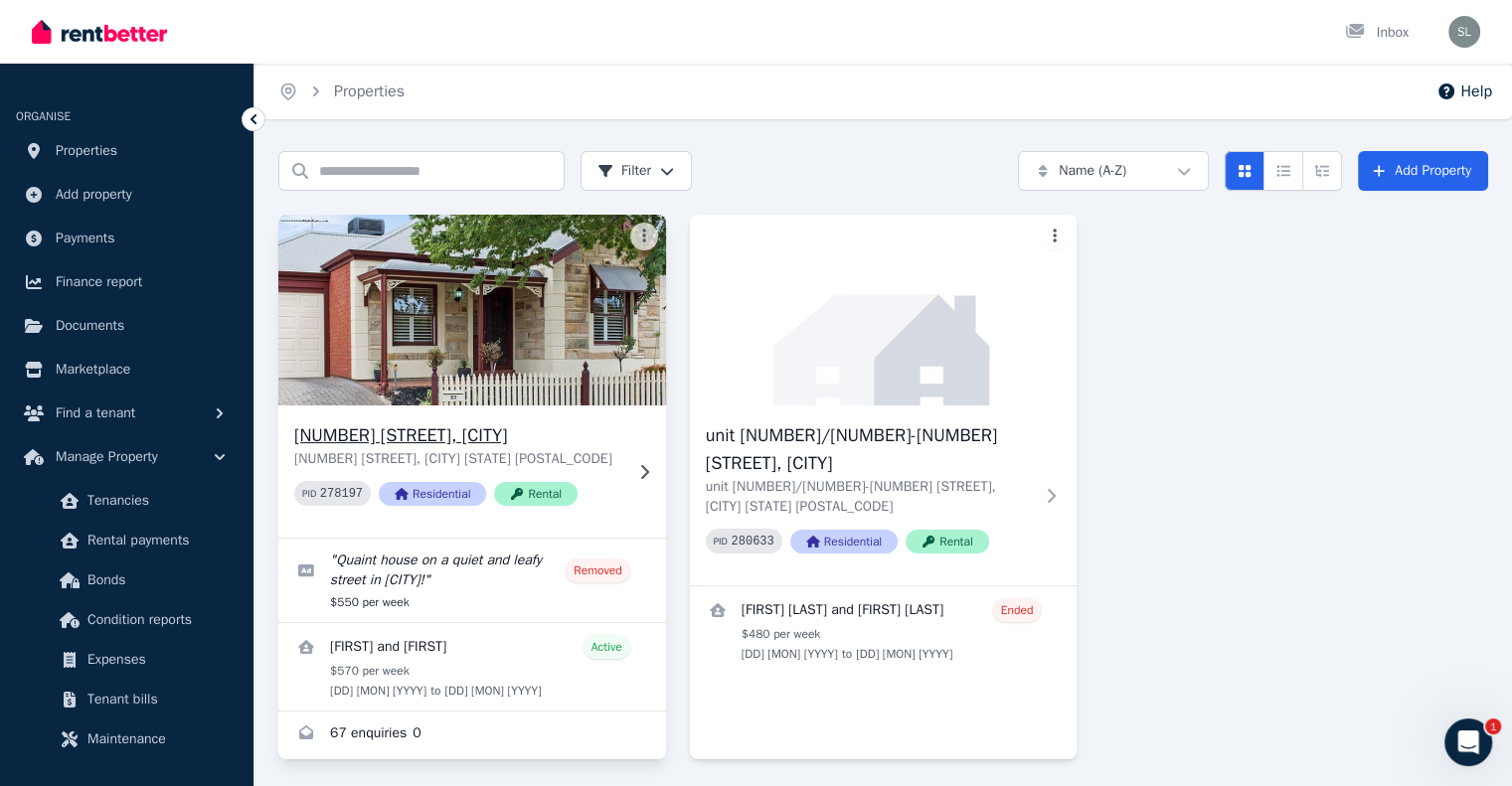 click on "[DD] [STREET_NAME], [SUBURB]" at bounding box center [458, 435] 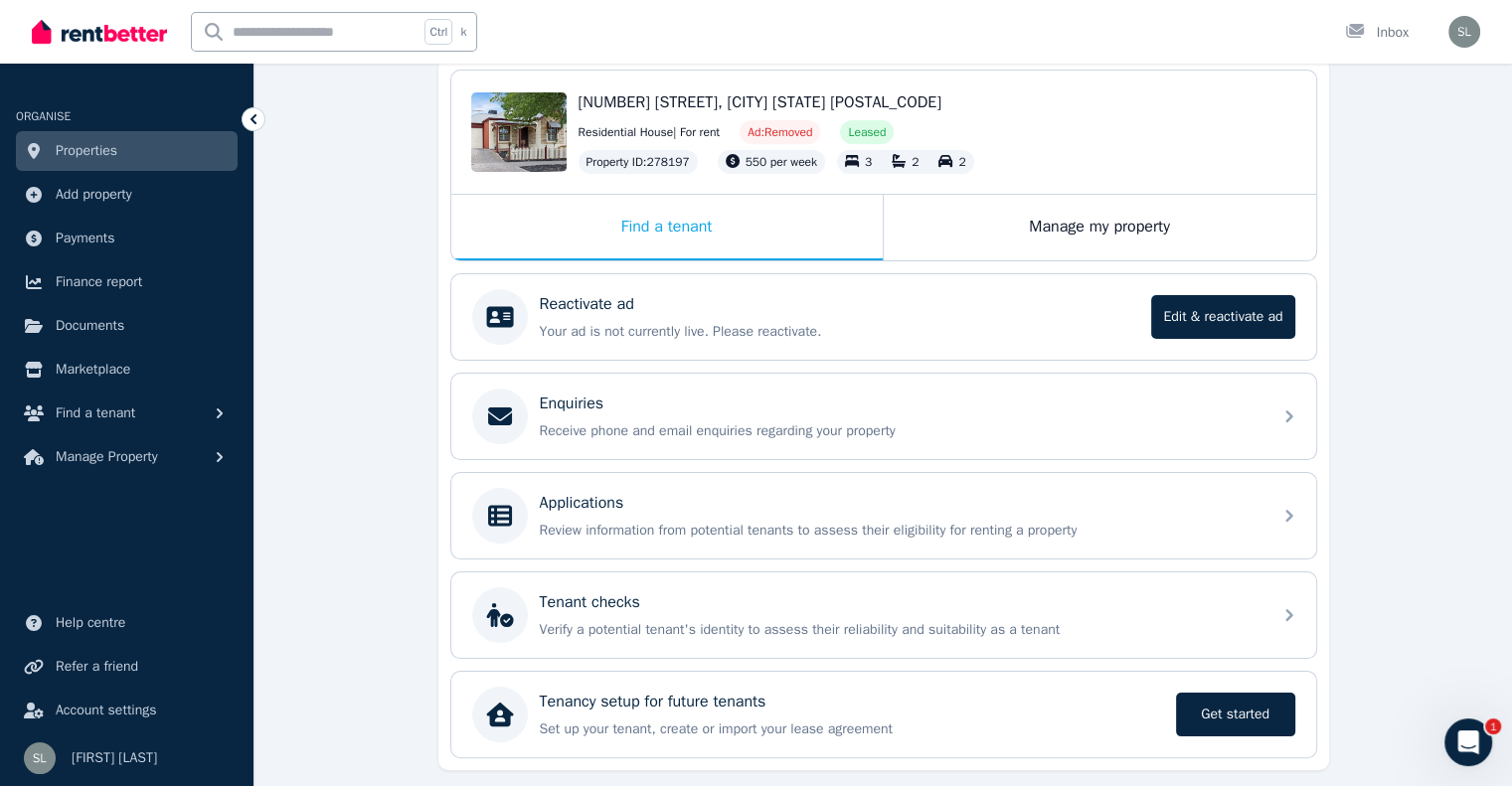scroll, scrollTop: 253, scrollLeft: 0, axis: vertical 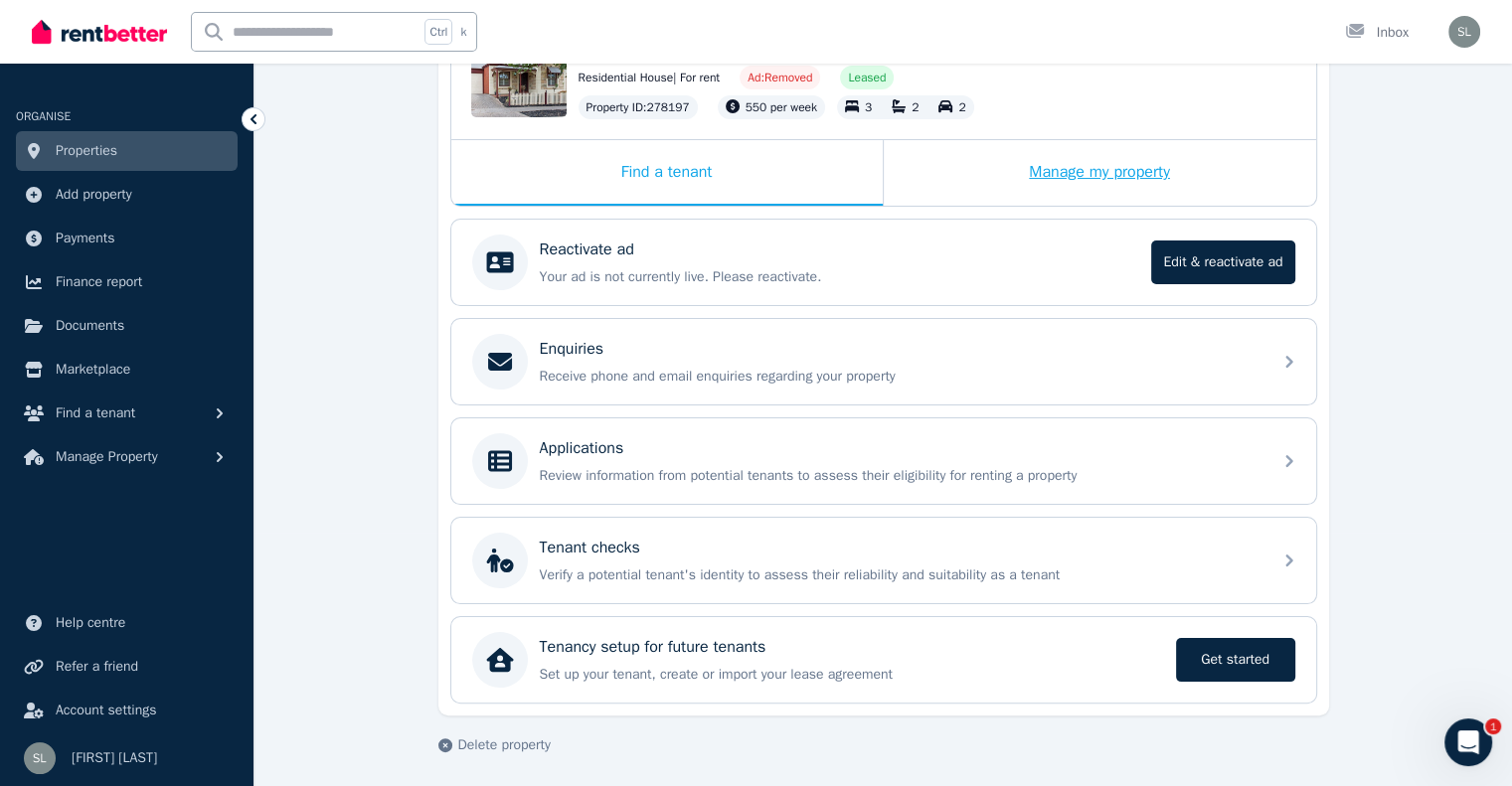 click on "Manage my property" at bounding box center (1099, 173) 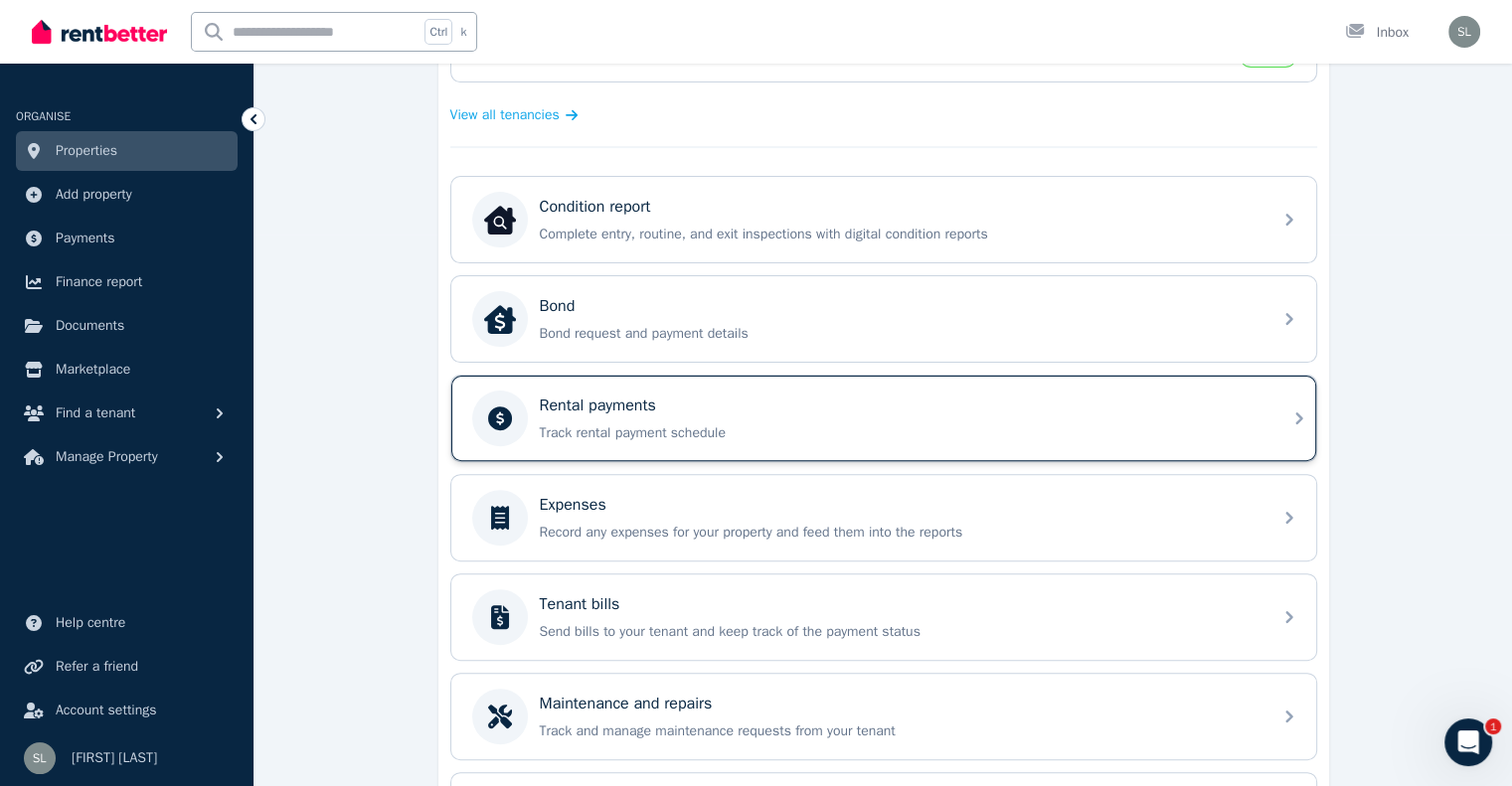 scroll, scrollTop: 704, scrollLeft: 0, axis: vertical 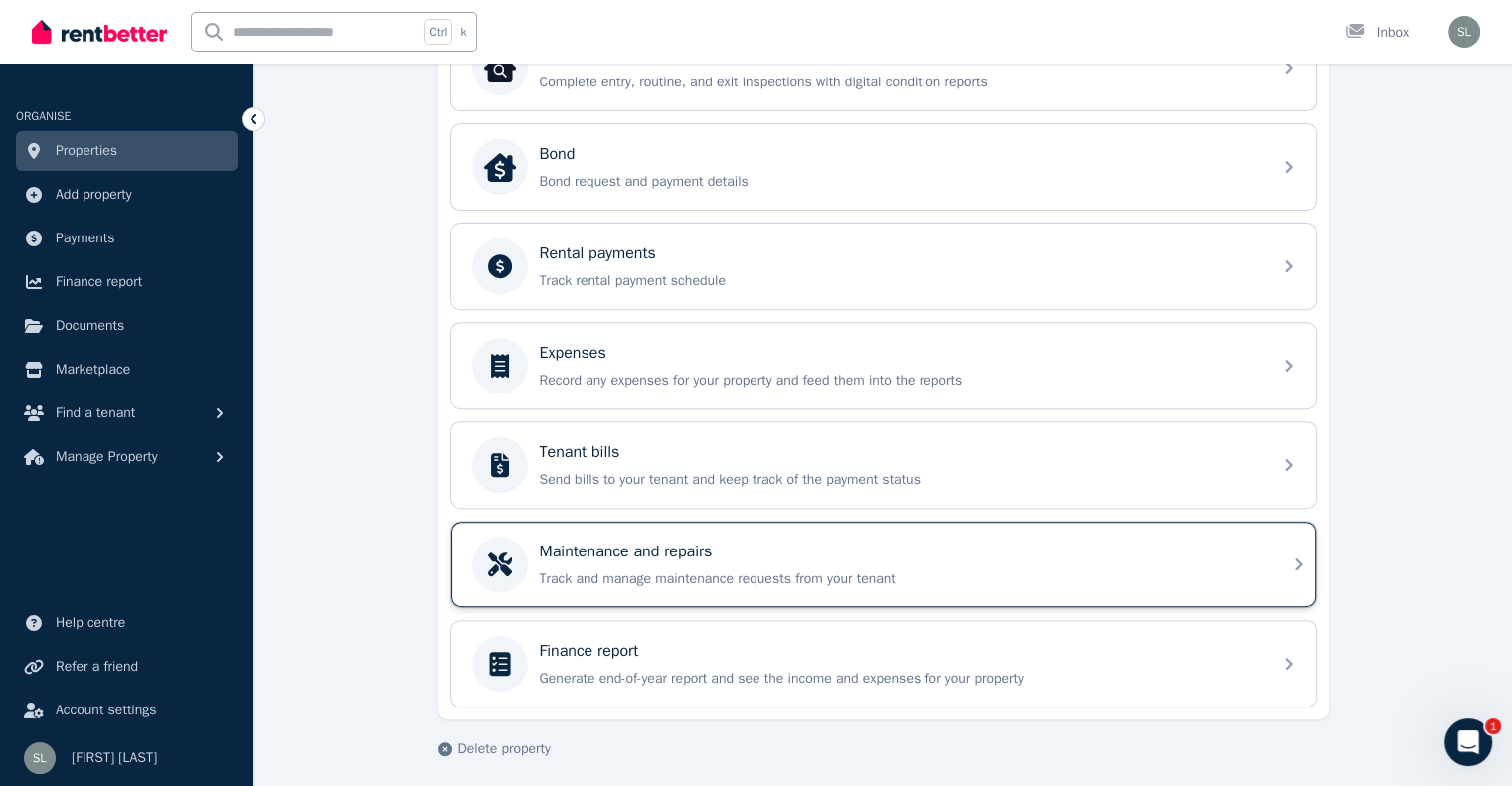 click on "Track and manage maintenance requests from your tenant" at bounding box center (900, 579) 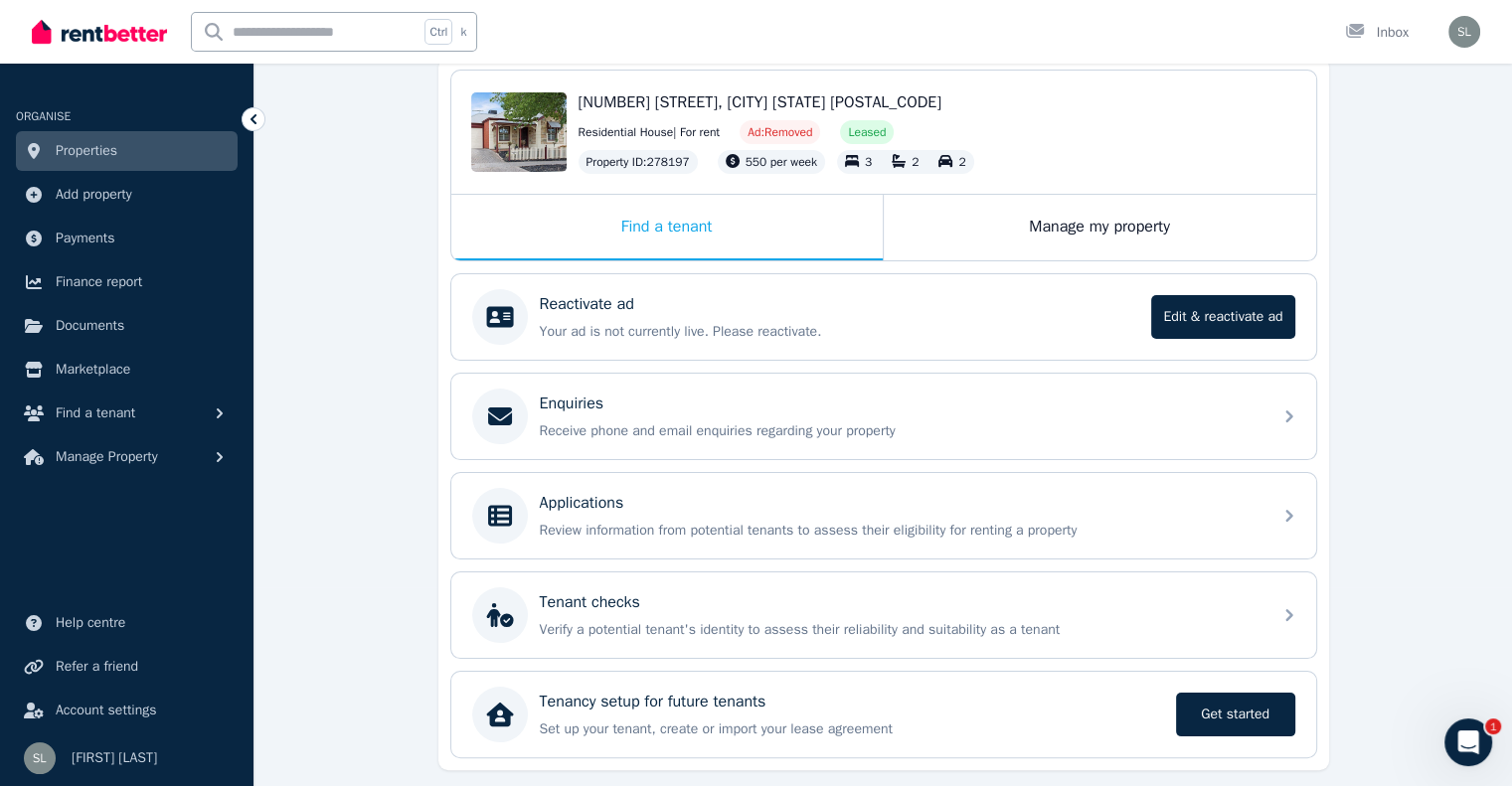 scroll, scrollTop: 253, scrollLeft: 0, axis: vertical 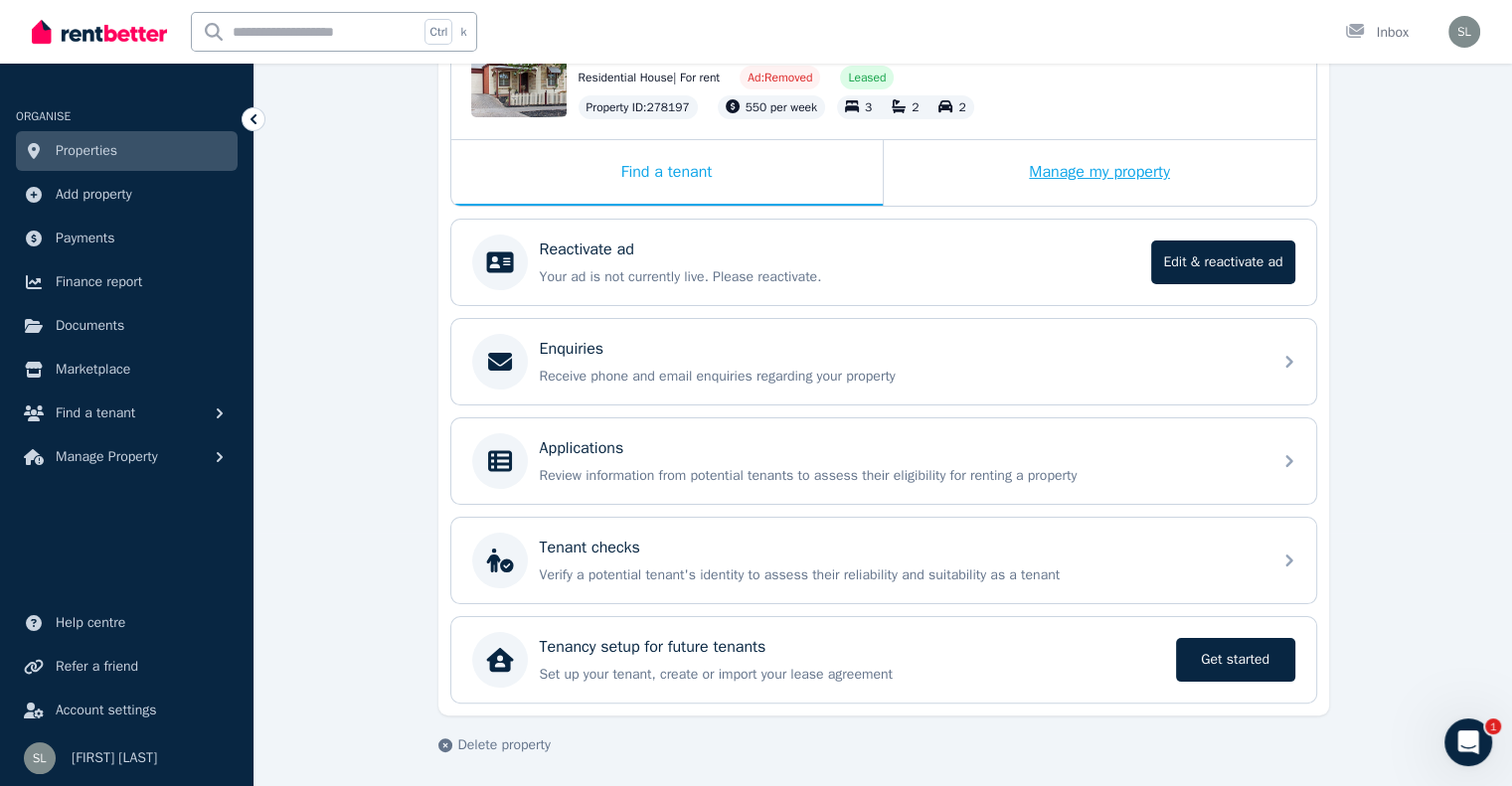 click on "Manage my property" at bounding box center [1099, 173] 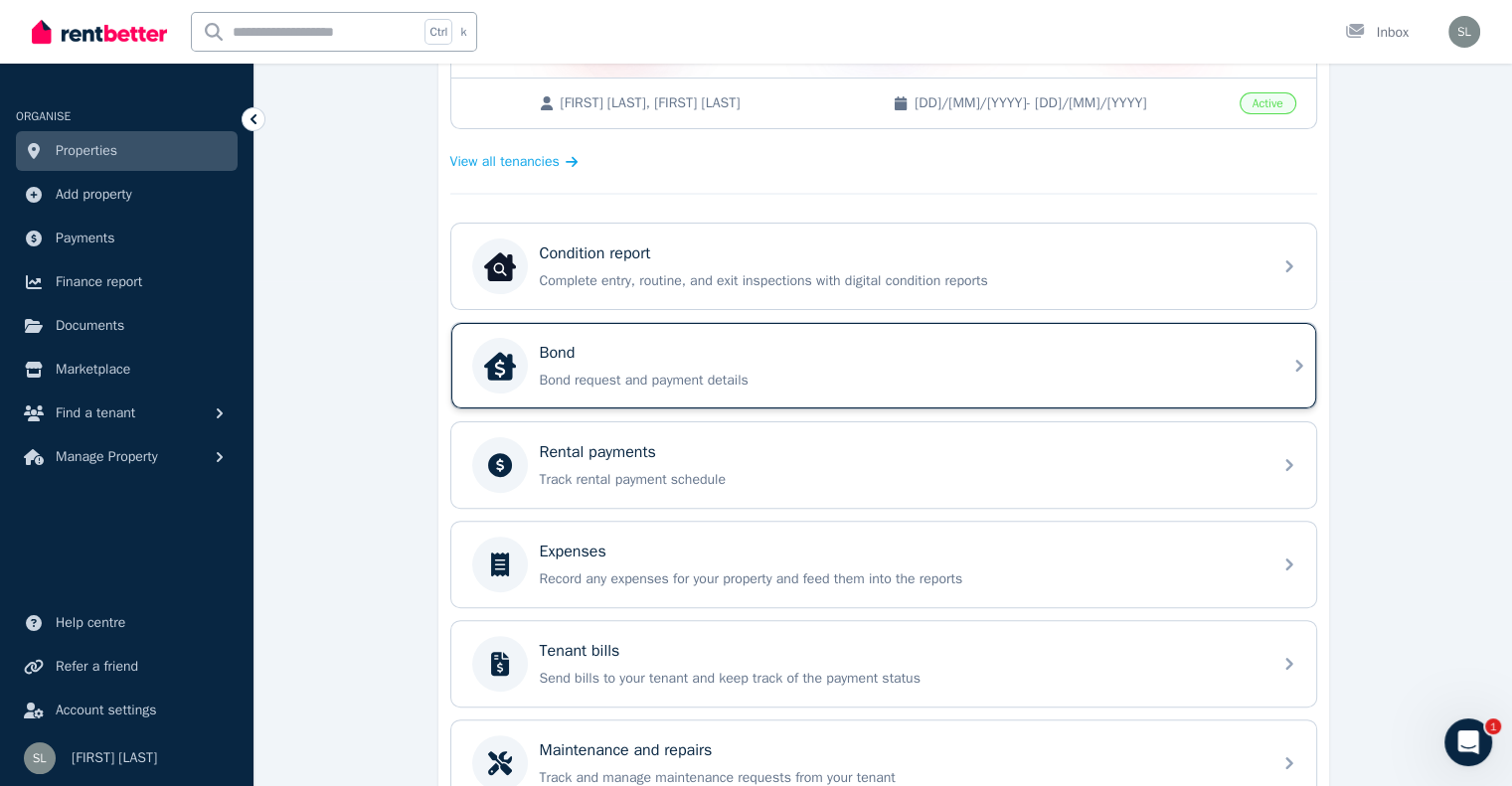 scroll, scrollTop: 405, scrollLeft: 0, axis: vertical 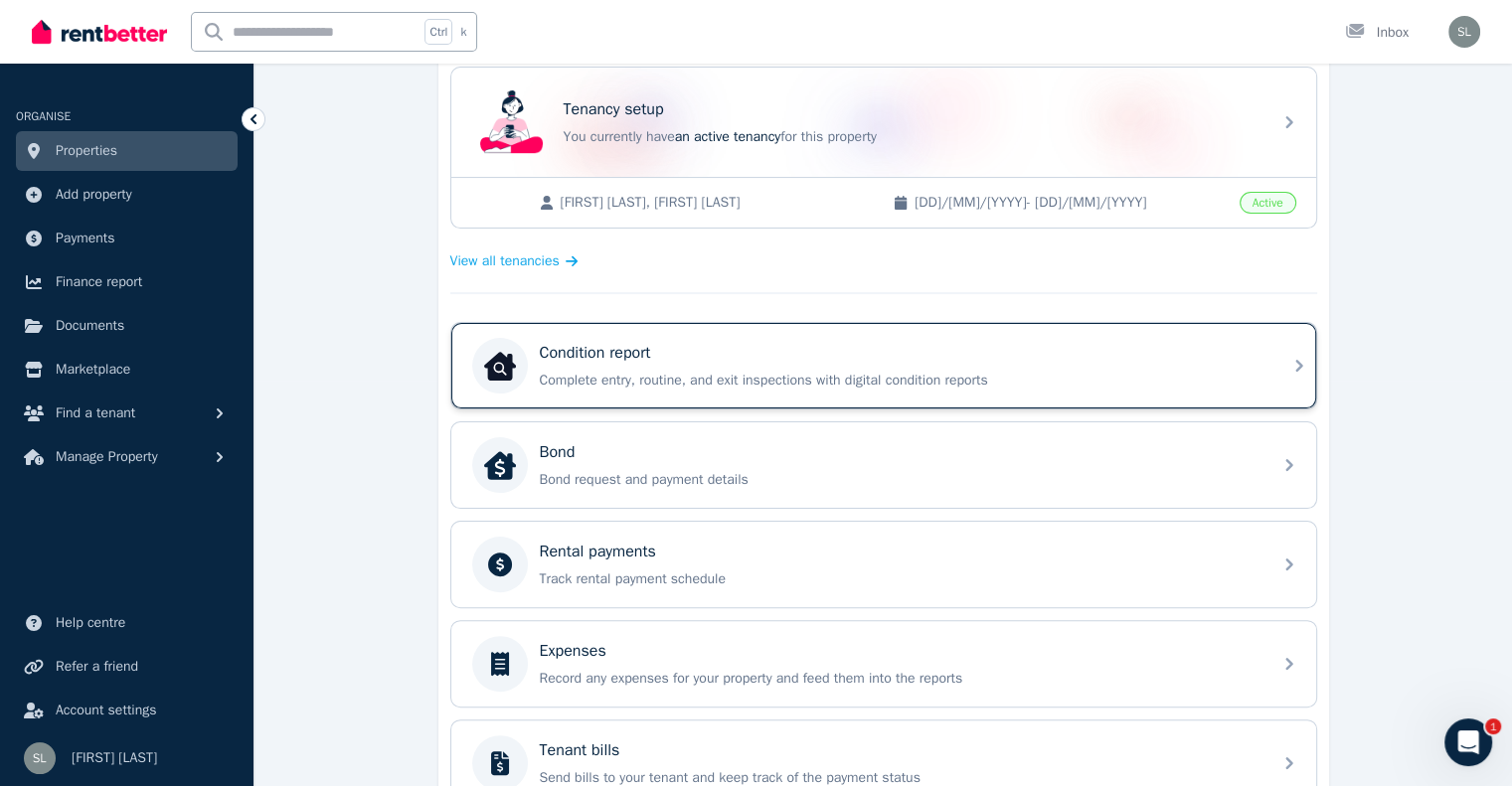 click on "Condition report" at bounding box center [900, 353] 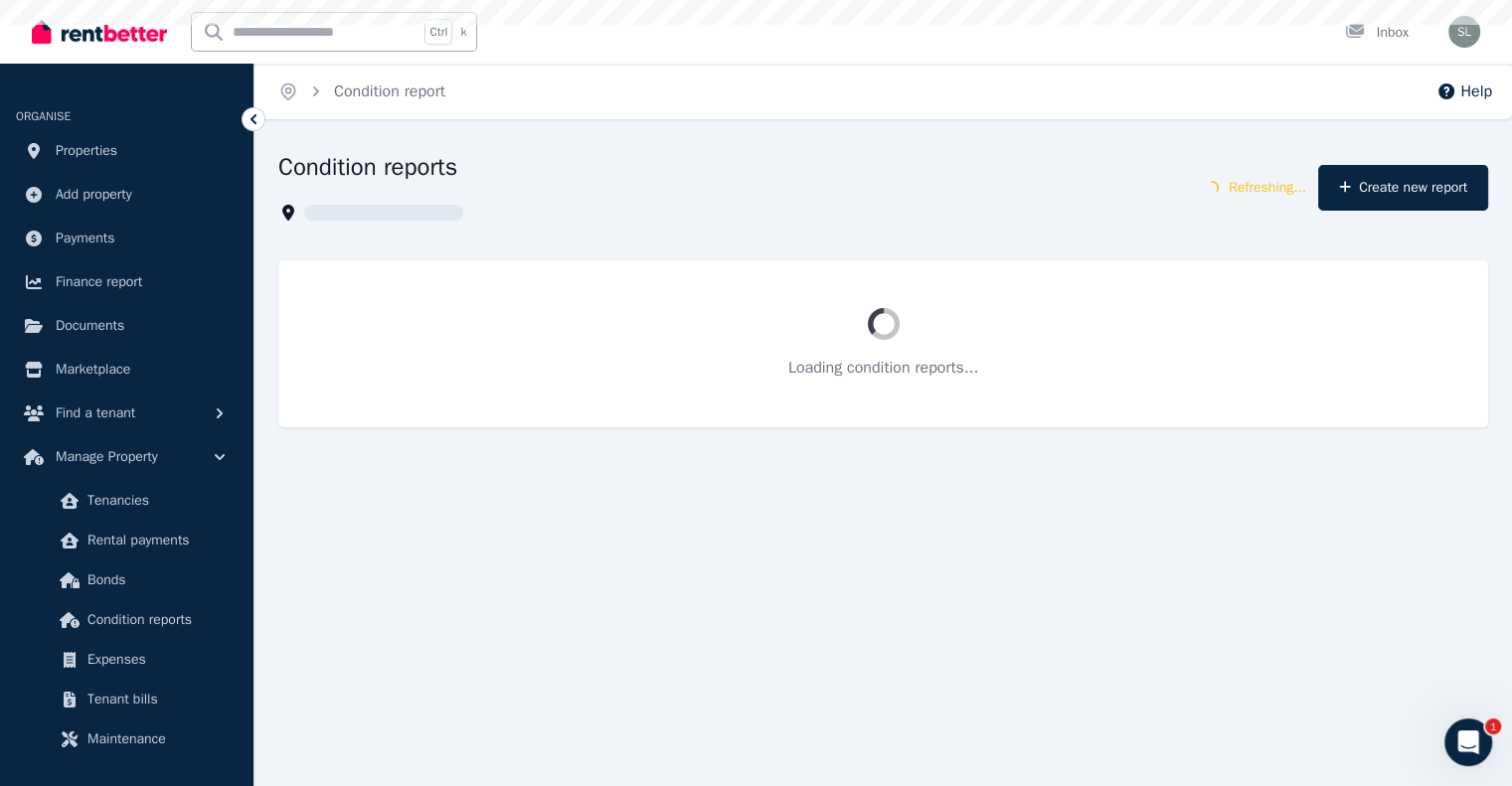 scroll, scrollTop: 0, scrollLeft: 0, axis: both 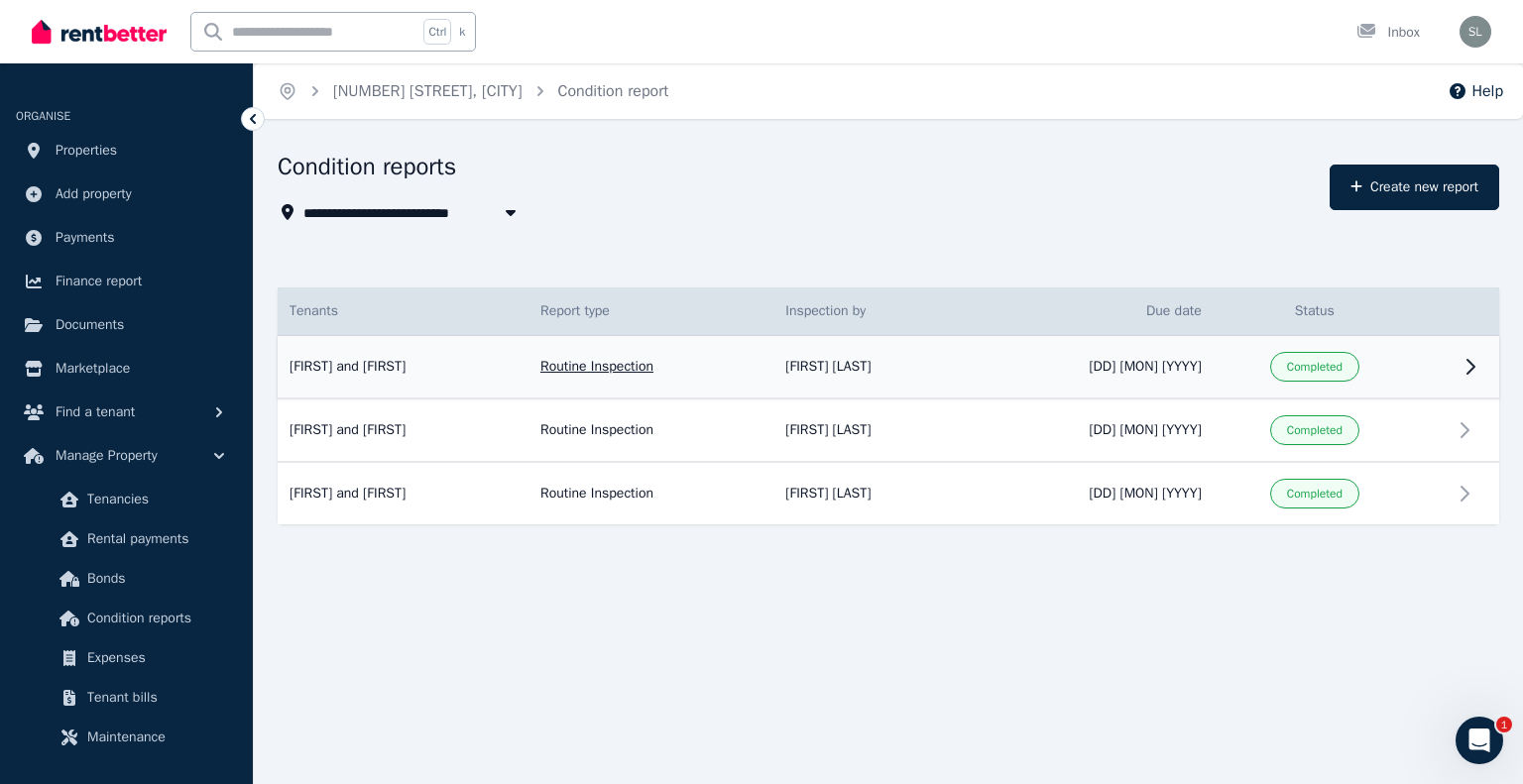click 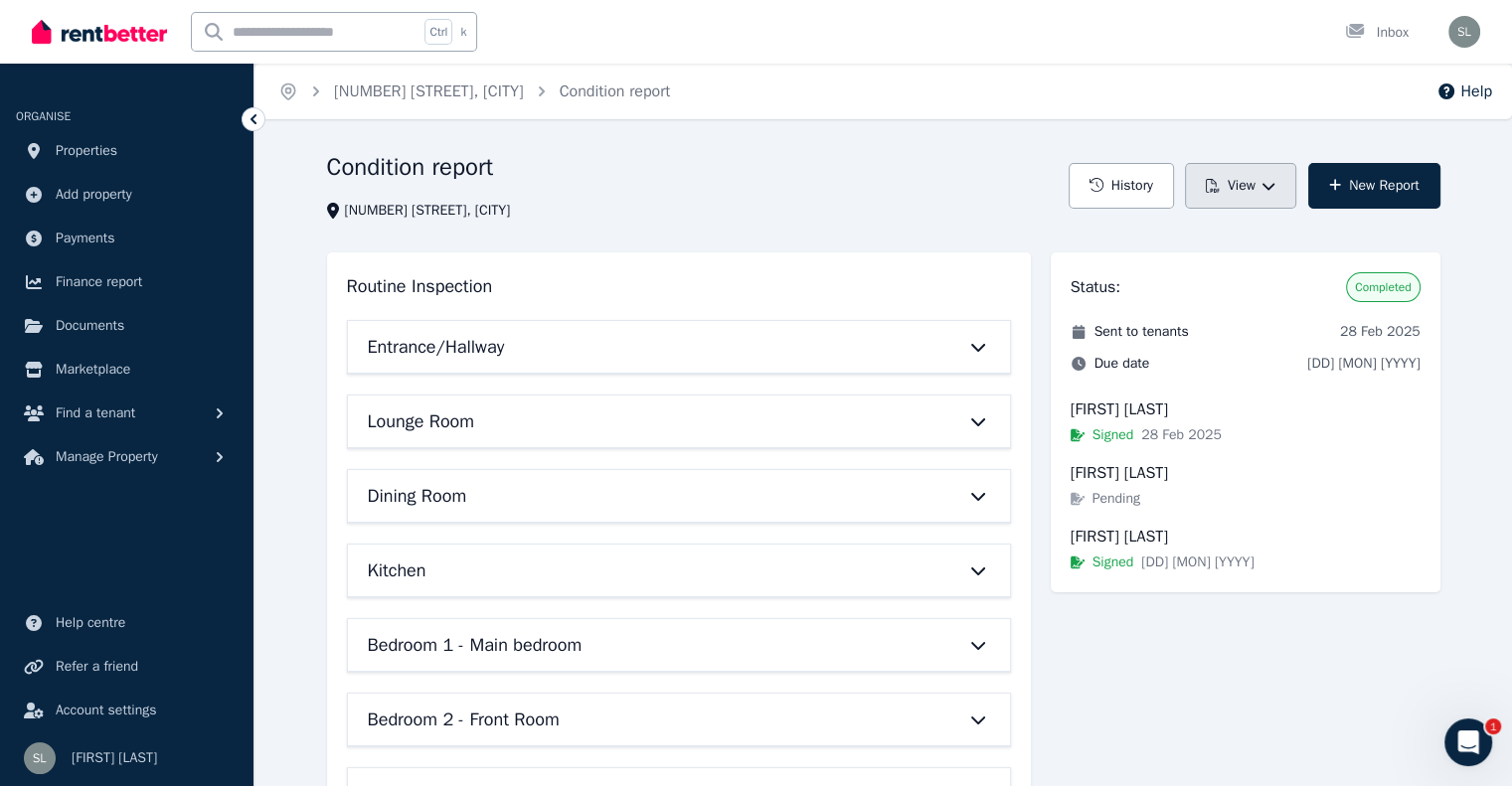 click on "View" at bounding box center [1241, 186] 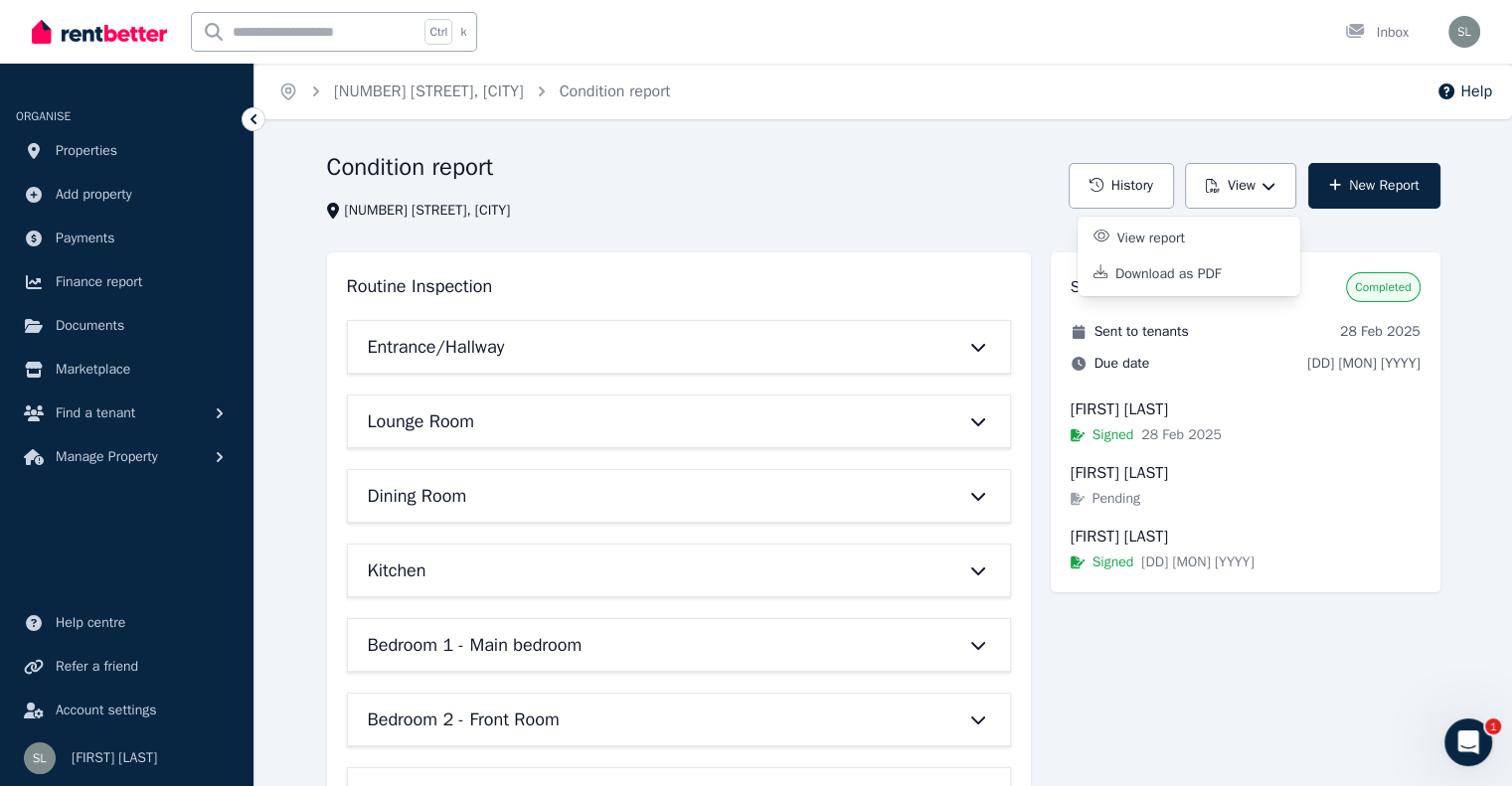click on "Home 23 Swan Circuit, Mawson Lakes Condition report Help Condition report 23 Swan Circuit, Mawson Lakes History View View report Download as PDF New Report Routine Inspection Entrance/Hallway Lounge Room Dining Room Kitchen Bedroom 1 - Main bedroom Bedroom 2 - Front Room Bedroom 3 - Middle Room Bathroom 1 - Main Bedroom Ensuite Bathroom 2 - Common Laundry Room Carport and backyard Front porch and garden Security and Safety General Health issues Communication facilities Water efficiency devices Landlord works Status: Completed Sent to tenants 28 Feb 2025 Due date 1 Mar 2025 Khairul Sufandi Signed 28 Feb 2025 Zenith Apolonio Pending Alvin Apolonio Signed 4 Mar 2025" at bounding box center (756, 393) 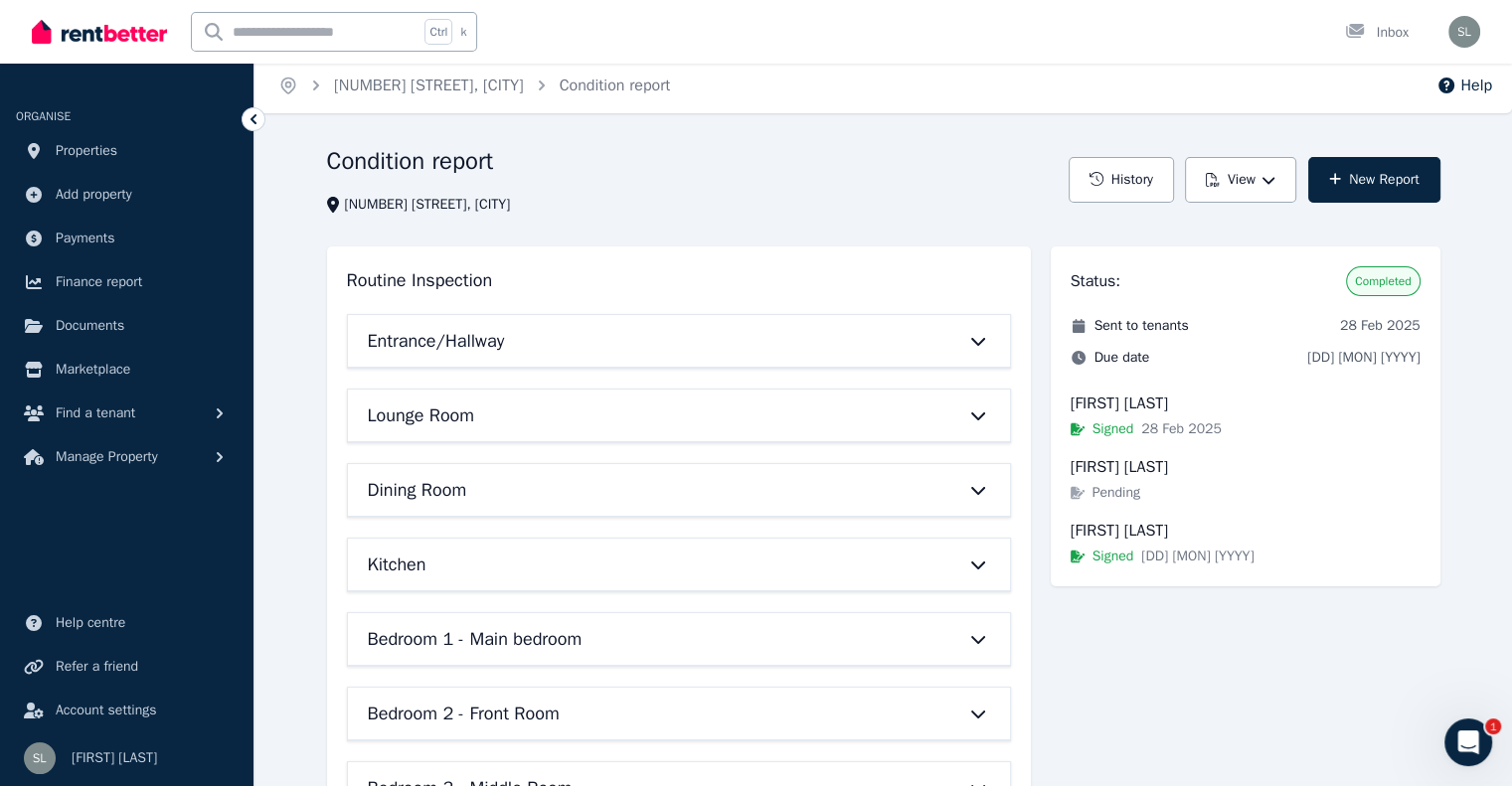scroll, scrollTop: 0, scrollLeft: 0, axis: both 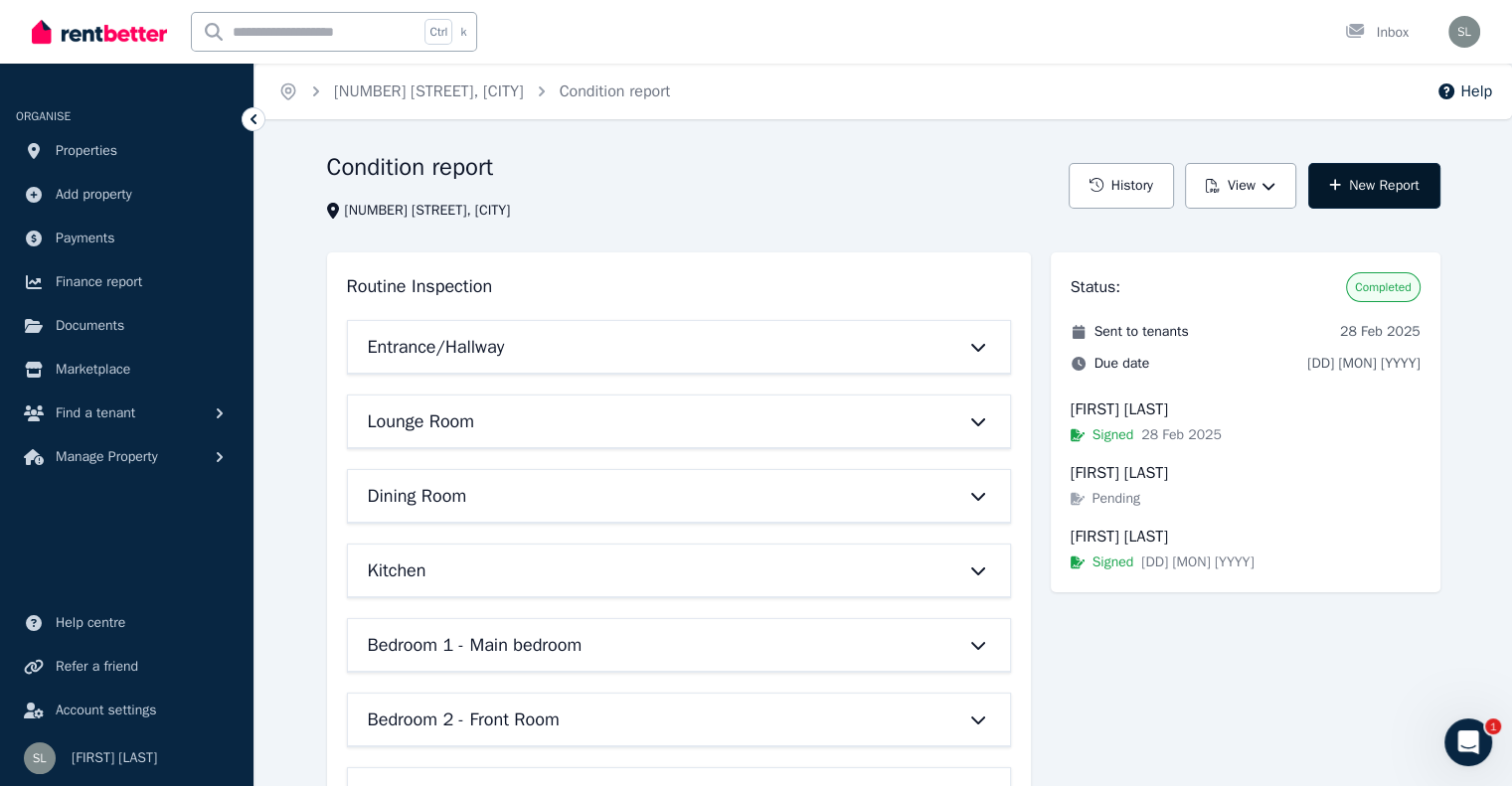click on "New Report" at bounding box center (1374, 186) 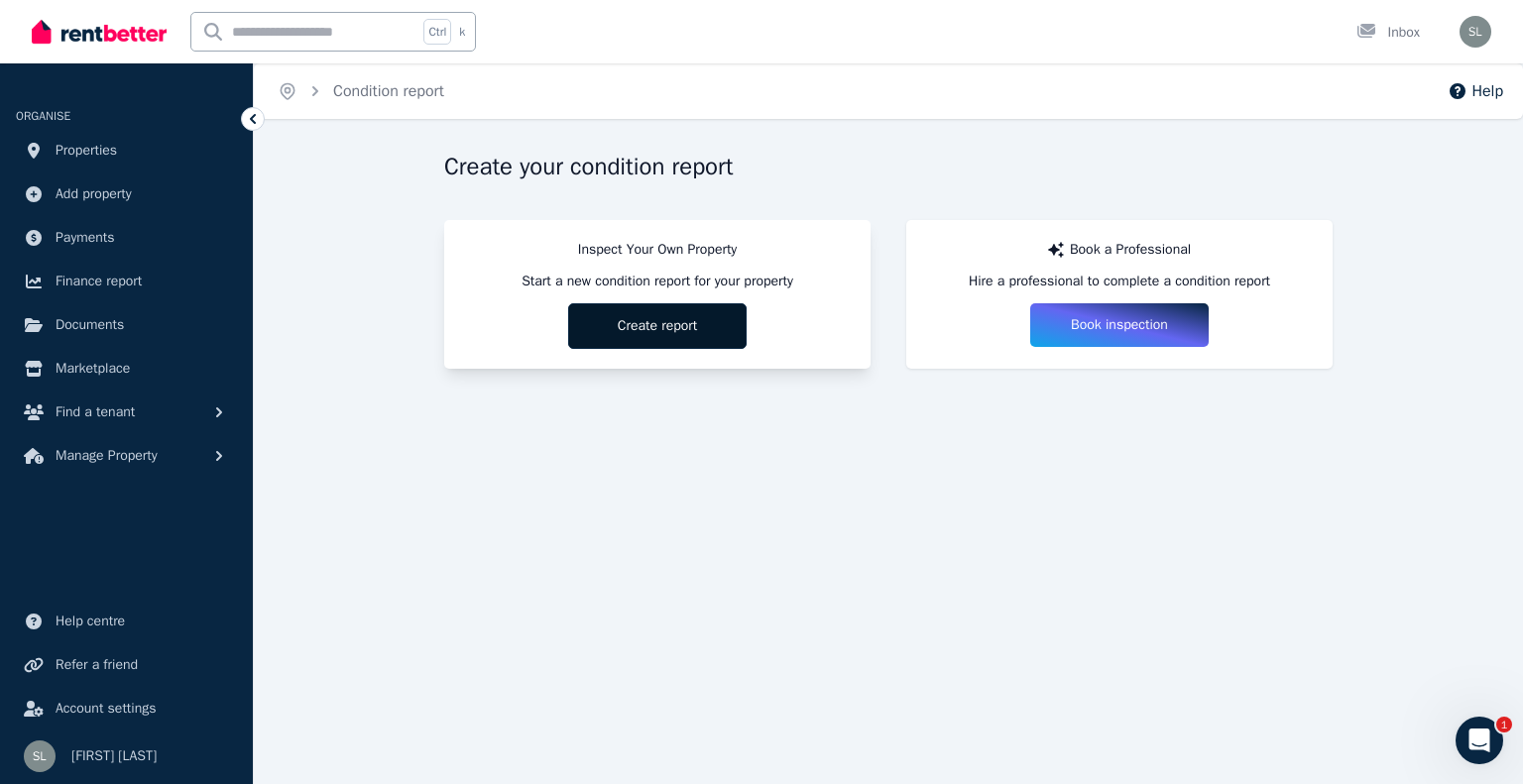 click on "Create report" at bounding box center (657, 326) 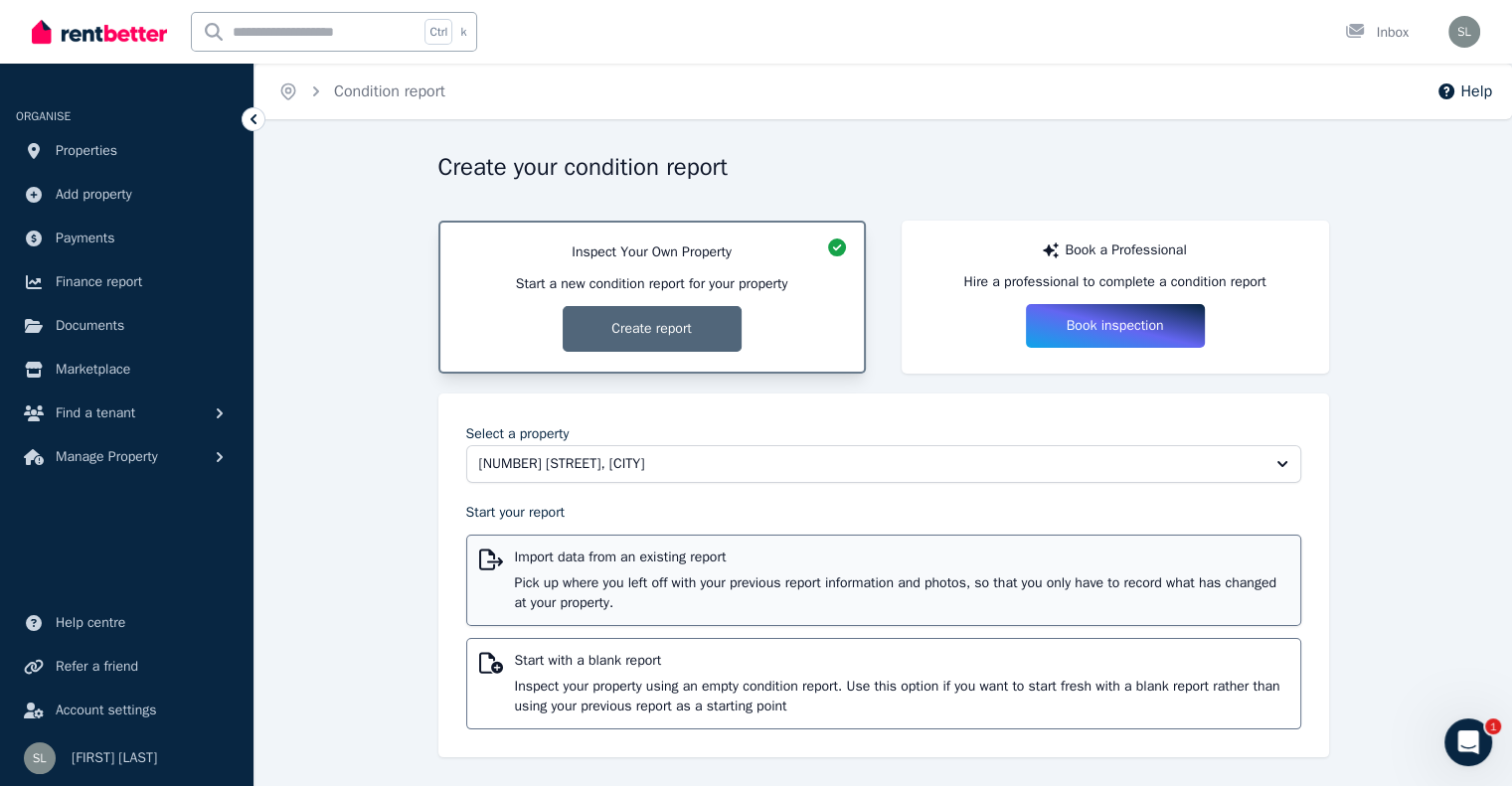 scroll, scrollTop: 4, scrollLeft: 0, axis: vertical 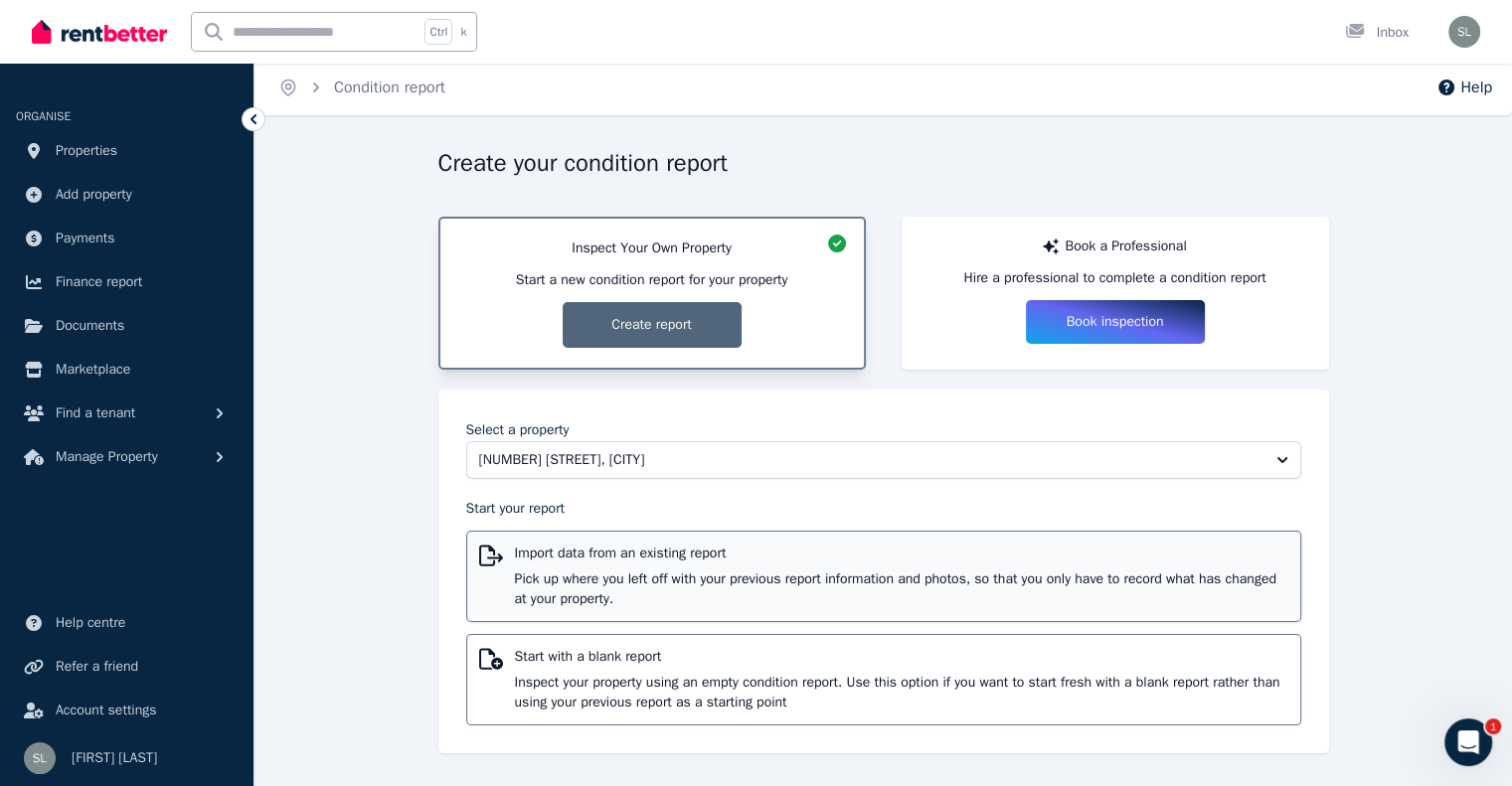 click on "Pick up where you left off with your previous report information and photos, so that you only have to record what has changed at your property." at bounding box center (902, 589) 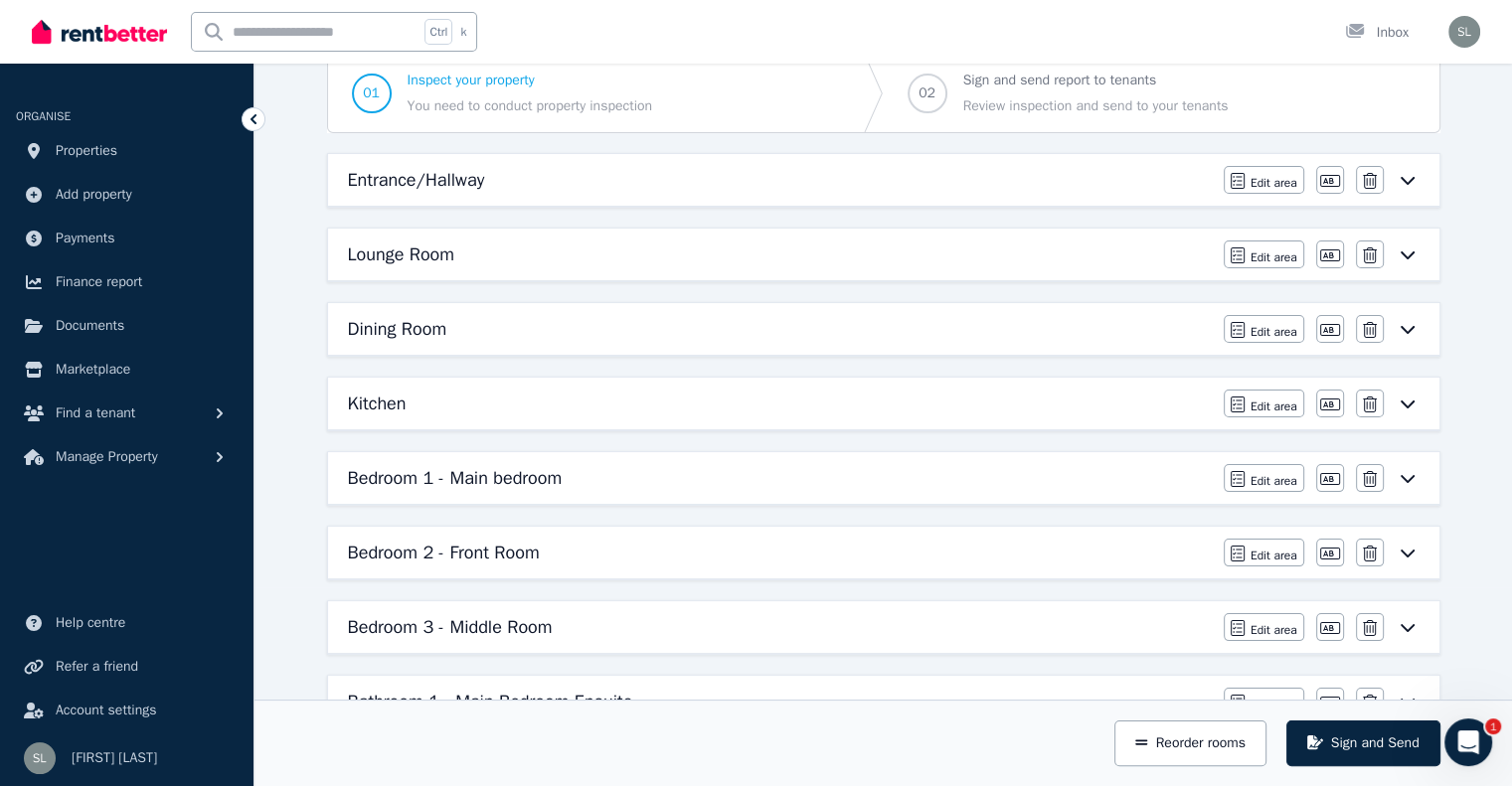 scroll, scrollTop: 0, scrollLeft: 0, axis: both 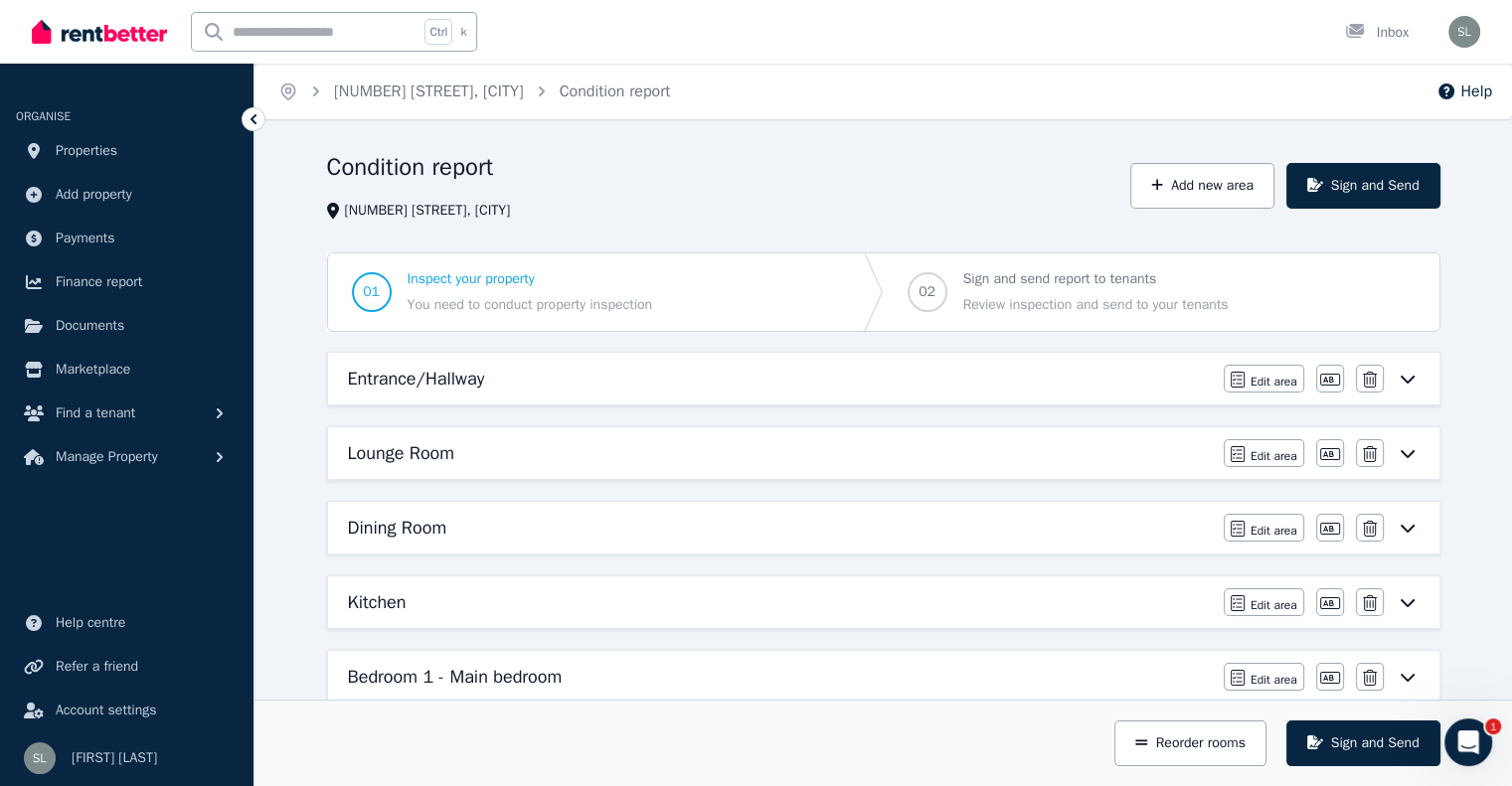 click 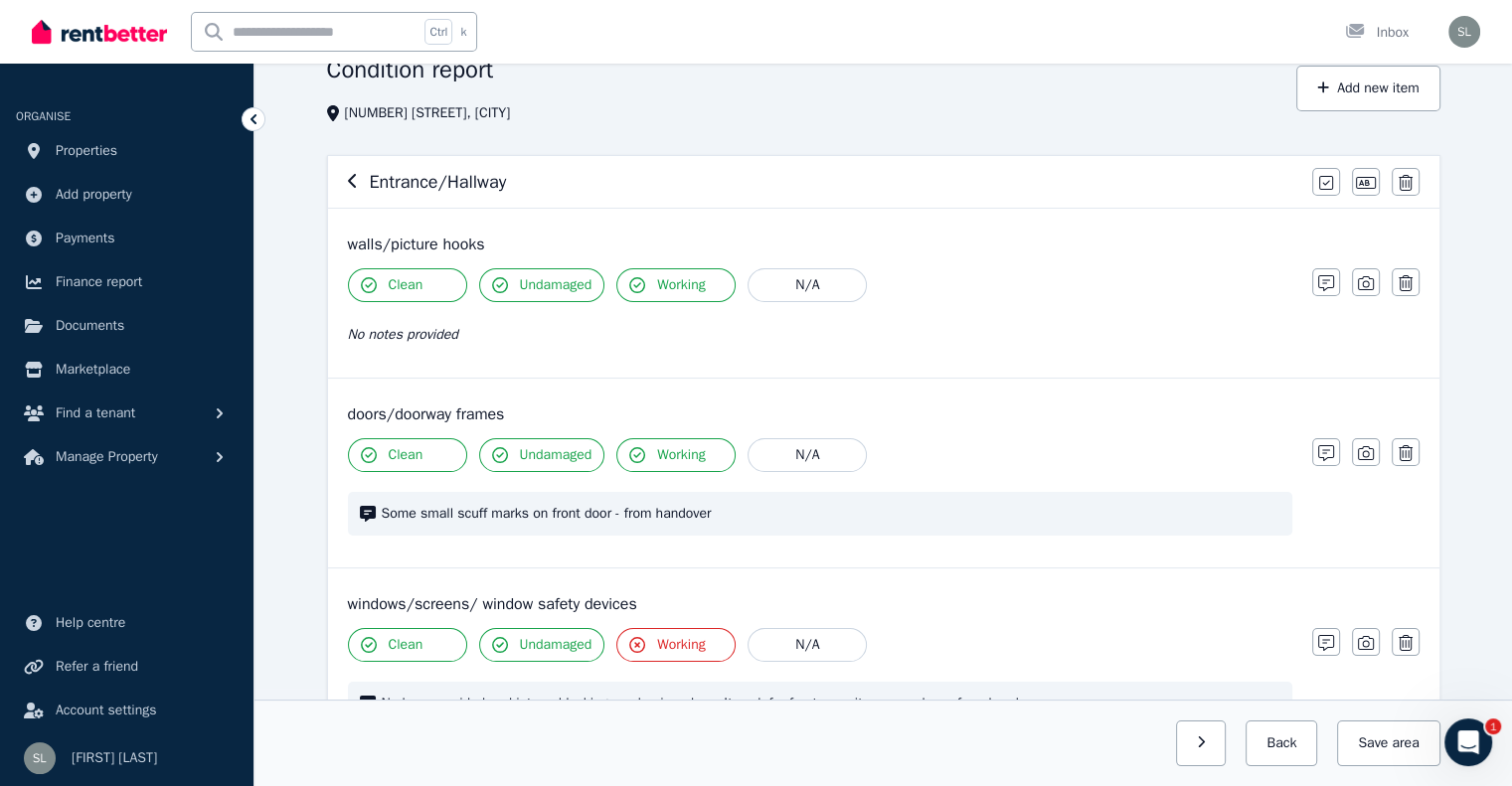 scroll, scrollTop: 0, scrollLeft: 0, axis: both 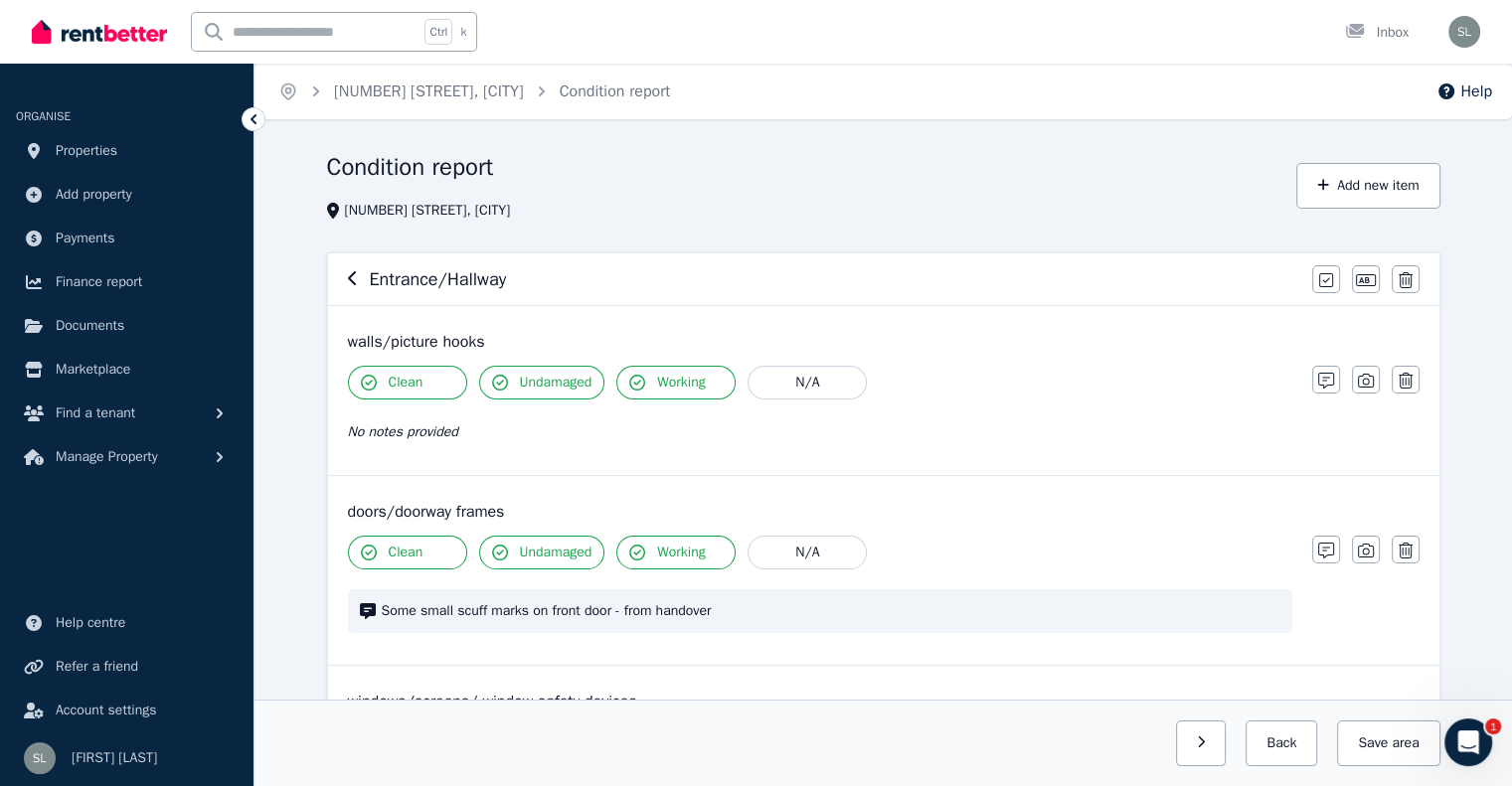 click 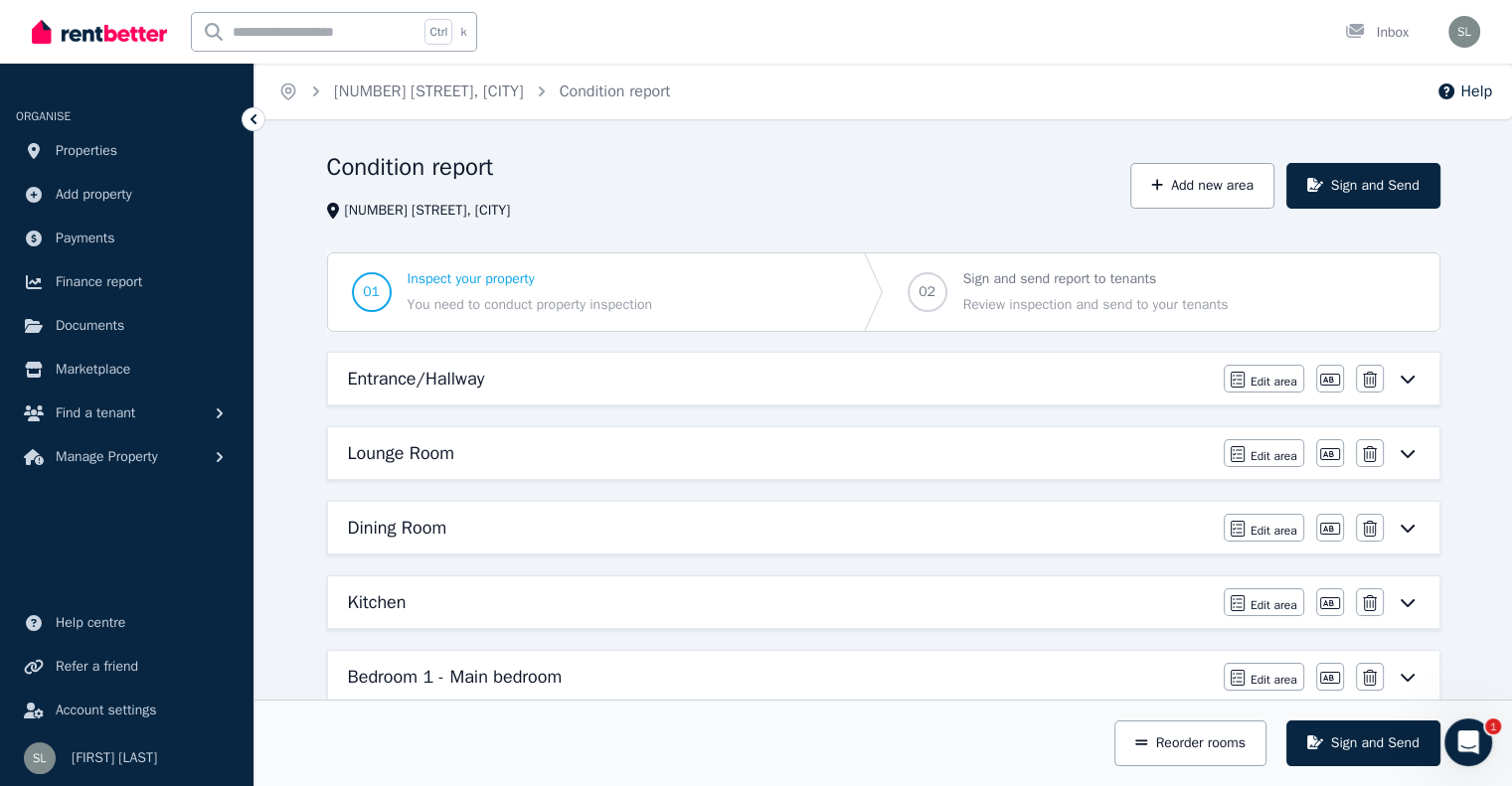 click on "Lounge Room" at bounding box center (779, 453) 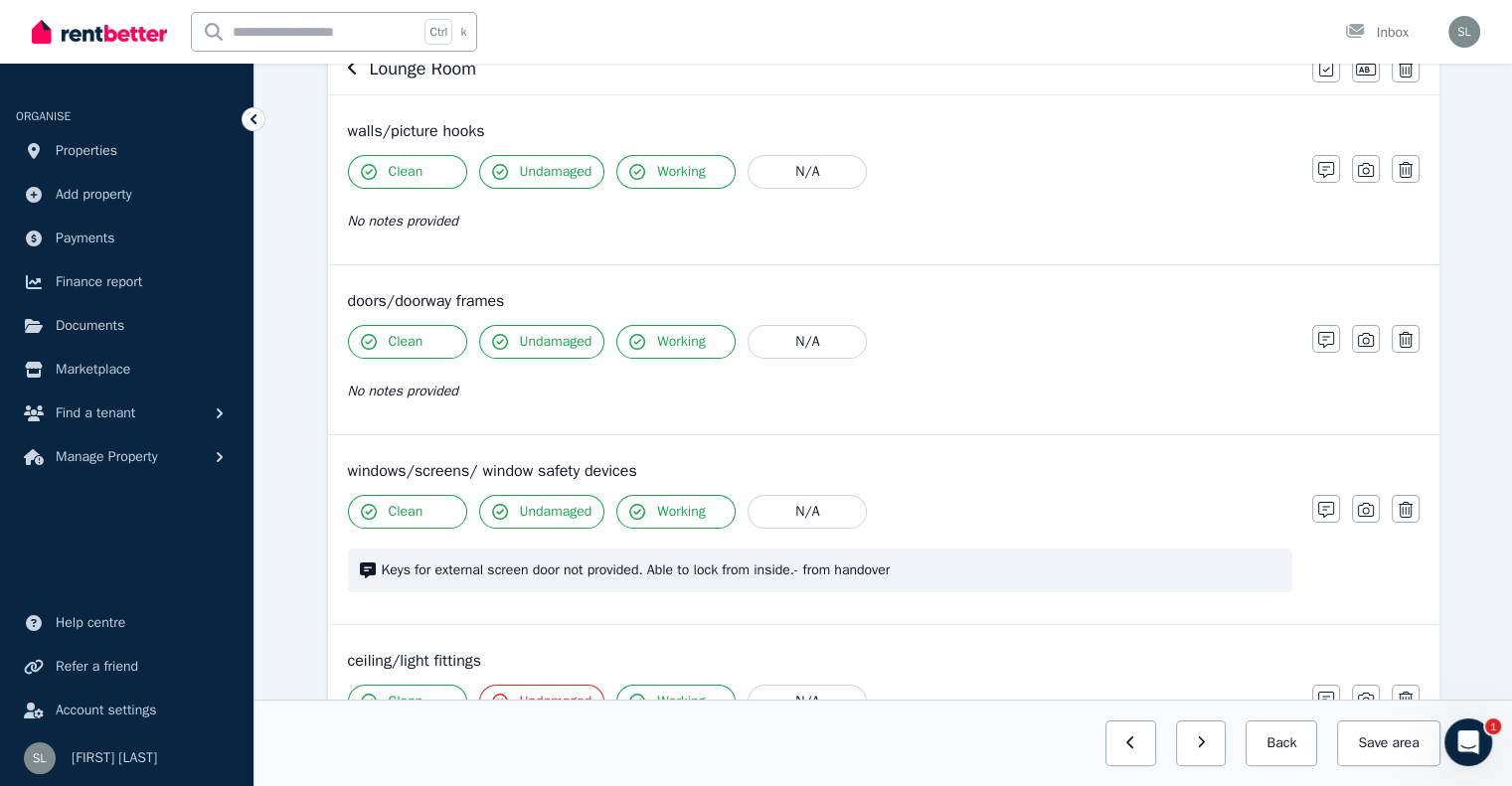 scroll, scrollTop: 0, scrollLeft: 0, axis: both 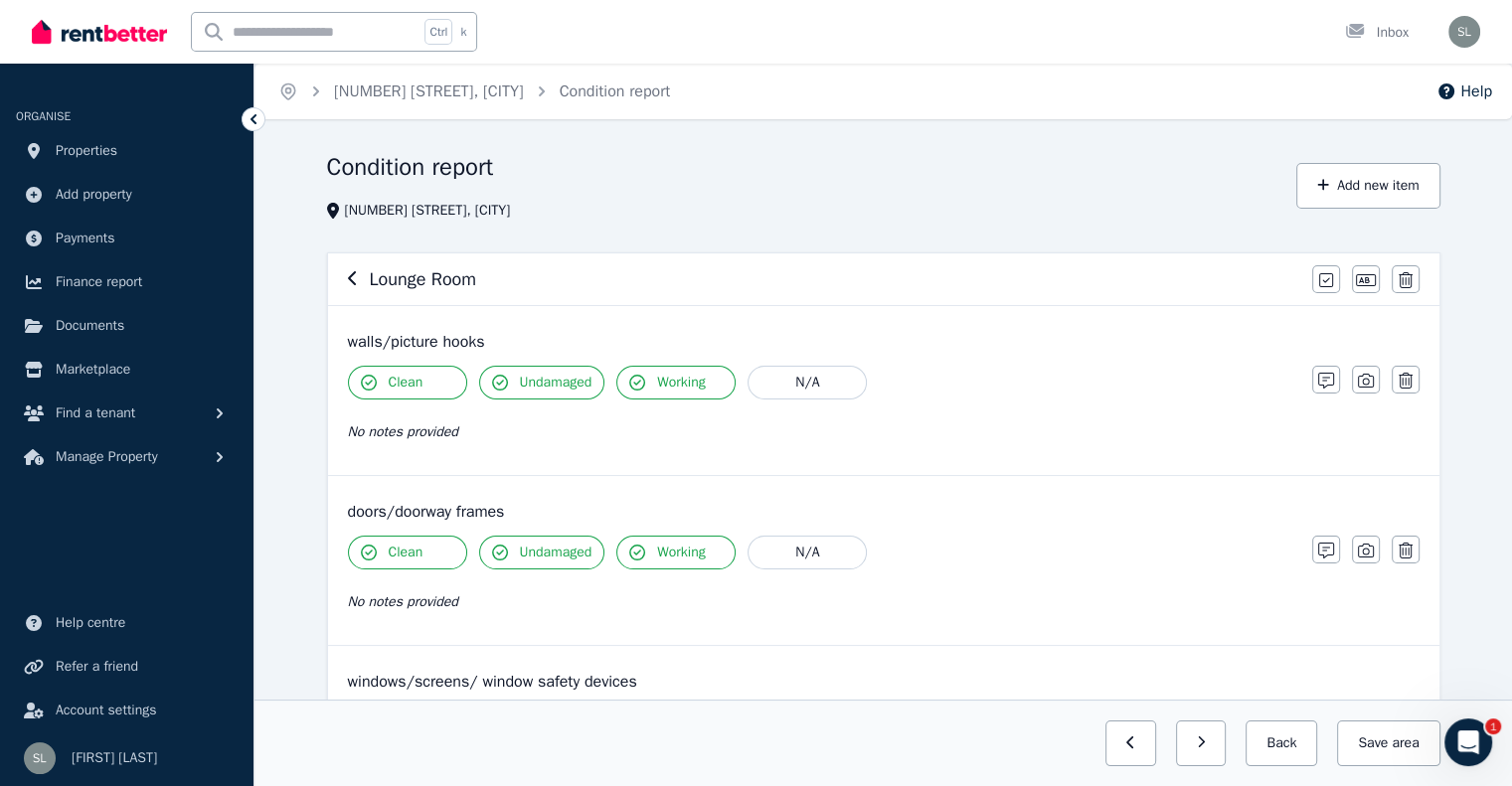 click 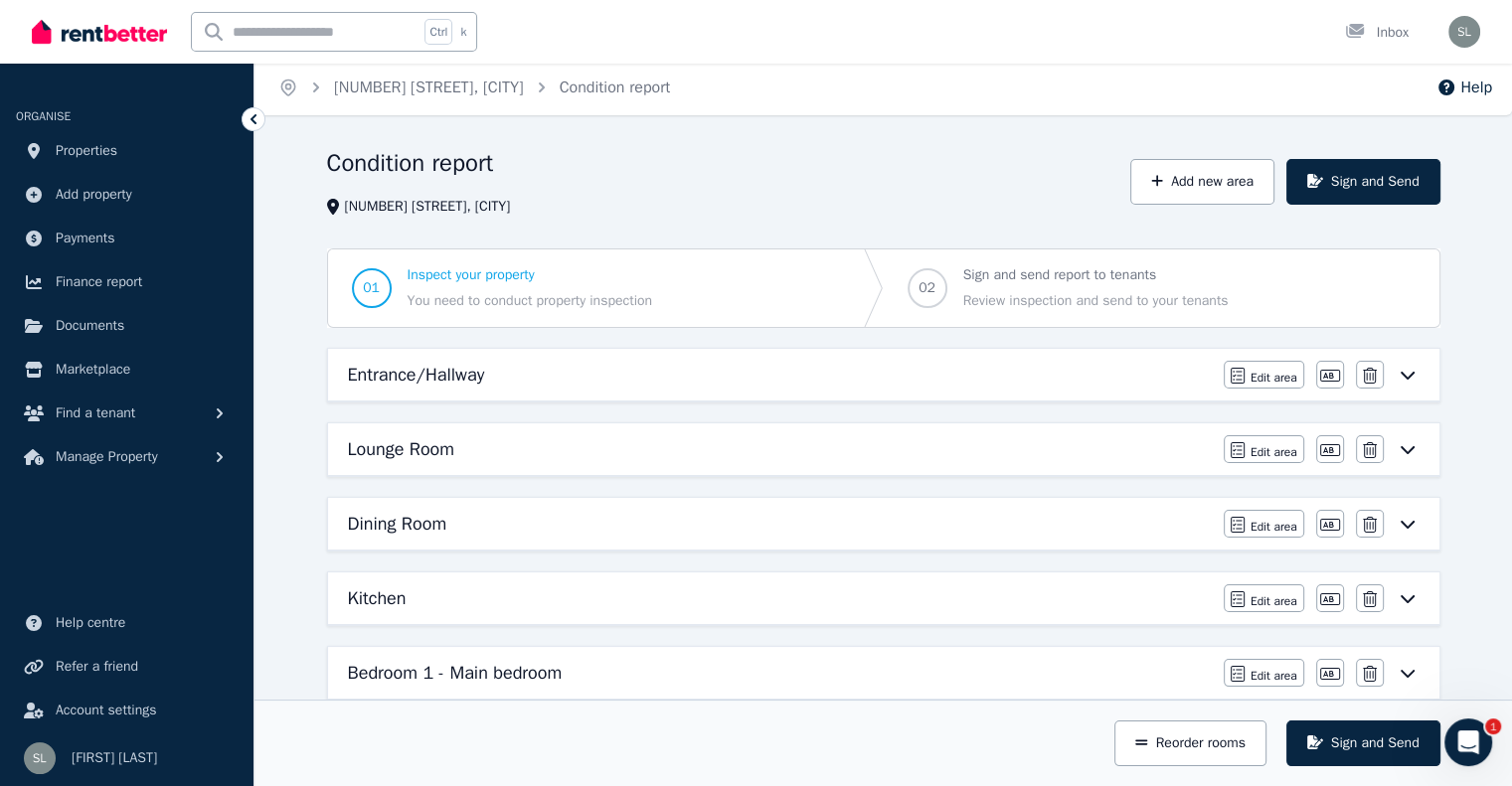scroll, scrollTop: 103, scrollLeft: 0, axis: vertical 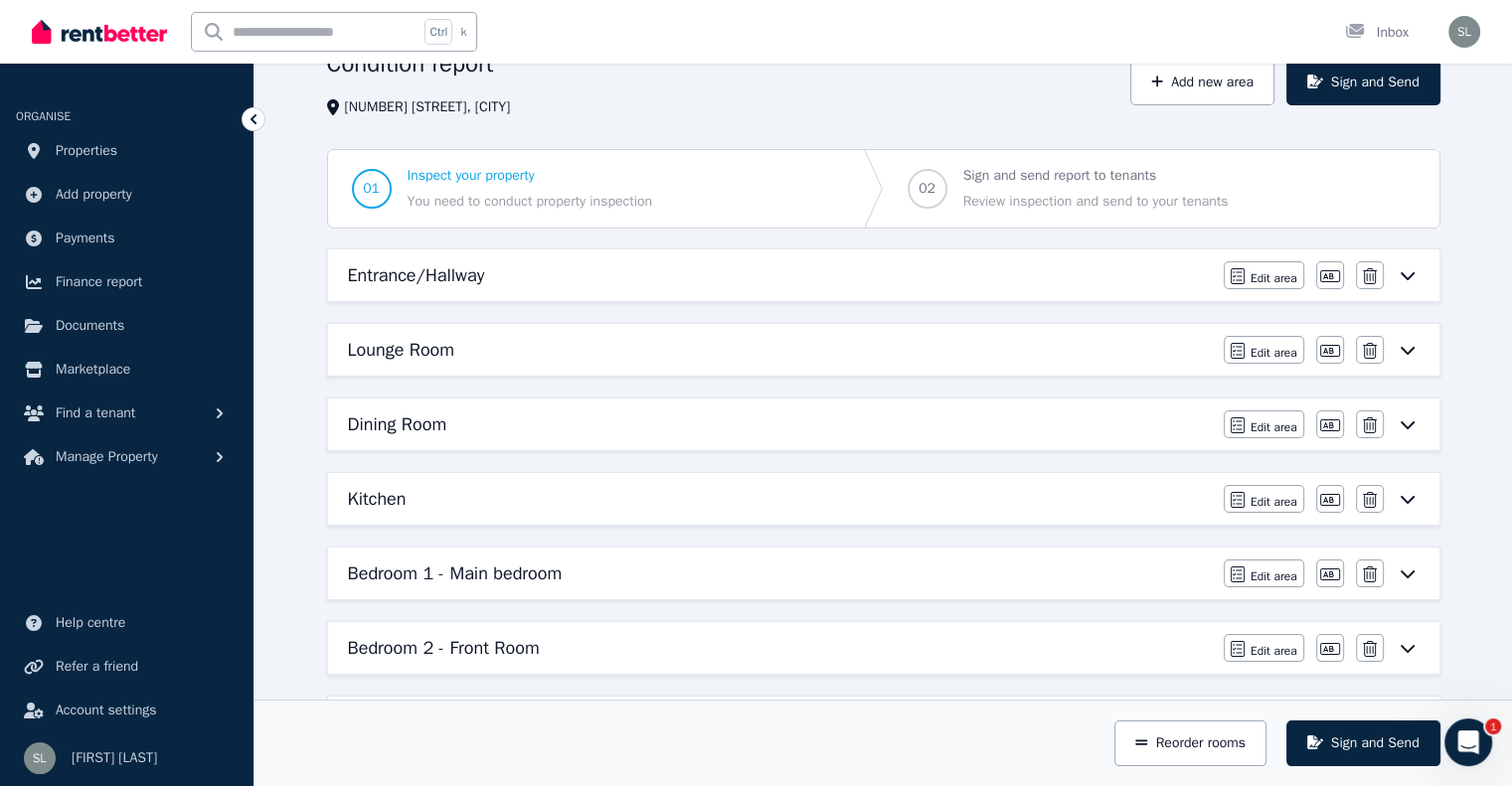 click on "Dining Room Edit area Edit area Edit name Delete" at bounding box center [884, 424] 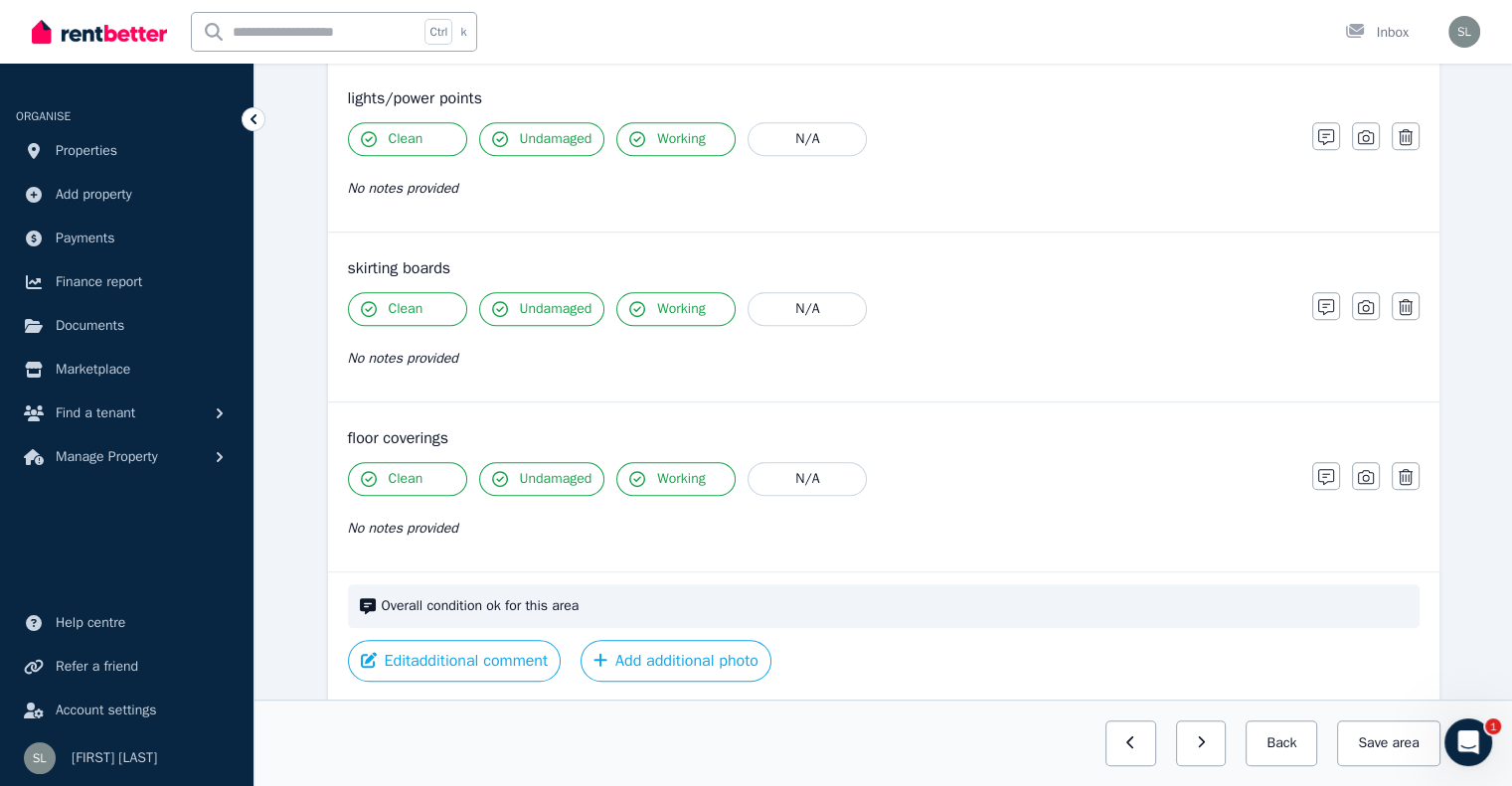 scroll, scrollTop: 1165, scrollLeft: 0, axis: vertical 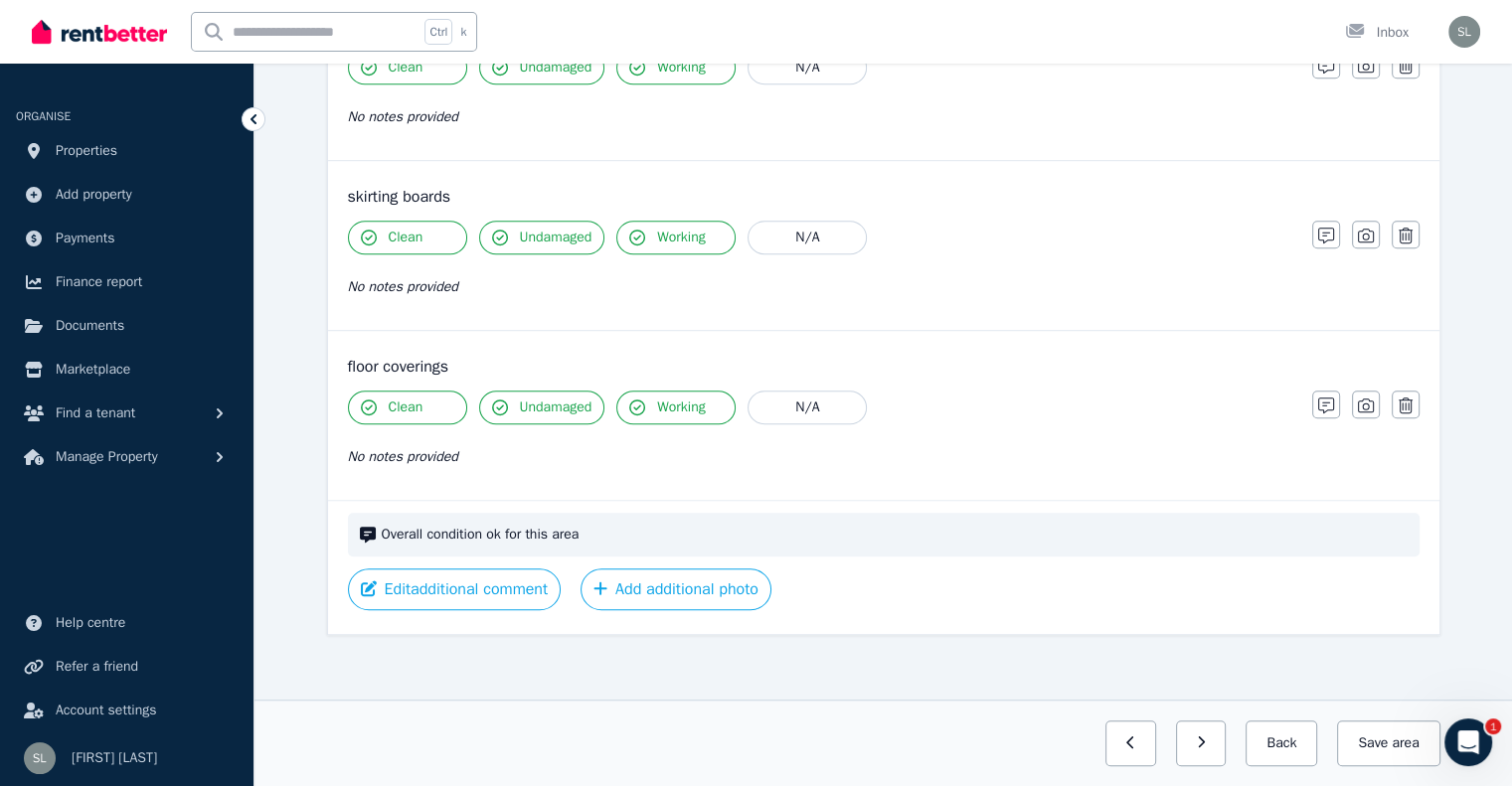 click on "Overall condition ok for this area" at bounding box center [895, 535] 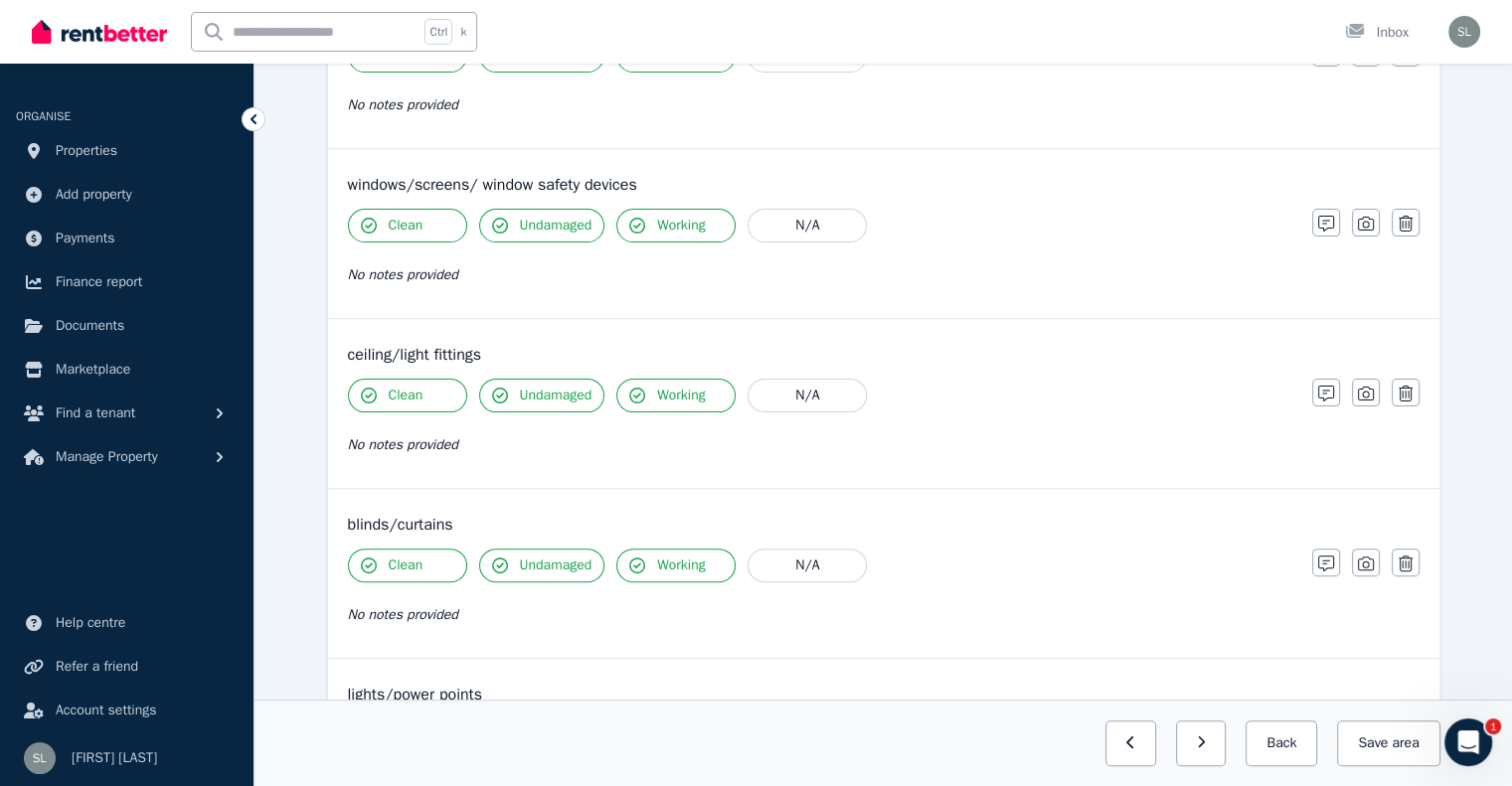 scroll, scrollTop: 994, scrollLeft: 0, axis: vertical 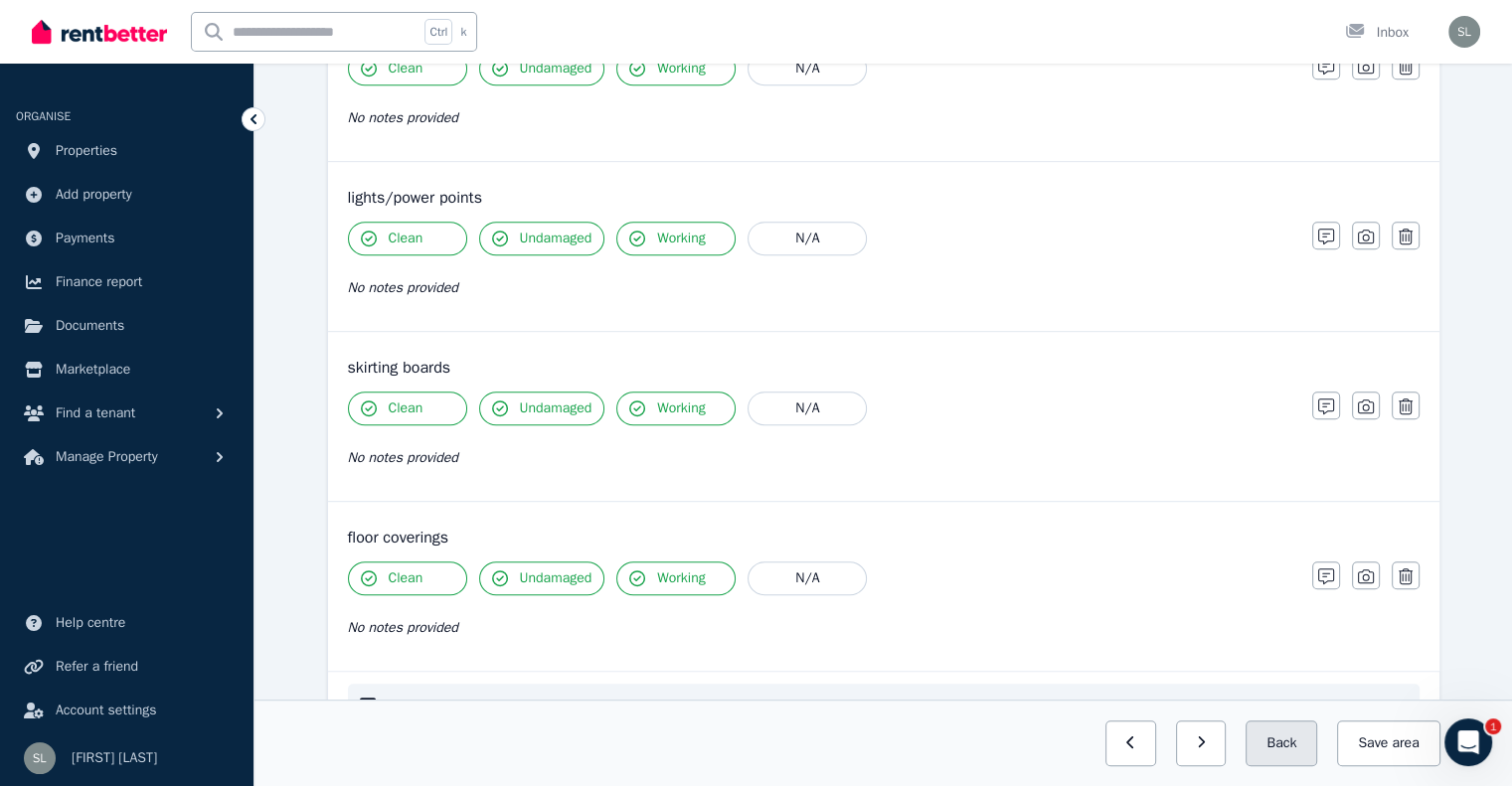 click on "Back" at bounding box center (1281, 743) 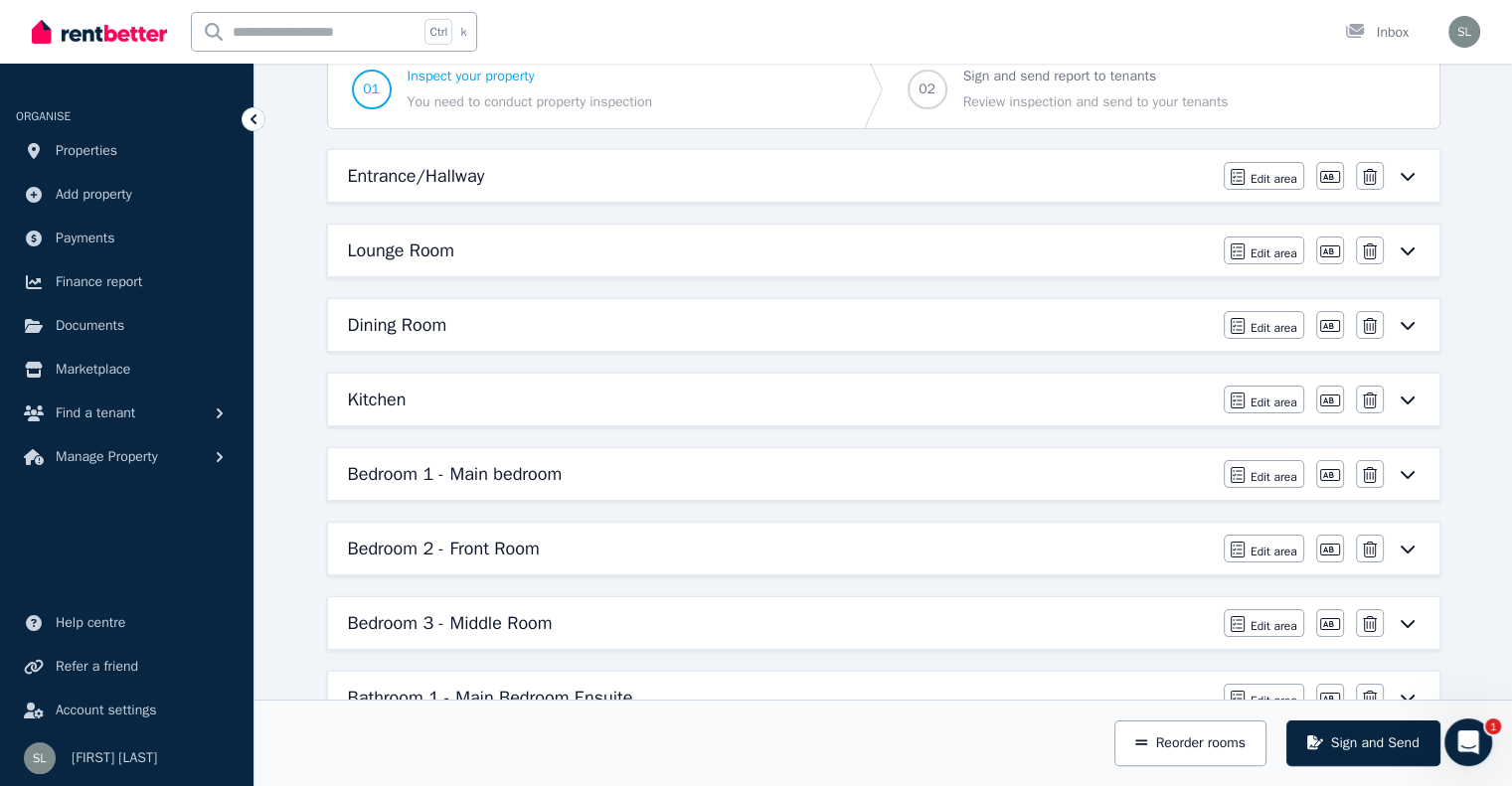 scroll, scrollTop: 0, scrollLeft: 0, axis: both 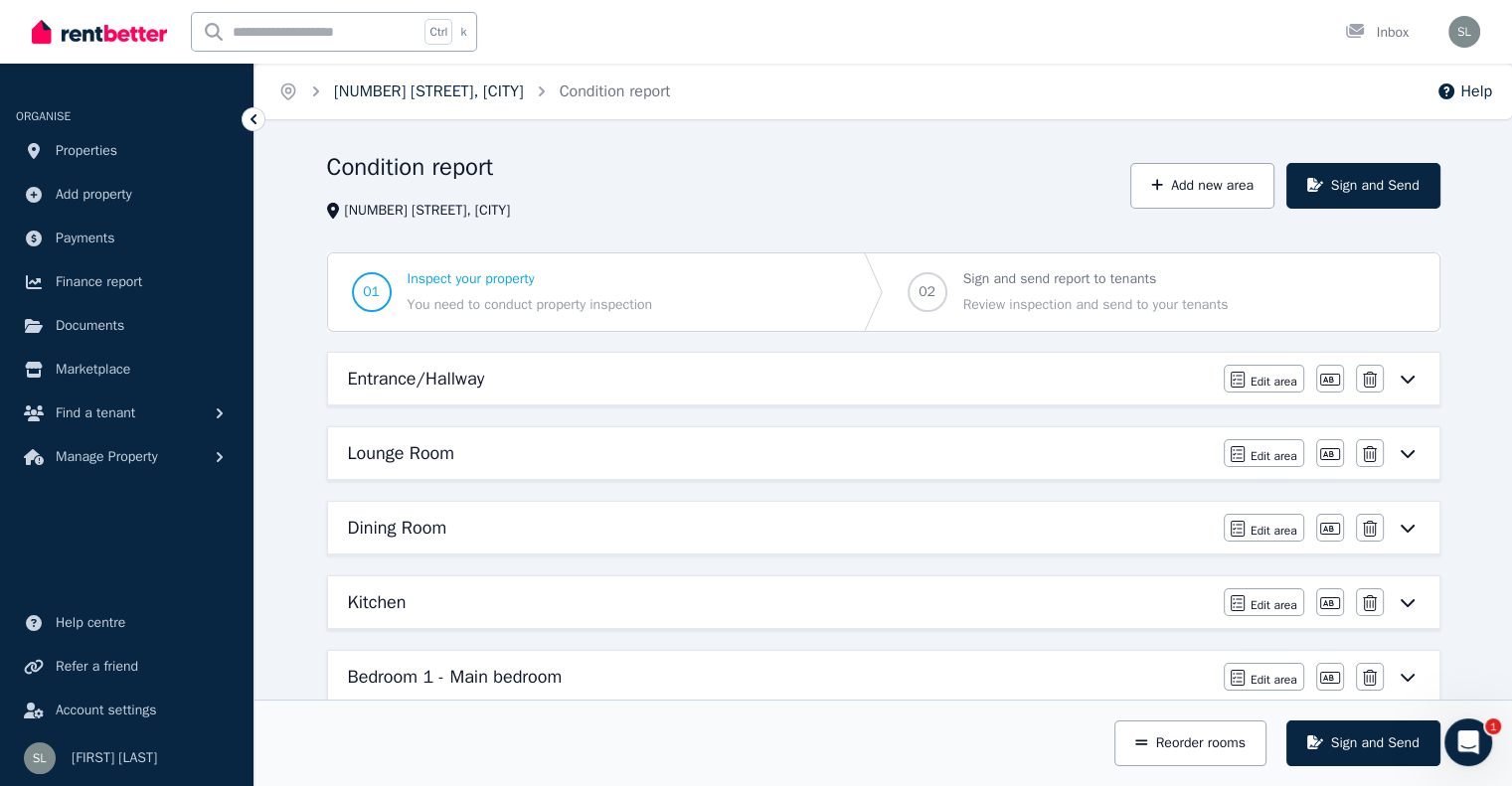 click on "[DD] [STREET_NAME], [SUBURB]" at bounding box center (428, 91) 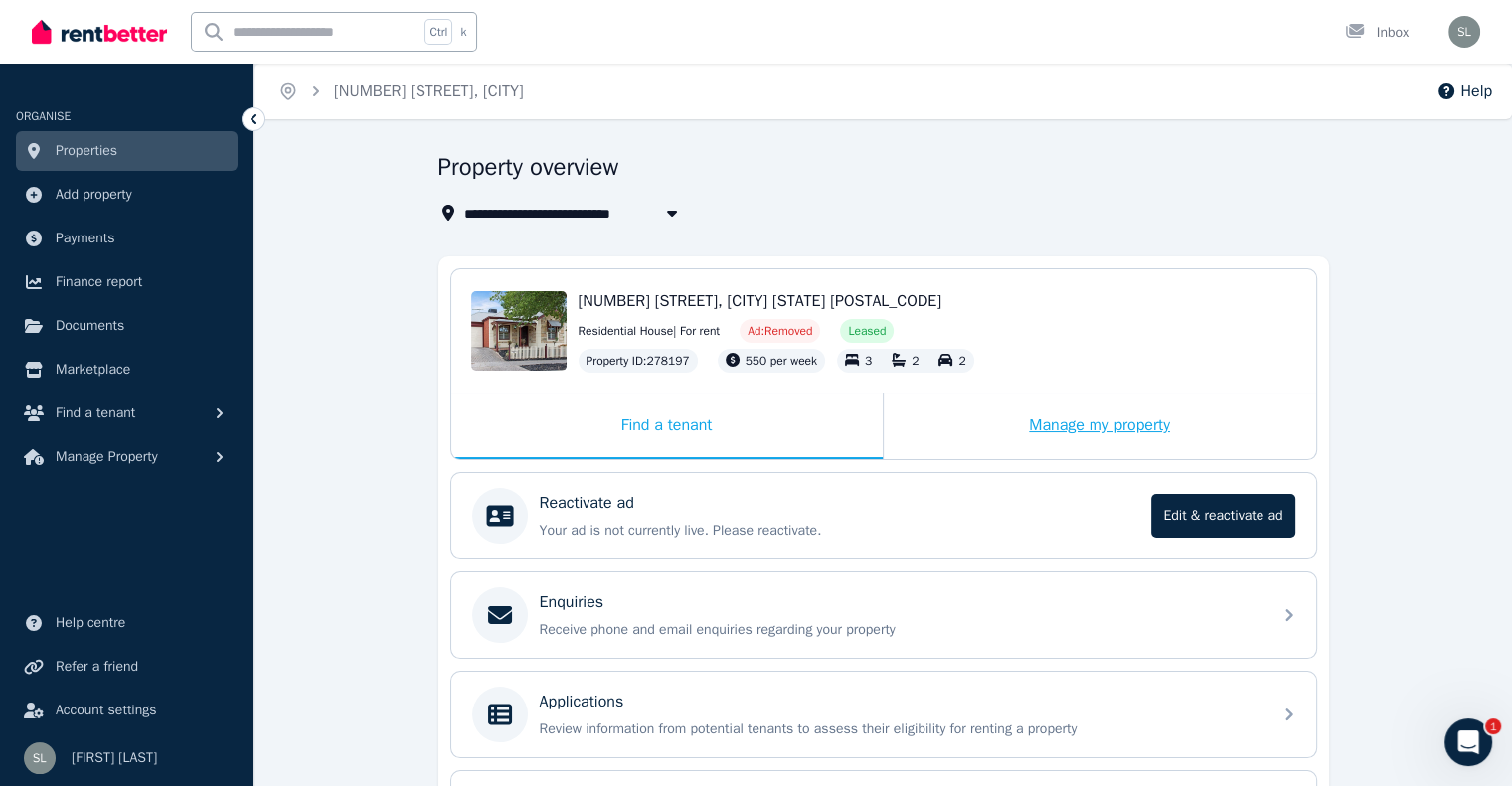 click on "Manage my property" at bounding box center [1099, 426] 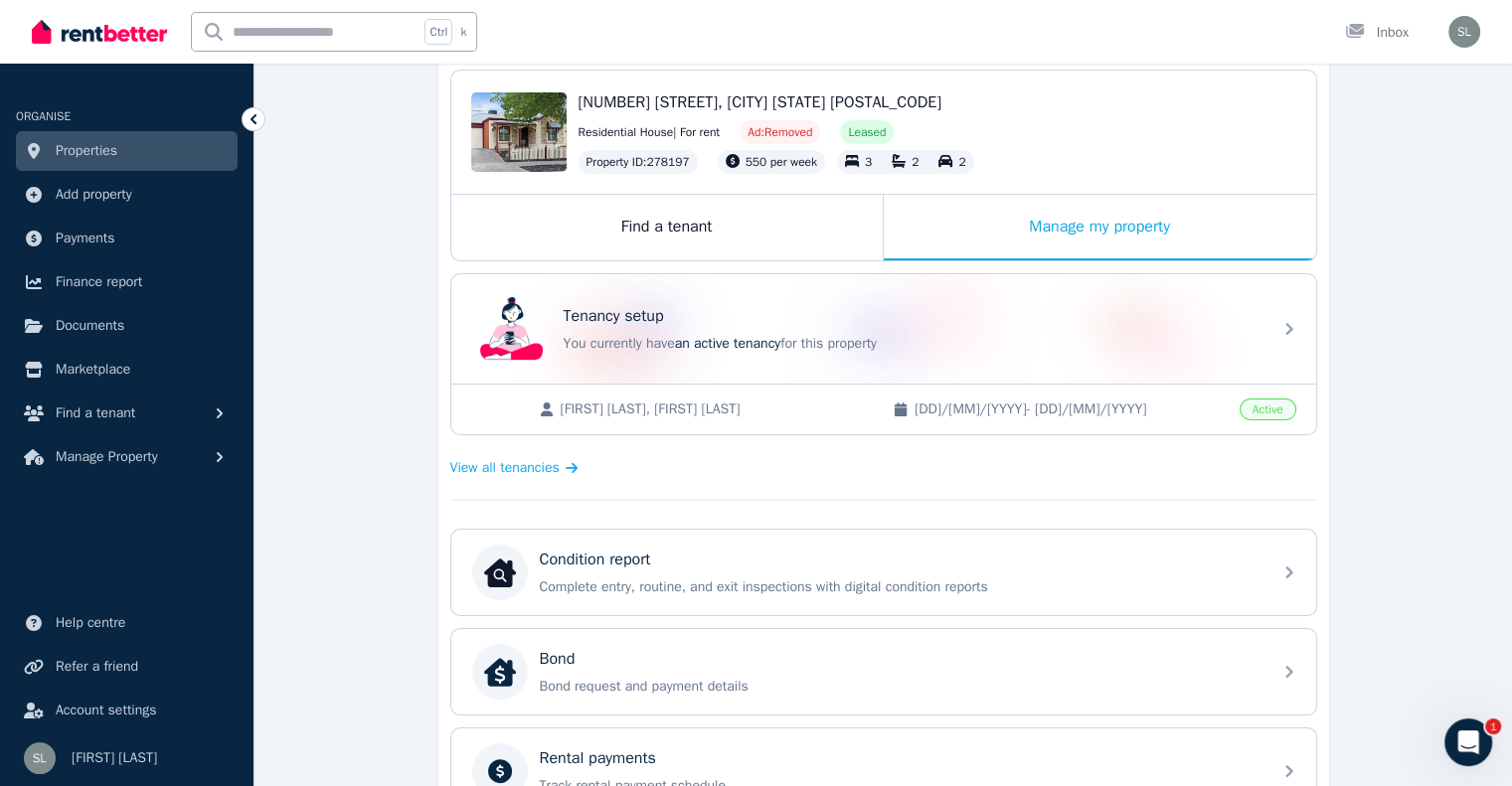 scroll, scrollTop: 397, scrollLeft: 0, axis: vertical 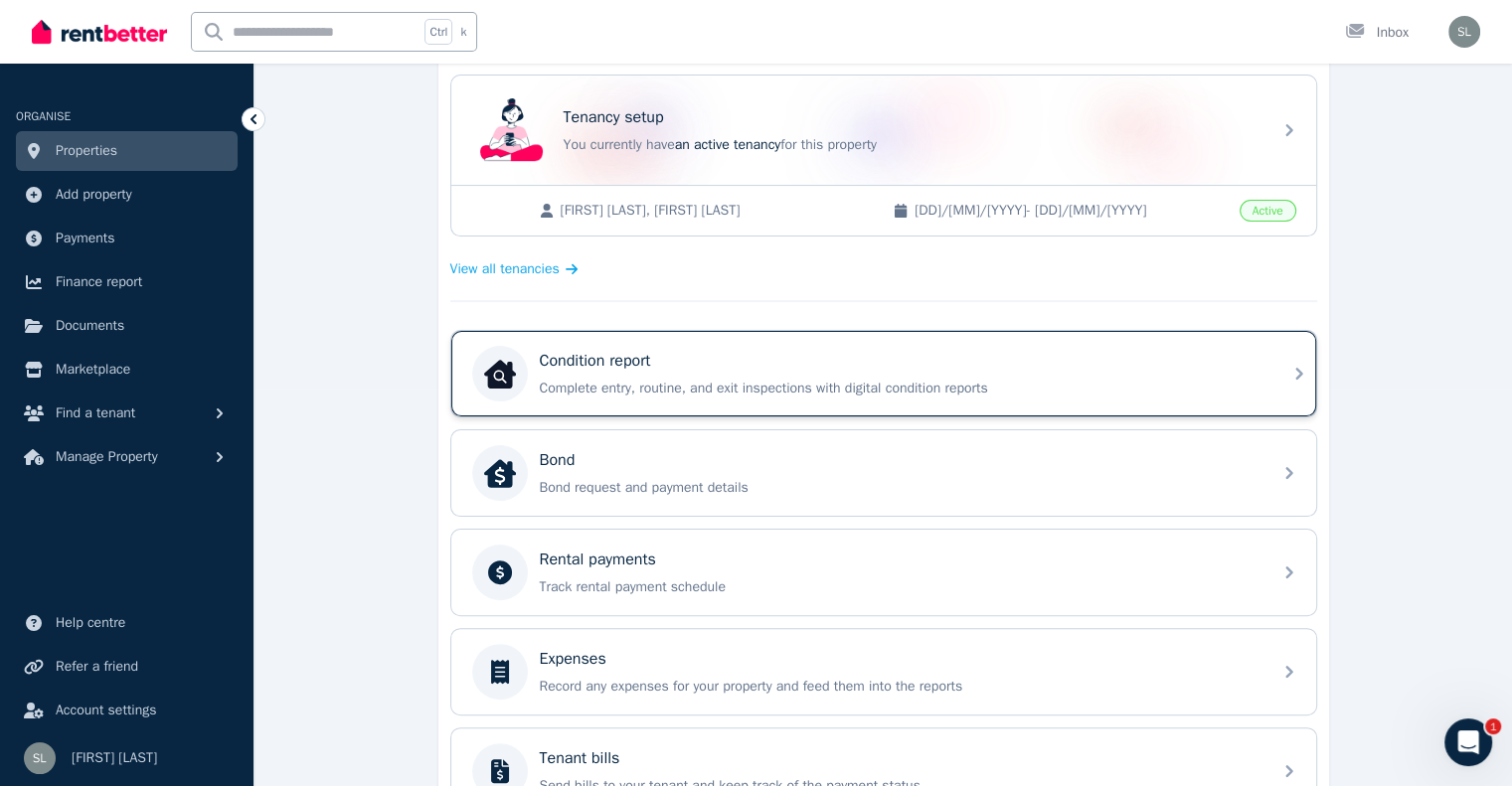 click on "Condition report Complete entry, routine, and exit inspections with digital condition reports" at bounding box center [900, 374] 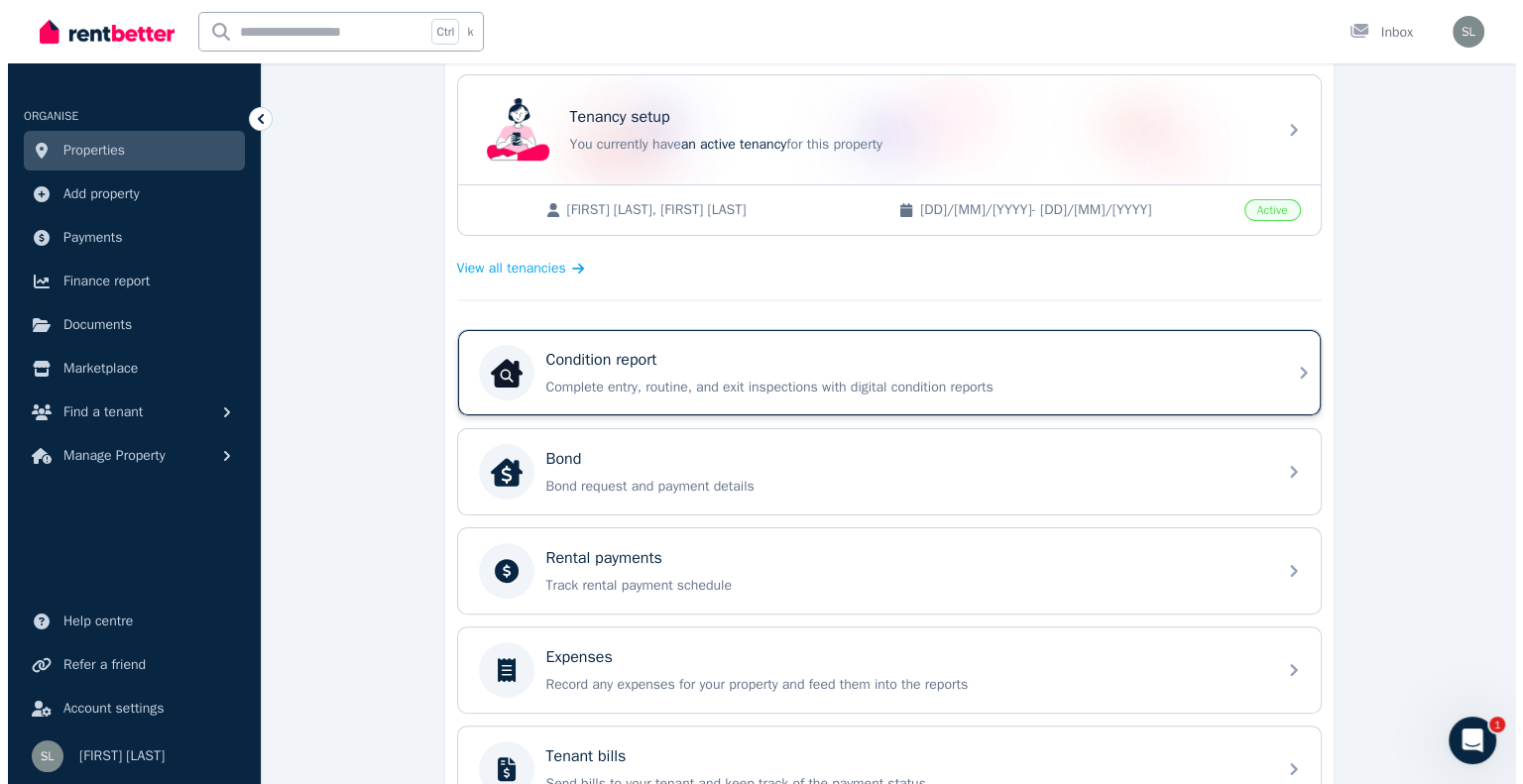 scroll, scrollTop: 0, scrollLeft: 0, axis: both 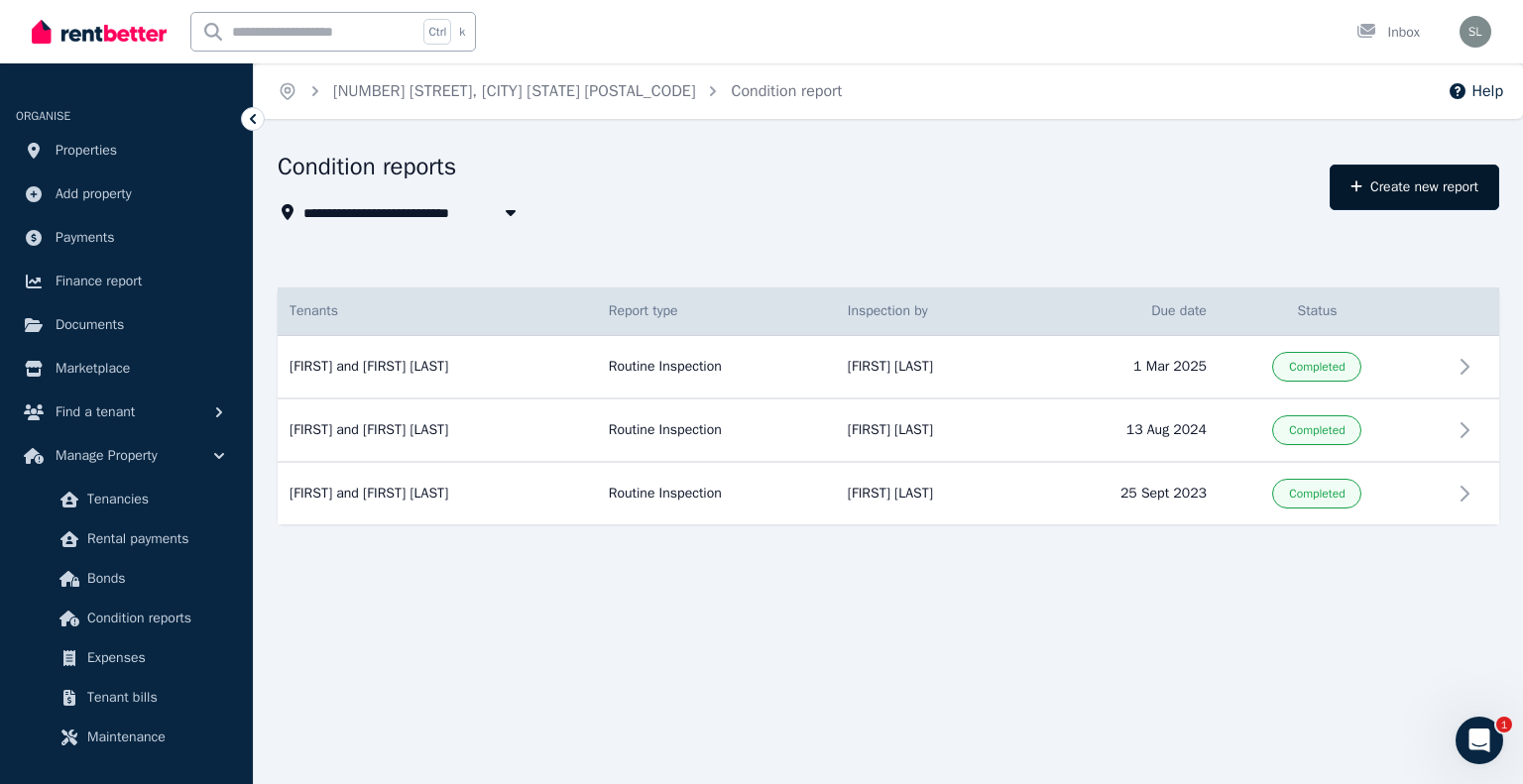 click on "Create new report" at bounding box center [1414, 187] 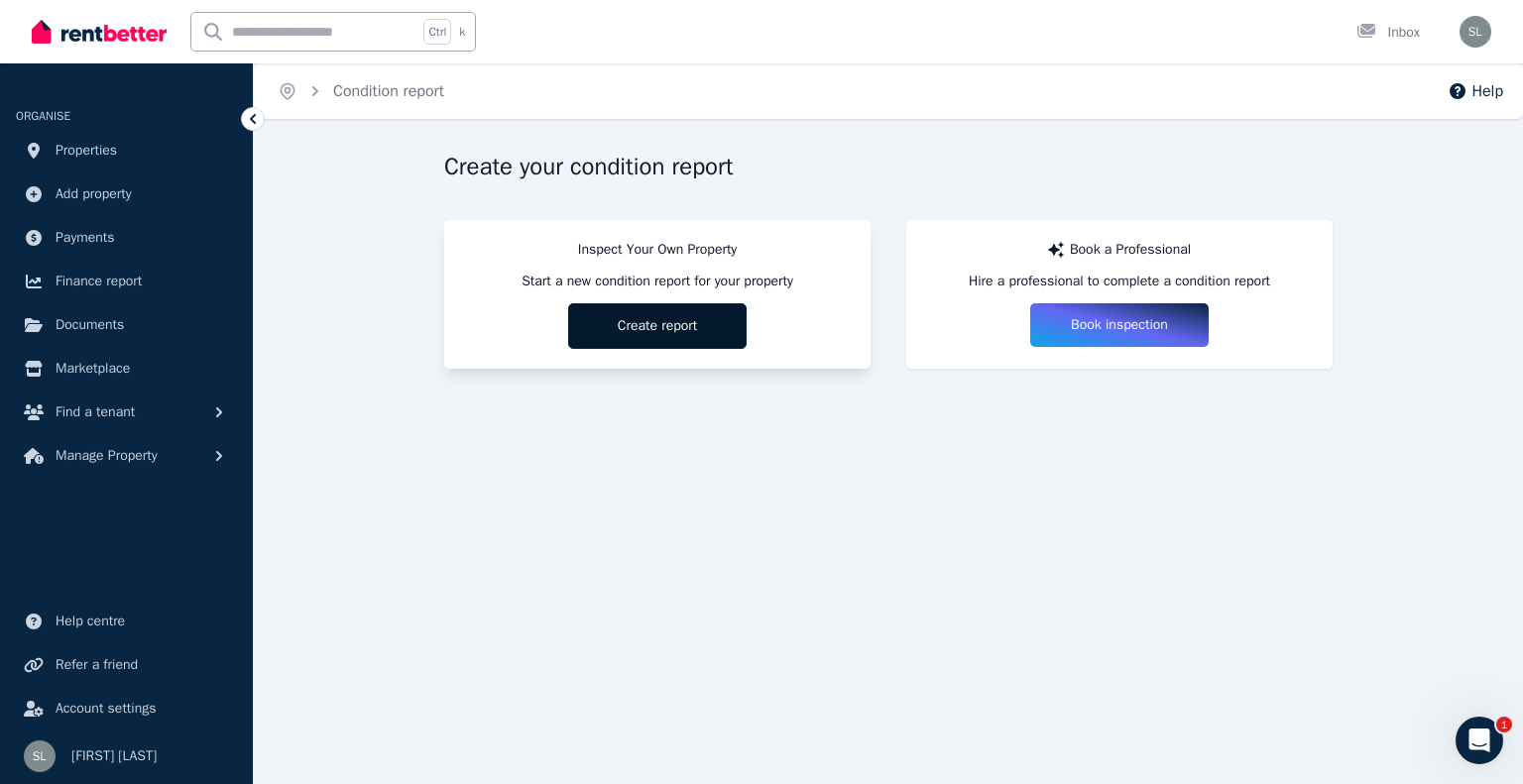 click on "Create report" at bounding box center (657, 326) 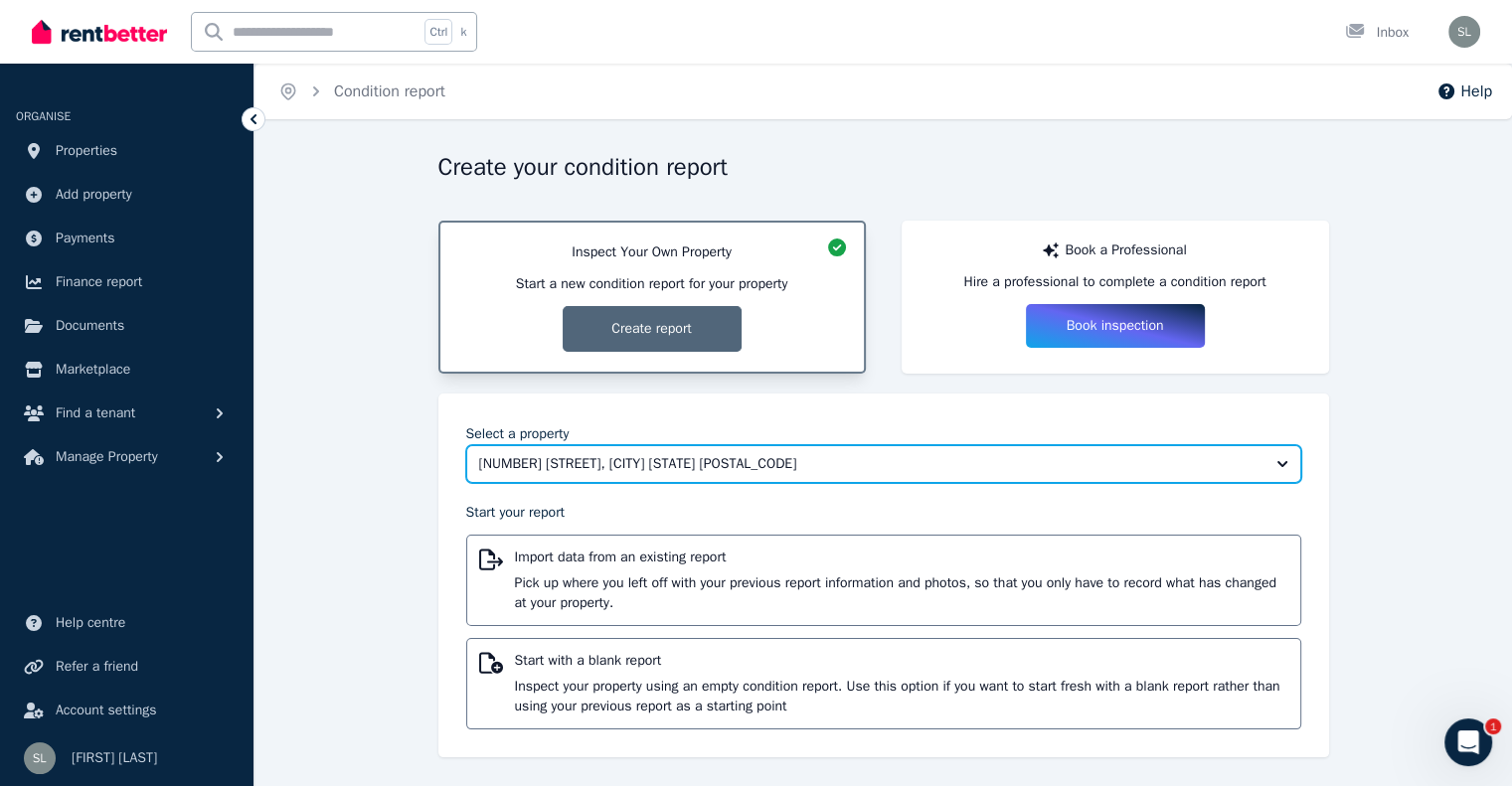 click on "[DD] [STREET_NAME], [SUBURB]" at bounding box center [870, 464] 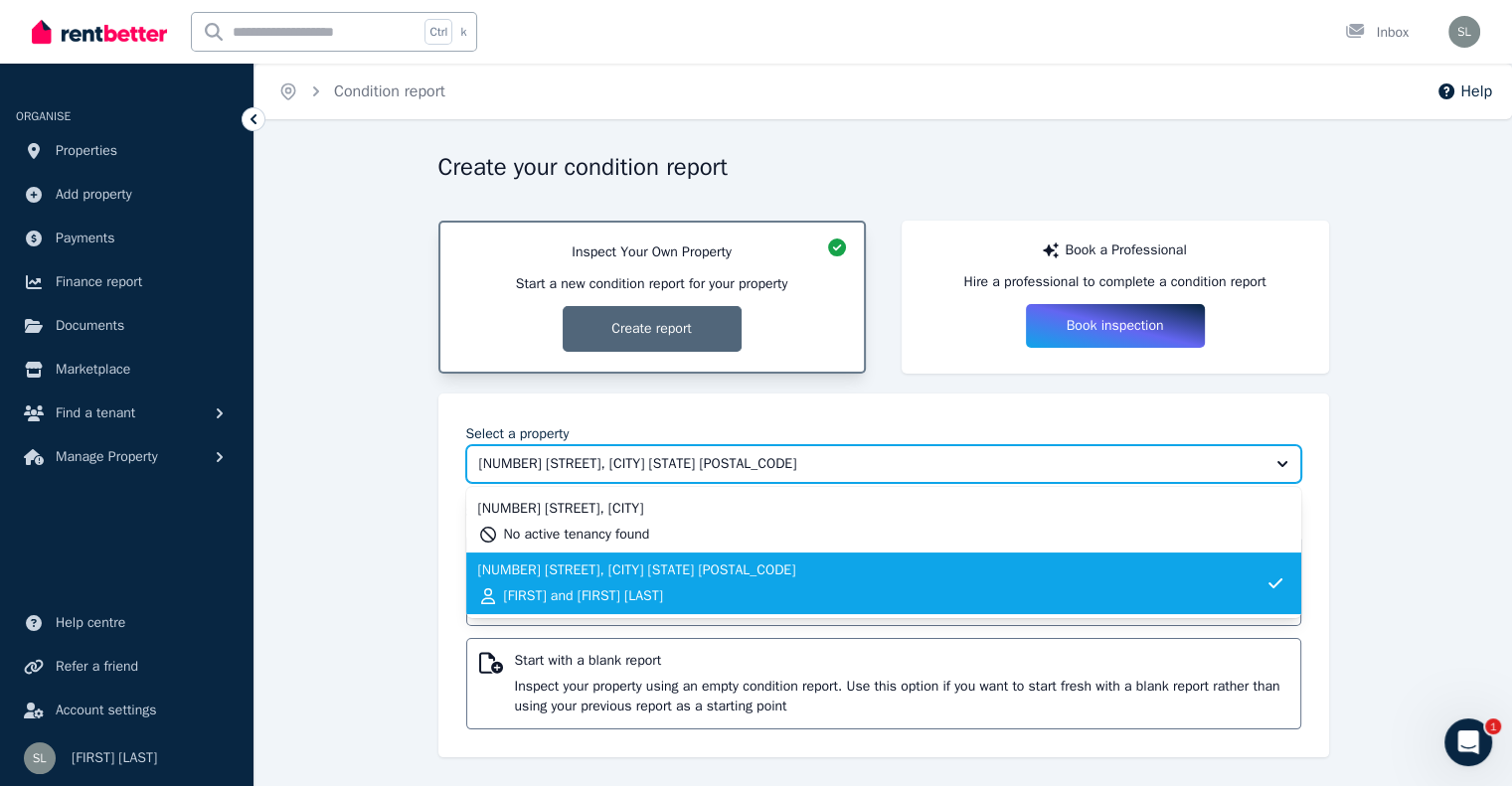 click on "[DD] [STREET_NAME], [SUBURB]" at bounding box center (870, 464) 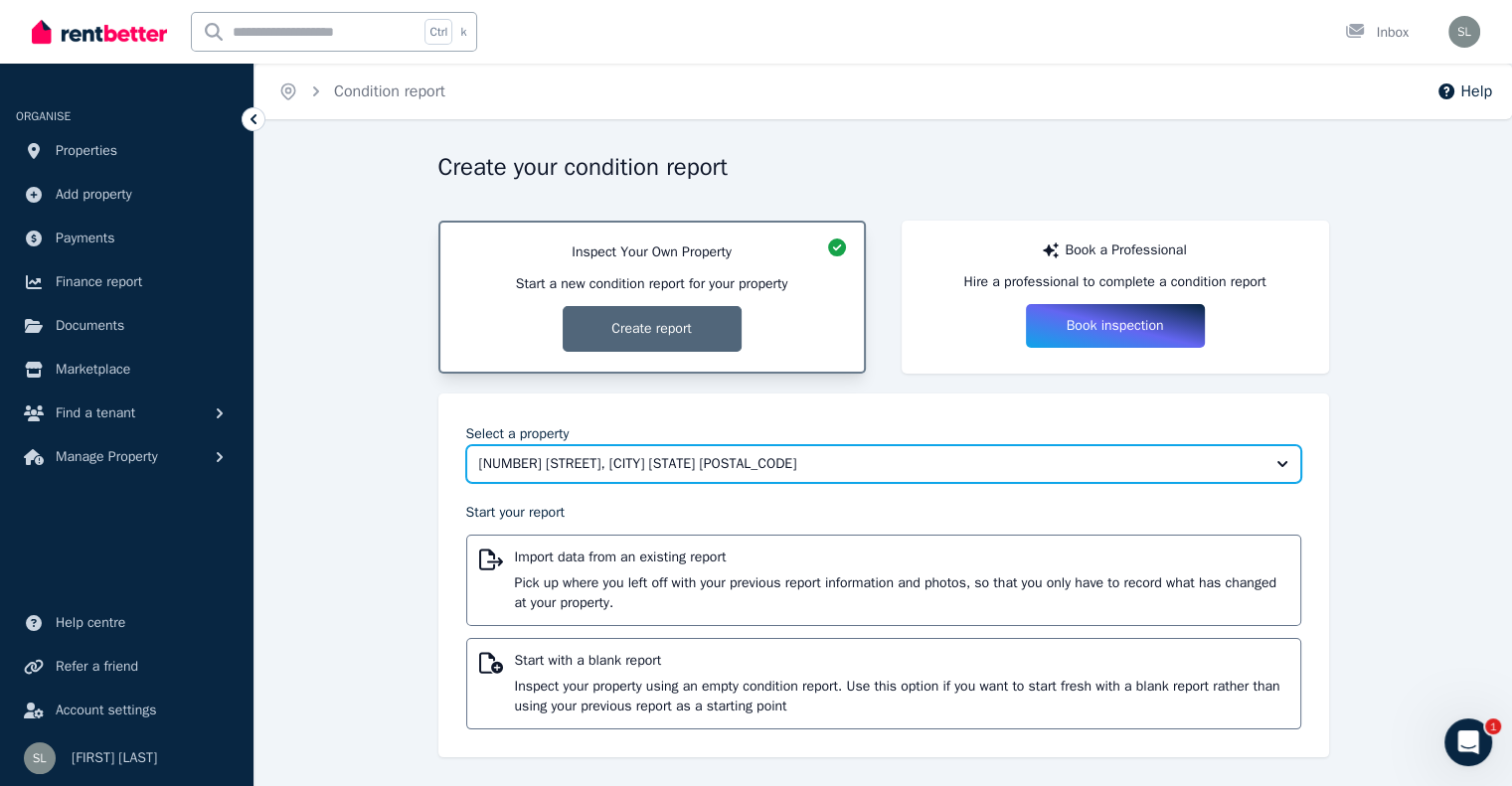 scroll, scrollTop: 4, scrollLeft: 0, axis: vertical 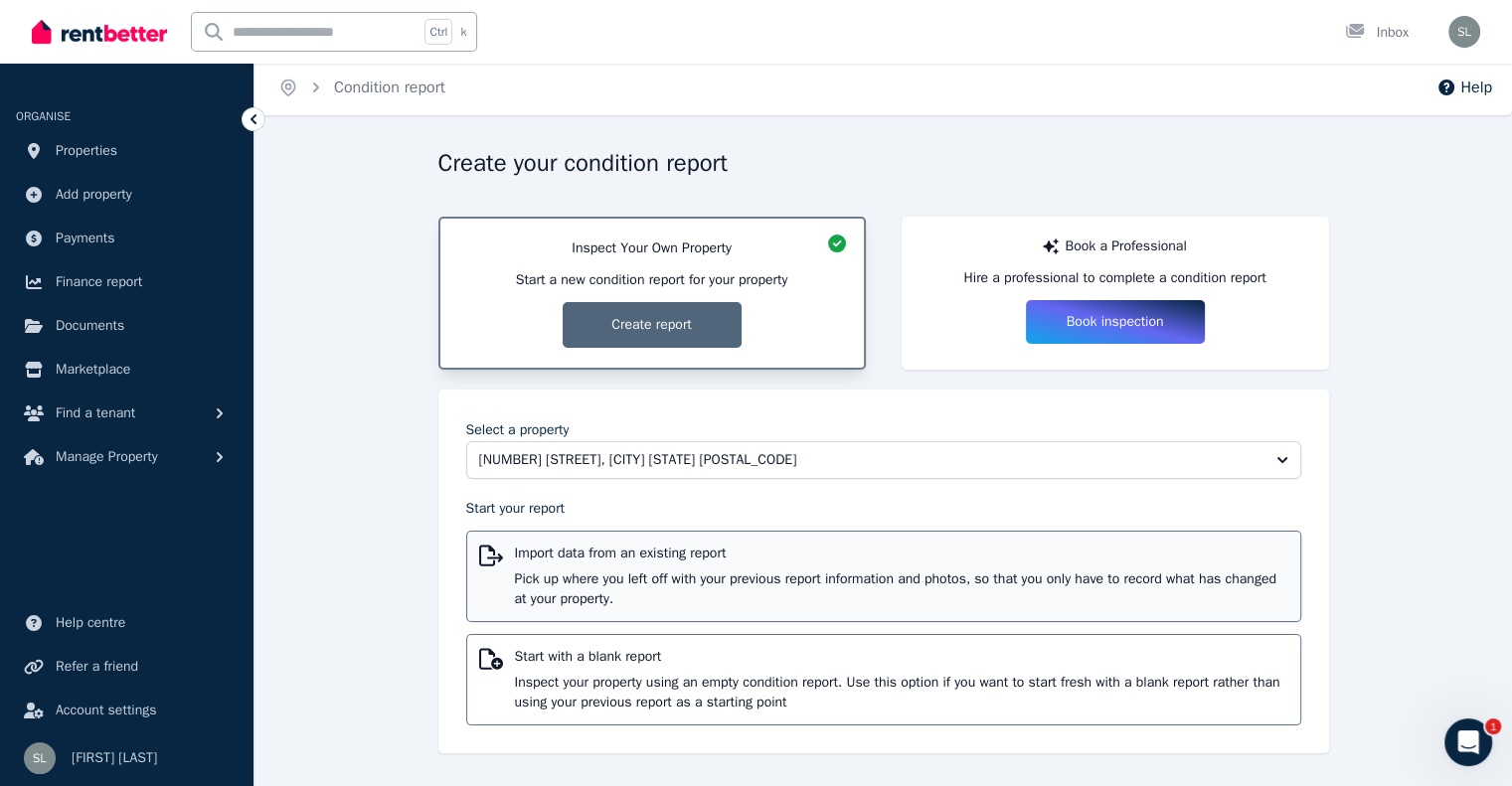 click on "Import data from an existing report Pick up where you left off with your previous report information and photos, so that you only have to record what has changed at your property." at bounding box center (902, 576) 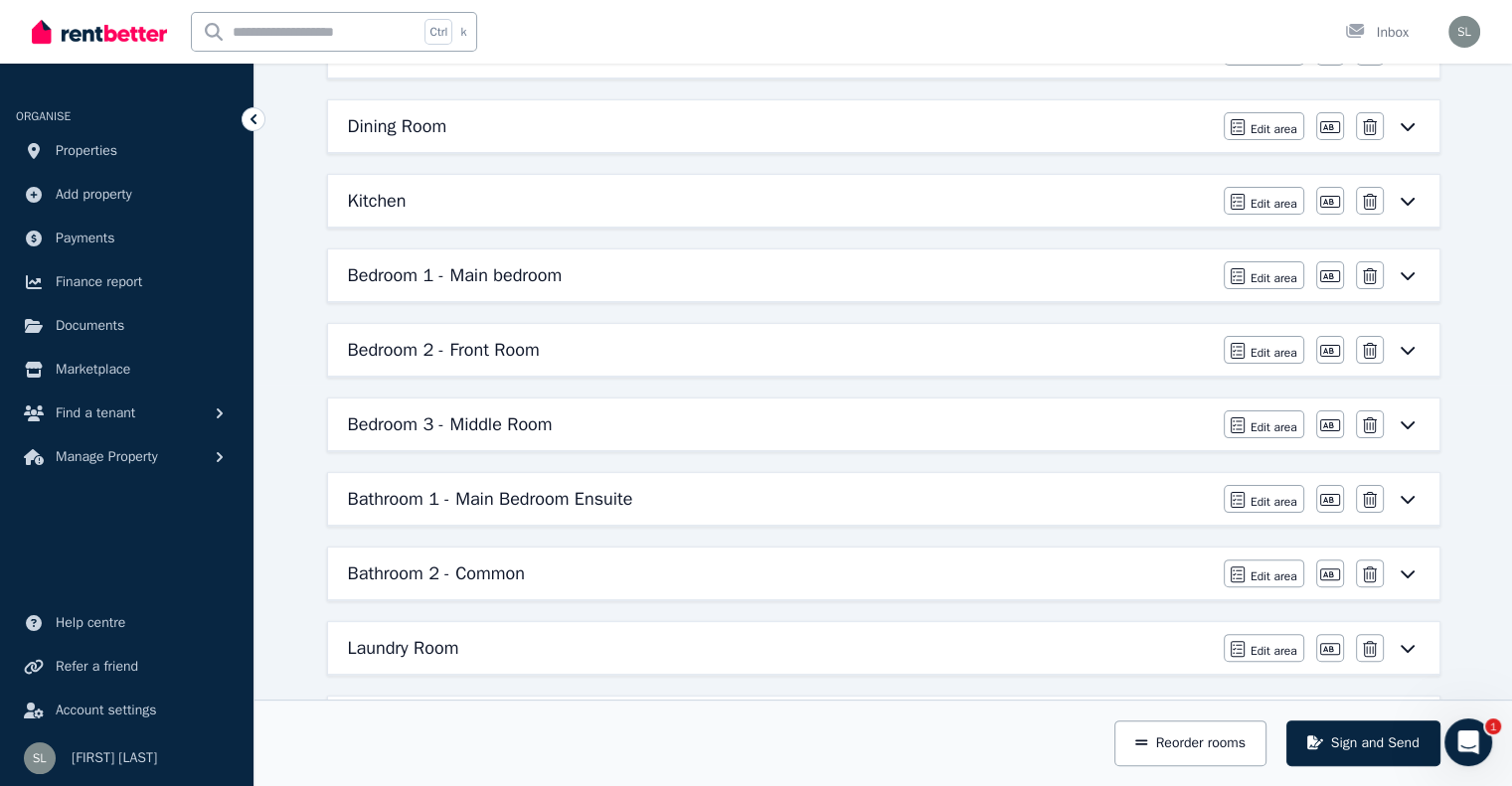 scroll, scrollTop: 0, scrollLeft: 0, axis: both 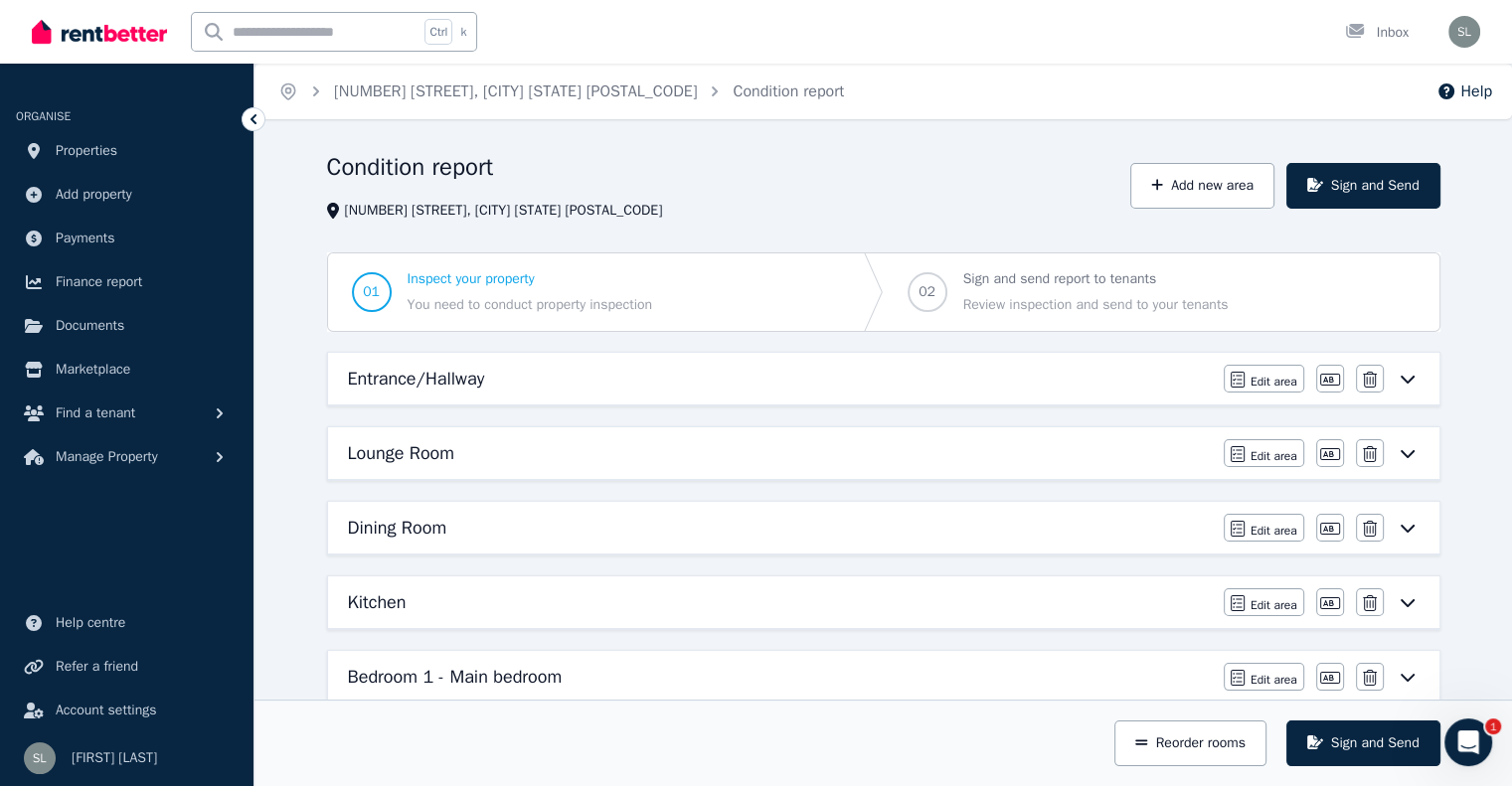 click 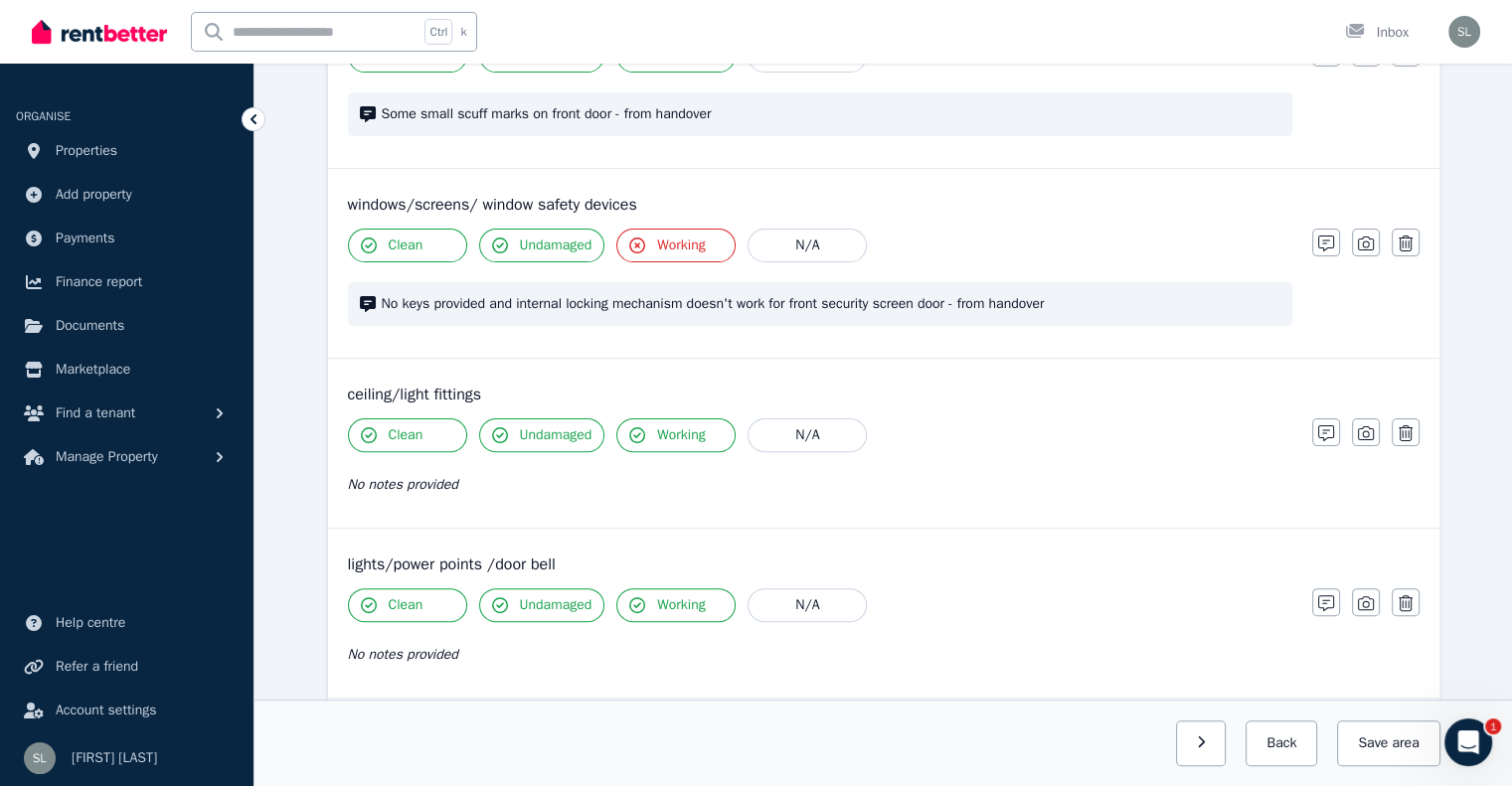 scroll, scrollTop: 992, scrollLeft: 0, axis: vertical 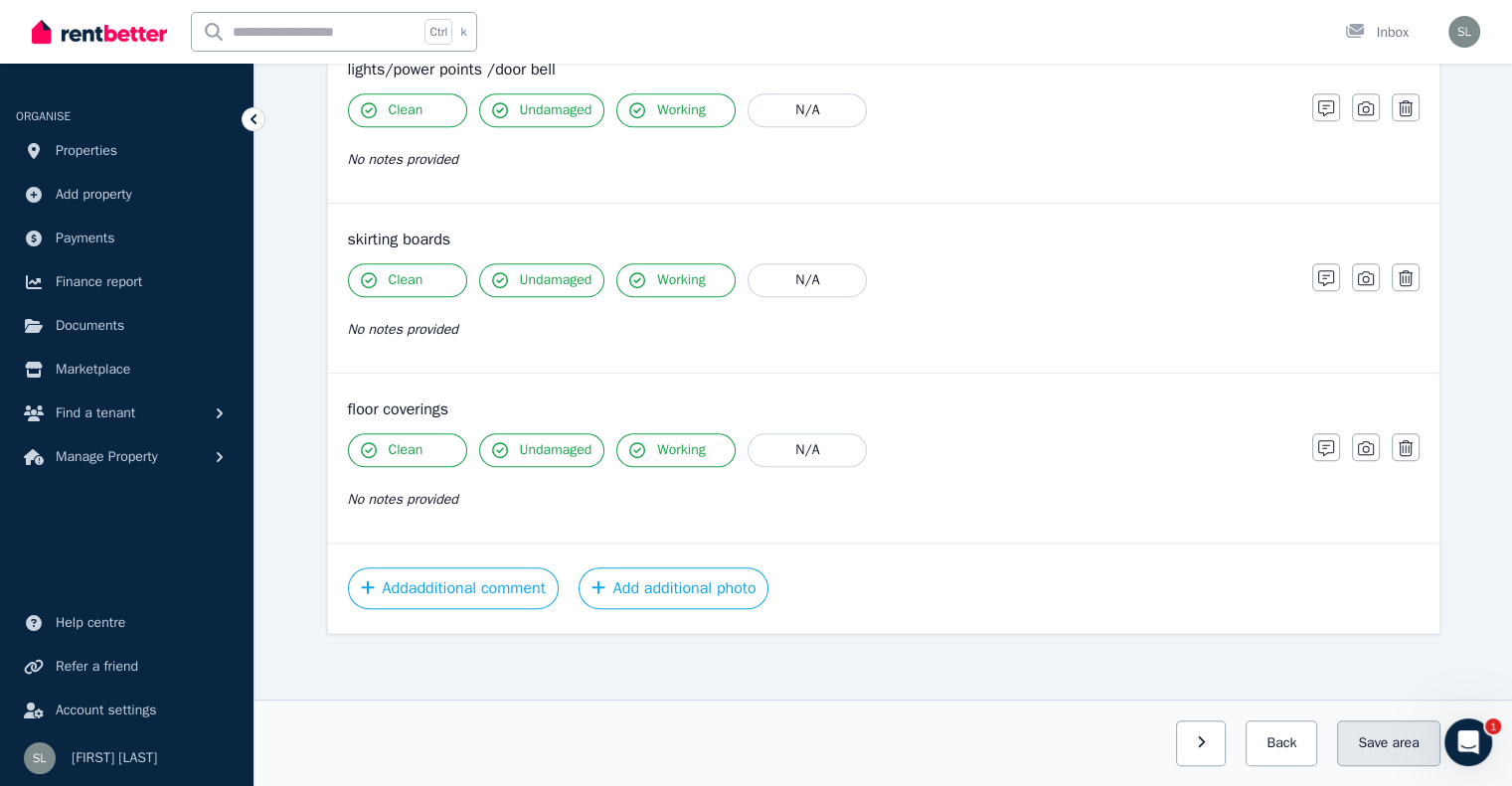 click on "Save   area" at bounding box center [1388, 743] 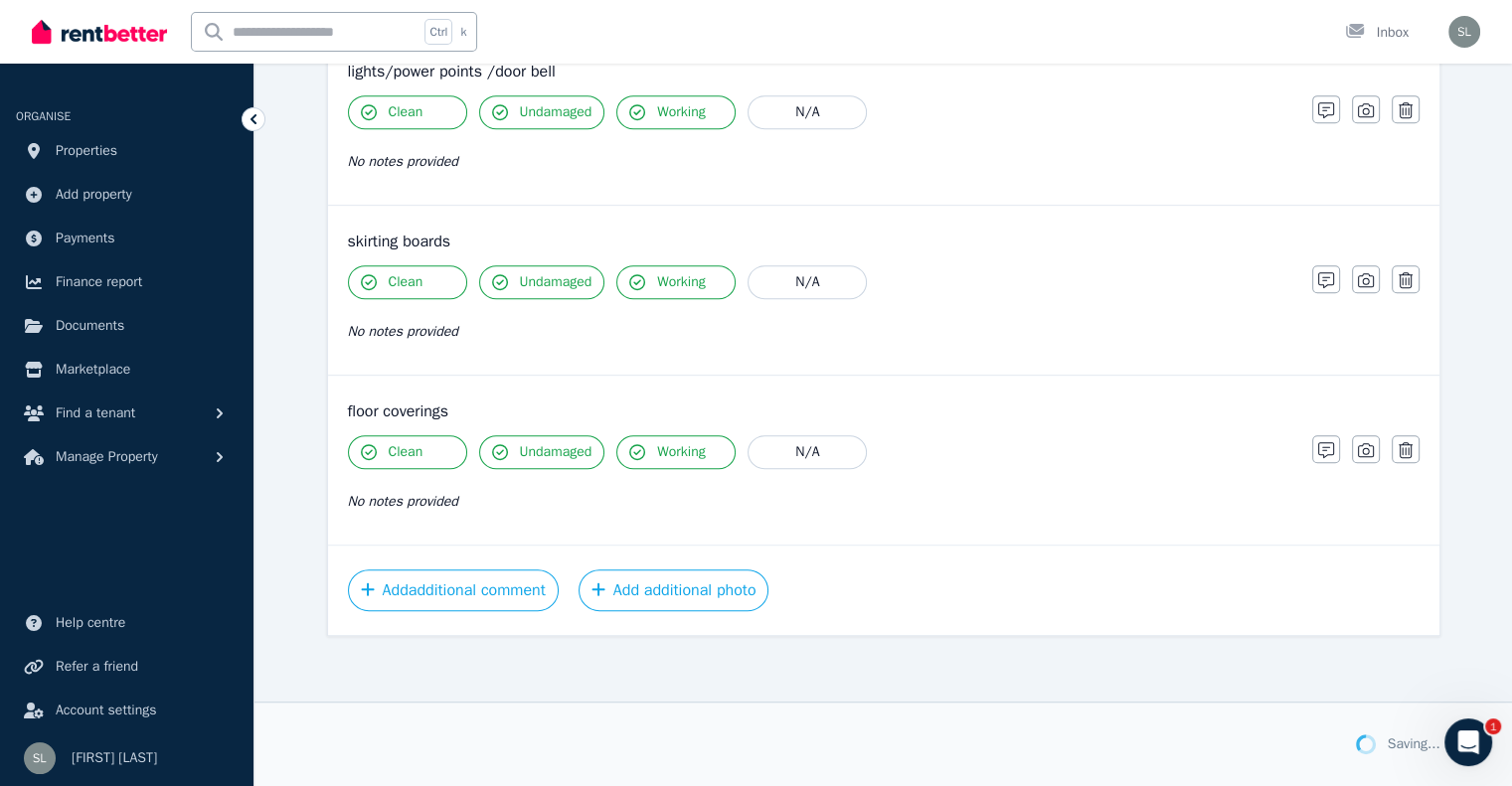 scroll, scrollTop: 992, scrollLeft: 0, axis: vertical 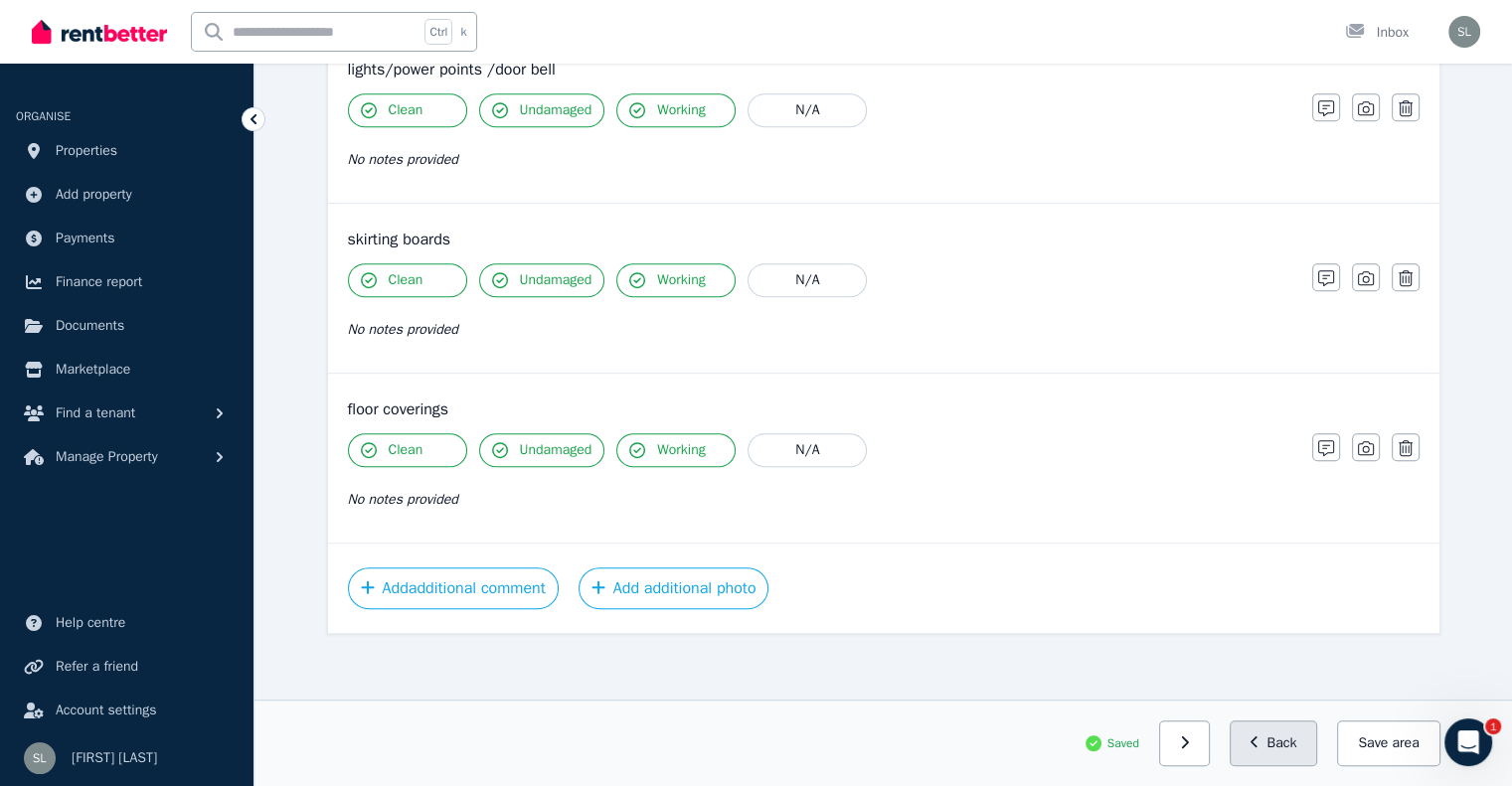 click on "Back" at bounding box center (1273, 743) 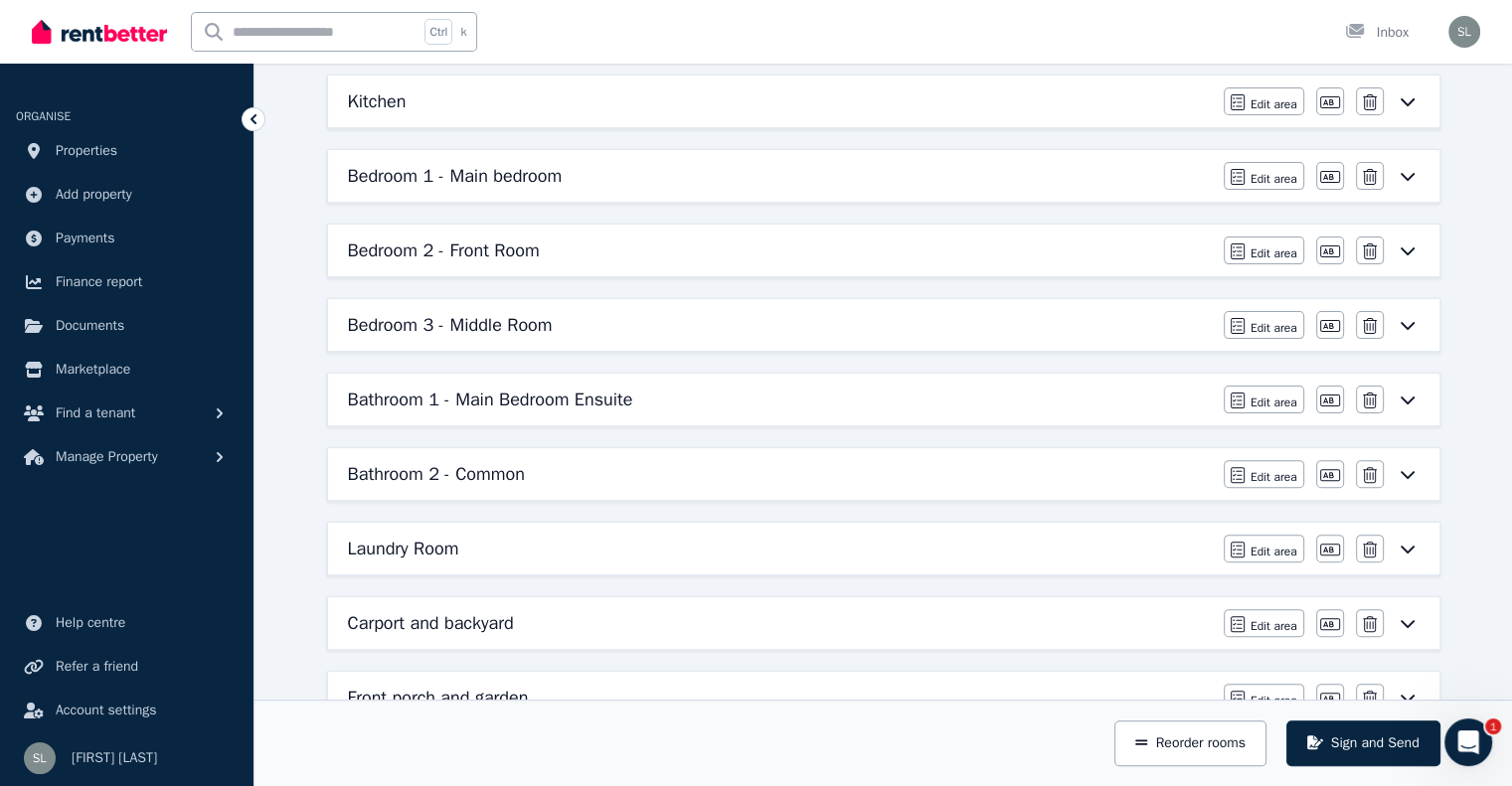 scroll, scrollTop: 103, scrollLeft: 0, axis: vertical 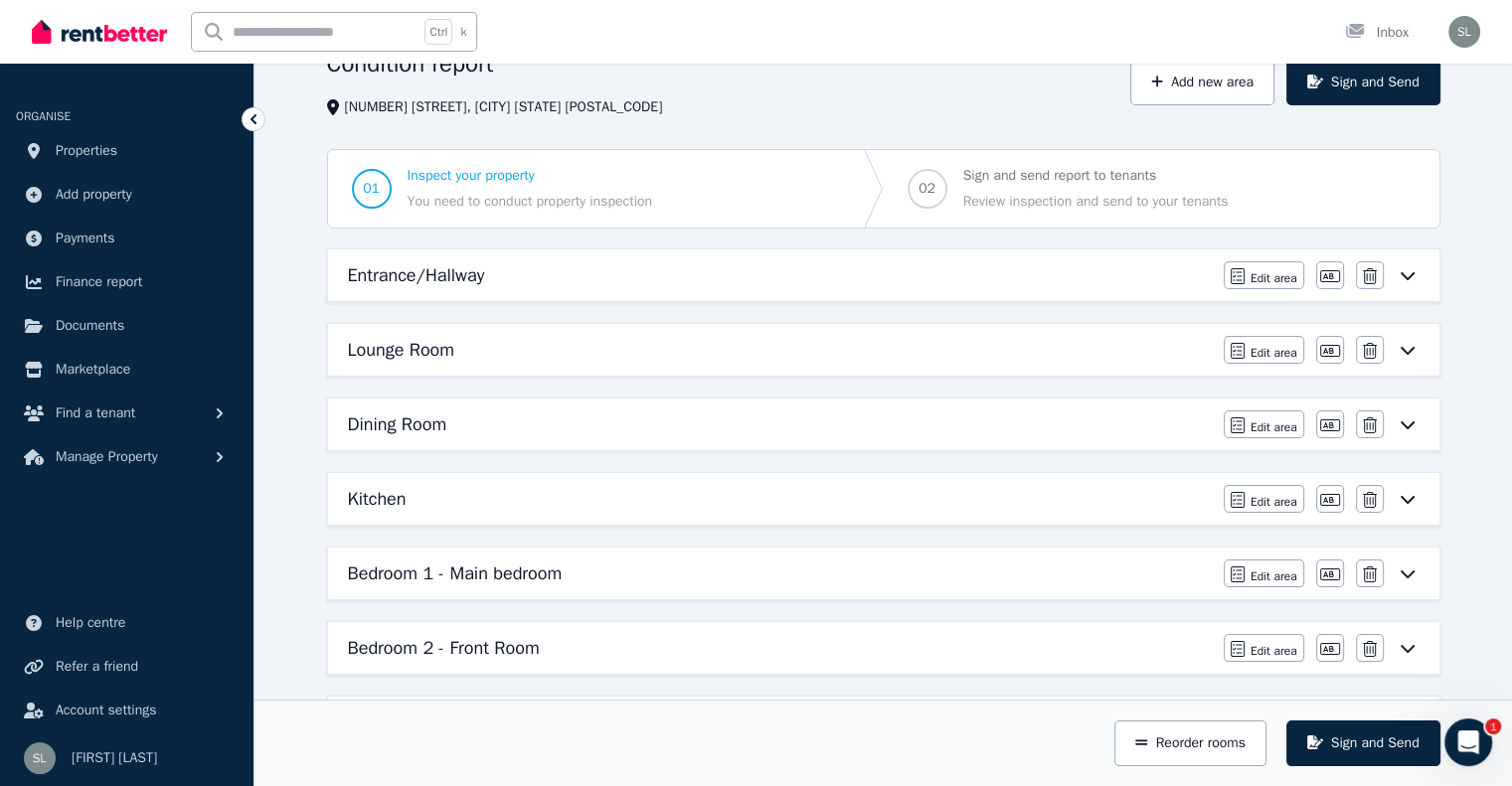 click 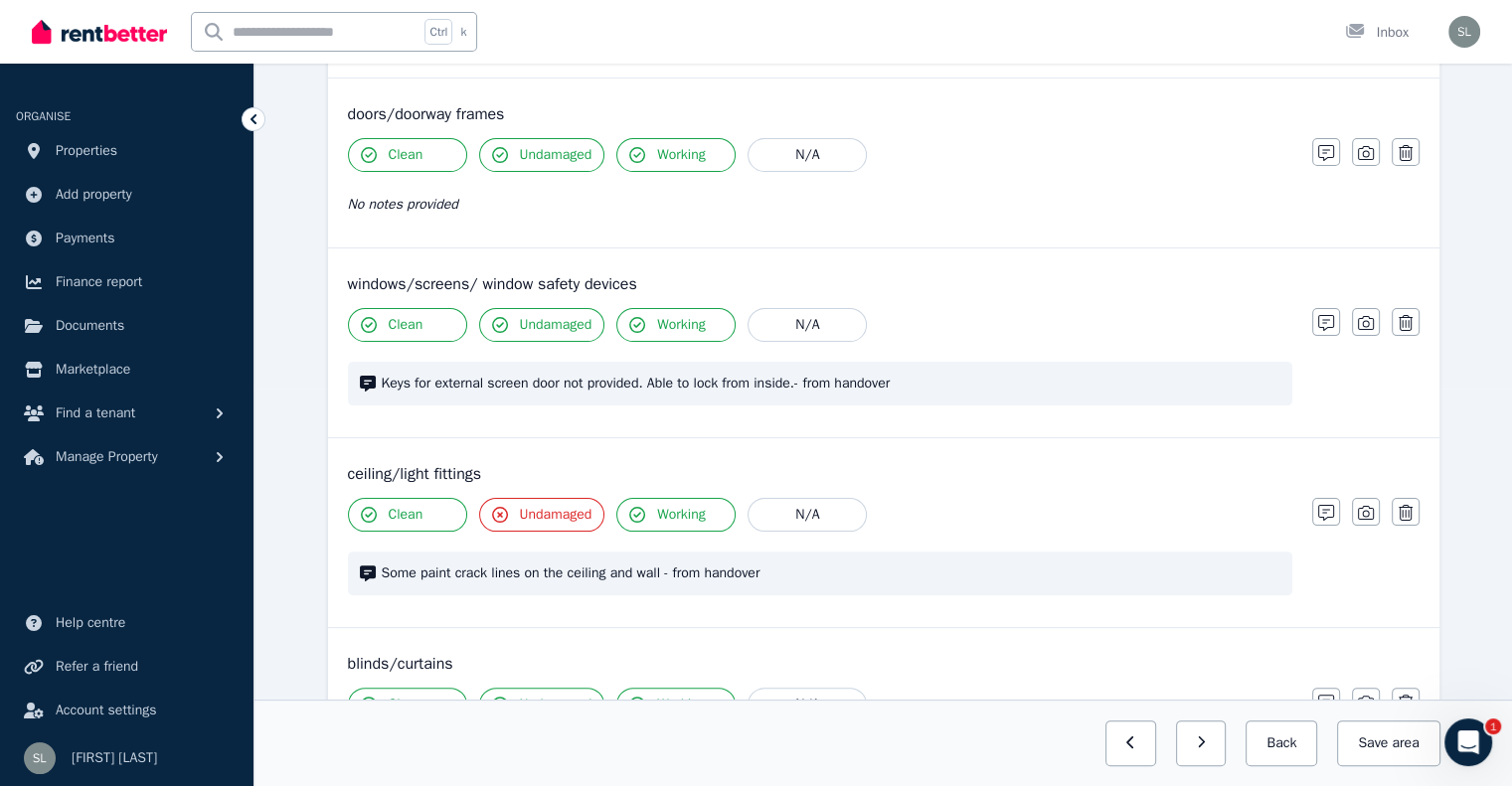 scroll, scrollTop: 497, scrollLeft: 0, axis: vertical 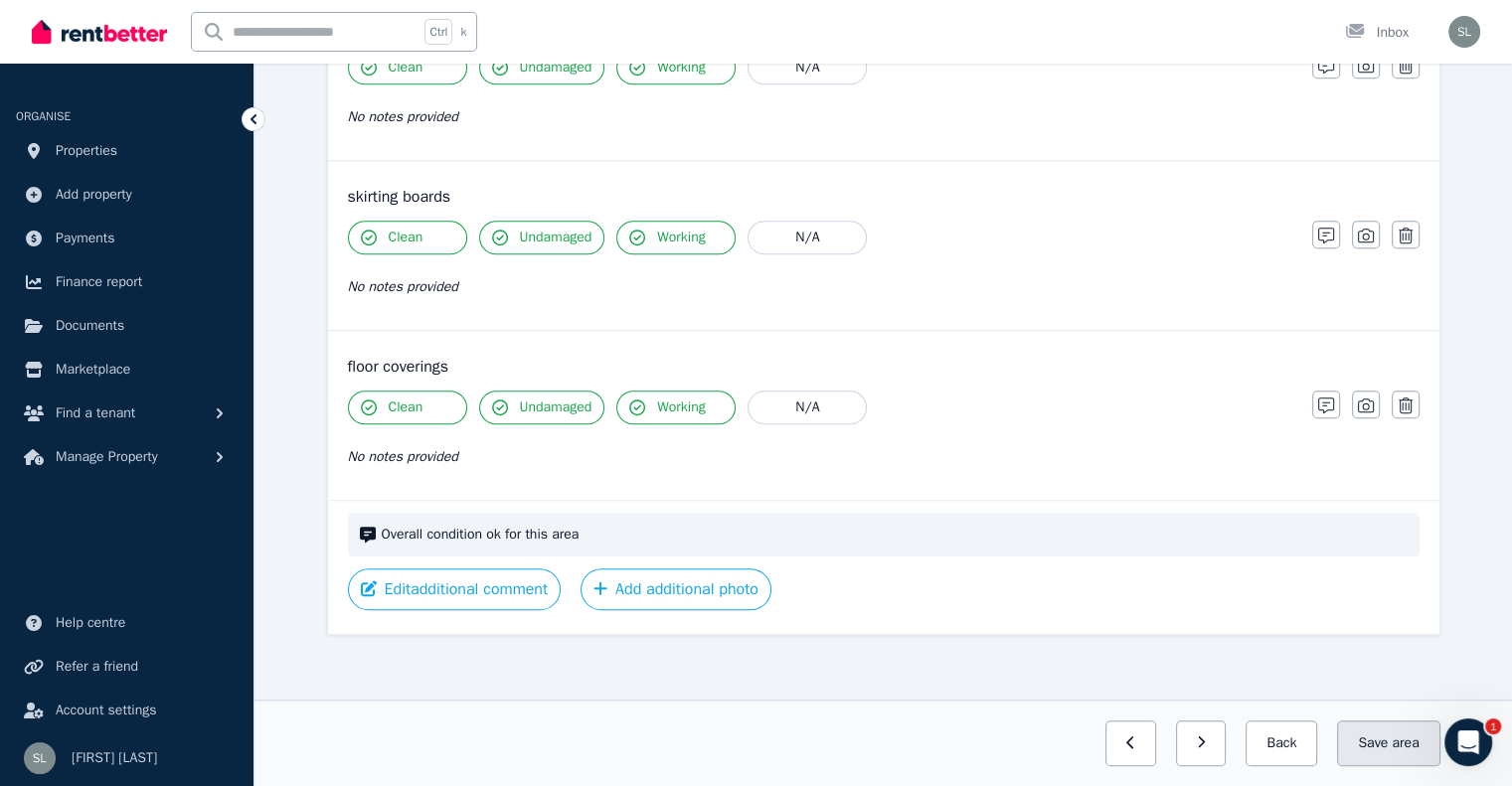 click on "Save   area" at bounding box center [1388, 743] 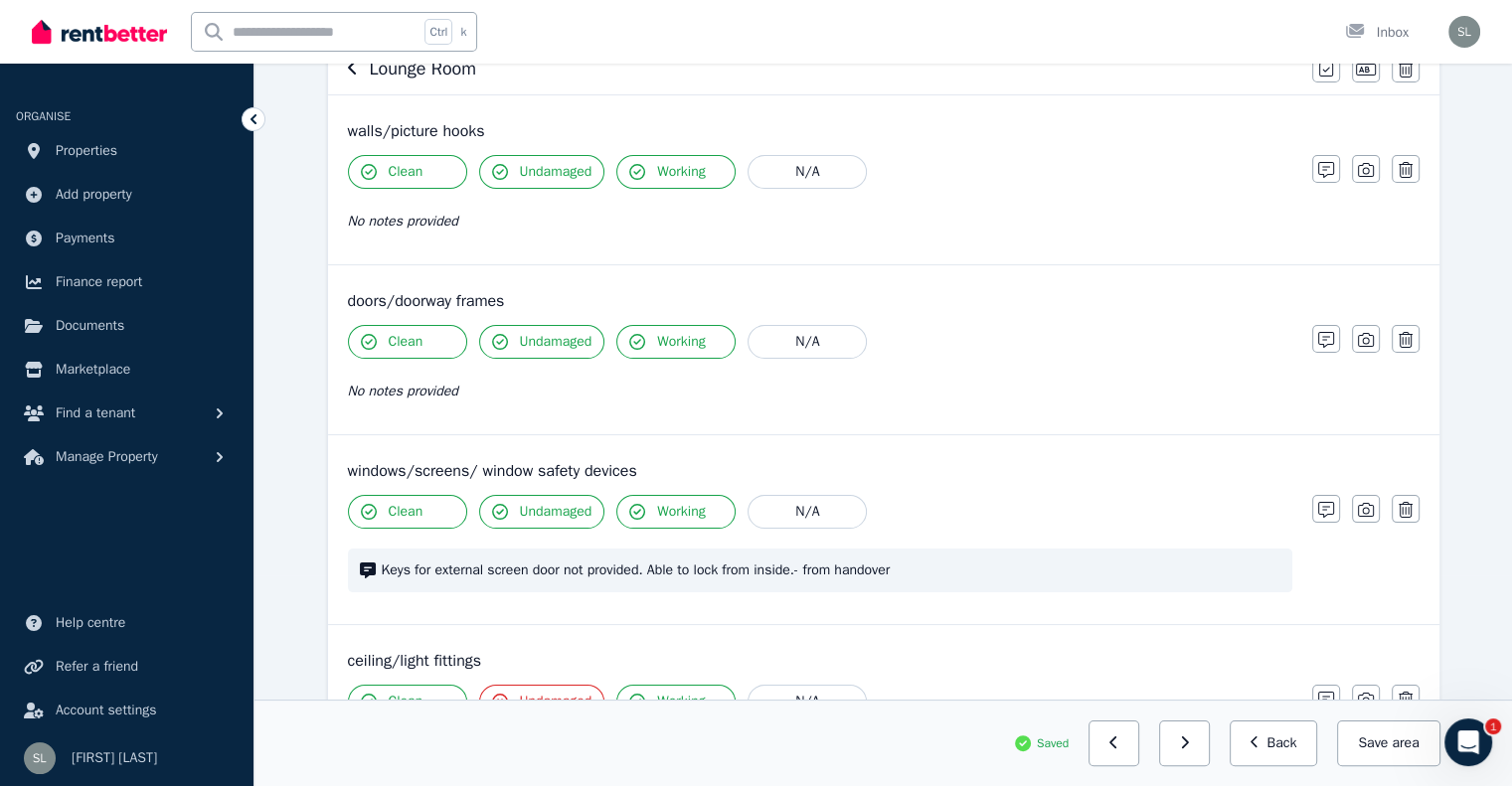 scroll, scrollTop: 0, scrollLeft: 0, axis: both 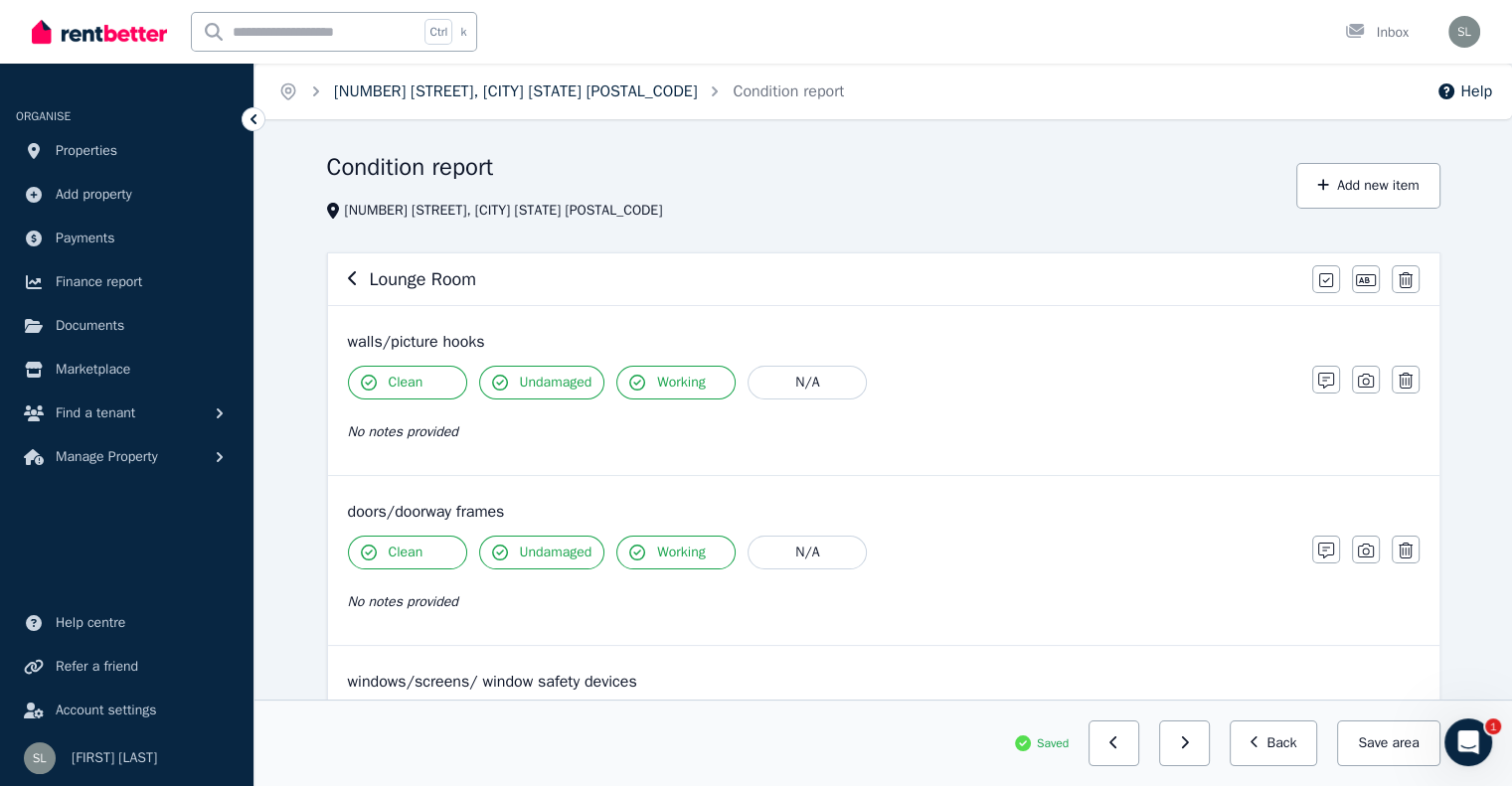 click on "[DD] [STREET_NAME], [SUBURB]" at bounding box center [515, 91] 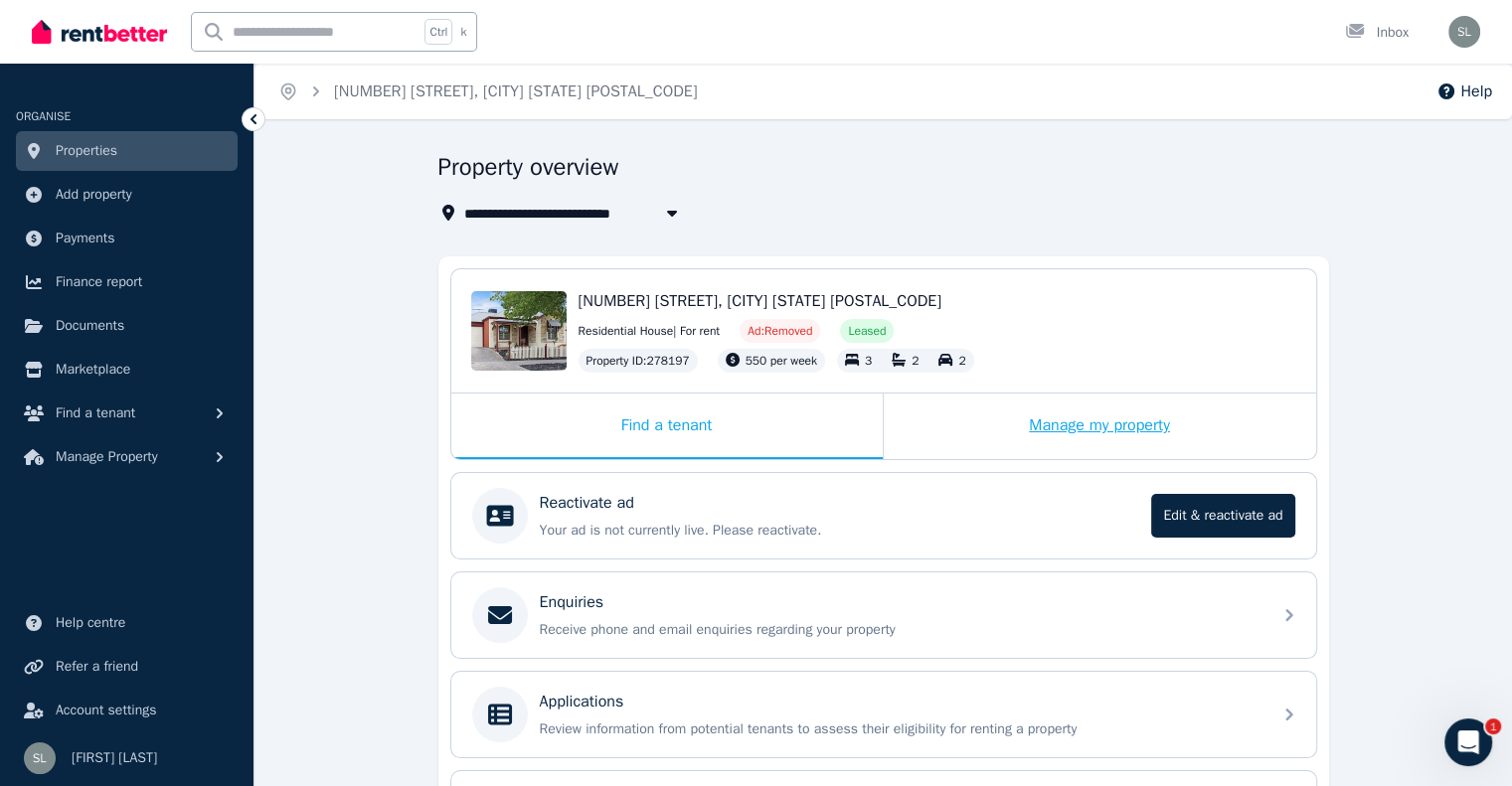 click on "Manage my property" at bounding box center [1099, 426] 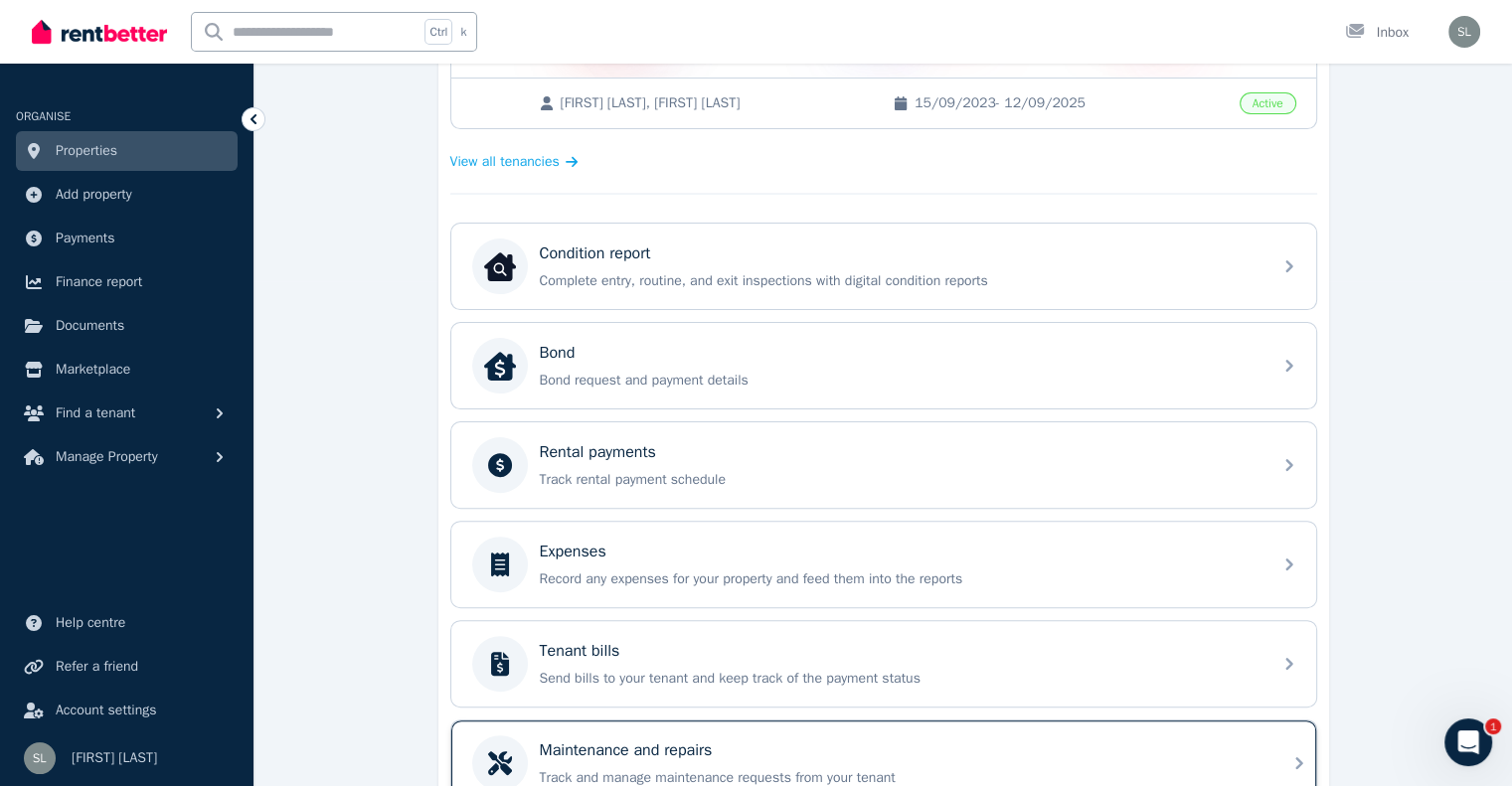 scroll, scrollTop: 405, scrollLeft: 0, axis: vertical 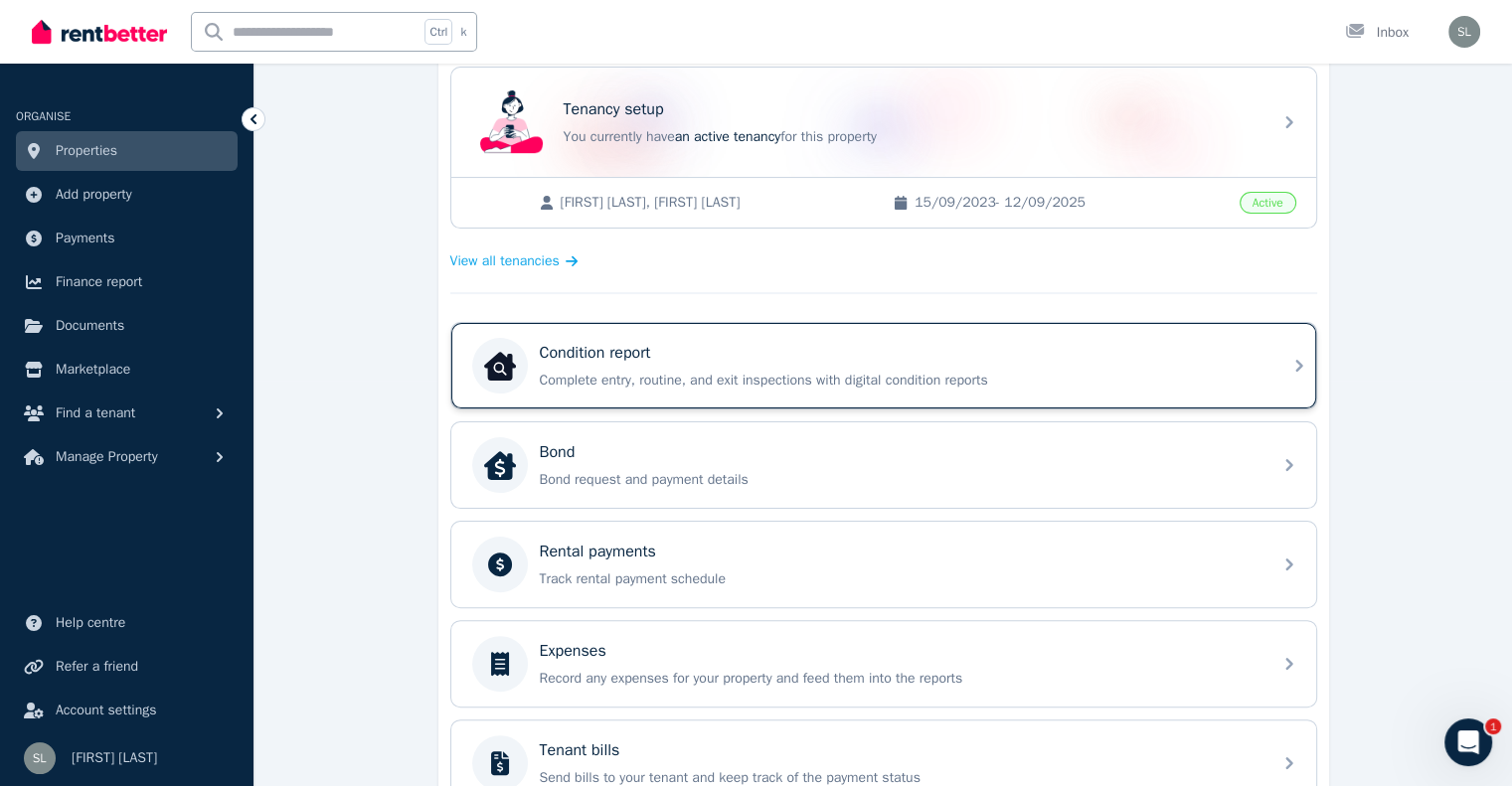 click on "Complete entry, routine, and exit inspections with digital condition reports" at bounding box center (900, 381) 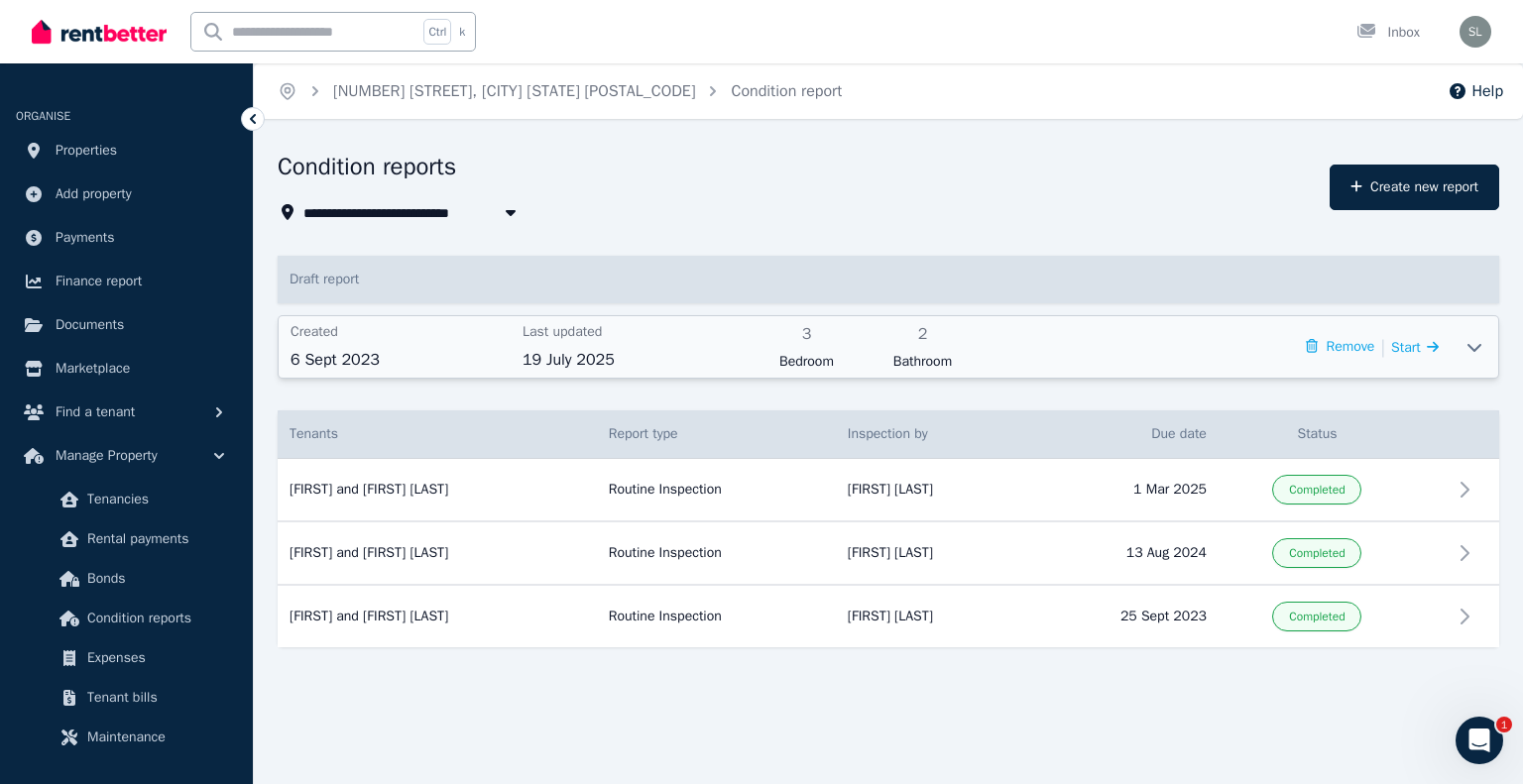 click on "Remove | Start" at bounding box center [1213, 347] 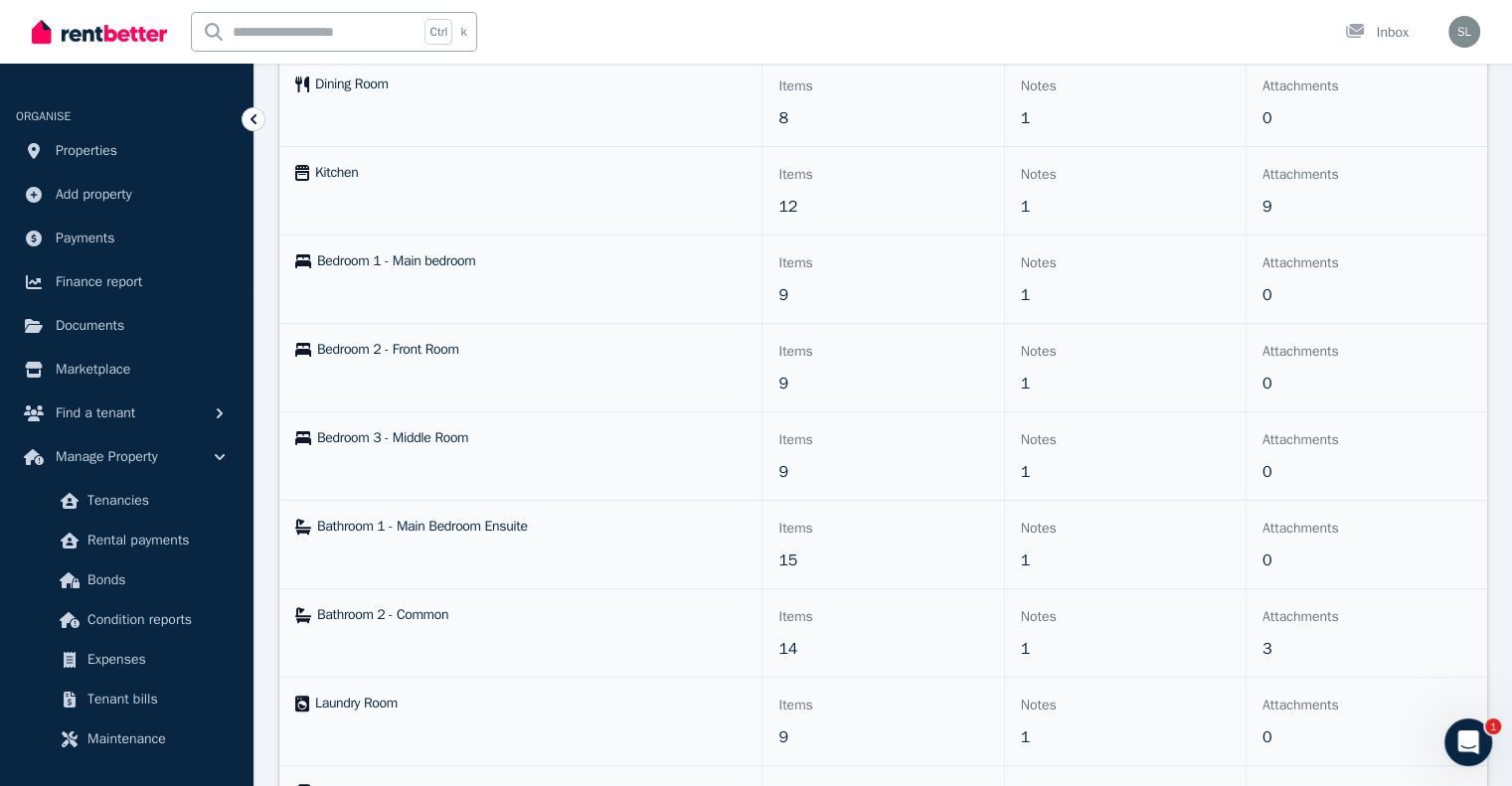 scroll, scrollTop: 0, scrollLeft: 0, axis: both 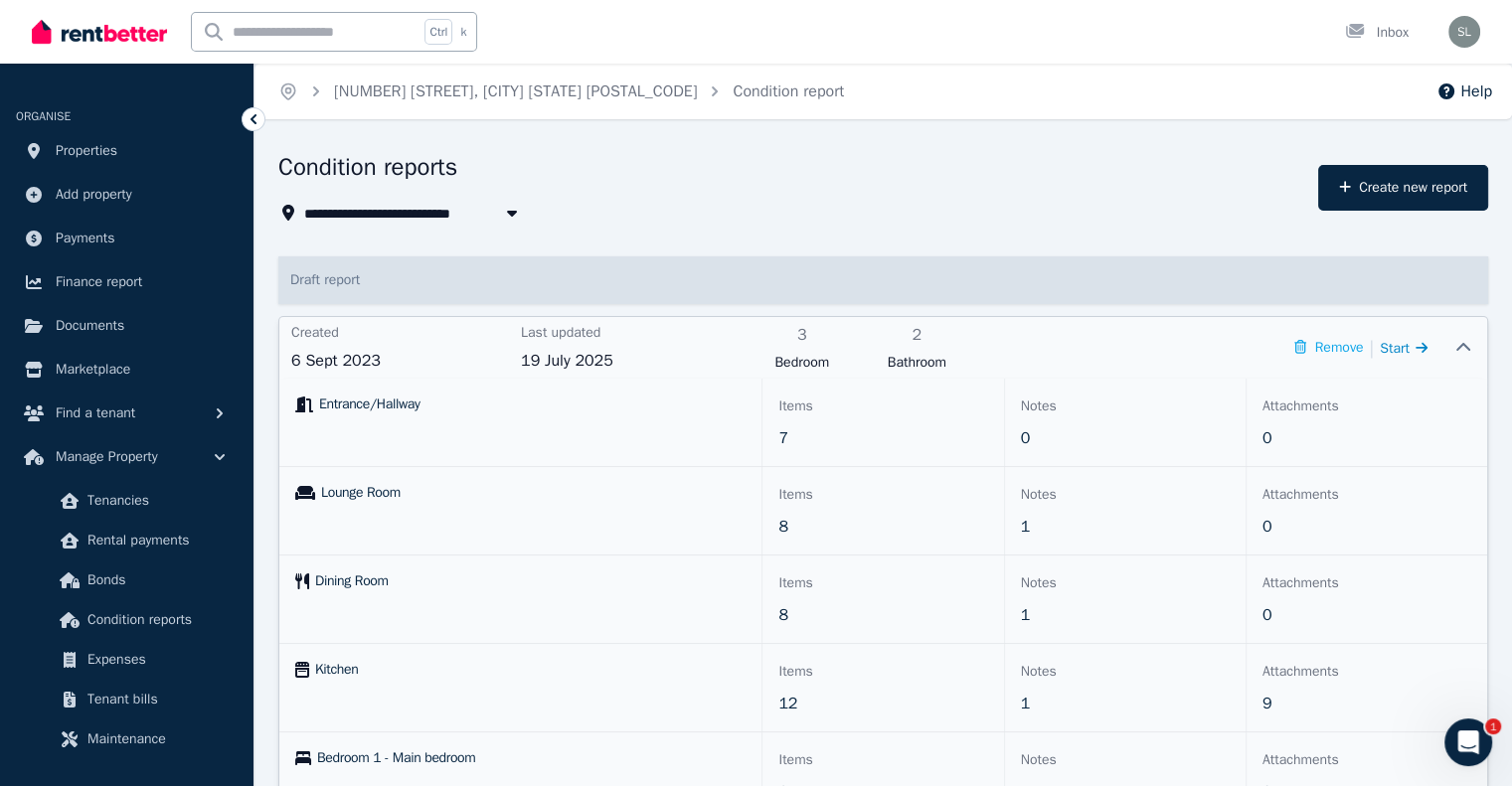 click on "Start" at bounding box center (1404, 348) 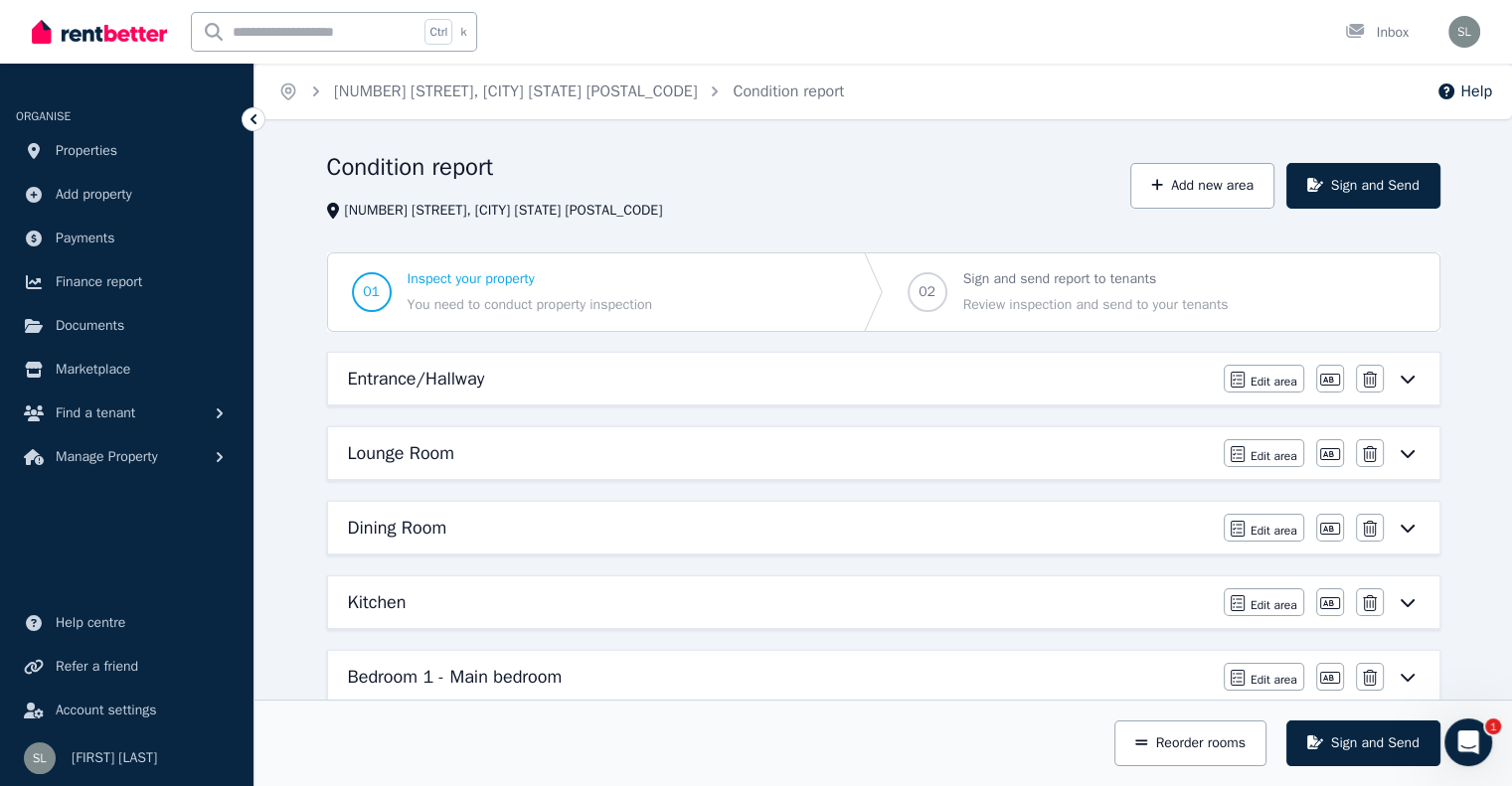 click on "Entrance/Hallway" at bounding box center [779, 379] 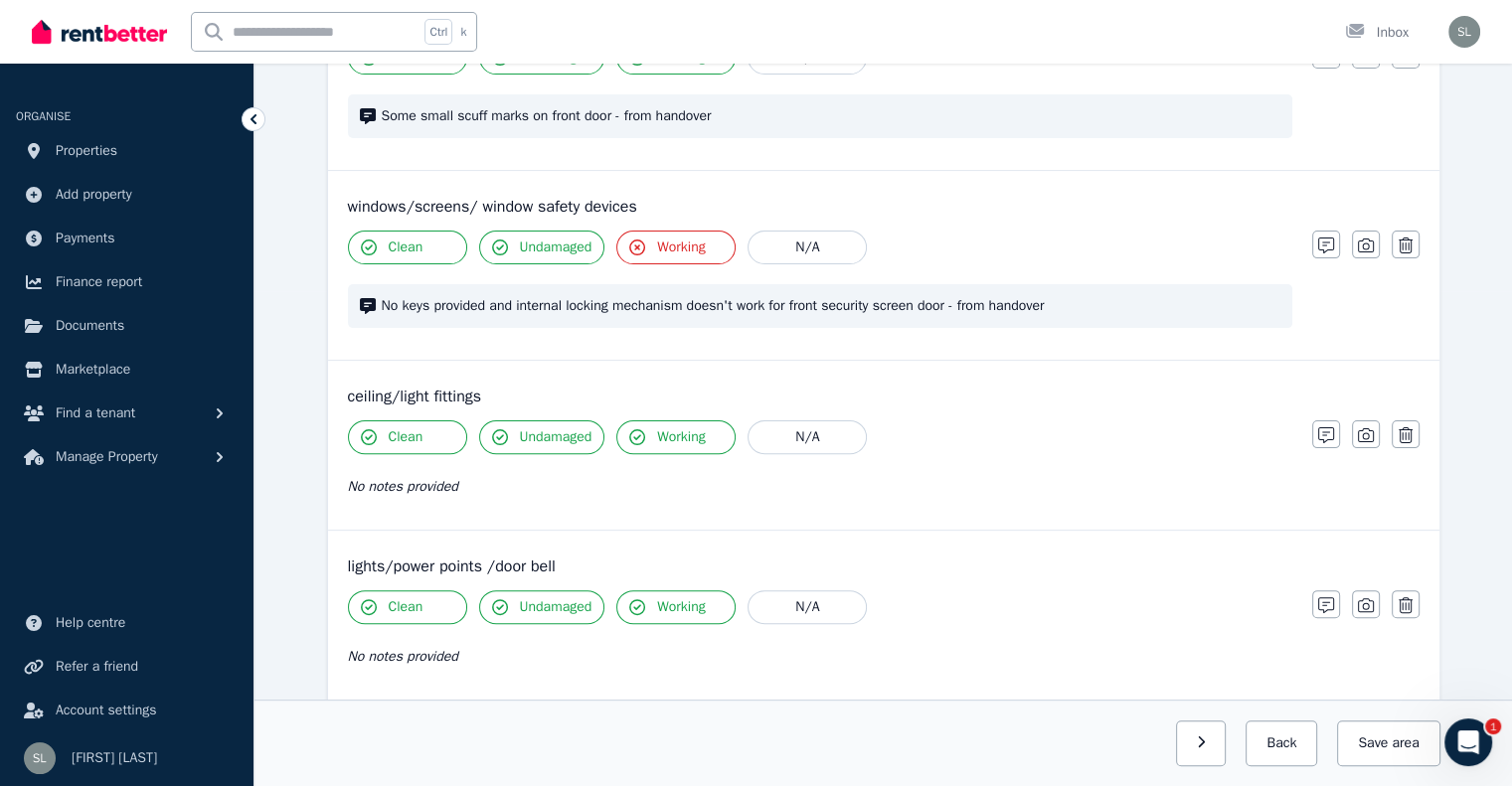 scroll, scrollTop: 0, scrollLeft: 0, axis: both 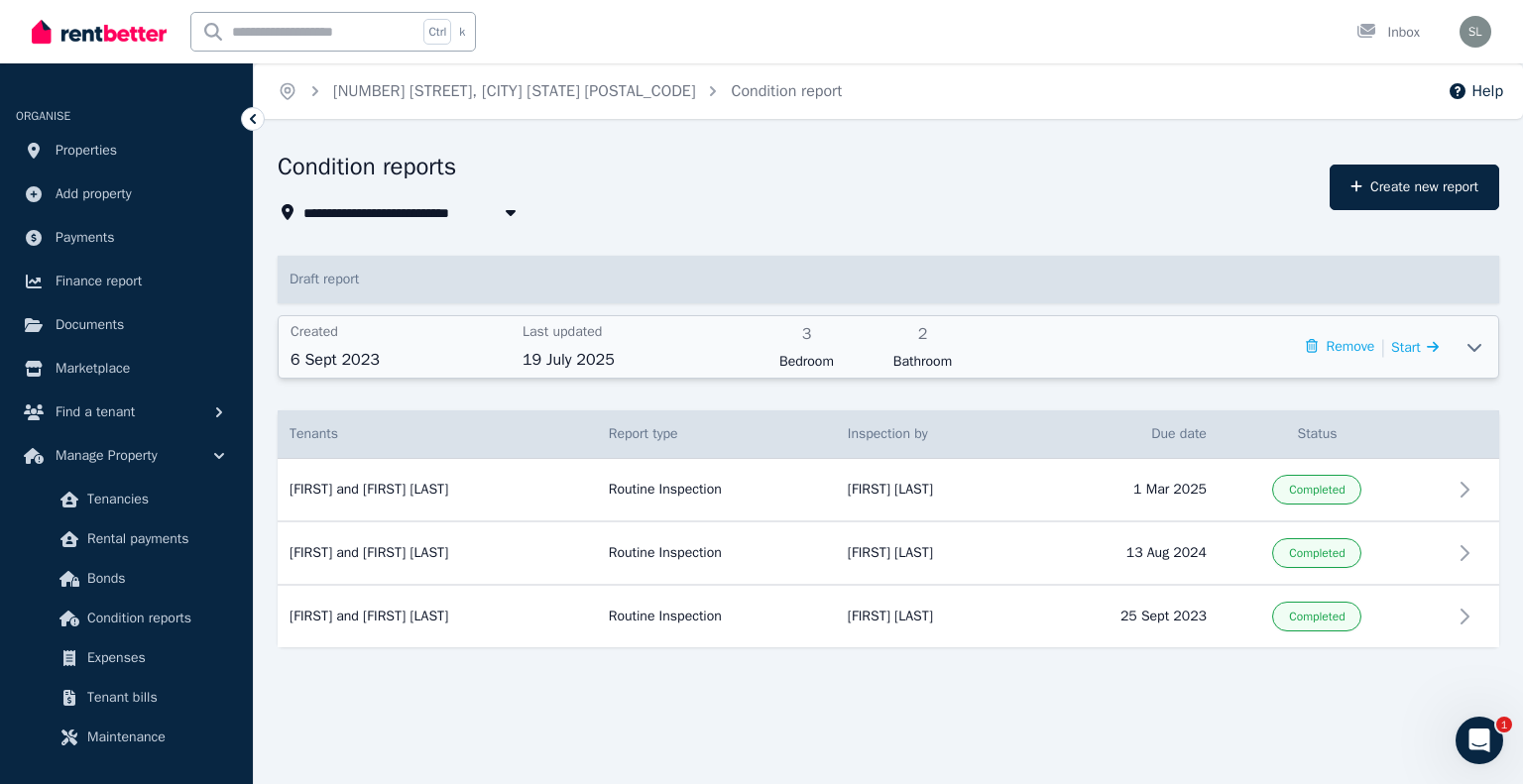 click on "Remove | Start" at bounding box center [1213, 347] 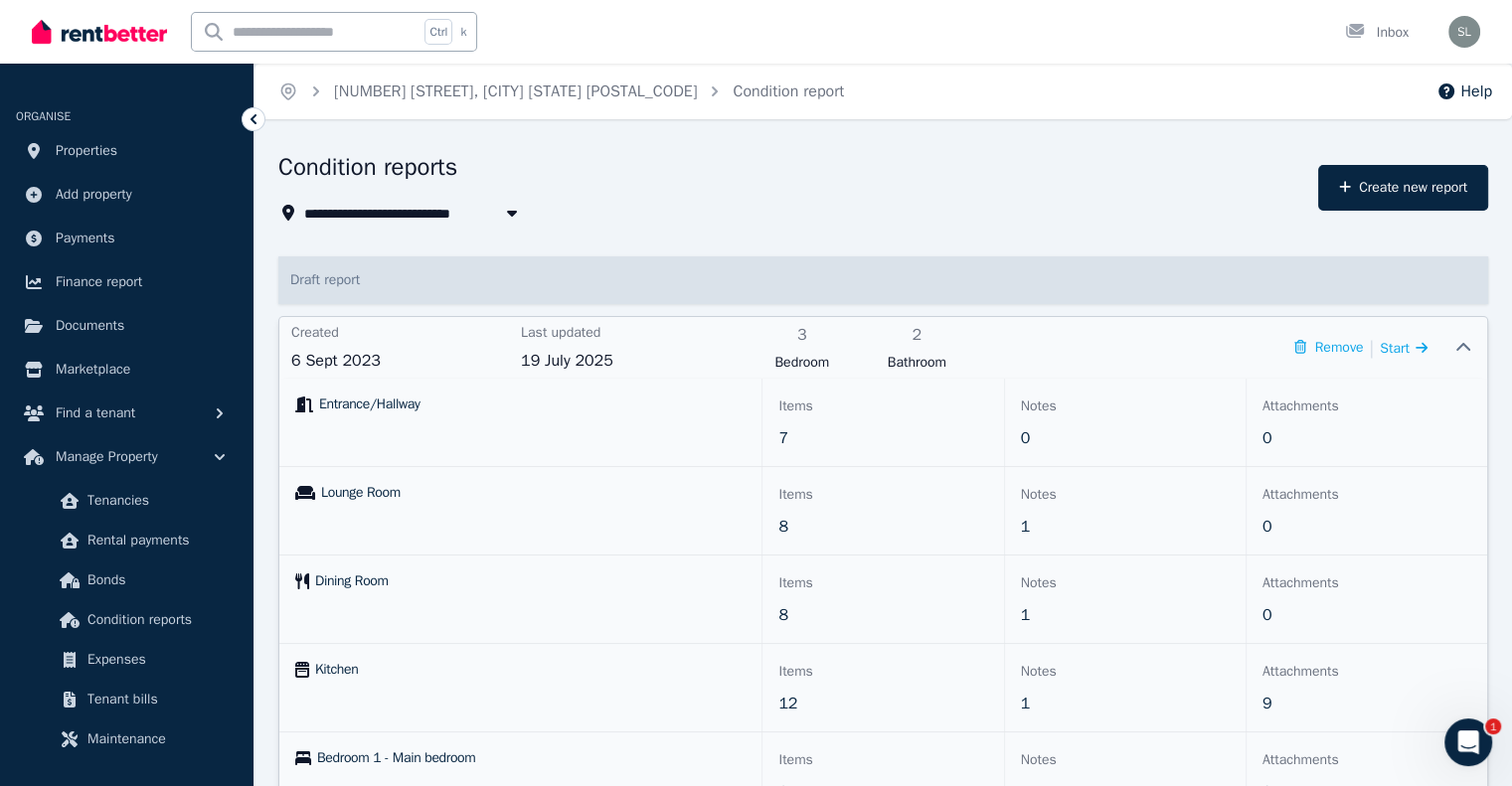 scroll, scrollTop: 99, scrollLeft: 0, axis: vertical 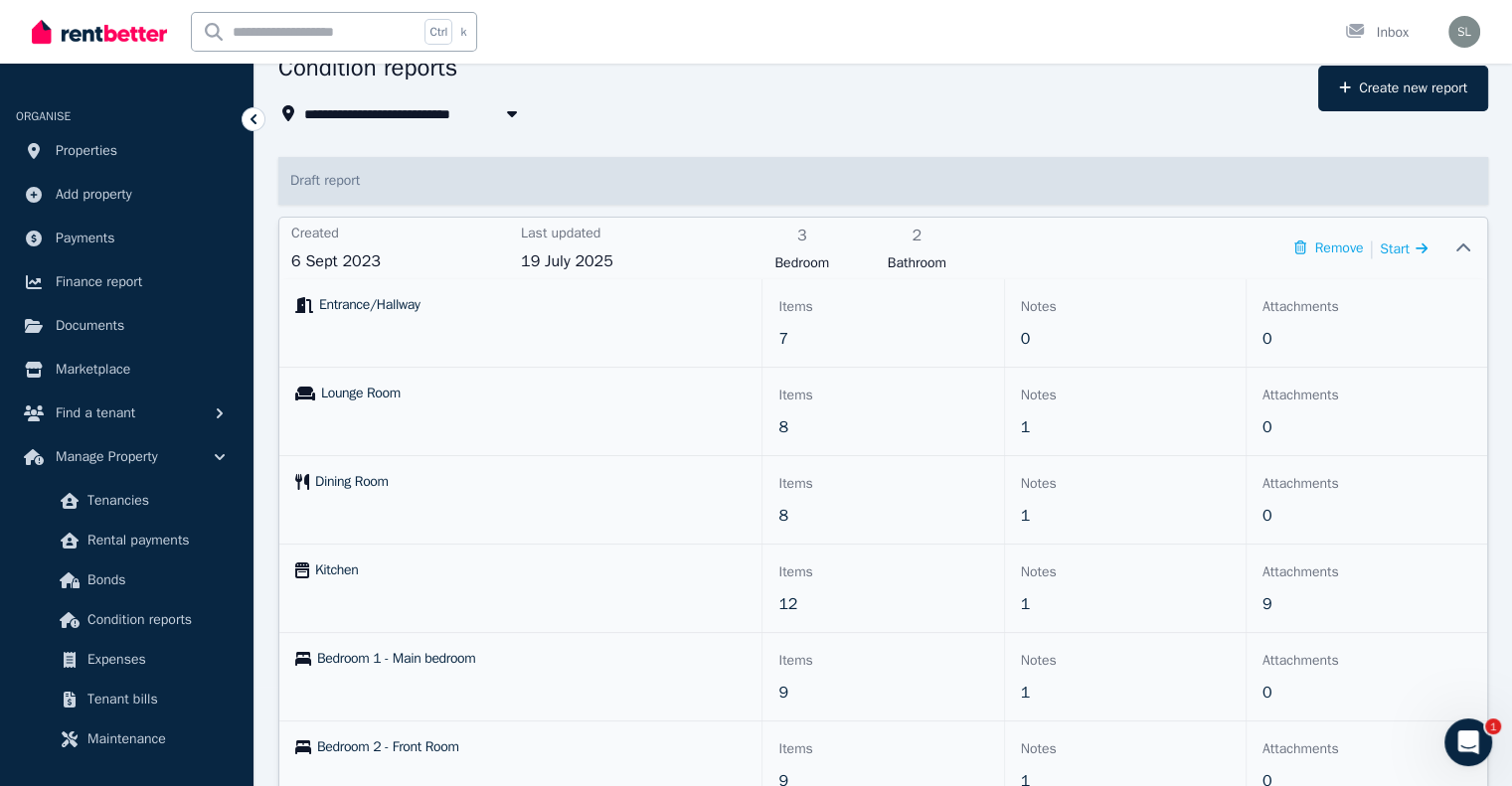 click on "Lounge Room" at bounding box center [520, 411] 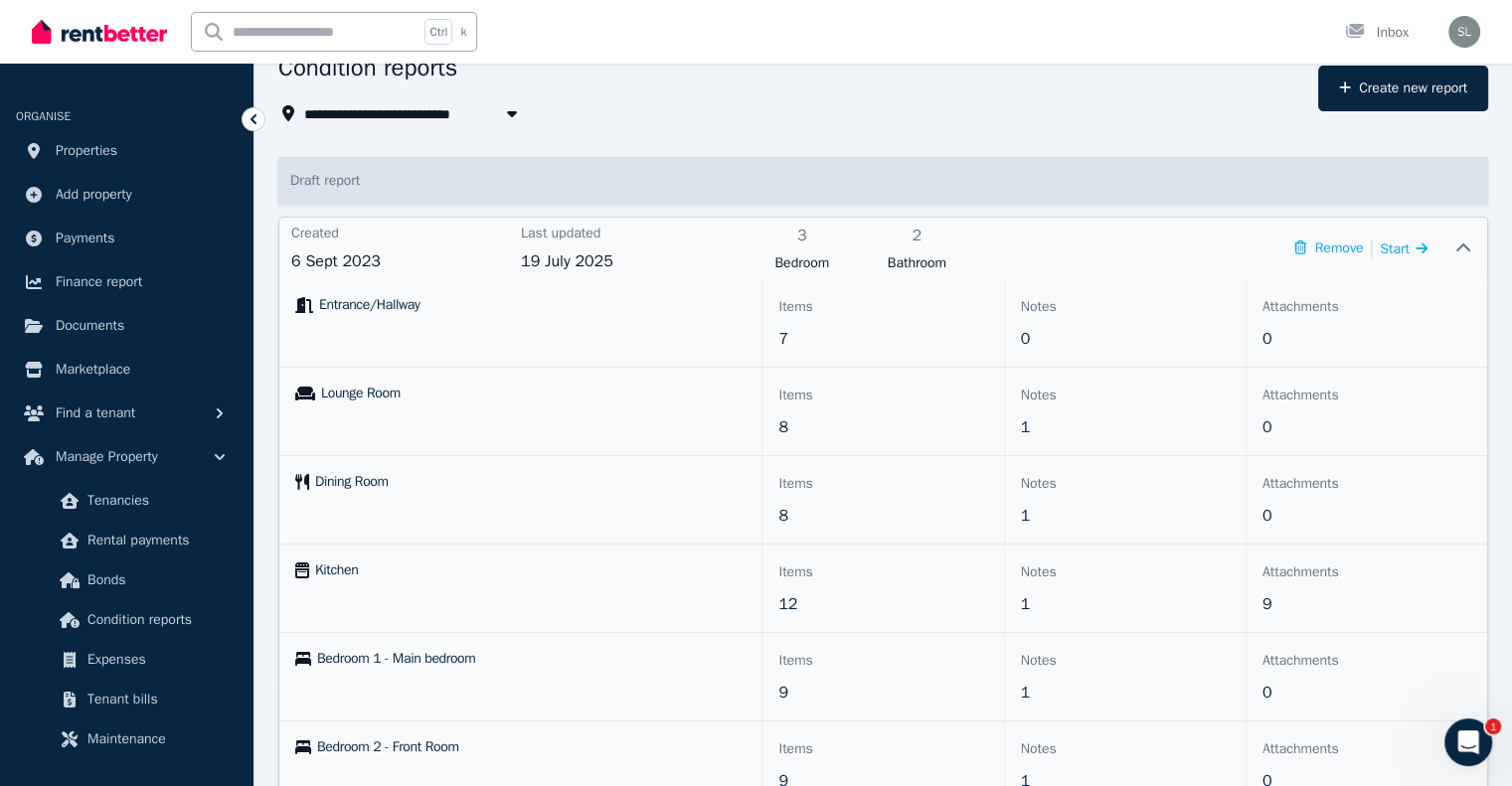 scroll, scrollTop: 0, scrollLeft: 0, axis: both 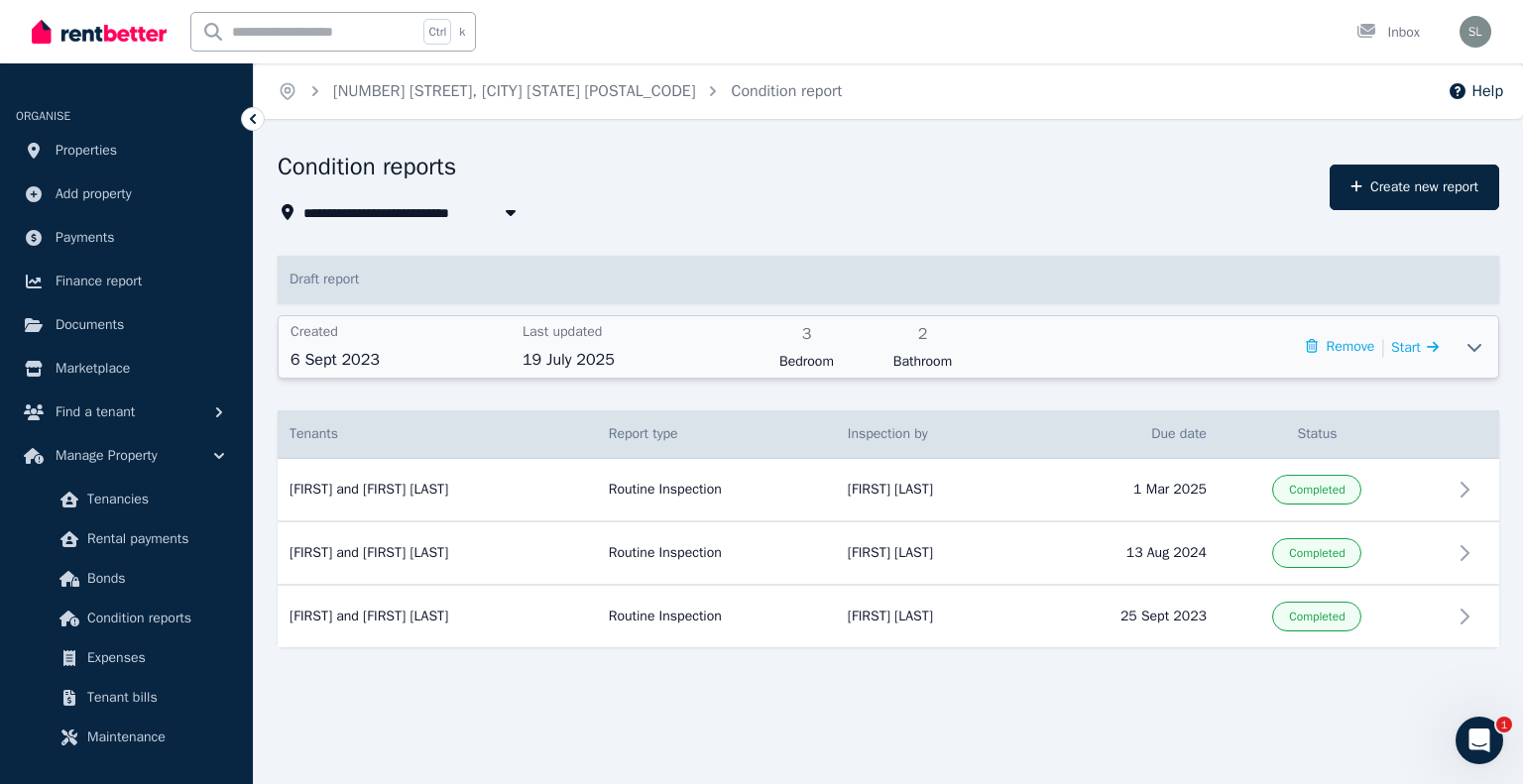 click on "Remove | Start" at bounding box center [1213, 347] 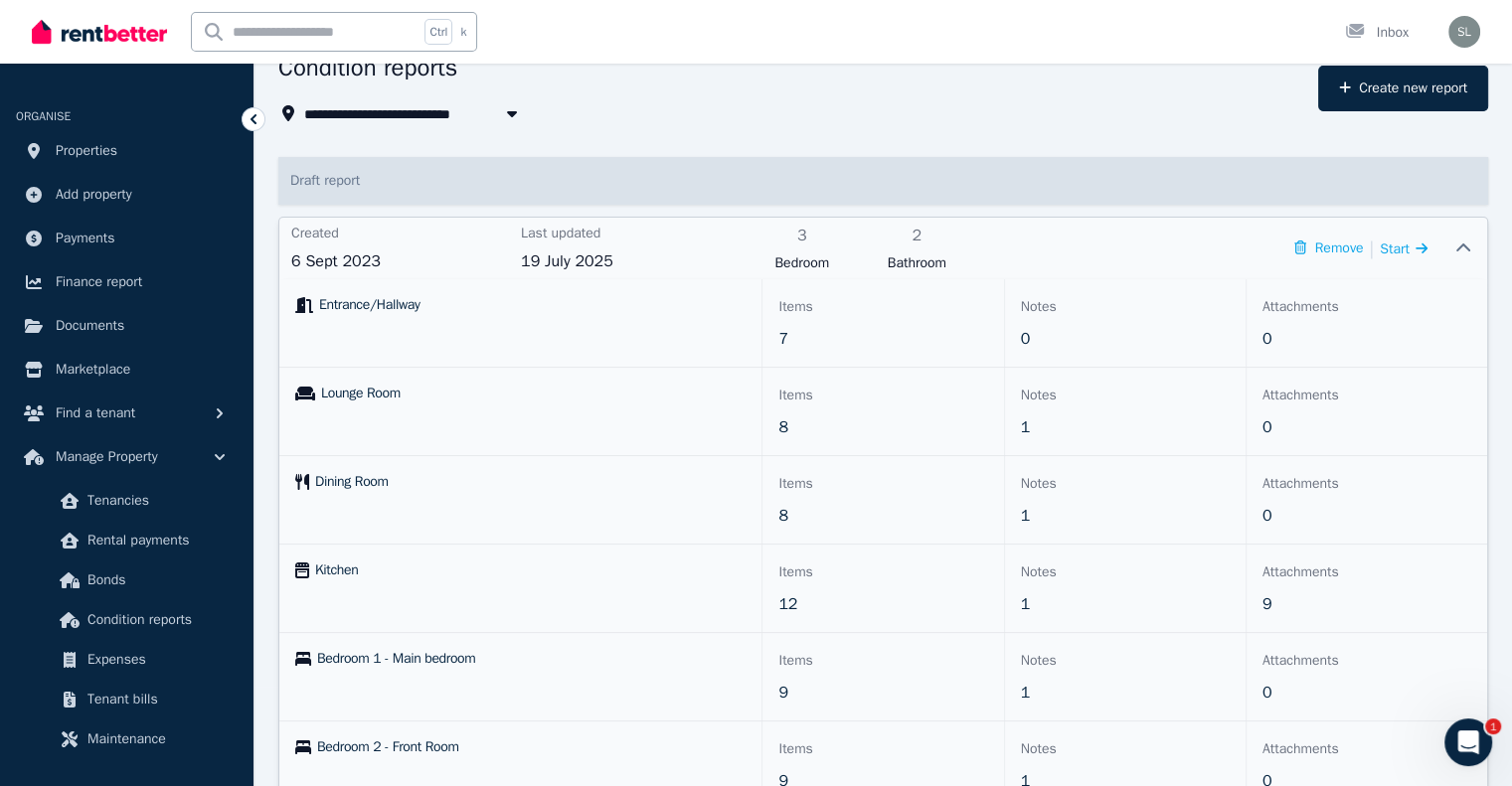 scroll, scrollTop: 0, scrollLeft: 0, axis: both 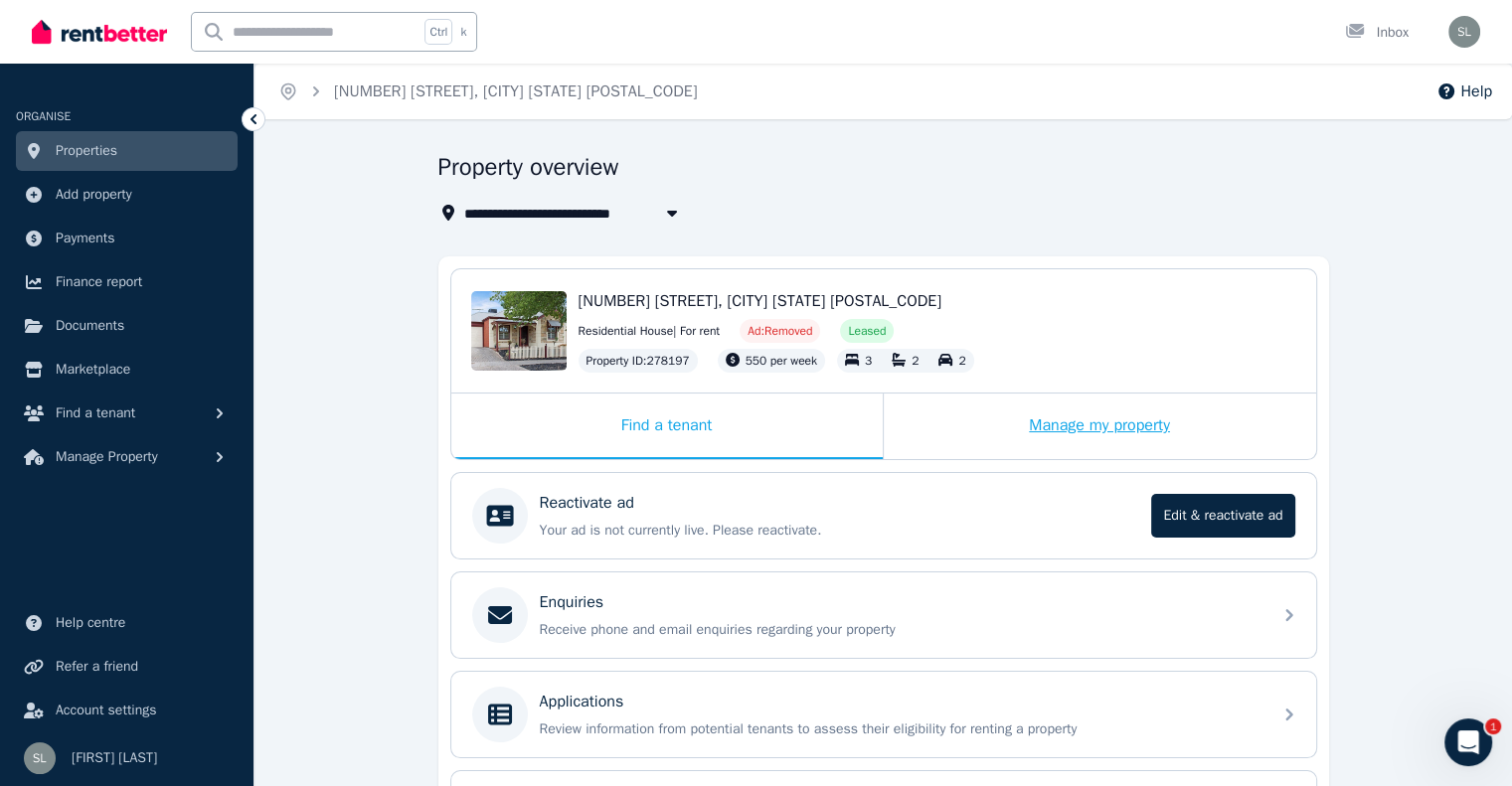 click on "Manage my property" at bounding box center [1099, 426] 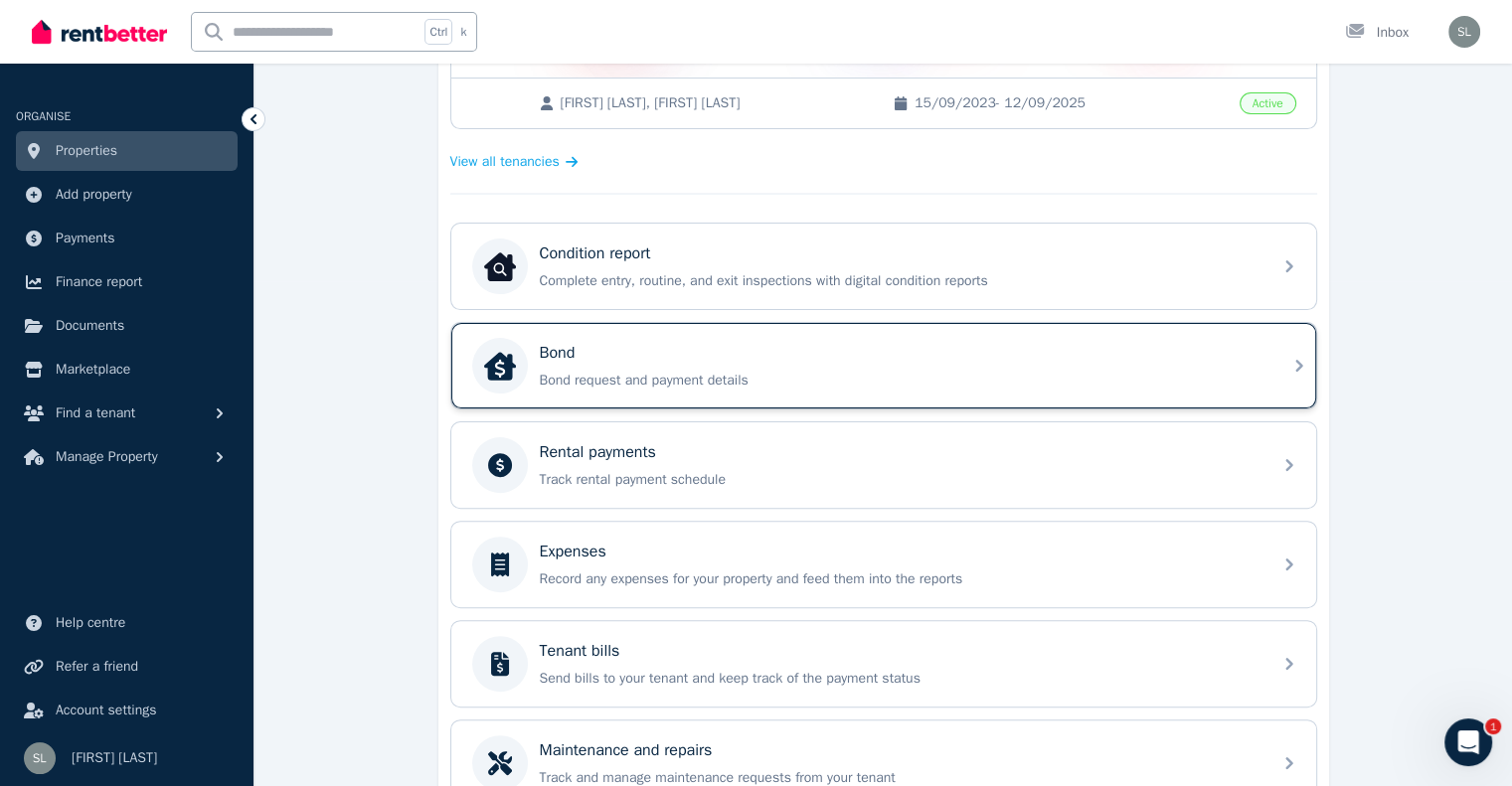 scroll, scrollTop: 405, scrollLeft: 0, axis: vertical 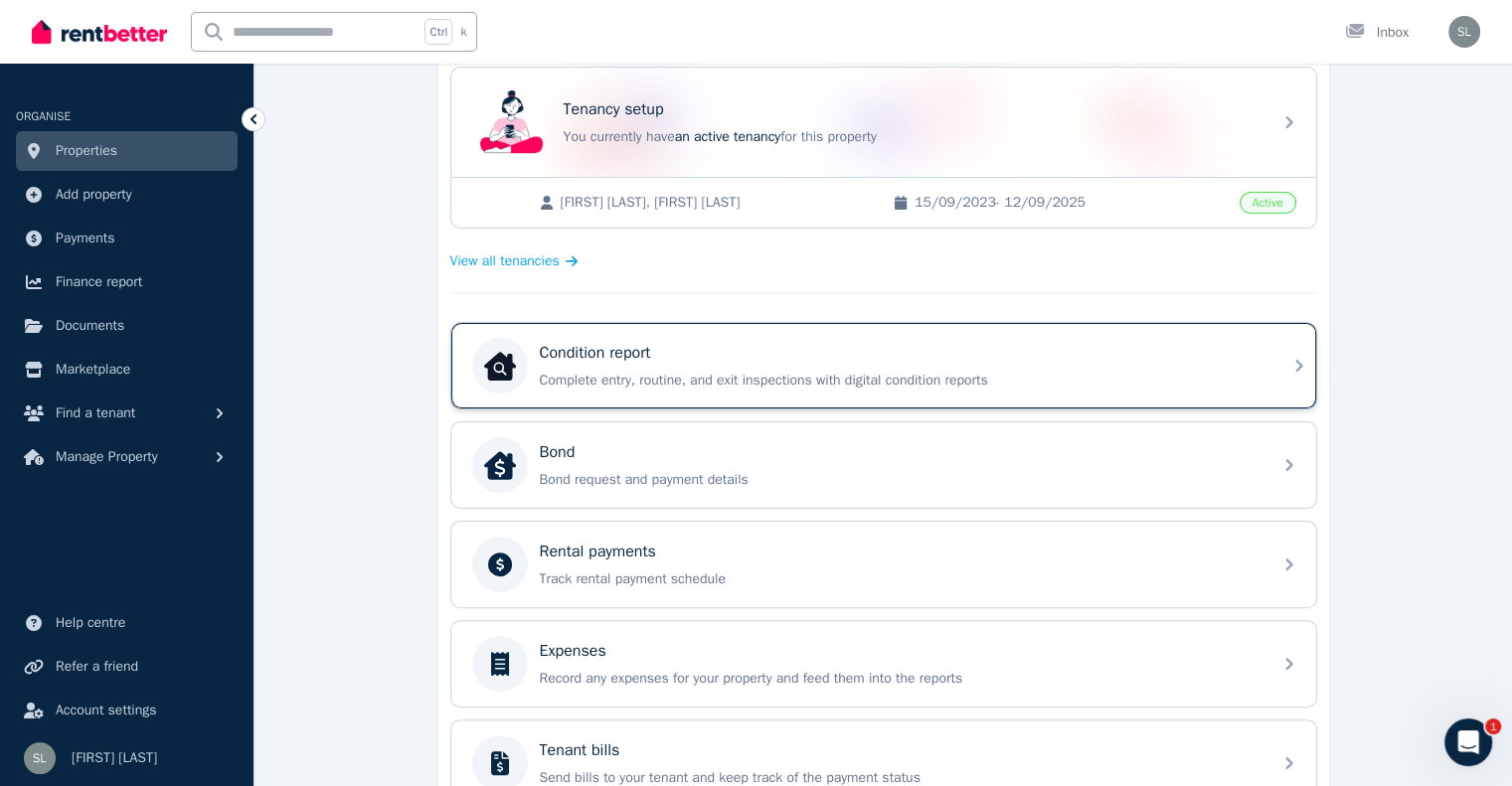 click on "Complete entry, routine, and exit inspections with digital condition reports" at bounding box center [900, 381] 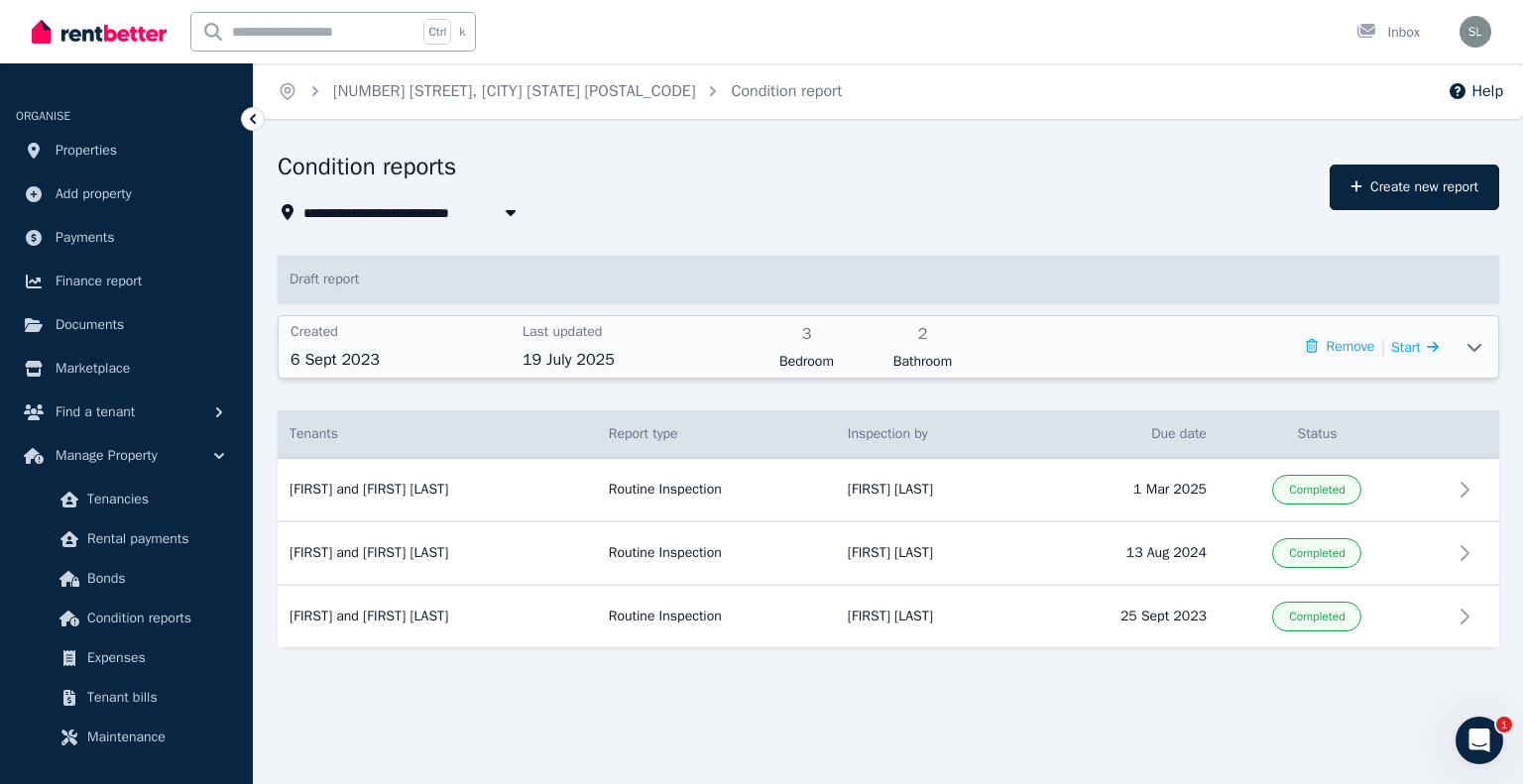 click on "Remove | Start" at bounding box center [1213, 347] 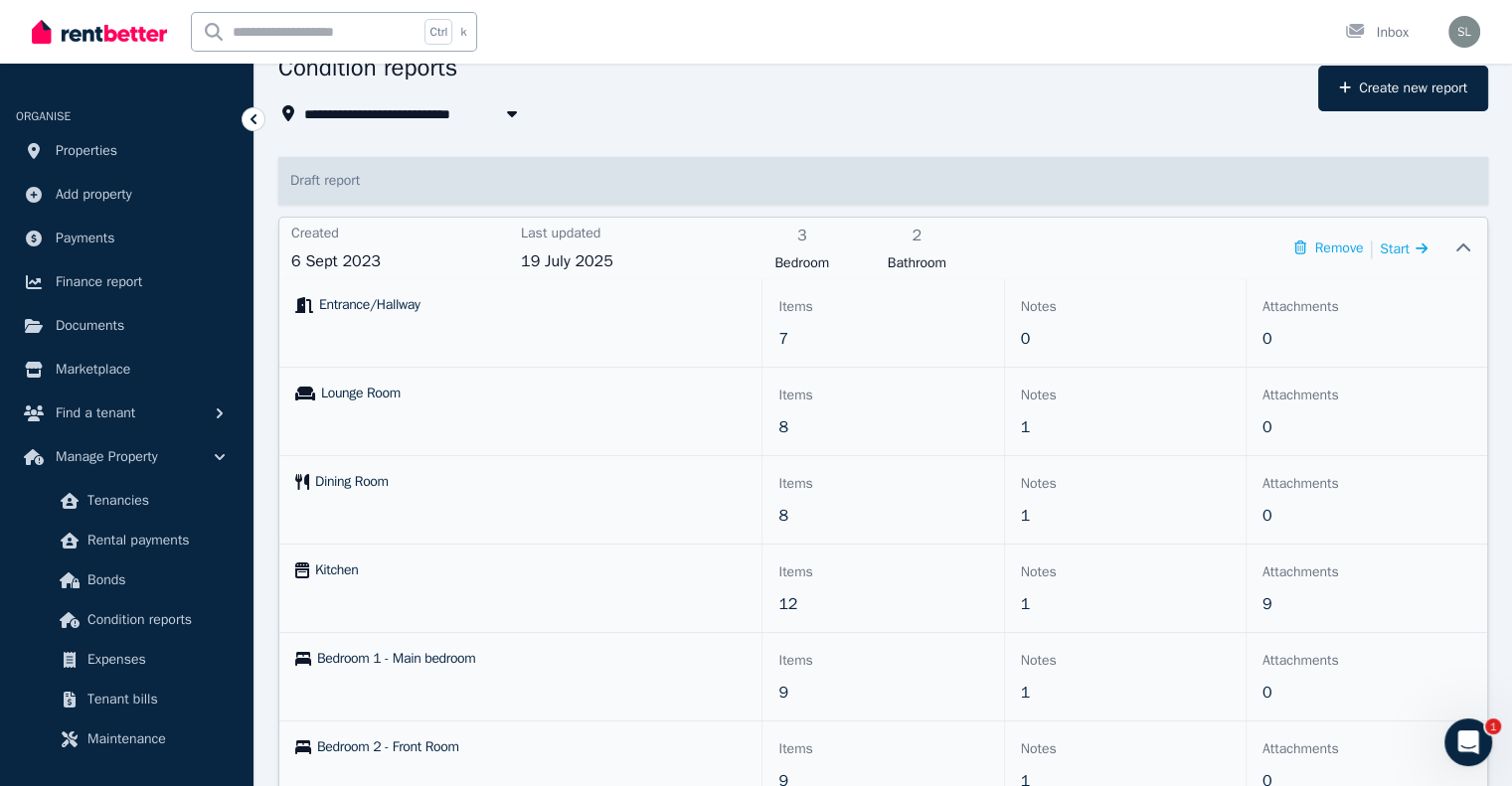 scroll, scrollTop: 0, scrollLeft: 0, axis: both 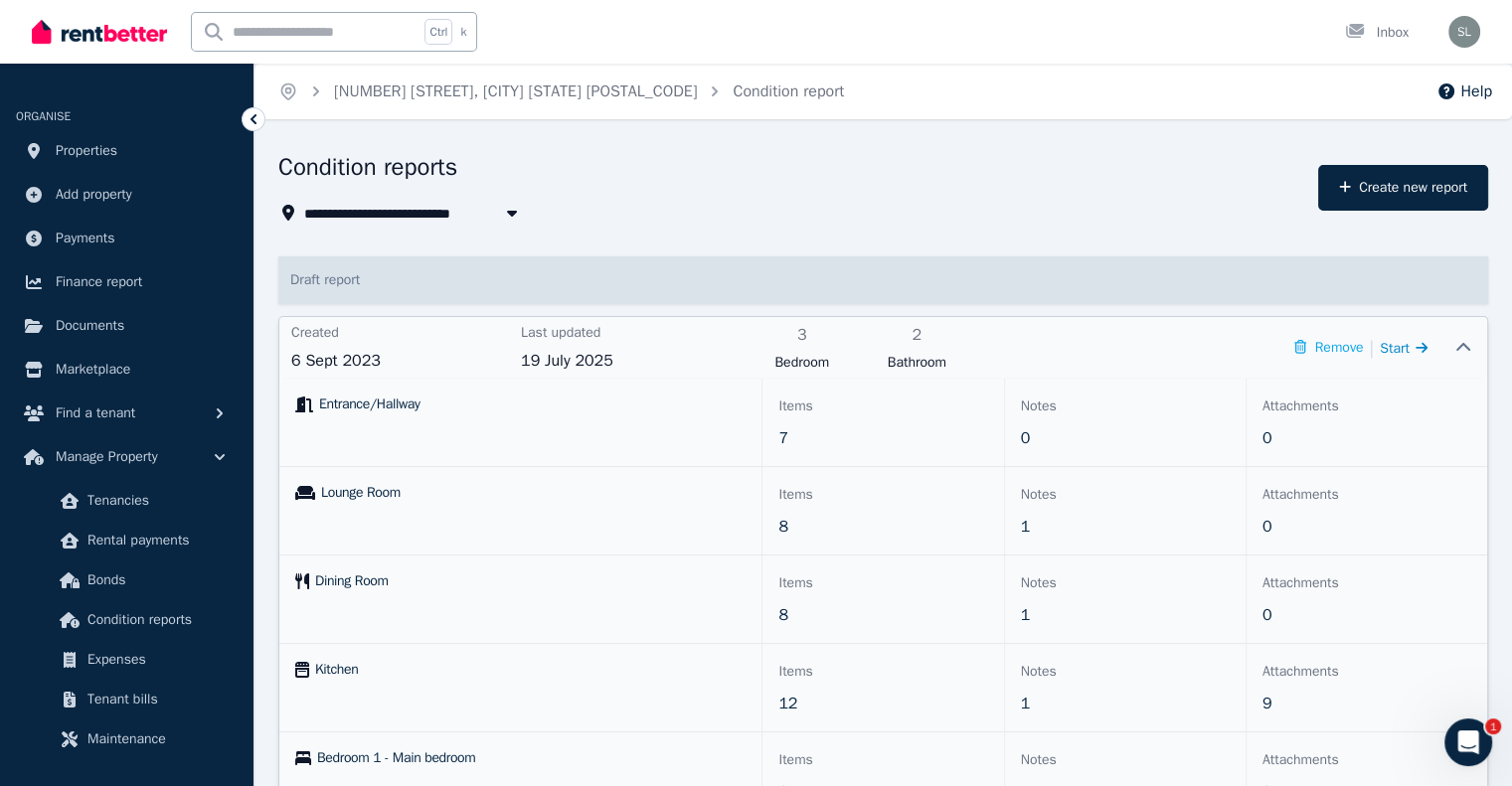 click on "Start" at bounding box center (1395, 348) 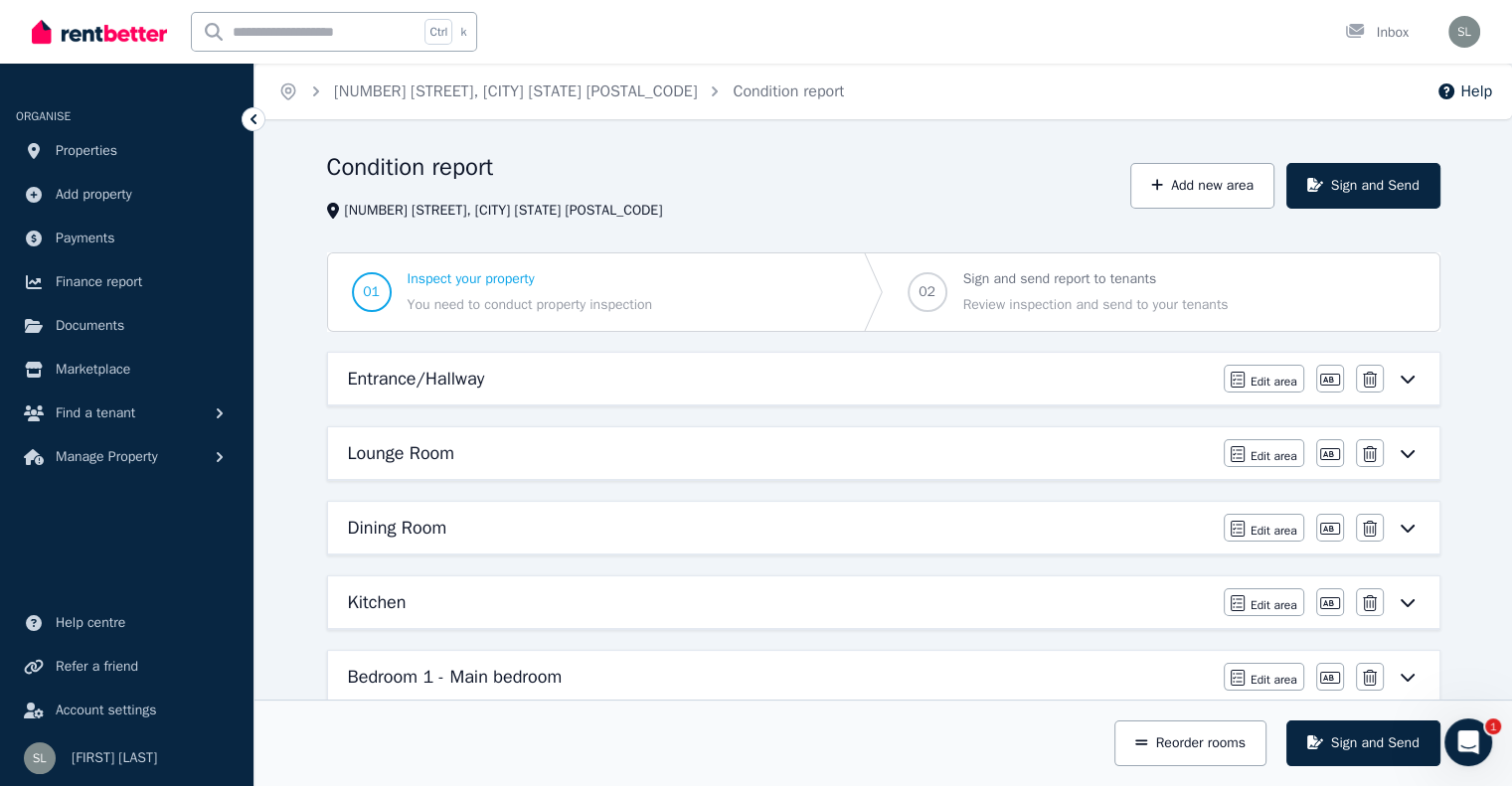 click 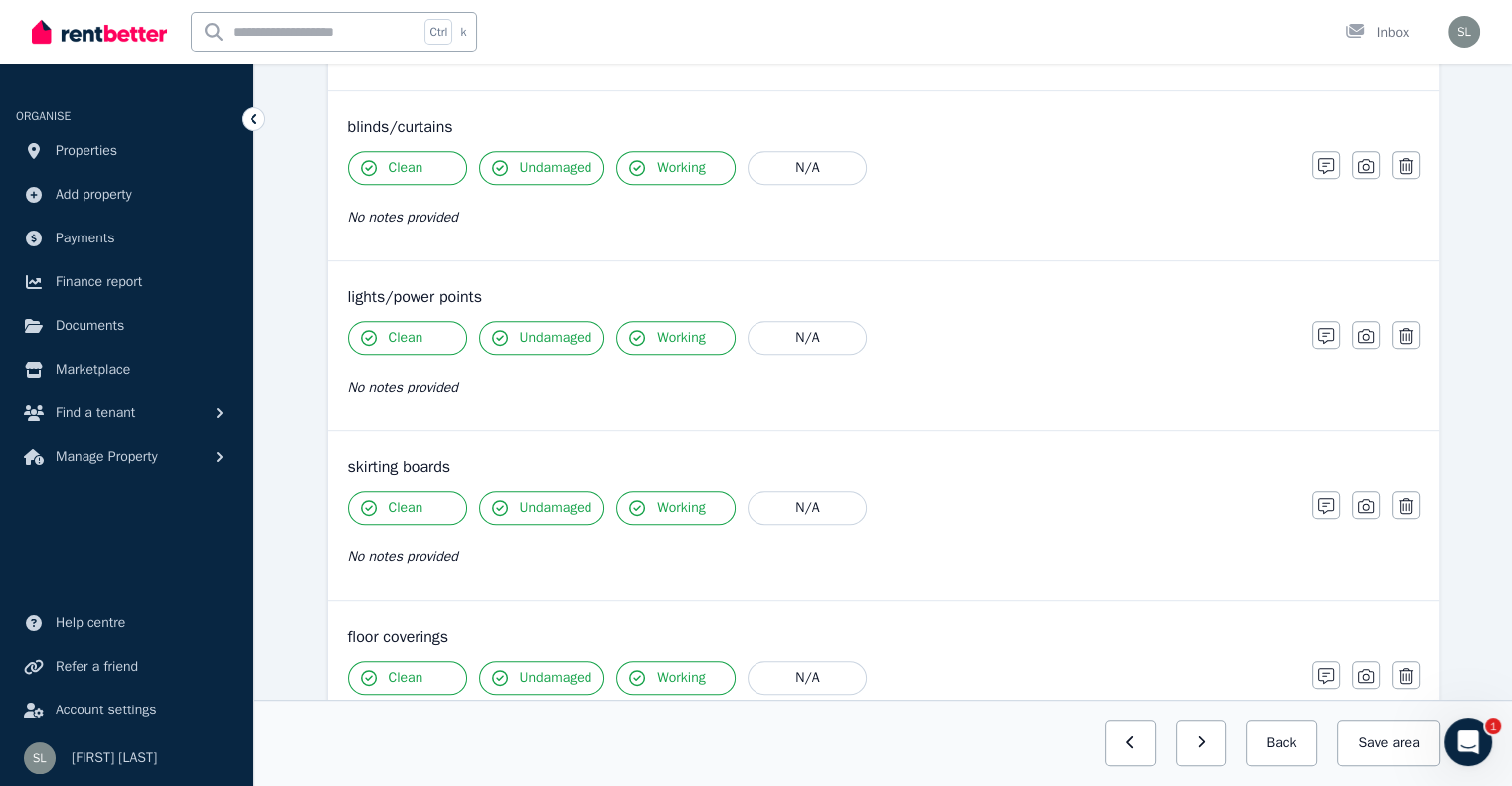 scroll, scrollTop: 1165, scrollLeft: 0, axis: vertical 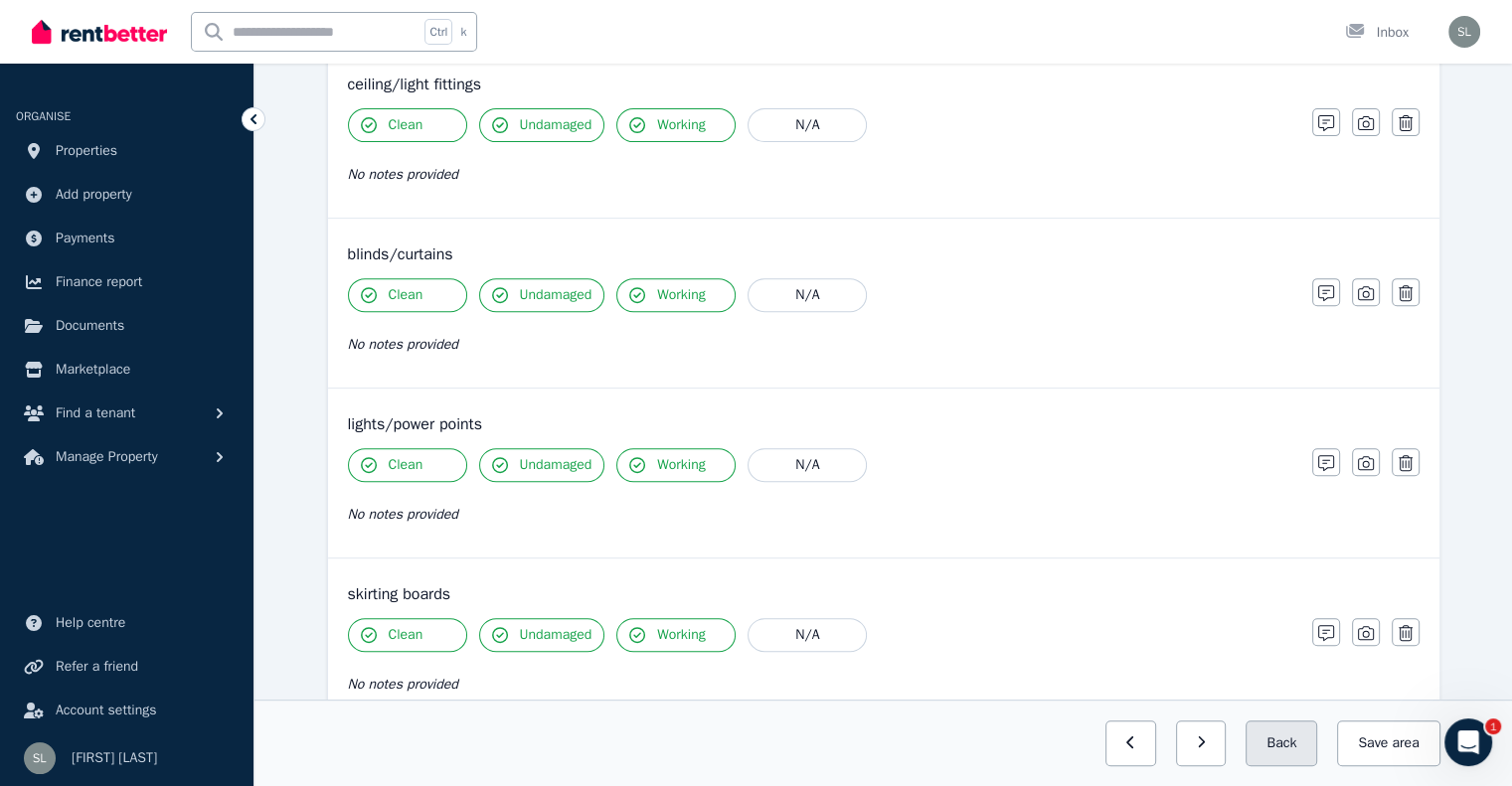click on "Back" at bounding box center (1281, 743) 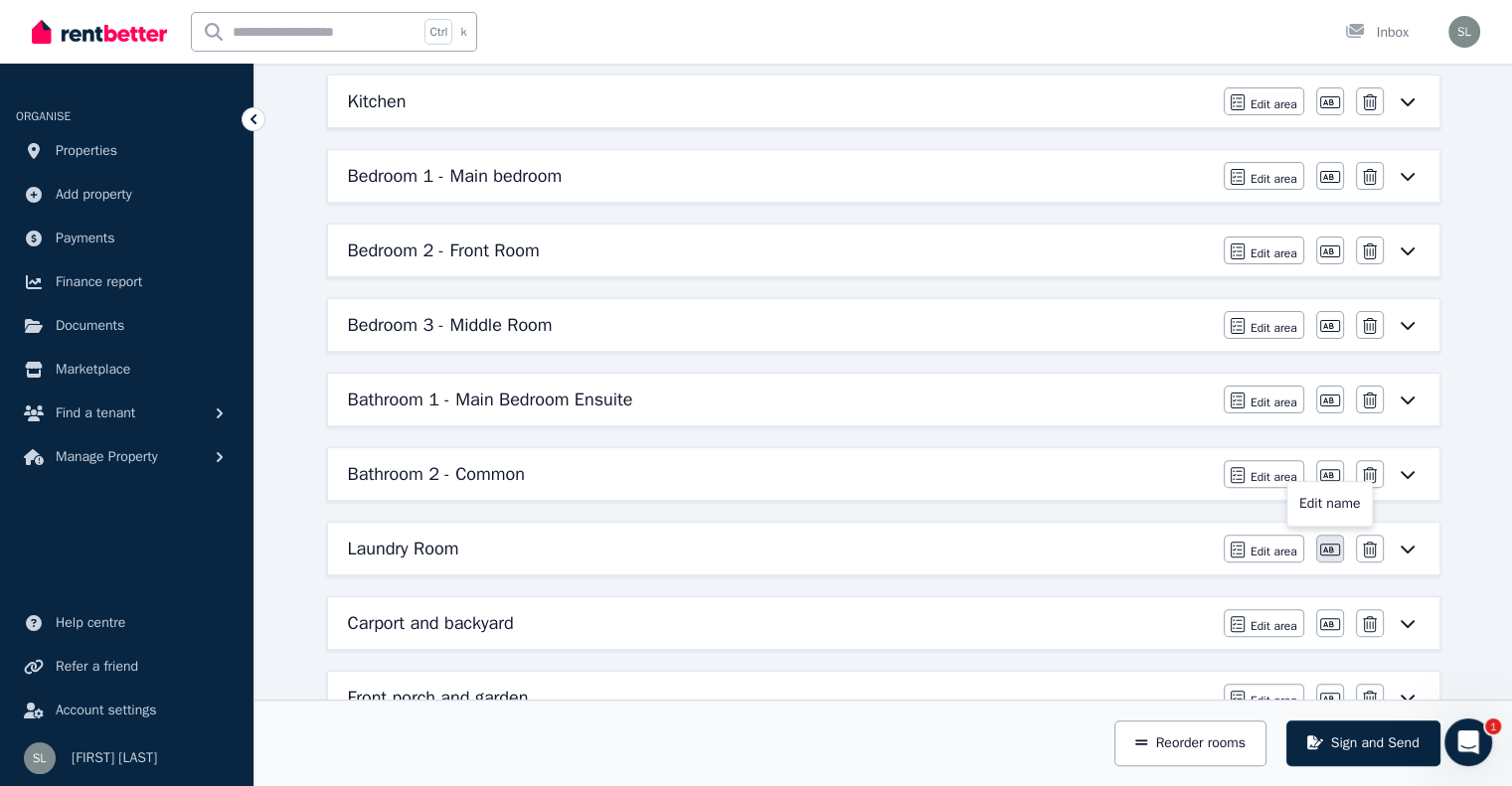 scroll, scrollTop: 103, scrollLeft: 0, axis: vertical 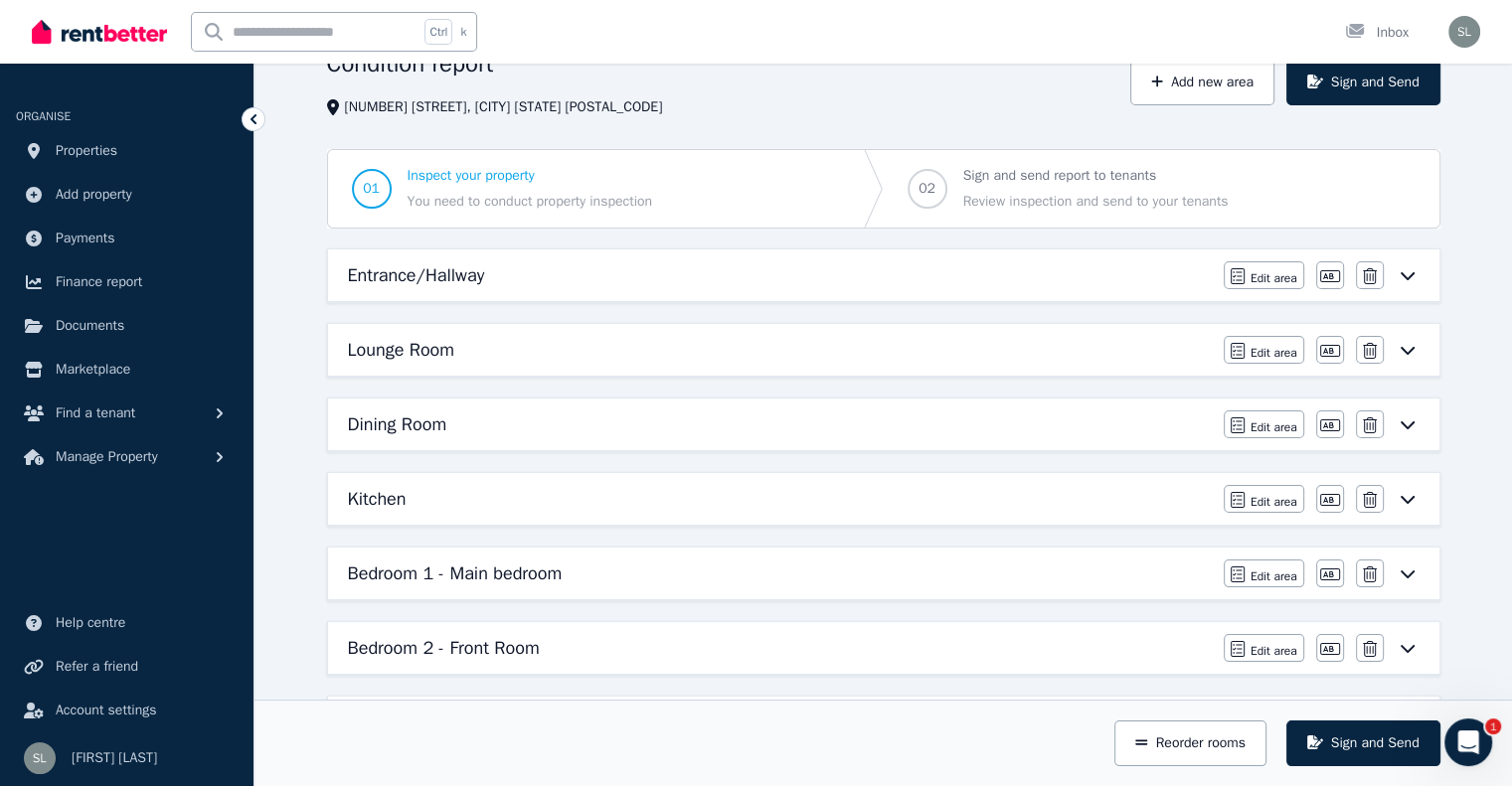 click on "Entrance/Hallway" at bounding box center [779, 275] 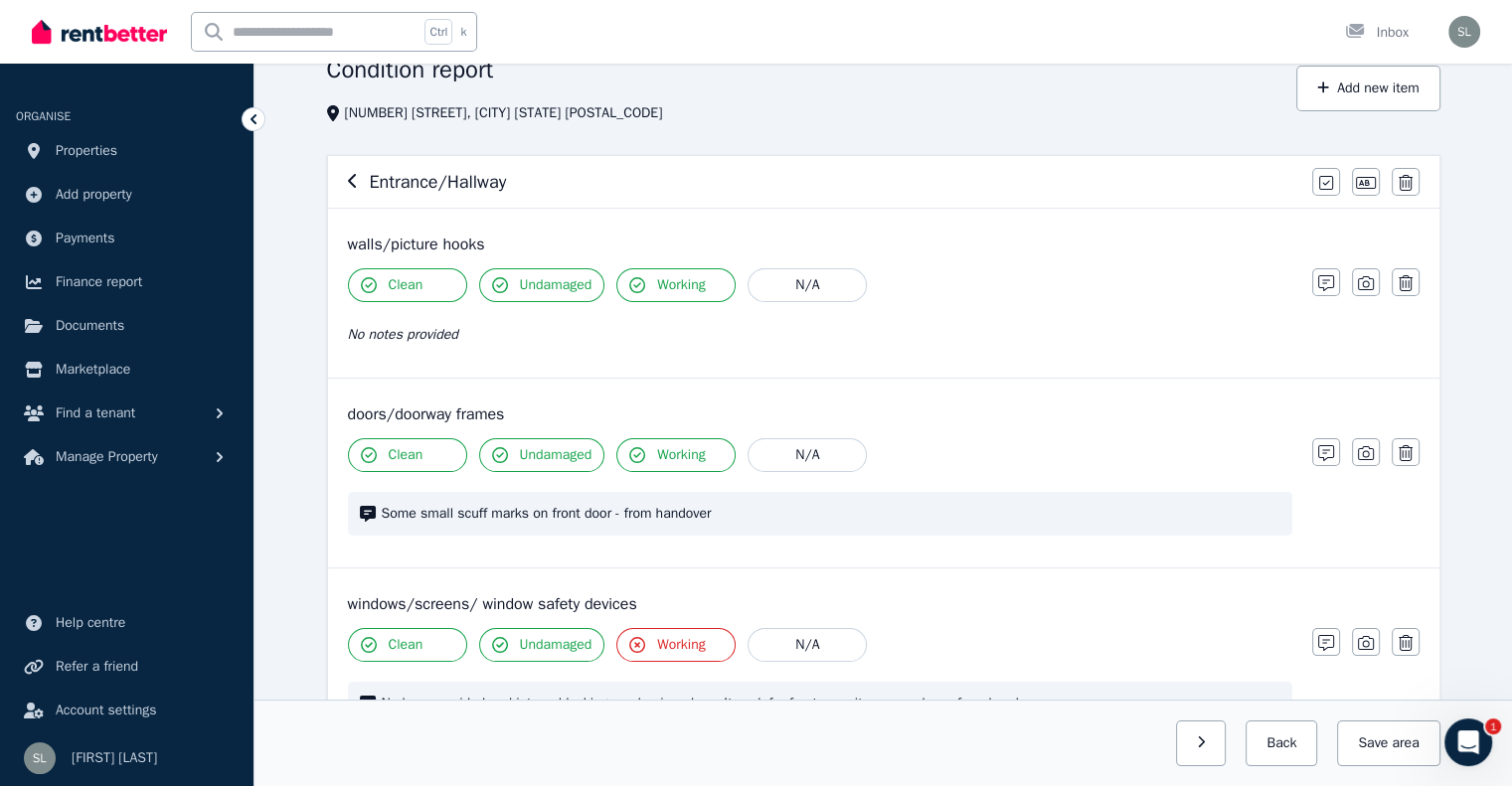 scroll, scrollTop: 0, scrollLeft: 0, axis: both 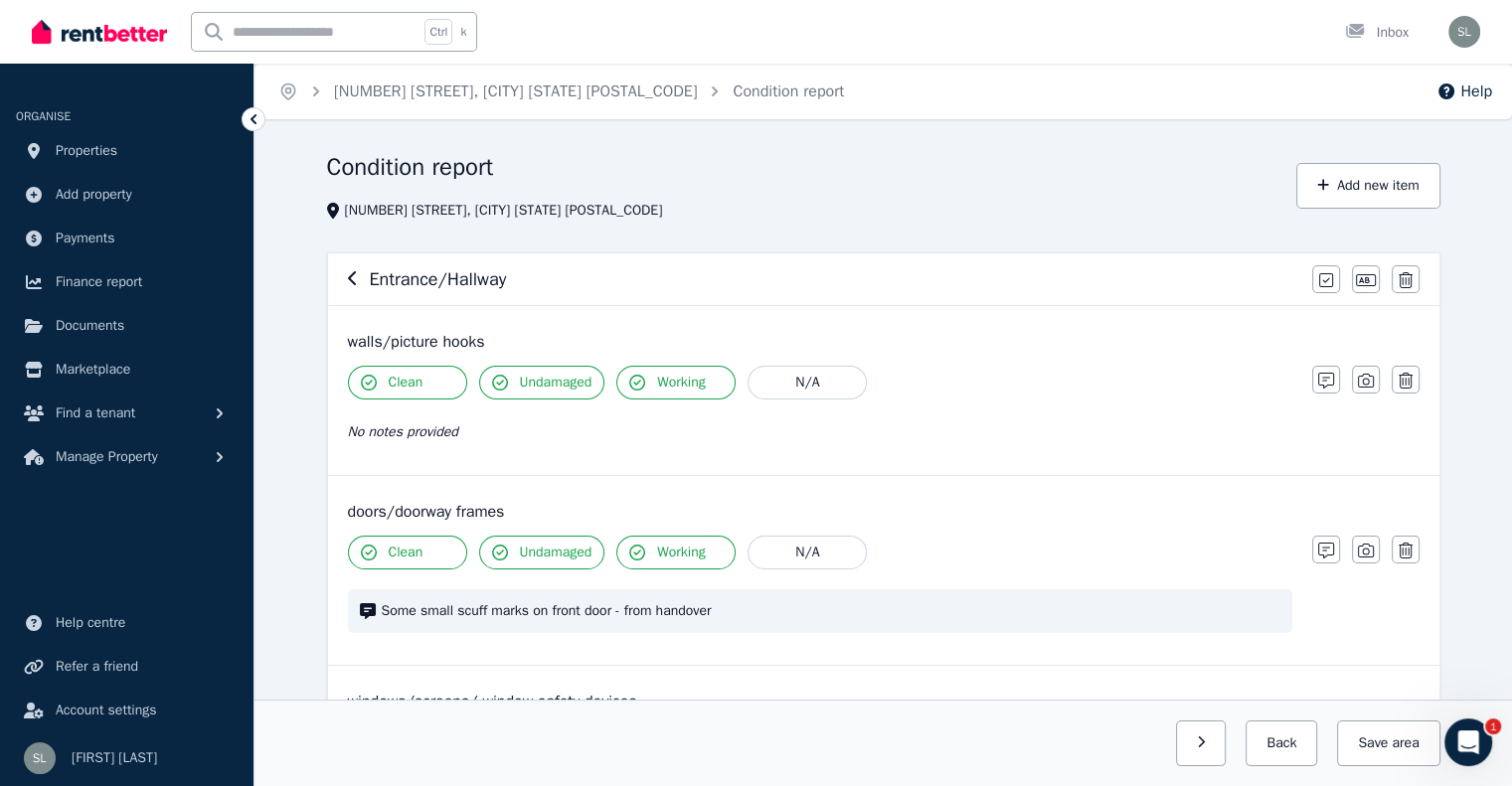 click on "Entrance/Hallway" at bounding box center [438, 279] 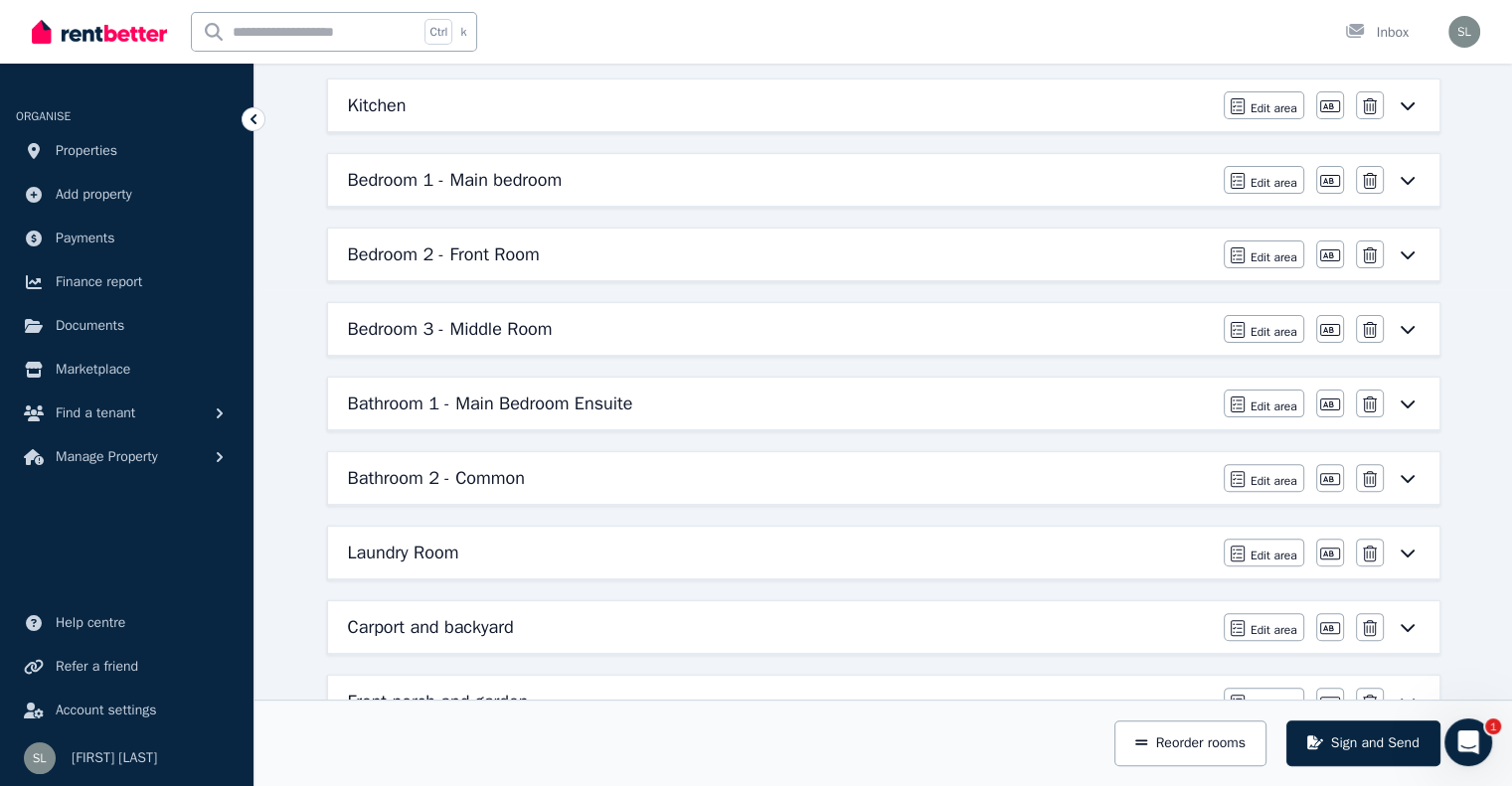 scroll, scrollTop: 0, scrollLeft: 0, axis: both 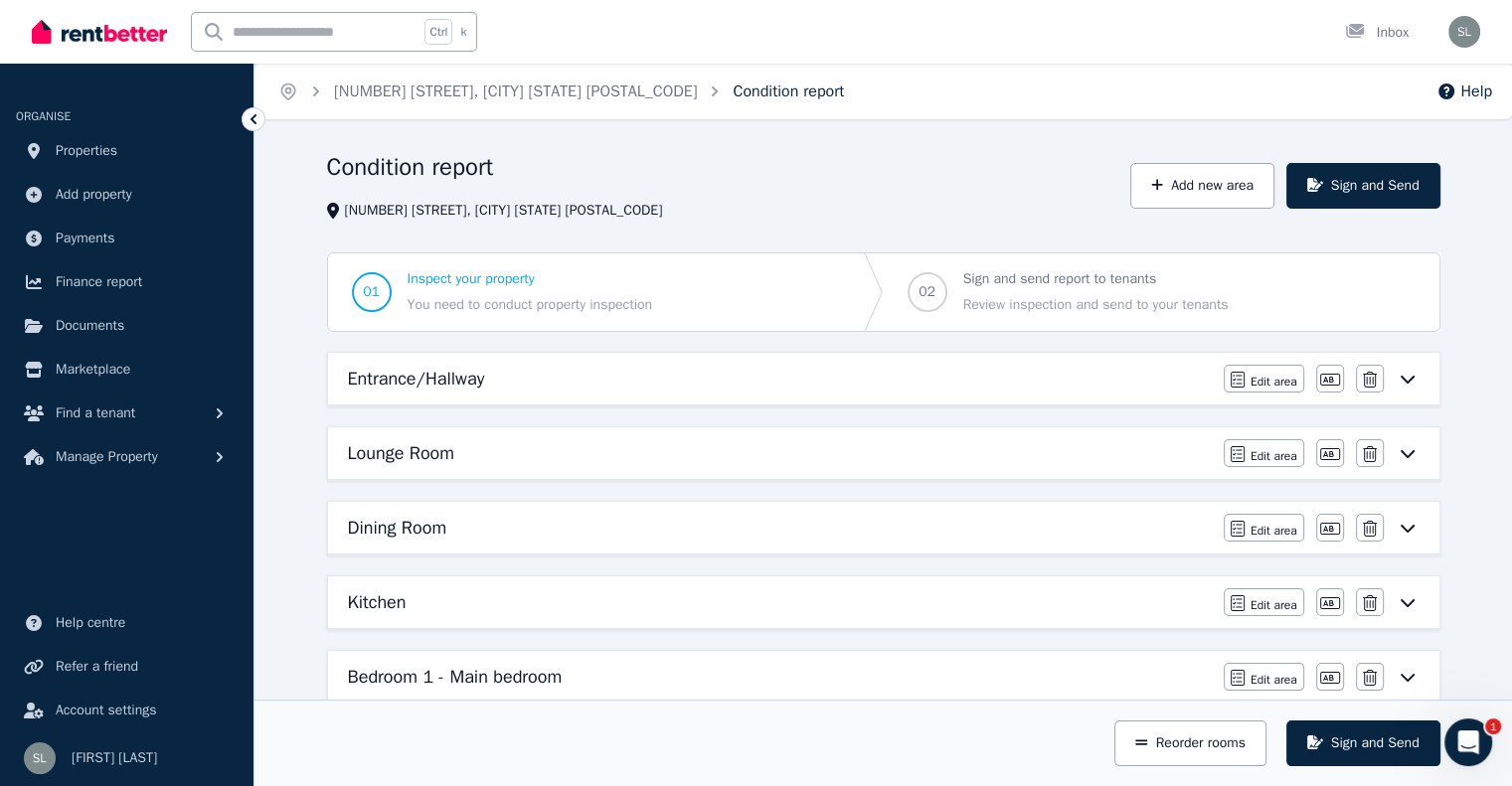 click on "Condition report" at bounding box center [788, 91] 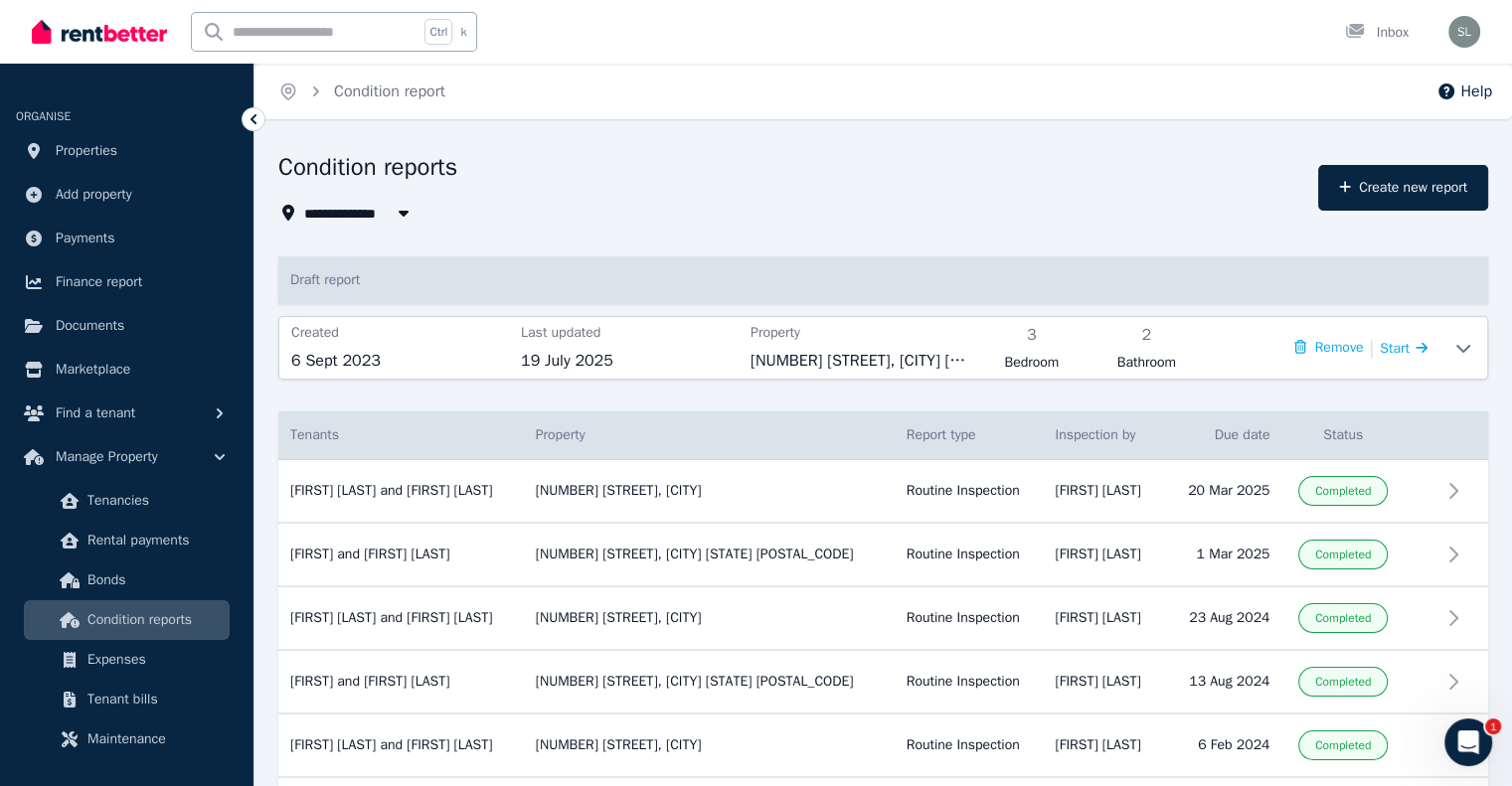 click on "All Properties" at bounding box center (362, 213) 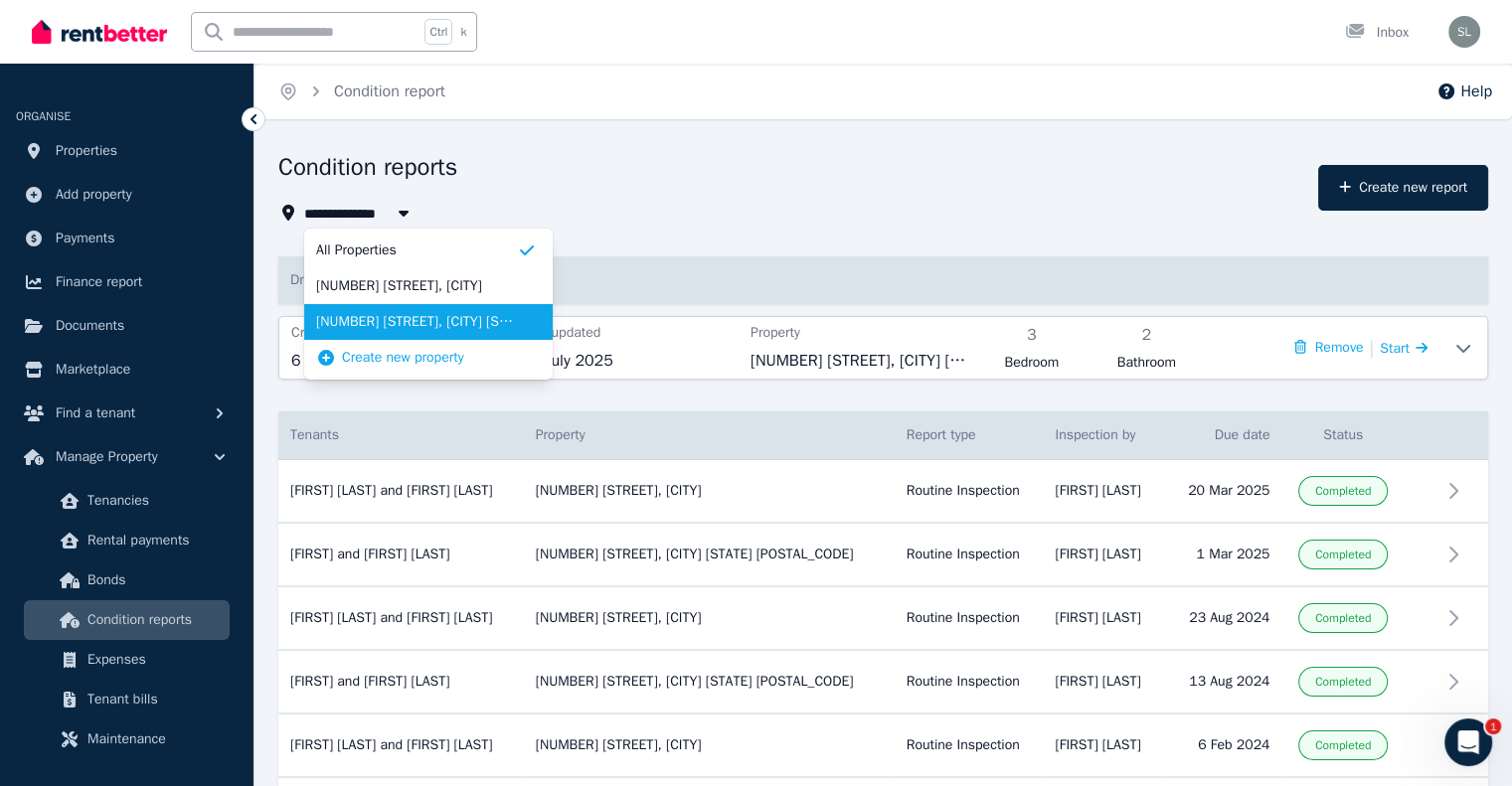 click on "[DD] [STREET_NAME], [SUBURB]" at bounding box center [417, 322] 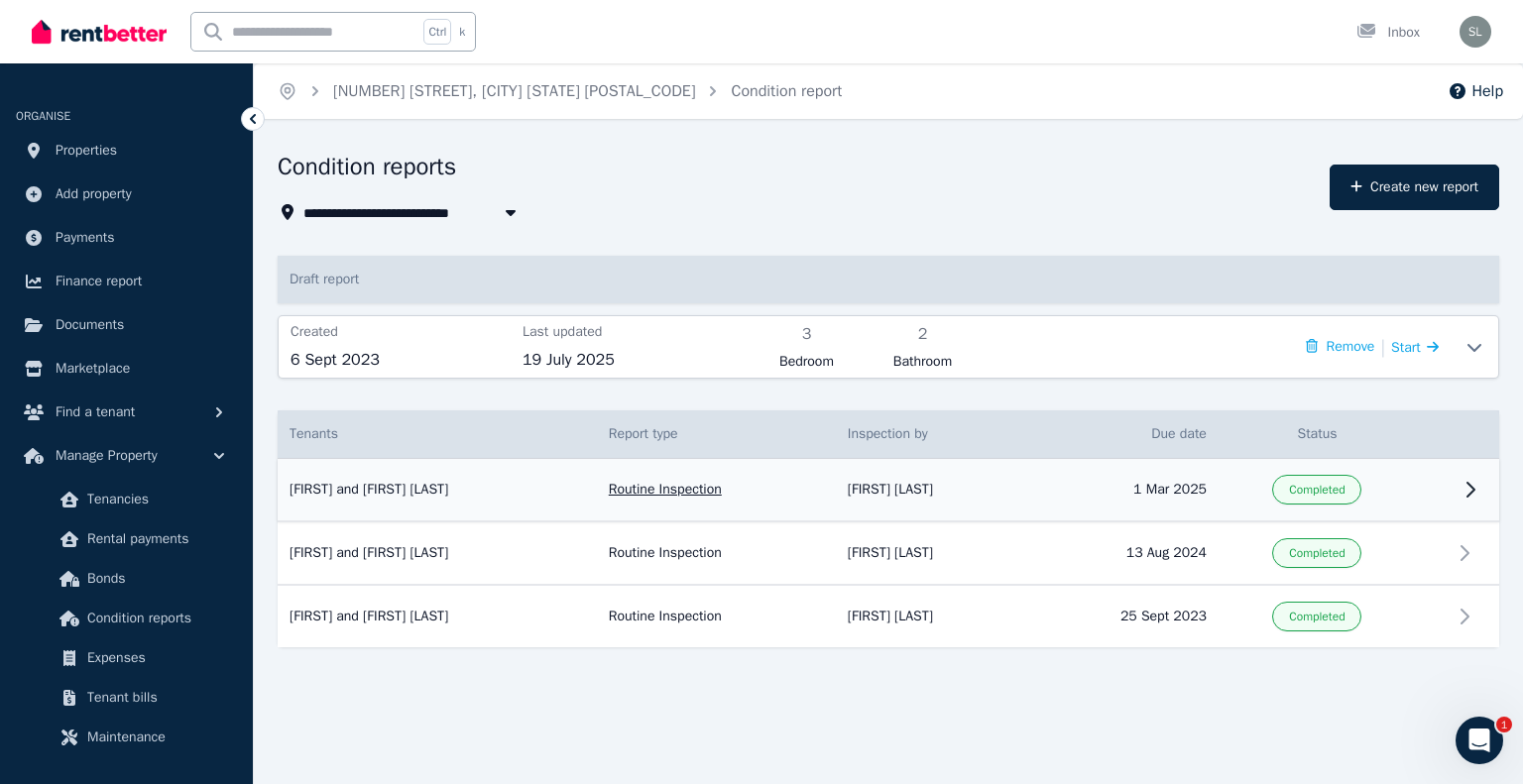 click at bounding box center (1434, 491) 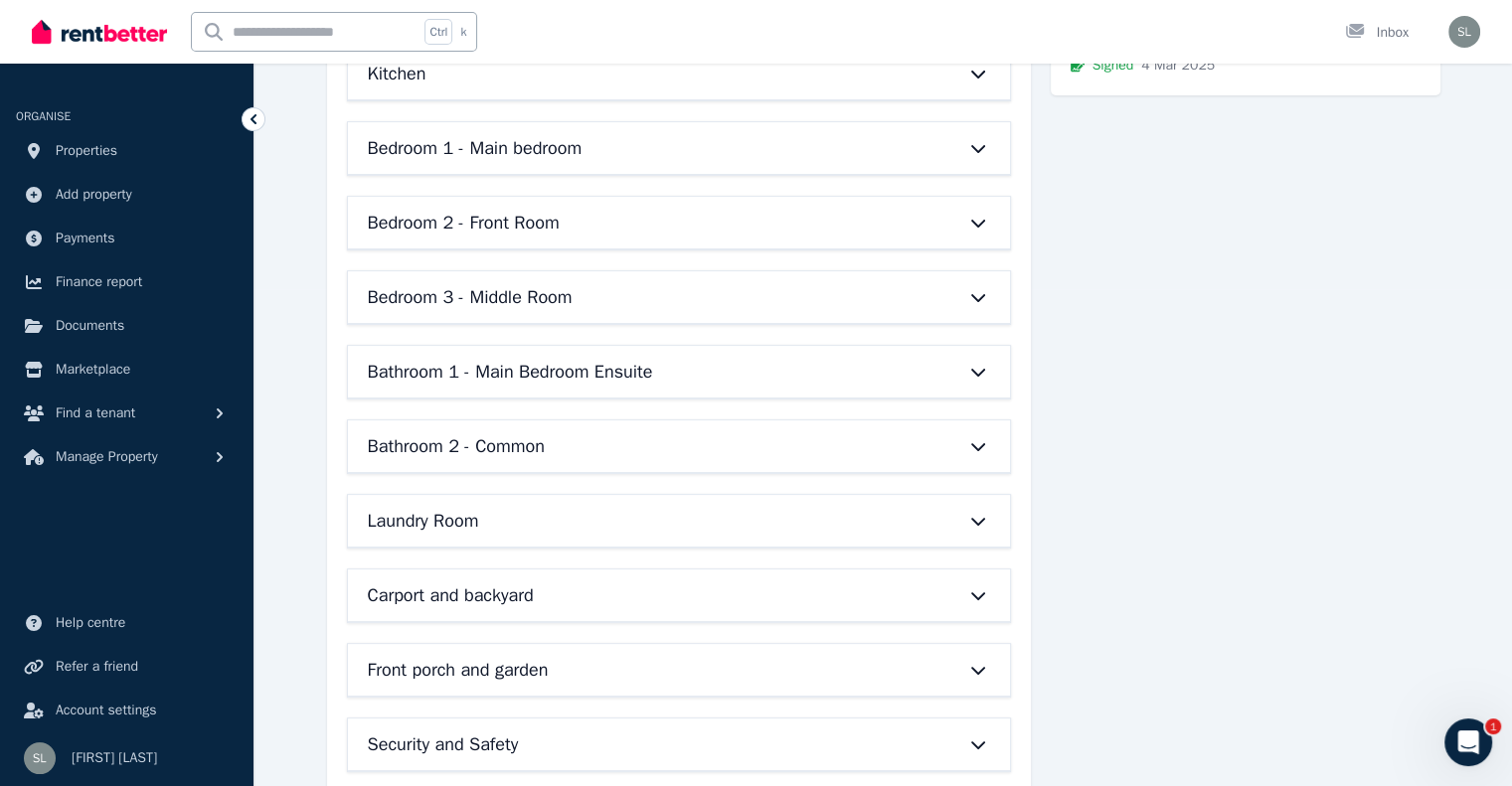 scroll, scrollTop: 199, scrollLeft: 0, axis: vertical 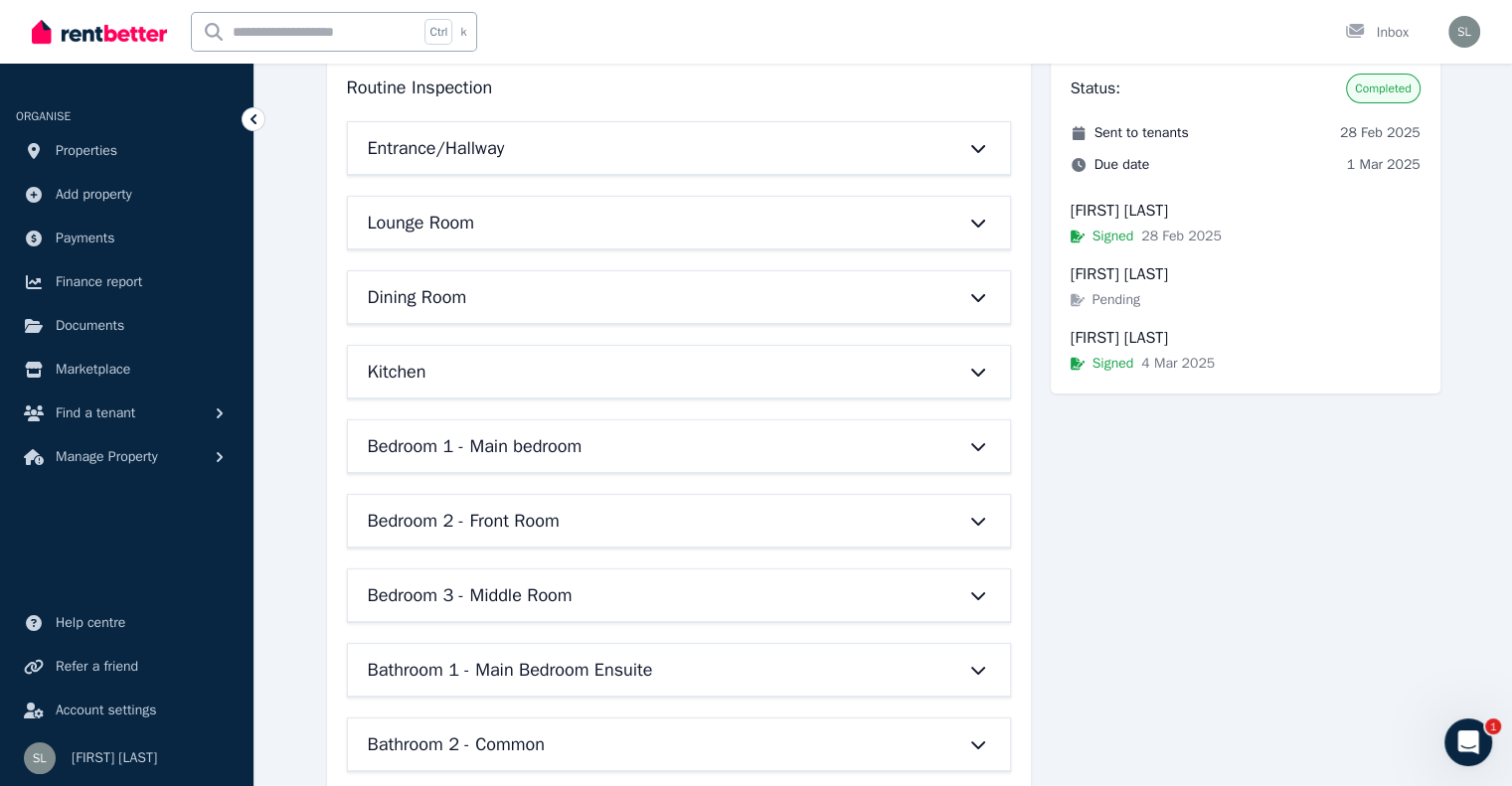 click 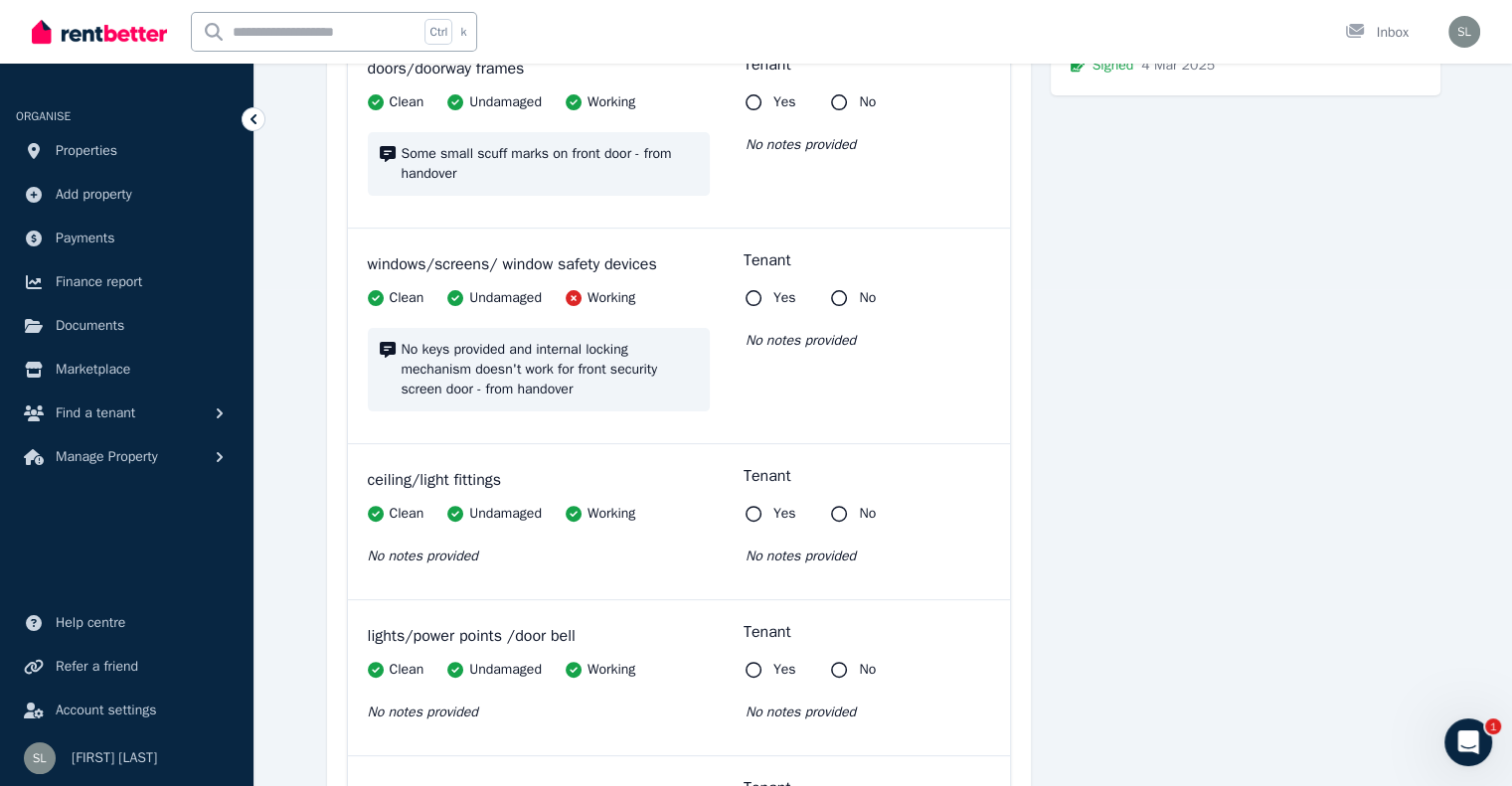 scroll, scrollTop: 0, scrollLeft: 0, axis: both 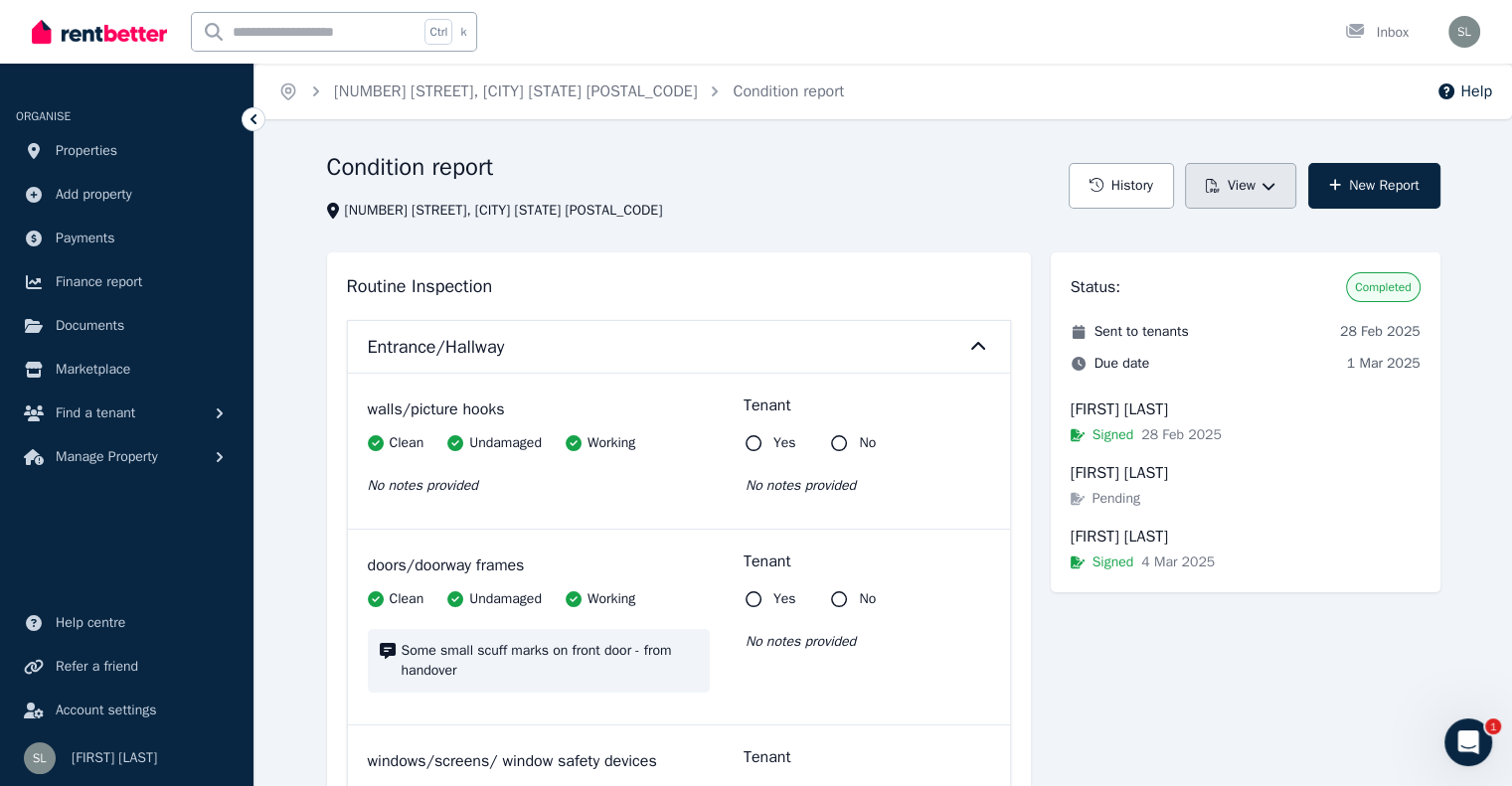 click 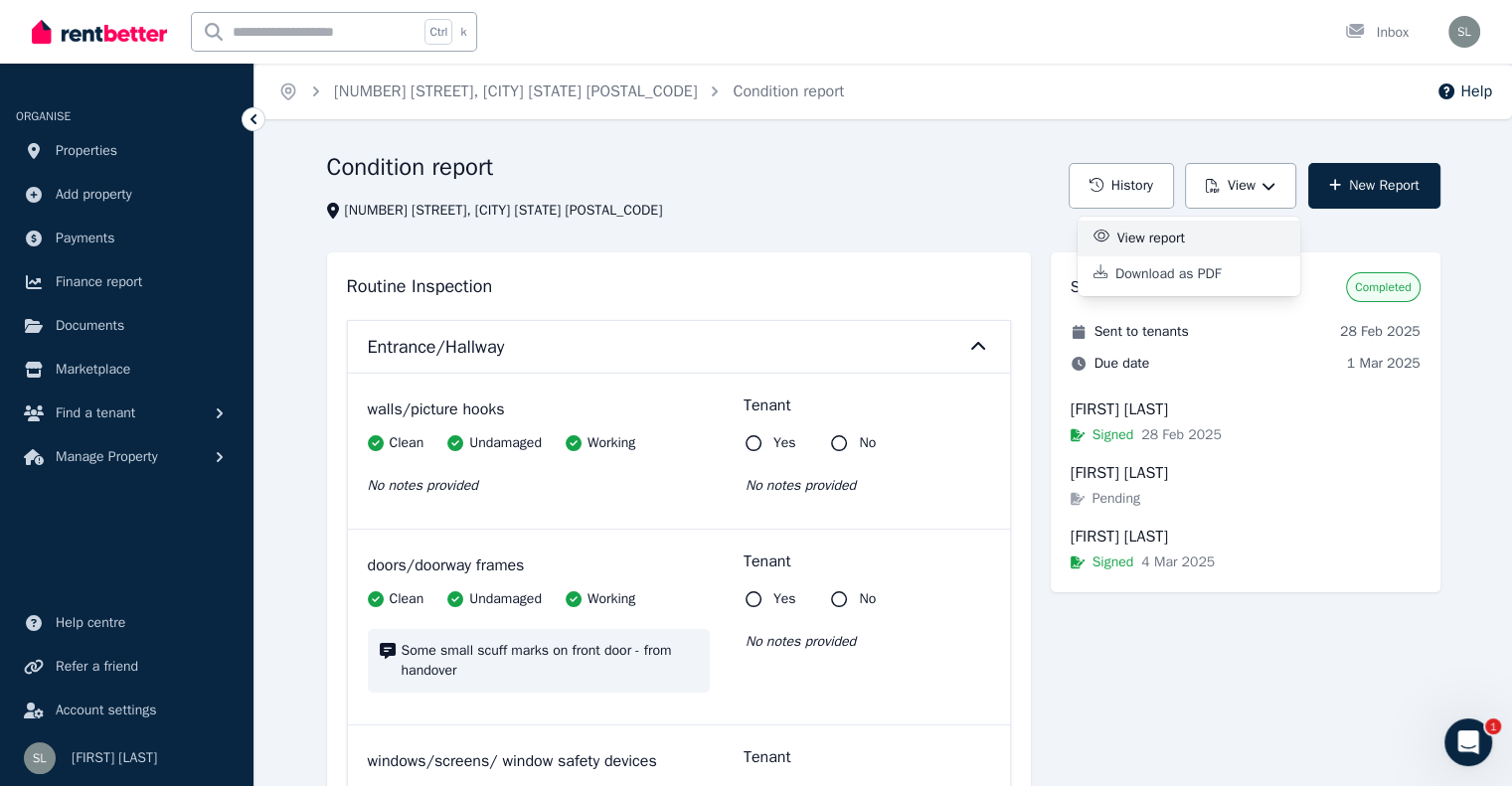 click on "View report" at bounding box center [1201, 238] 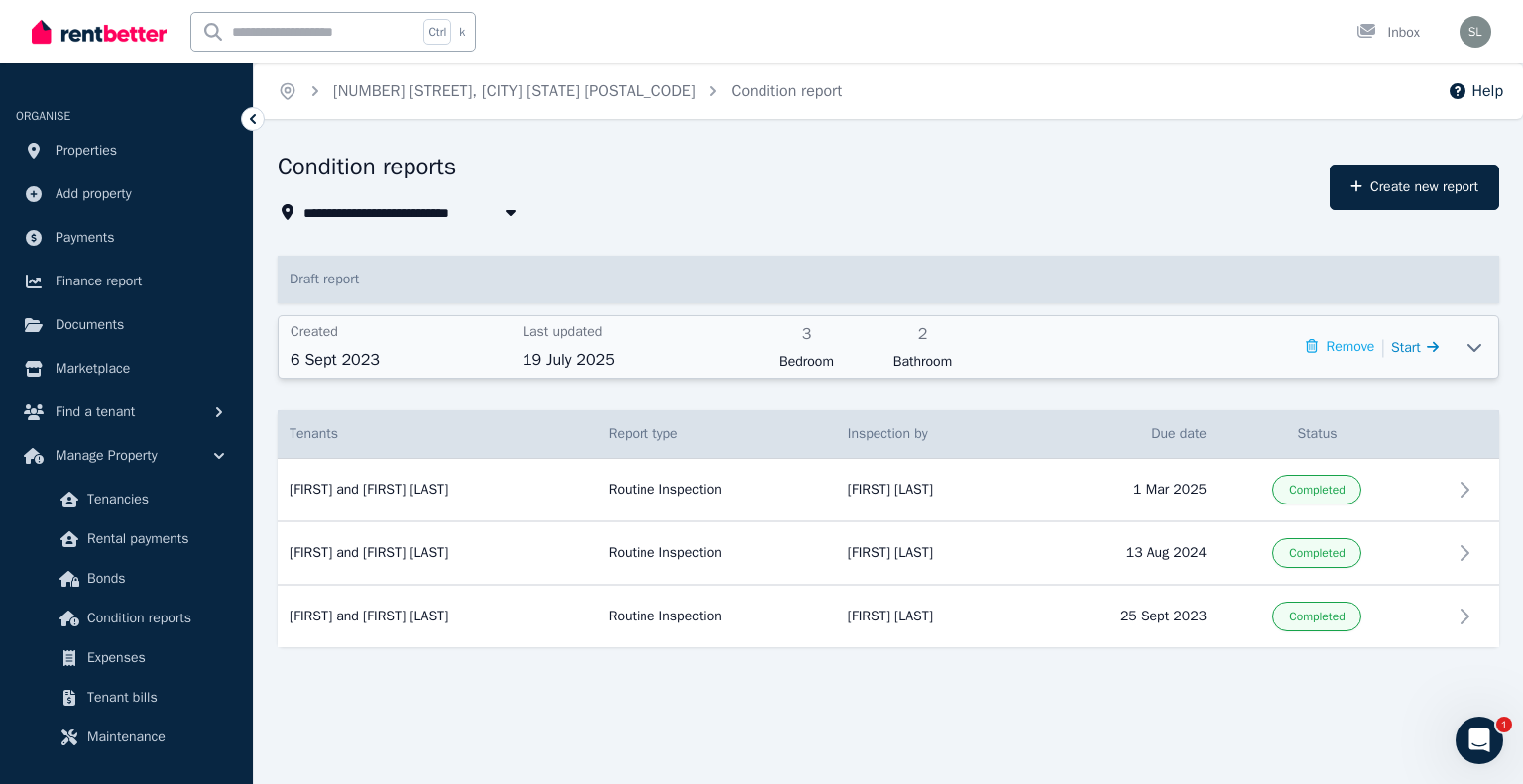 click on "Start" at bounding box center [1415, 347] 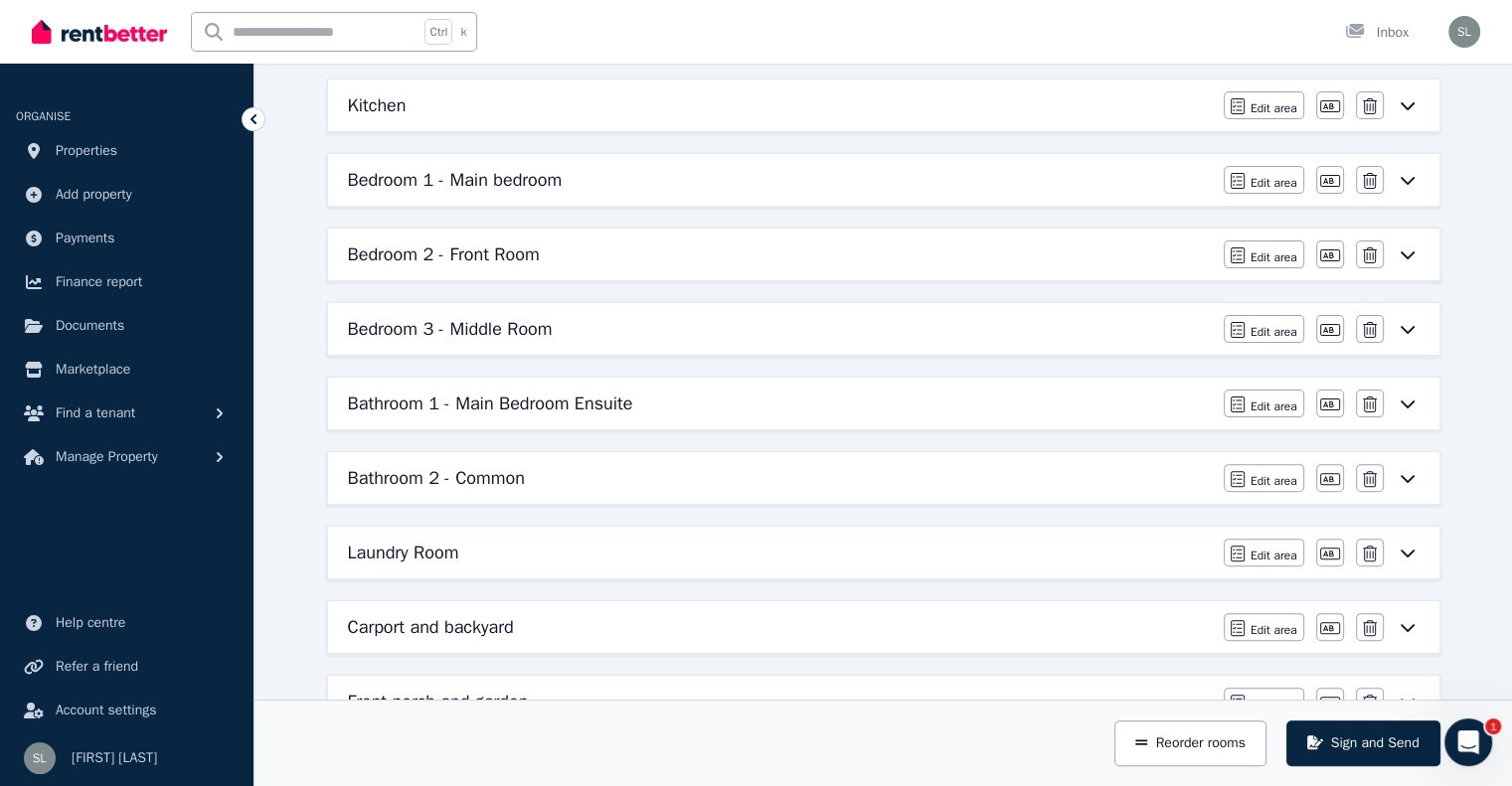 scroll, scrollTop: 199, scrollLeft: 0, axis: vertical 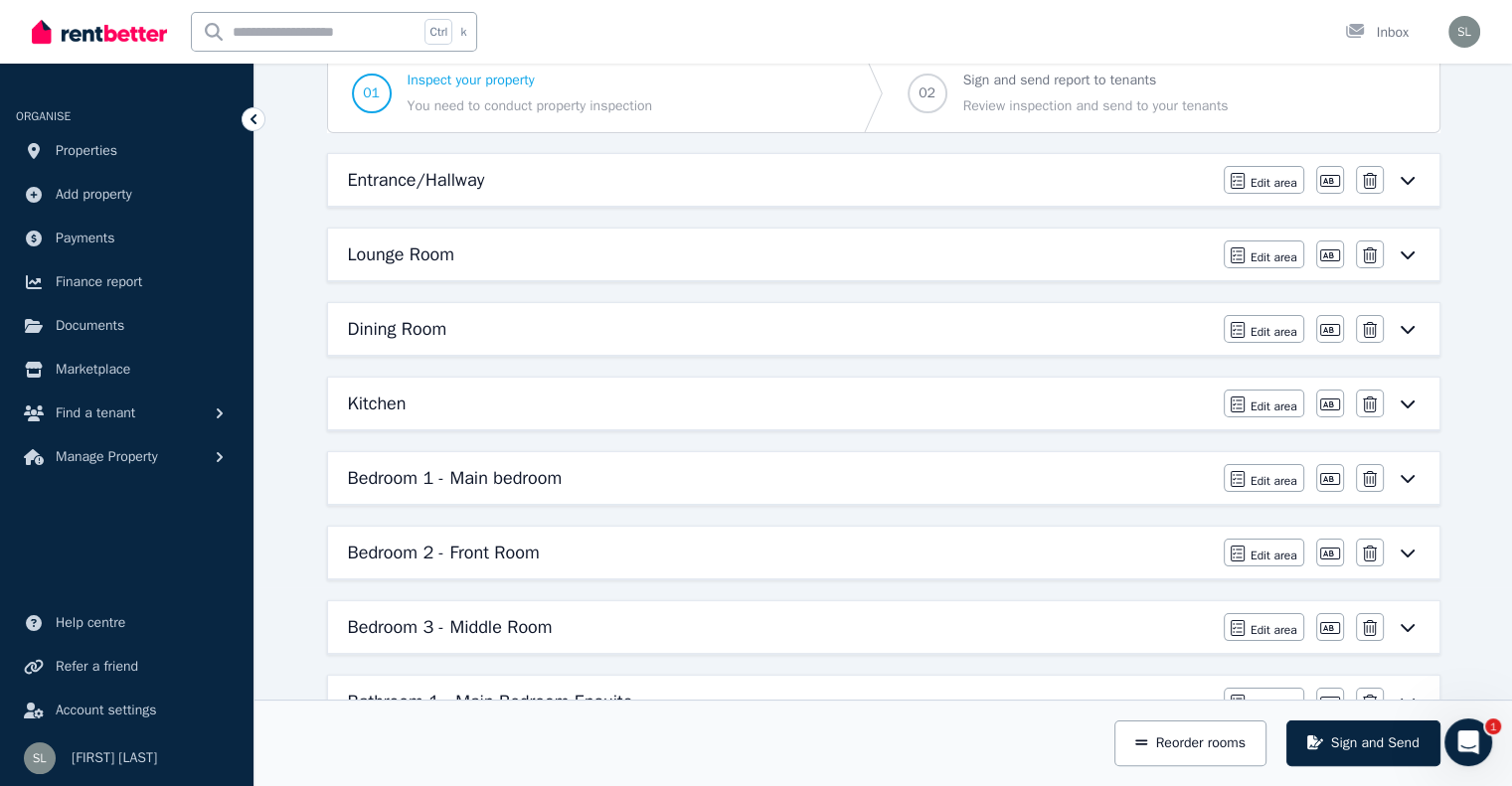 click 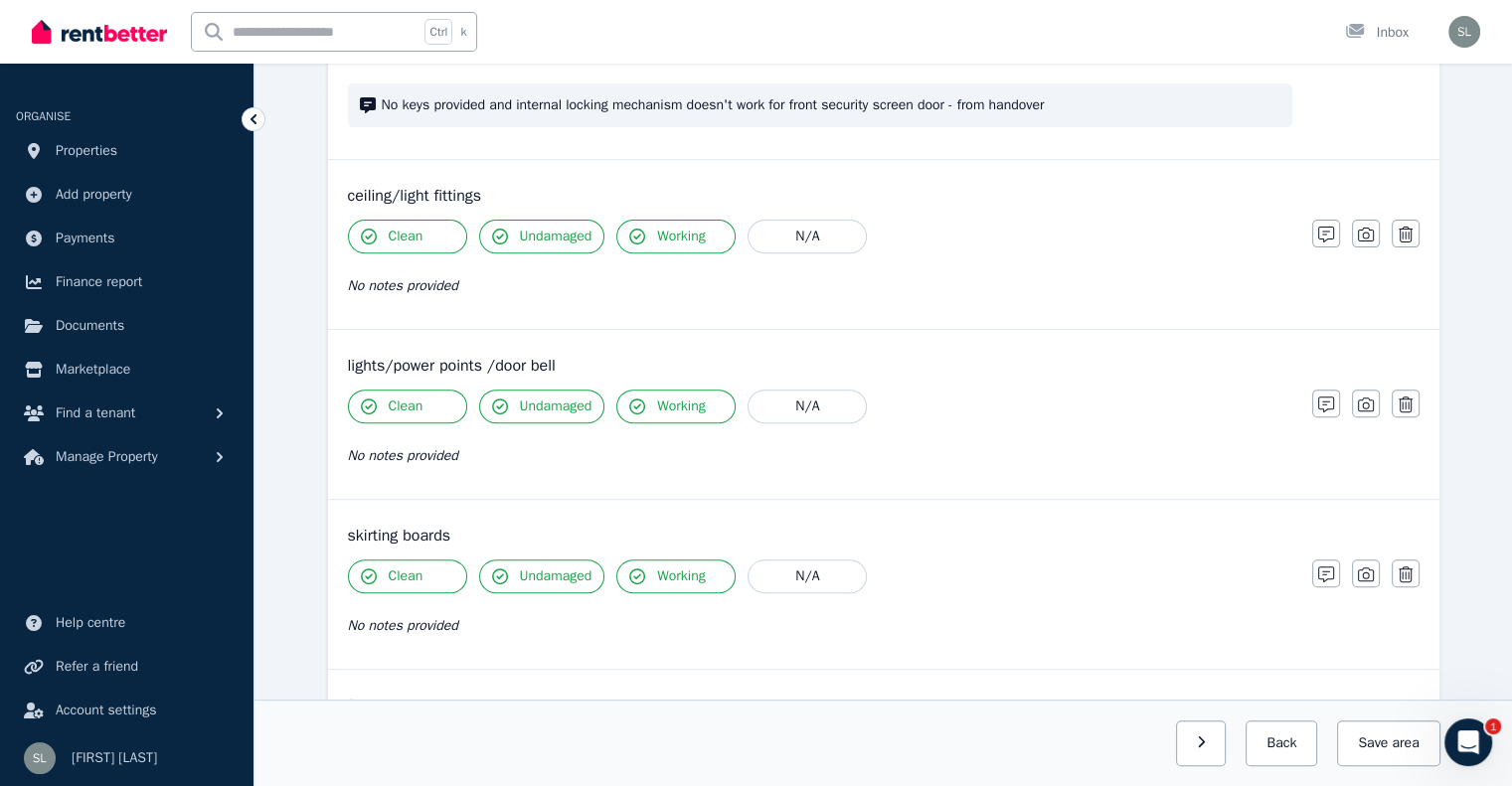 scroll, scrollTop: 992, scrollLeft: 0, axis: vertical 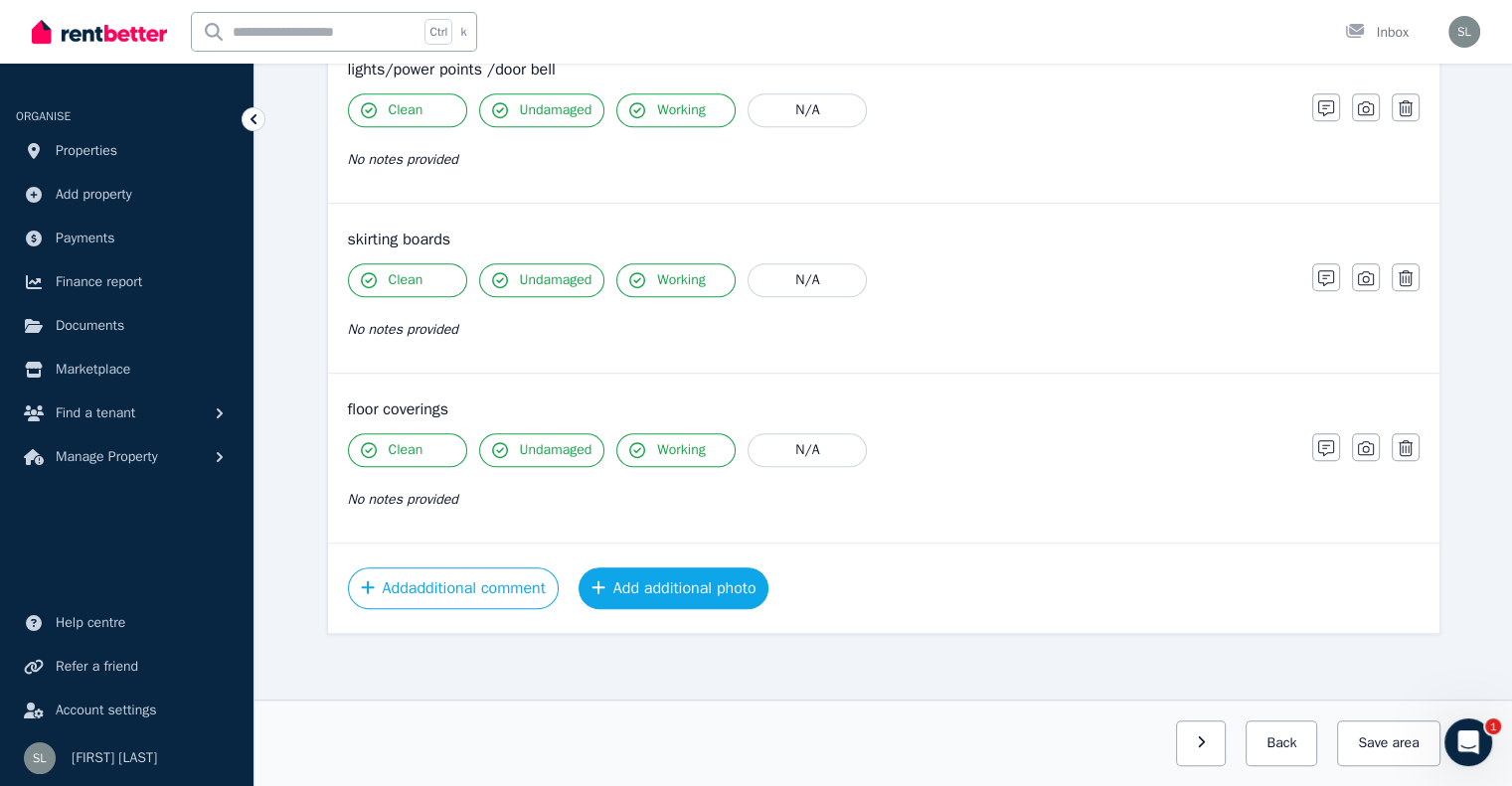 click on "Add additional photo" at bounding box center [674, 588] 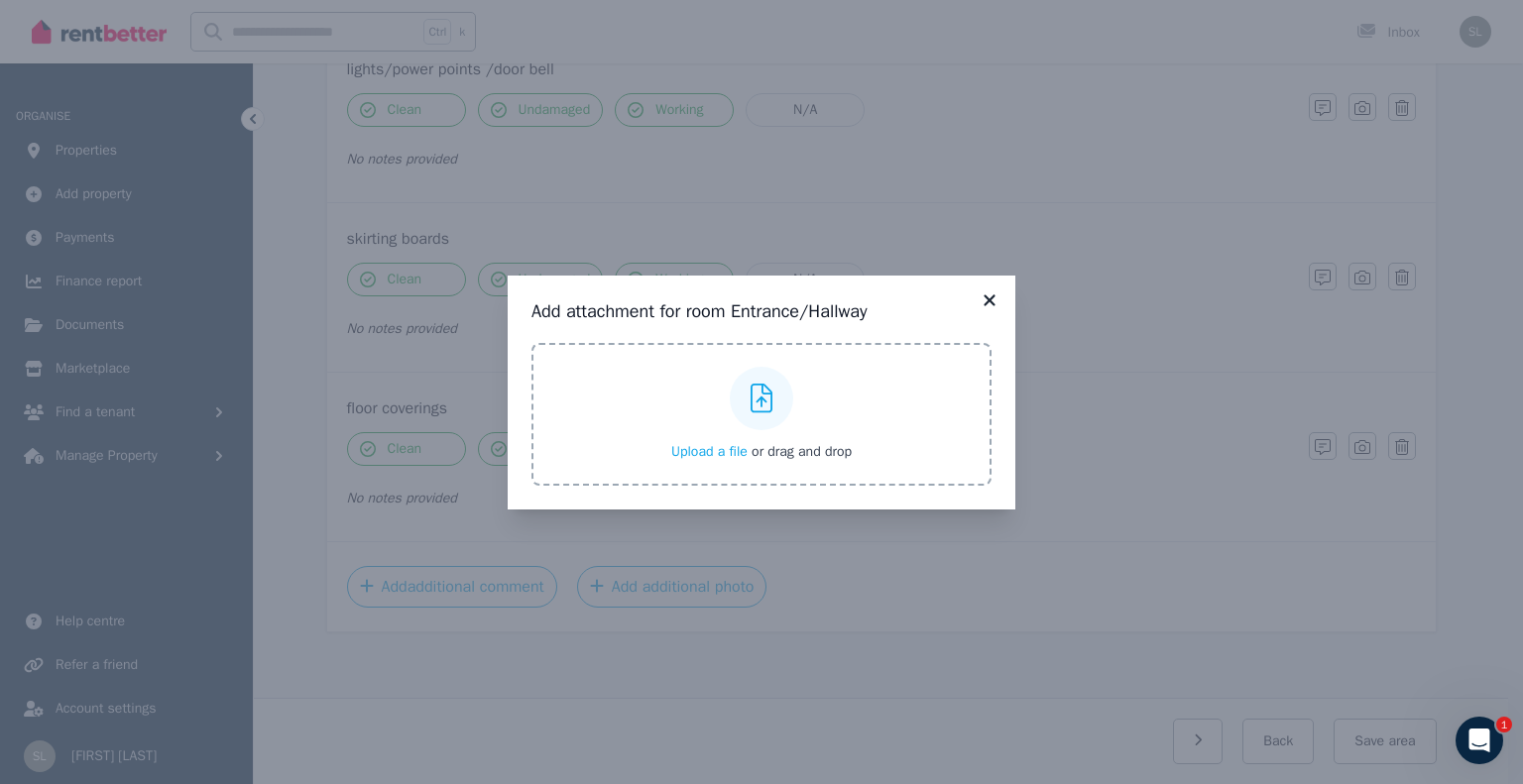 click 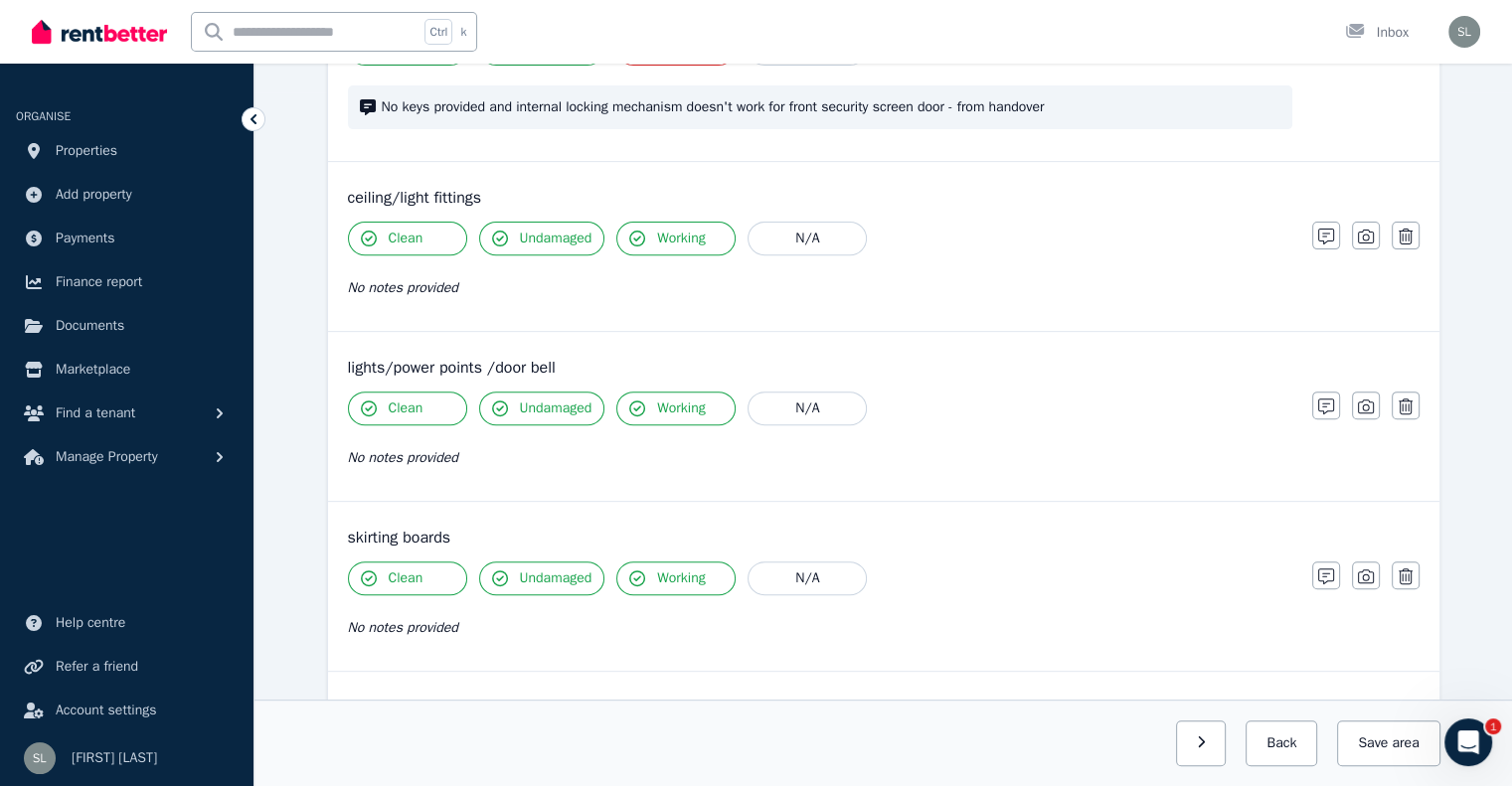 scroll, scrollTop: 992, scrollLeft: 0, axis: vertical 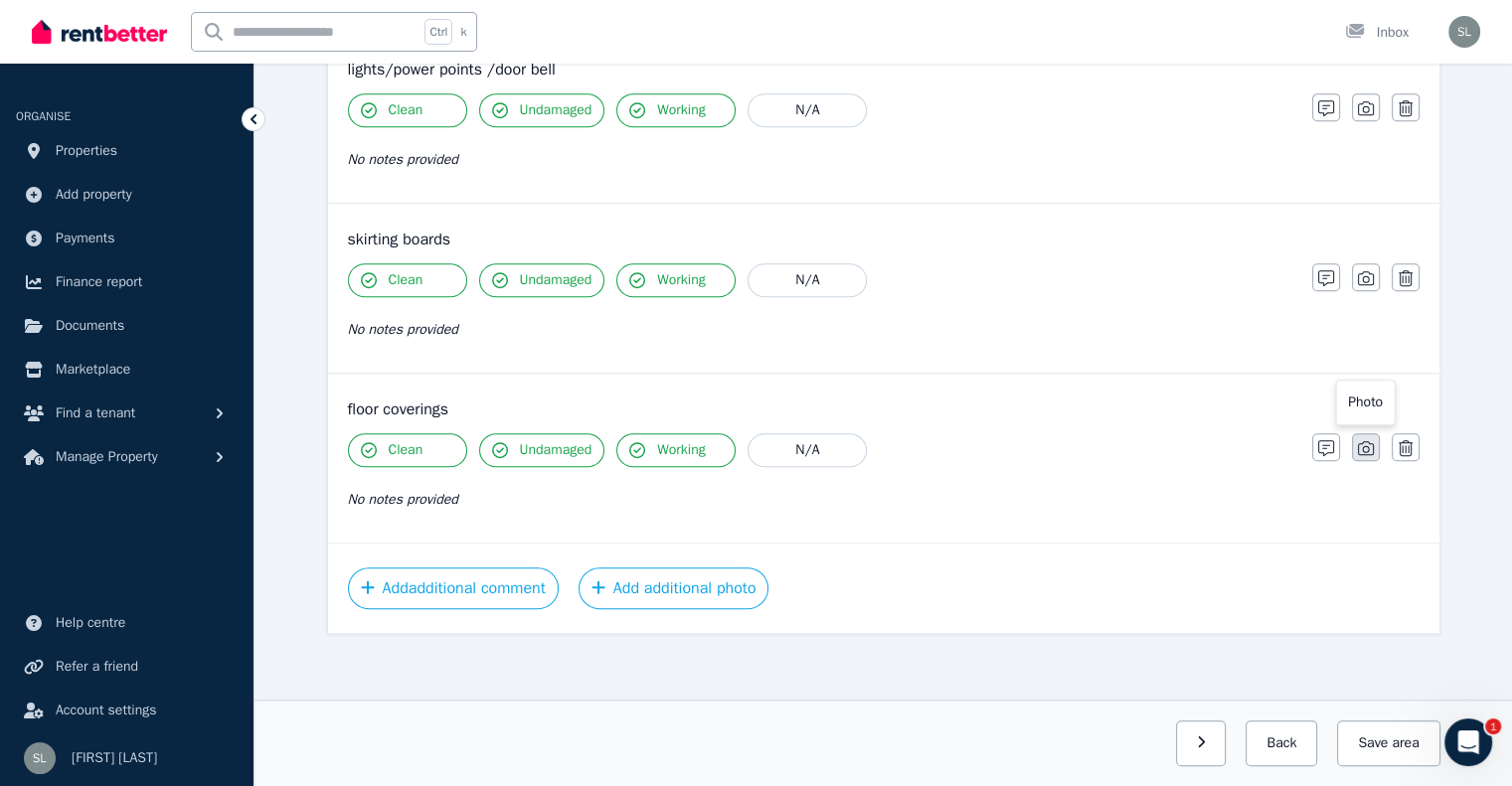 click 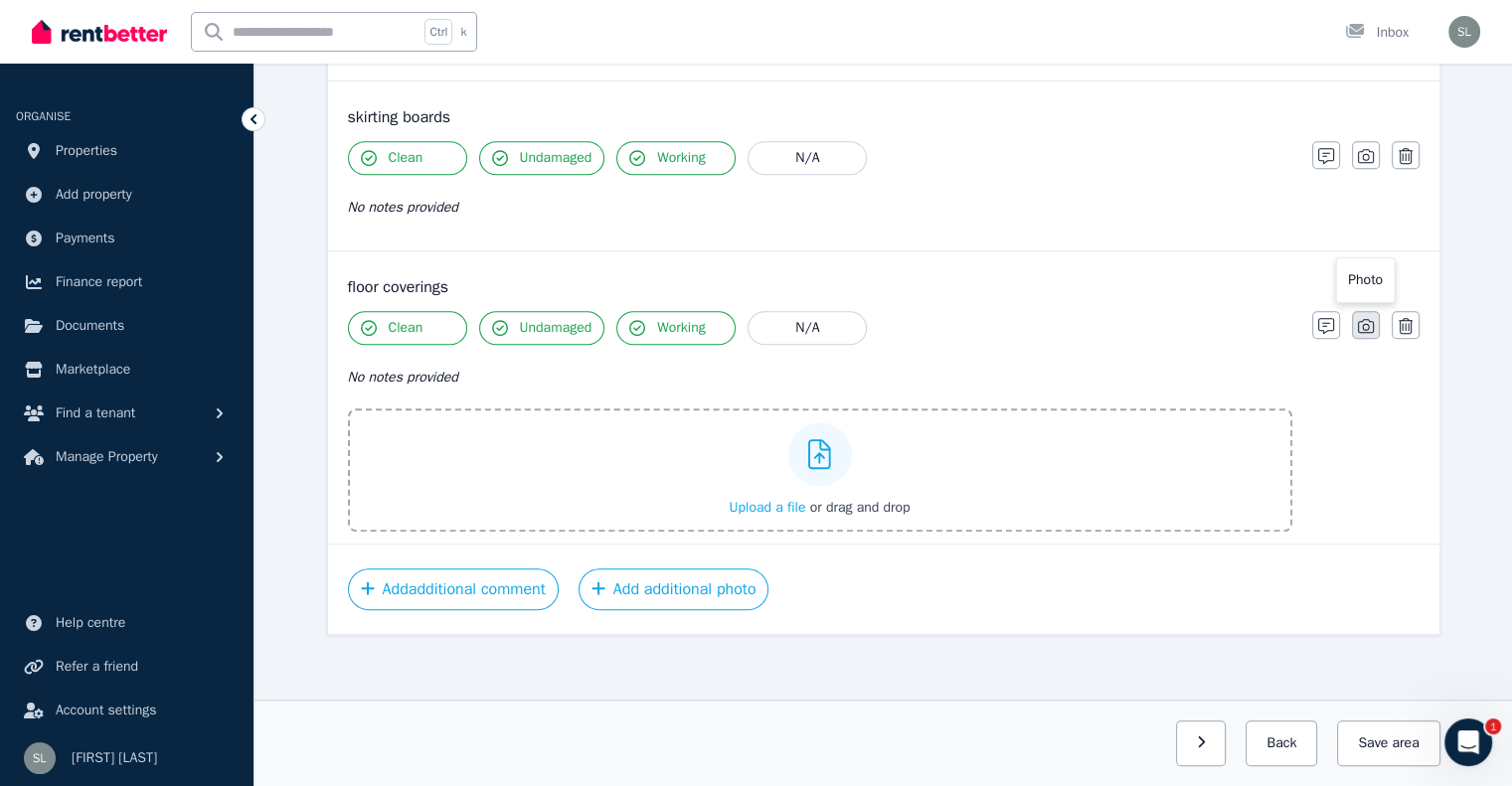 click on "Clean Undamaged Working N/A No notes provided Upload a file   or drag and drop Notes Photo Delete" at bounding box center (884, 421) 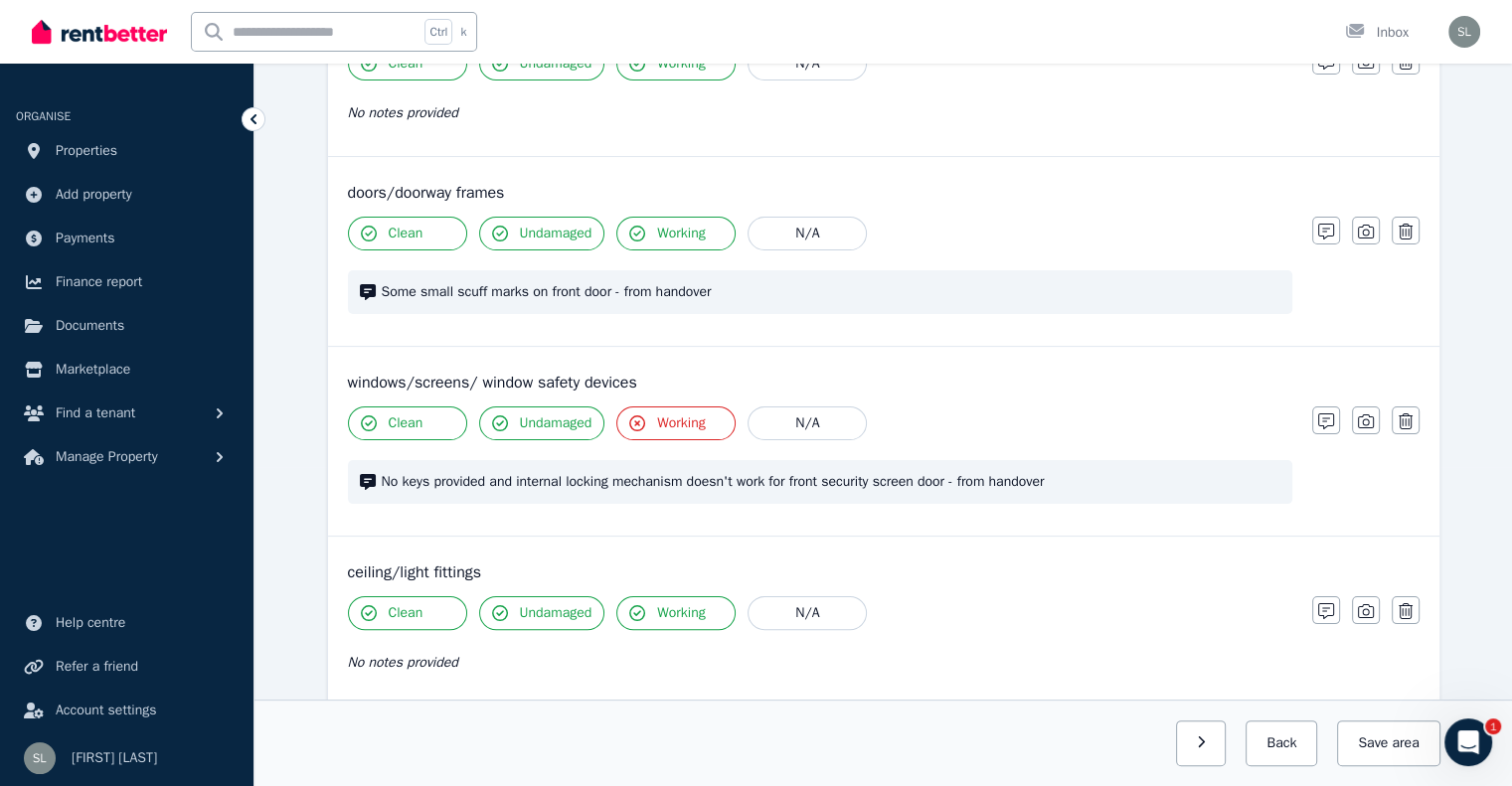scroll, scrollTop: 0, scrollLeft: 0, axis: both 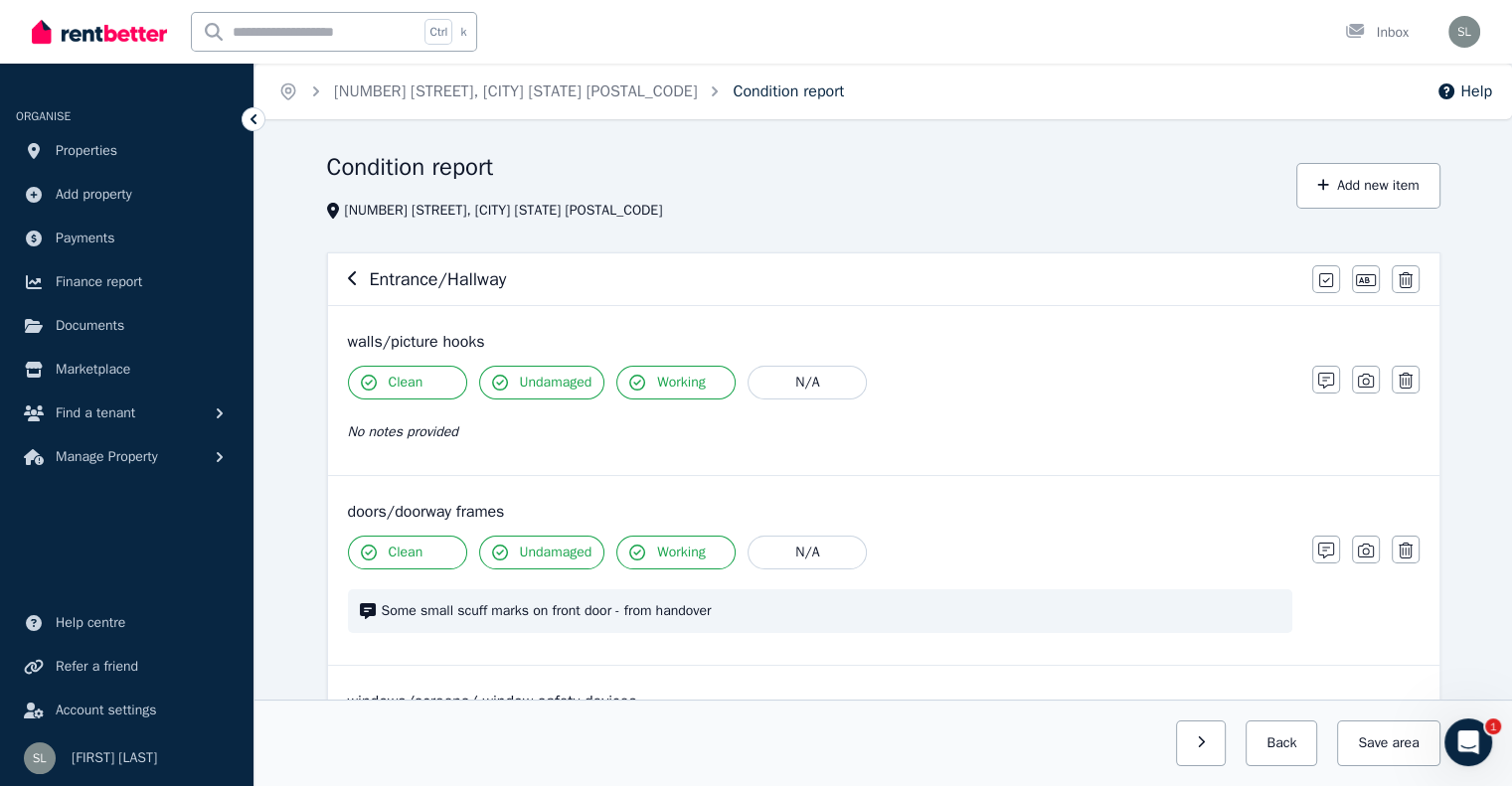 click on "Condition report" at bounding box center (788, 91) 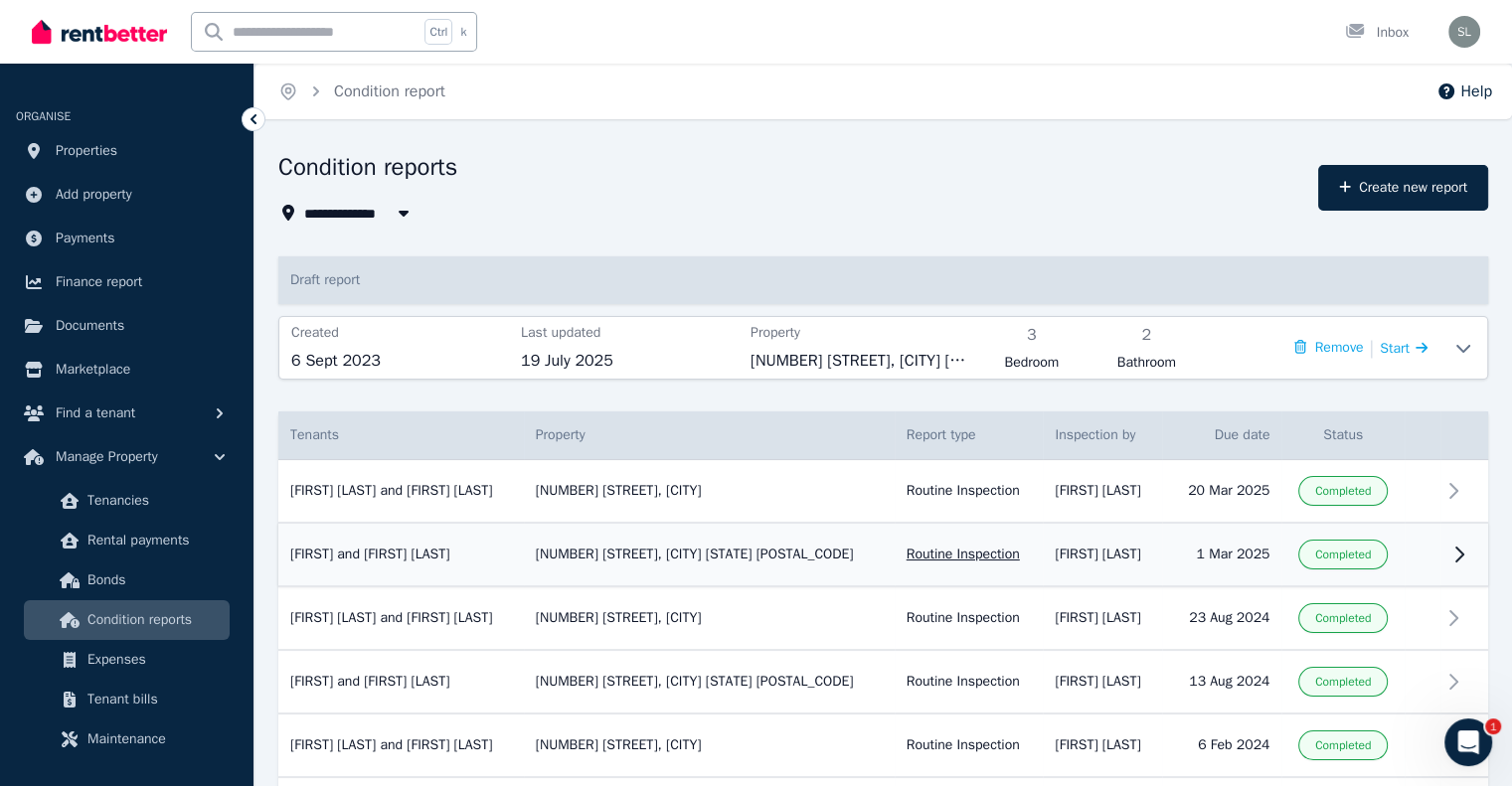 click on "Alvin and Zenith Apolonio 23 Swan Circuit, Mawson Lakes Routine Inspection Inspected by: Suraya Lavalette Due date:  1 Mar 2025" at bounding box center (401, 554) 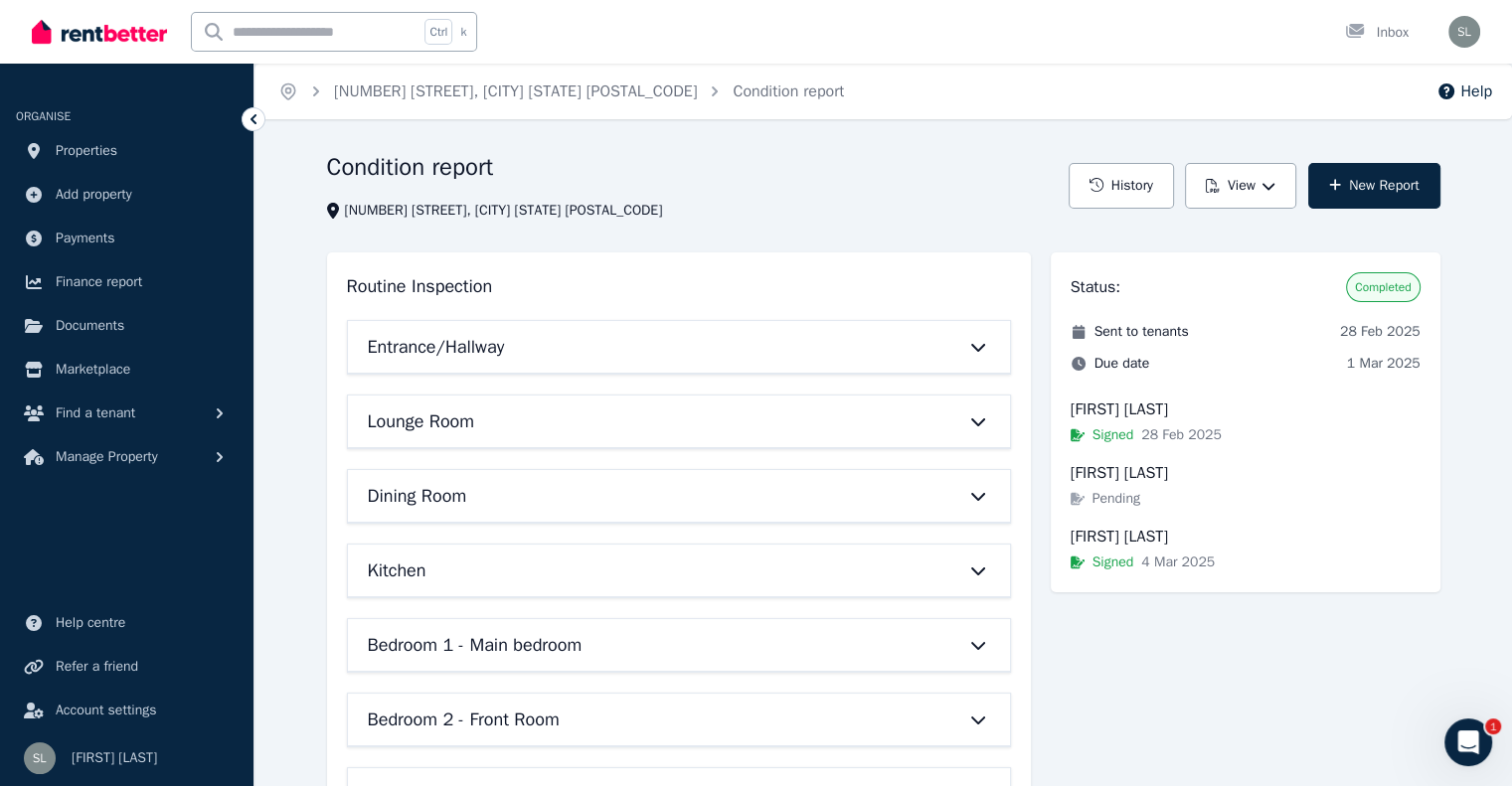 click on "Entrance/Hallway" at bounding box center [651, 347] 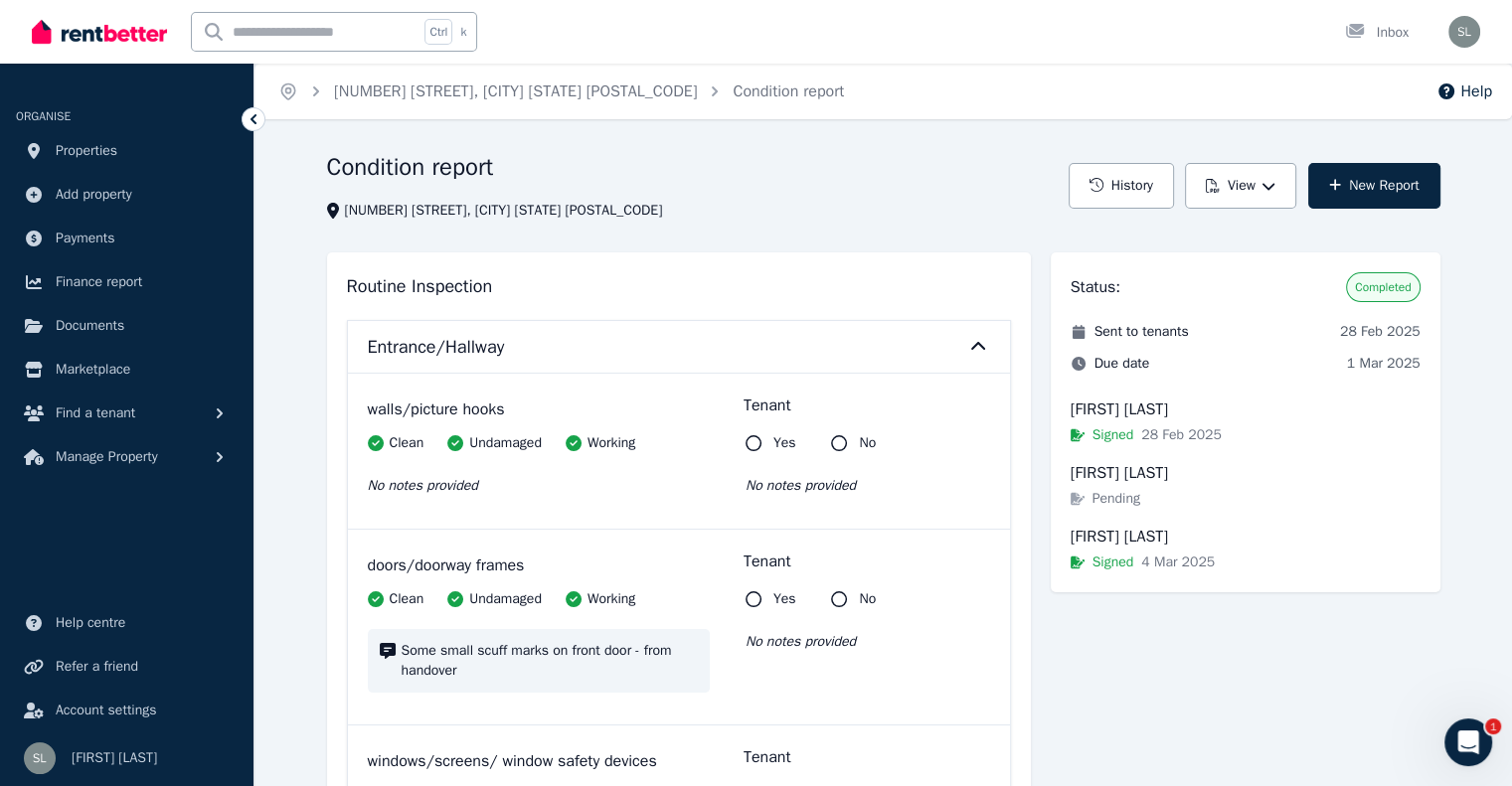 scroll, scrollTop: 99, scrollLeft: 0, axis: vertical 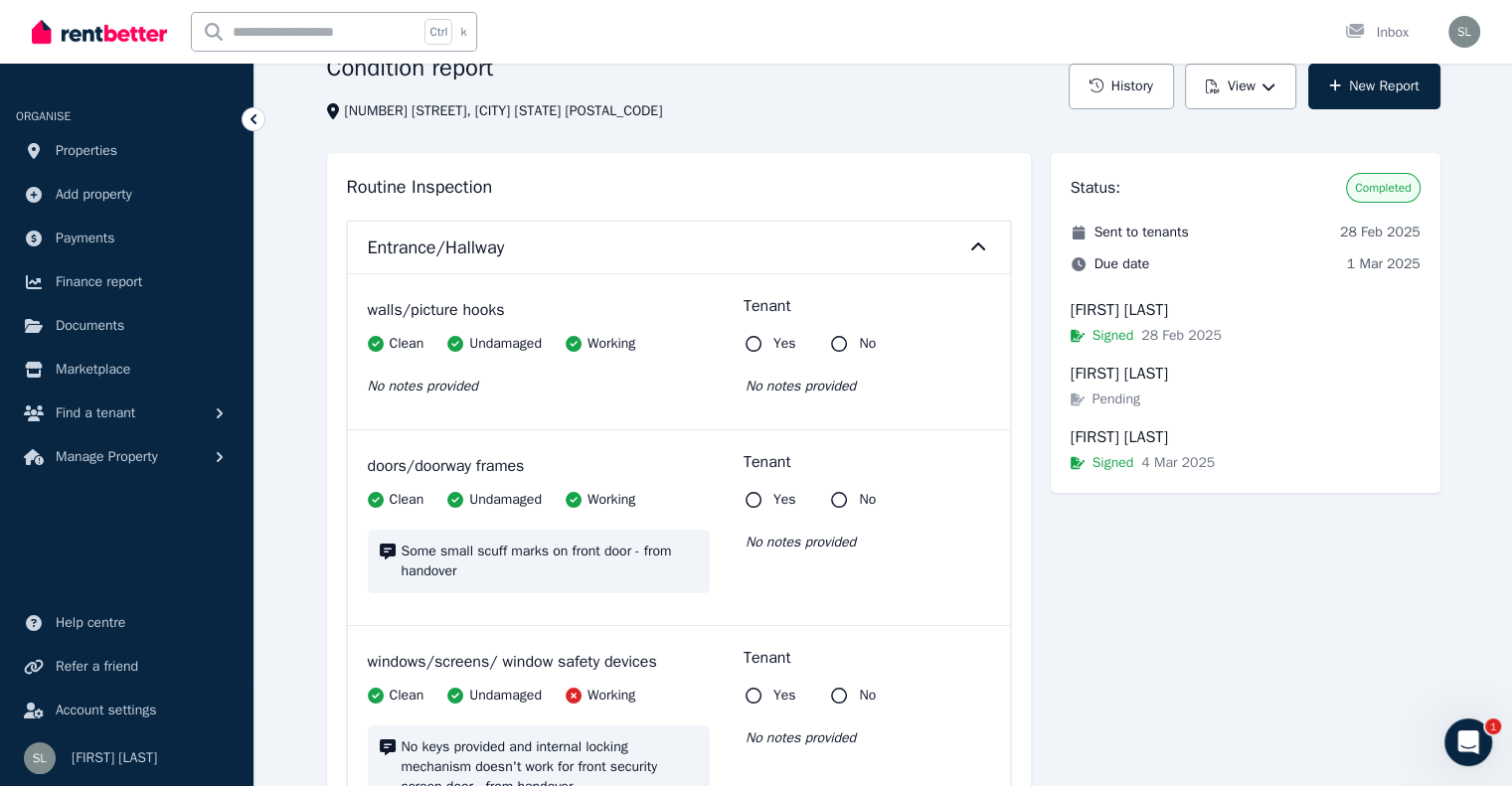 click on "Some small scuff marks on front door - from handover" at bounding box center [550, 561] 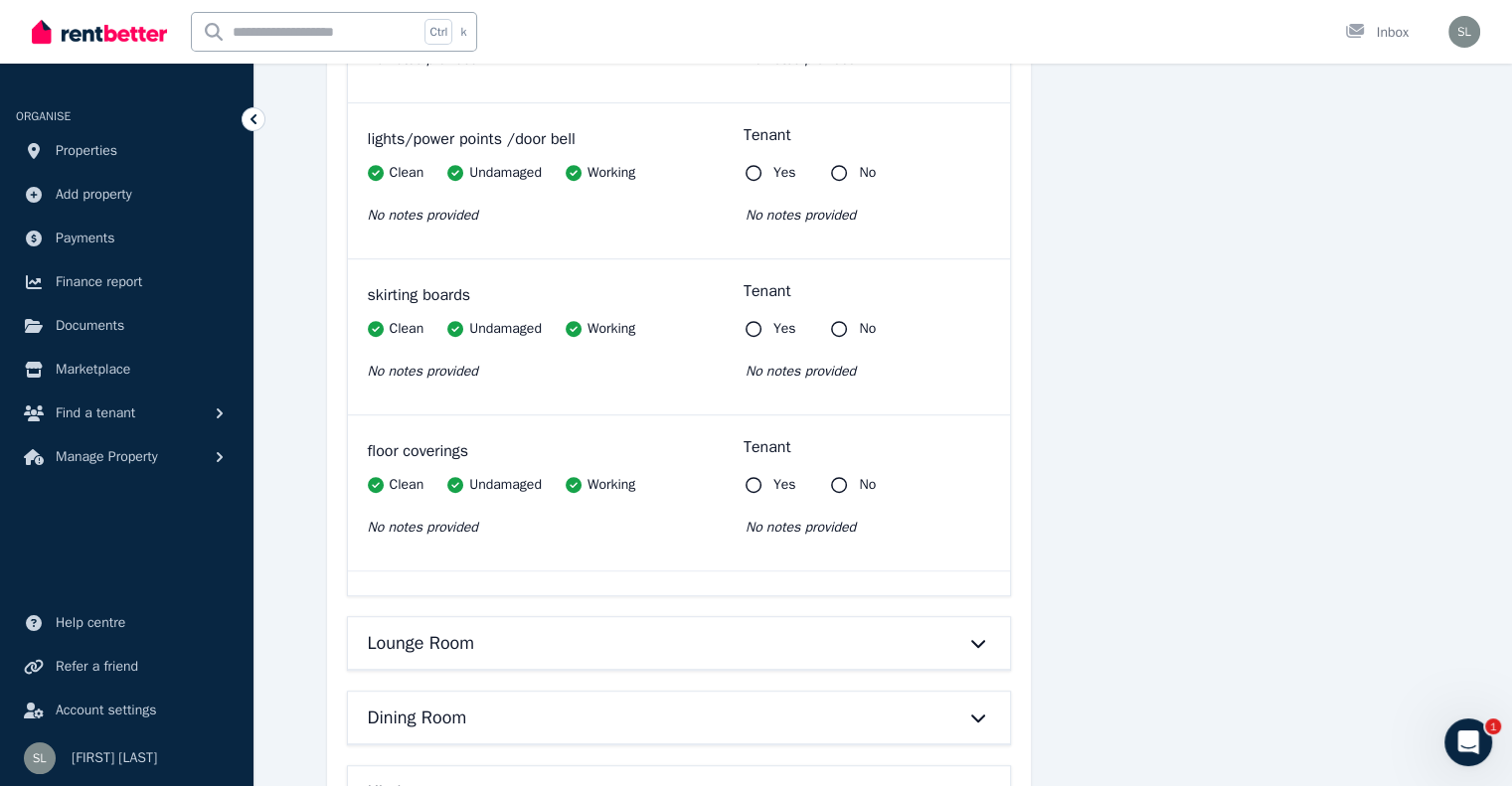 scroll, scrollTop: 1093, scrollLeft: 0, axis: vertical 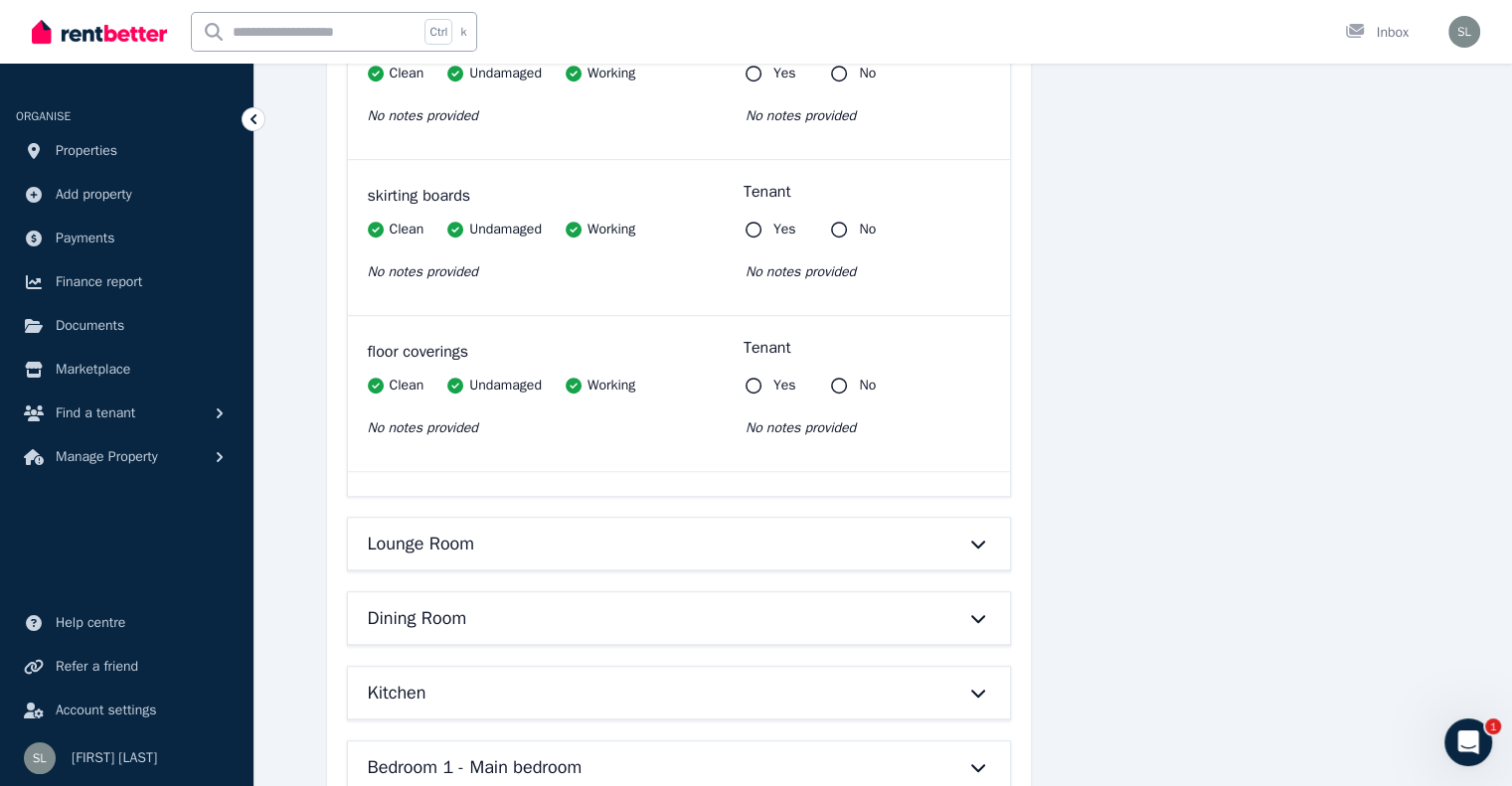 click on "Lounge Room" at bounding box center (651, 544) 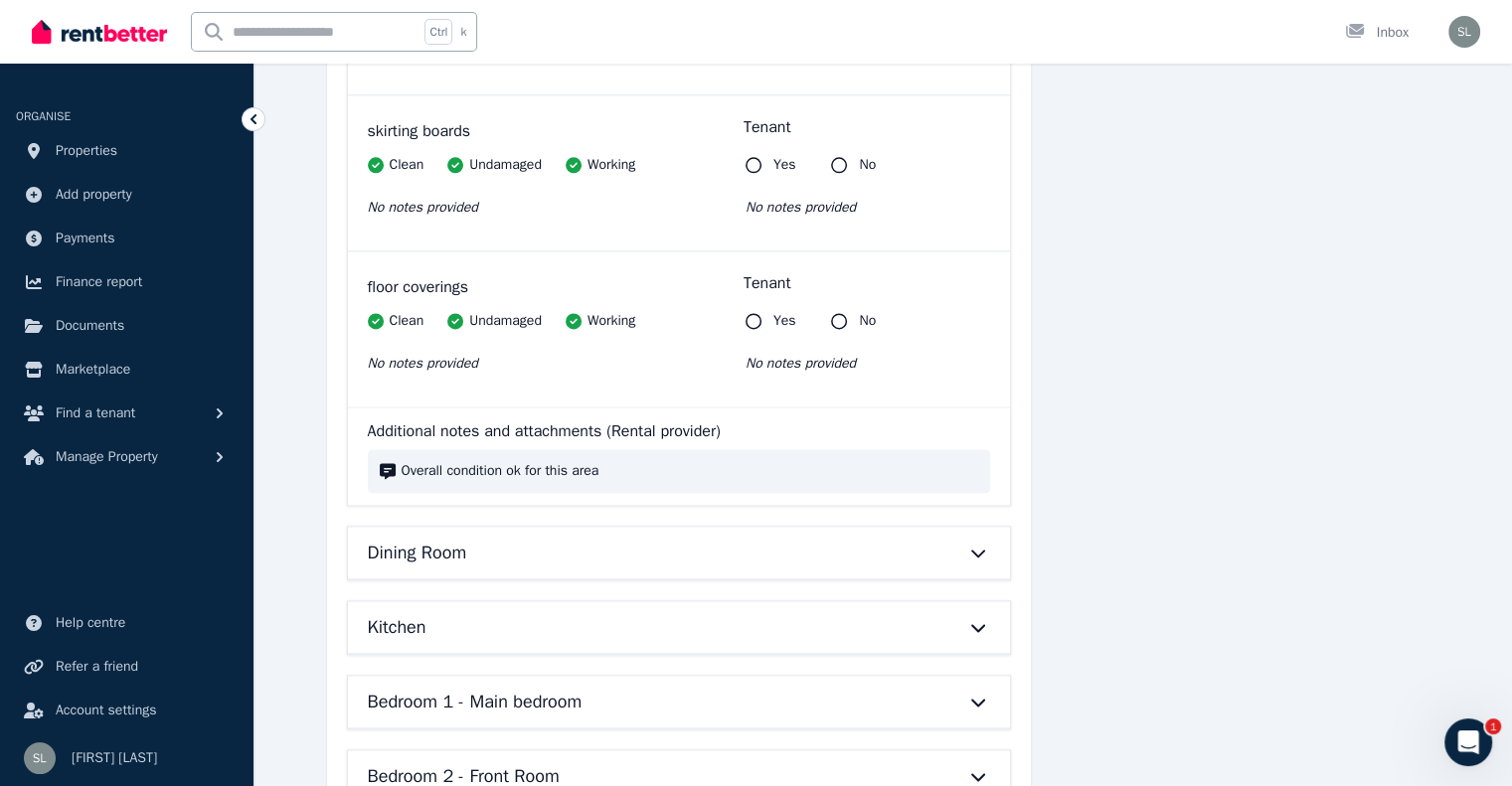 scroll, scrollTop: 2683, scrollLeft: 0, axis: vertical 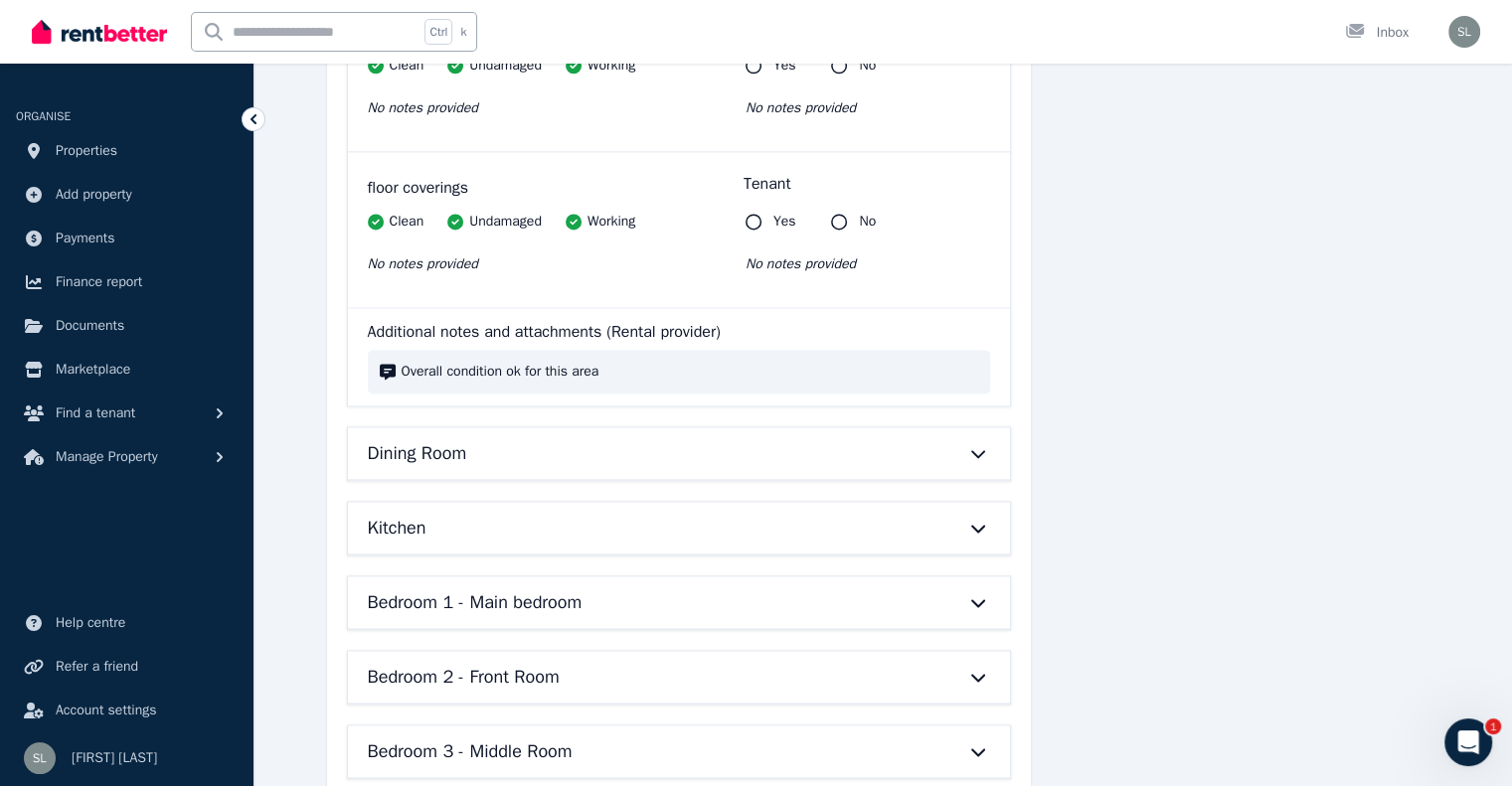 click on "Dining Room" at bounding box center (651, 453) 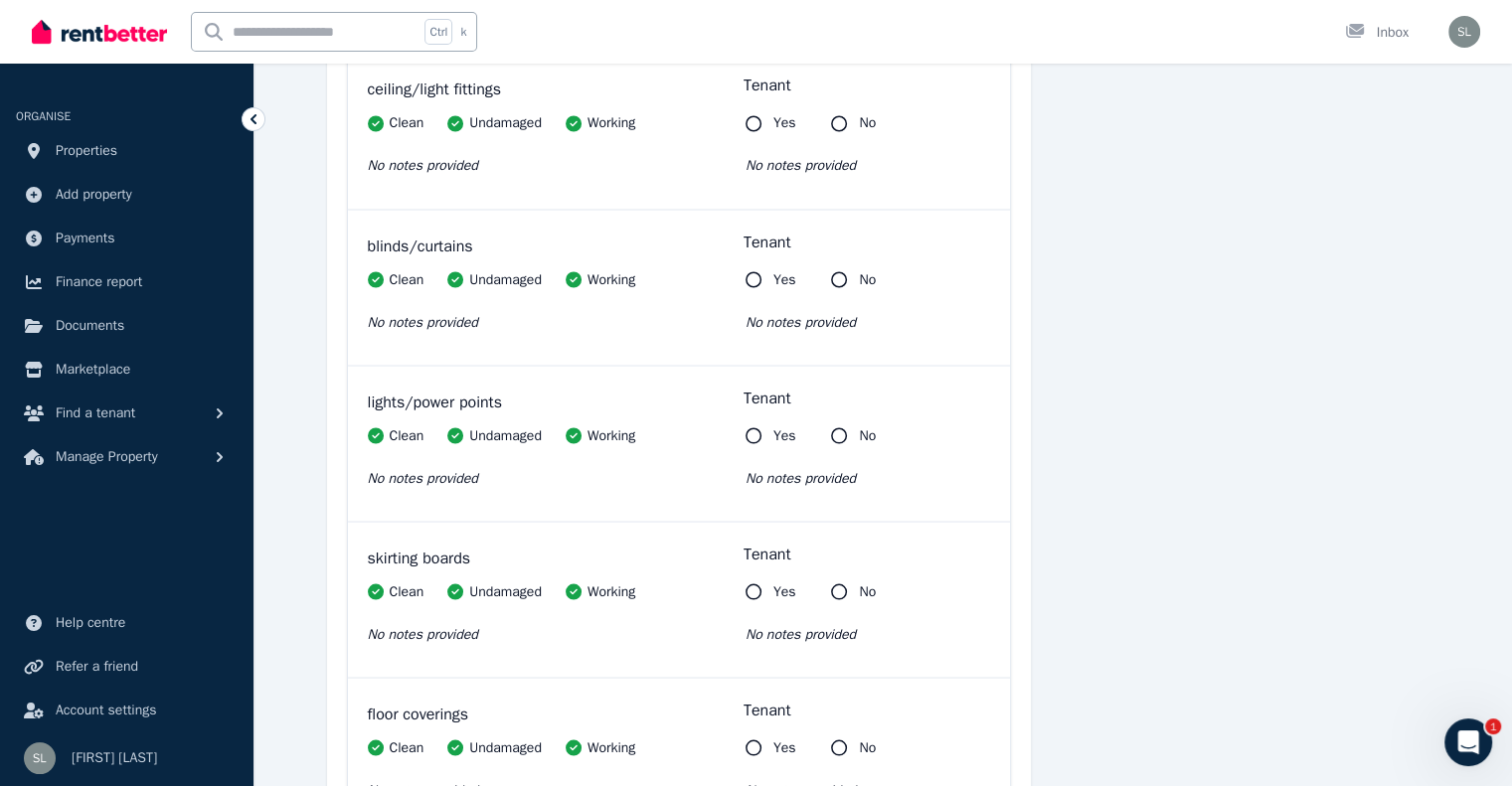 scroll, scrollTop: 3975, scrollLeft: 0, axis: vertical 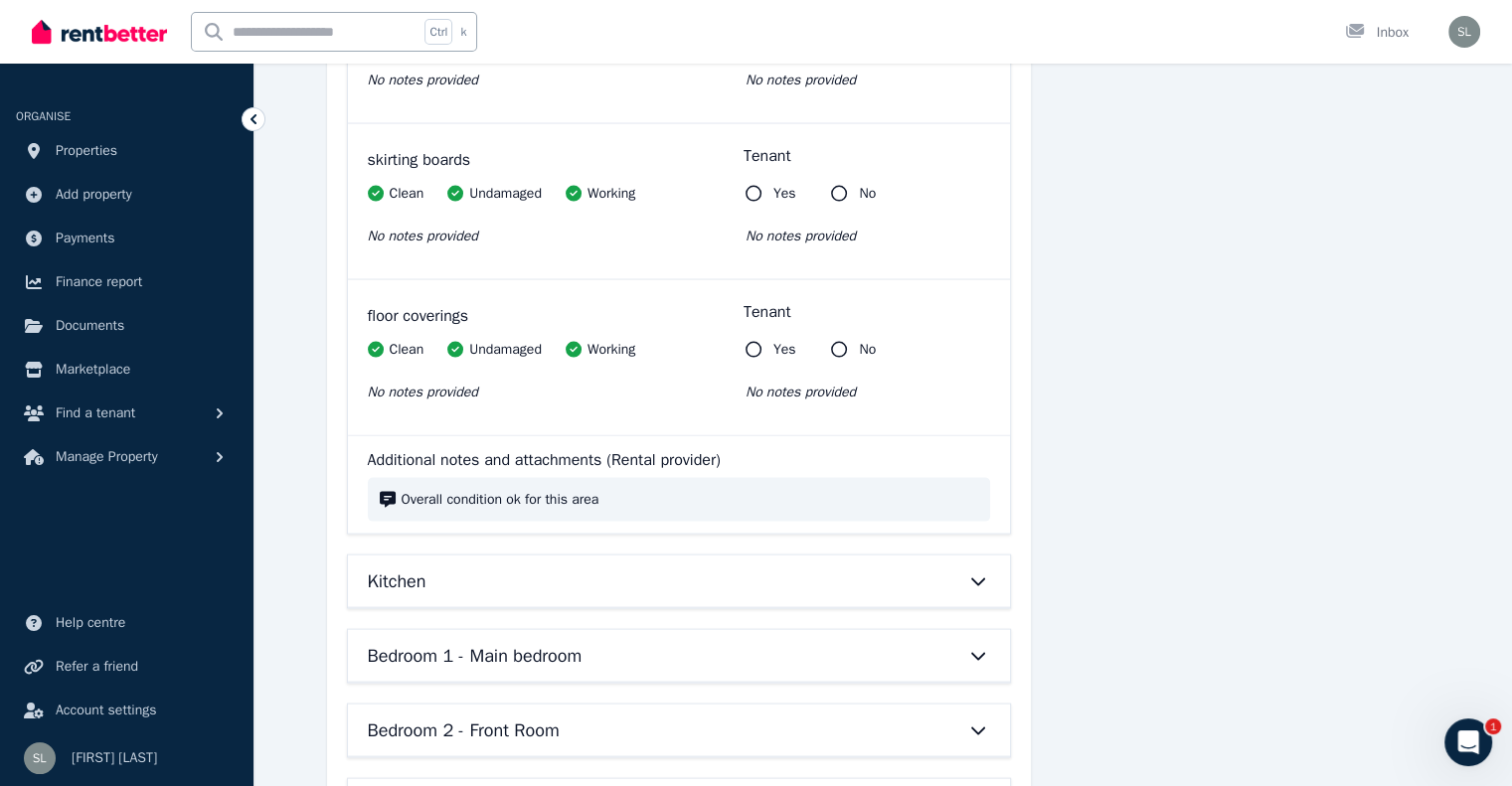 click on "Kitchen" at bounding box center [651, 581] 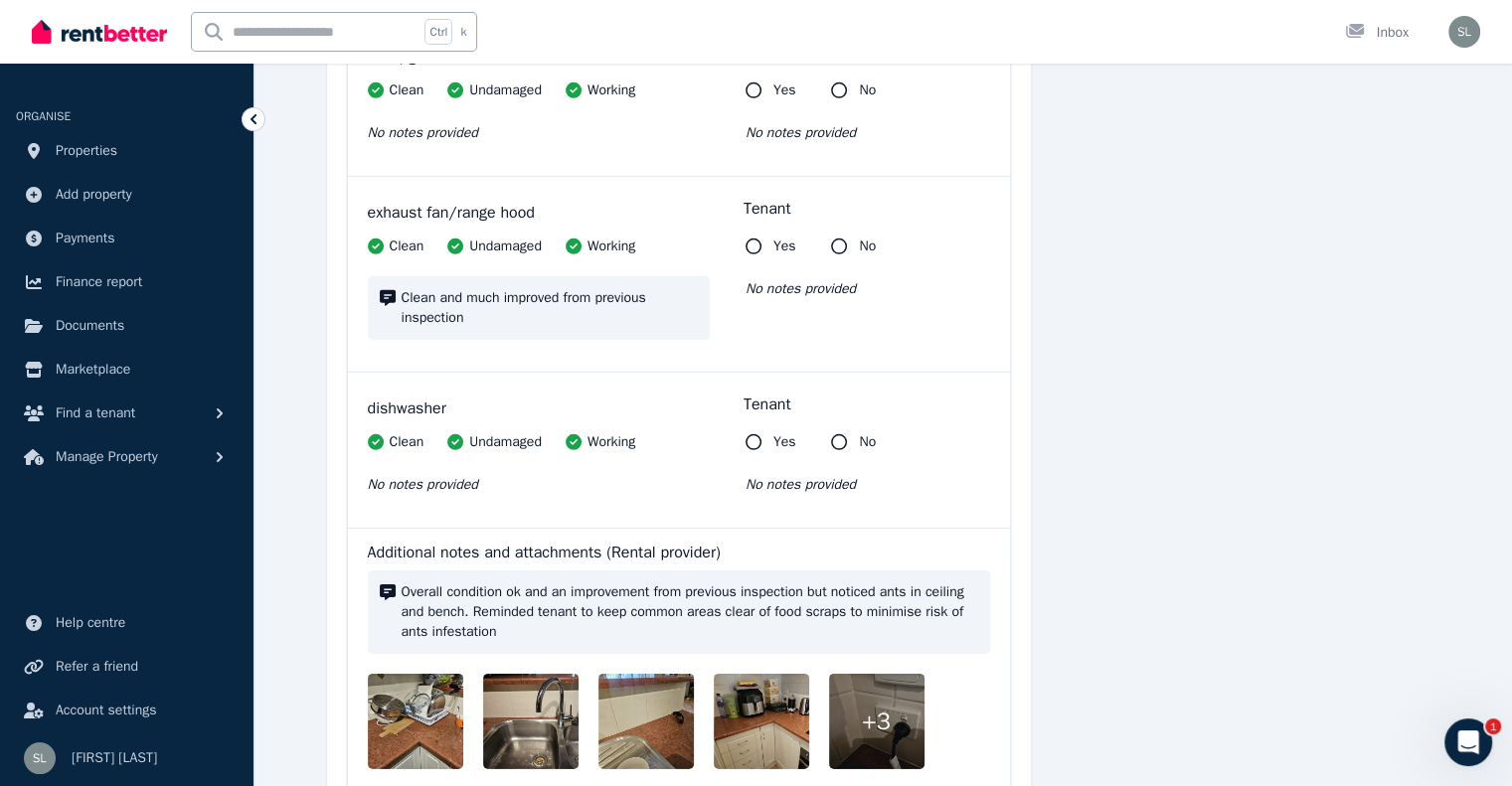 scroll, scrollTop: 6360, scrollLeft: 0, axis: vertical 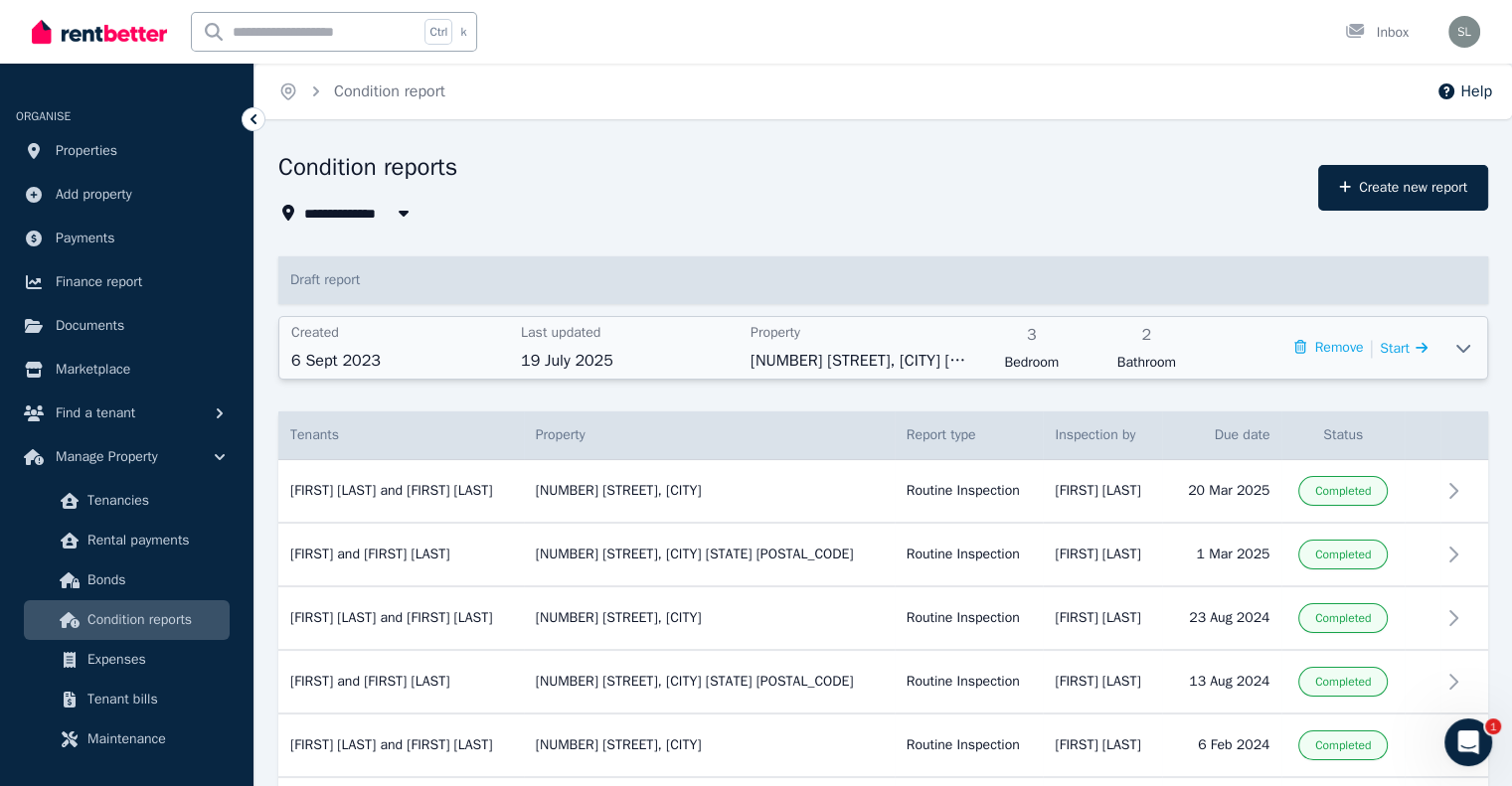 click on "19 July 2025" at bounding box center [629, 361] 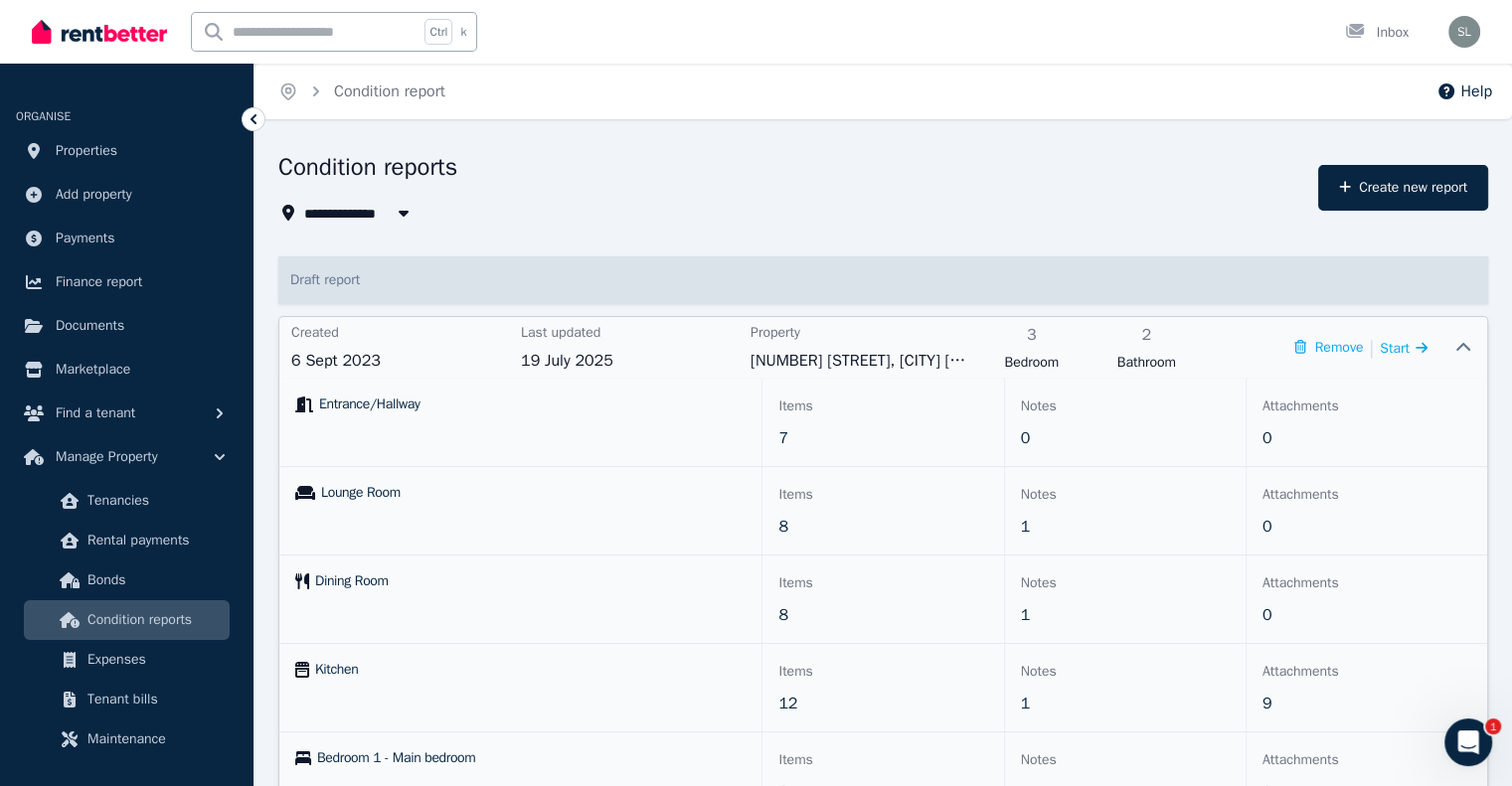 click on "Dining Room" at bounding box center (520, 599) 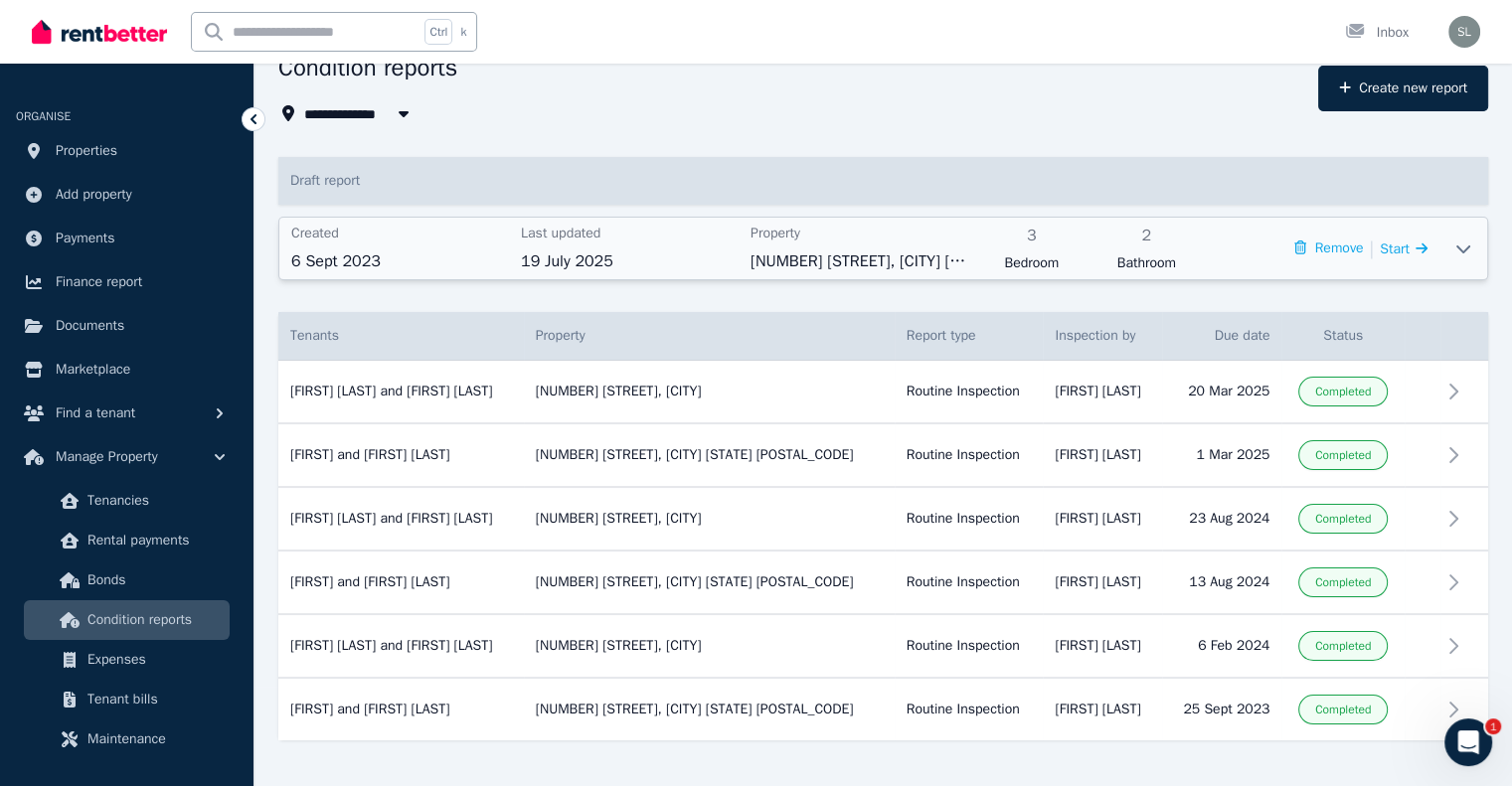 scroll, scrollTop: 155, scrollLeft: 0, axis: vertical 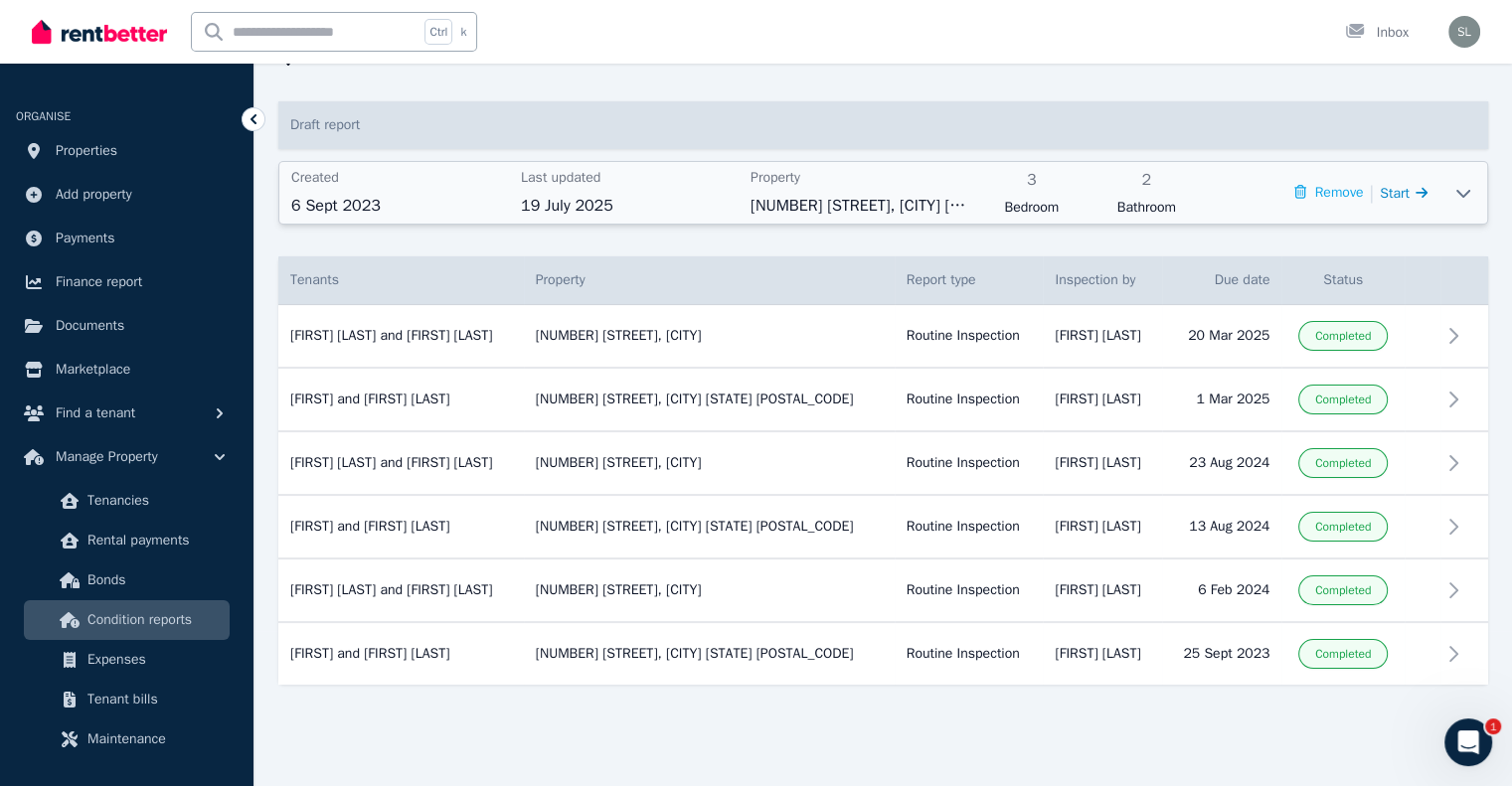 click on "Start" at bounding box center [1395, 193] 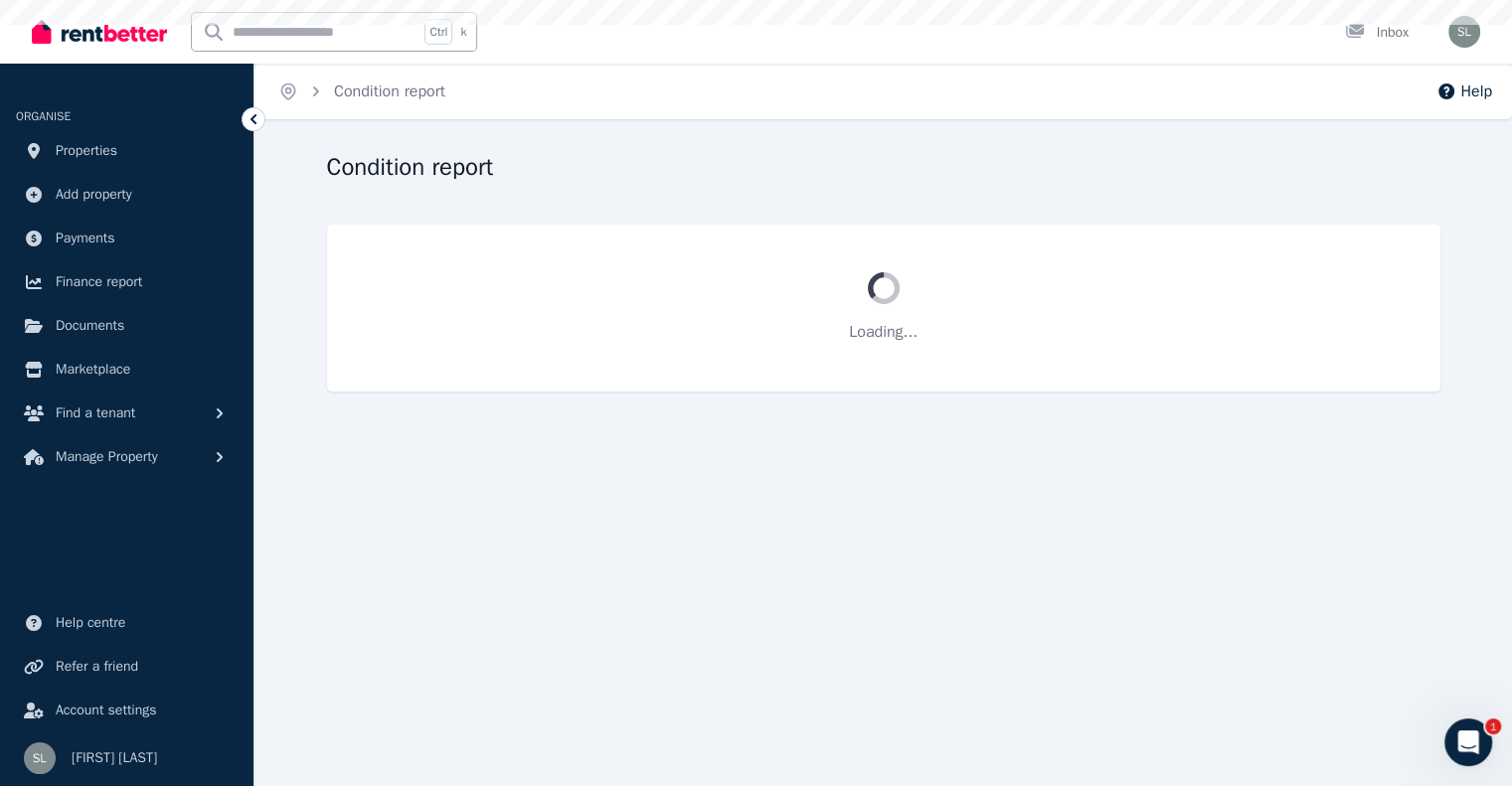 scroll, scrollTop: 0, scrollLeft: 0, axis: both 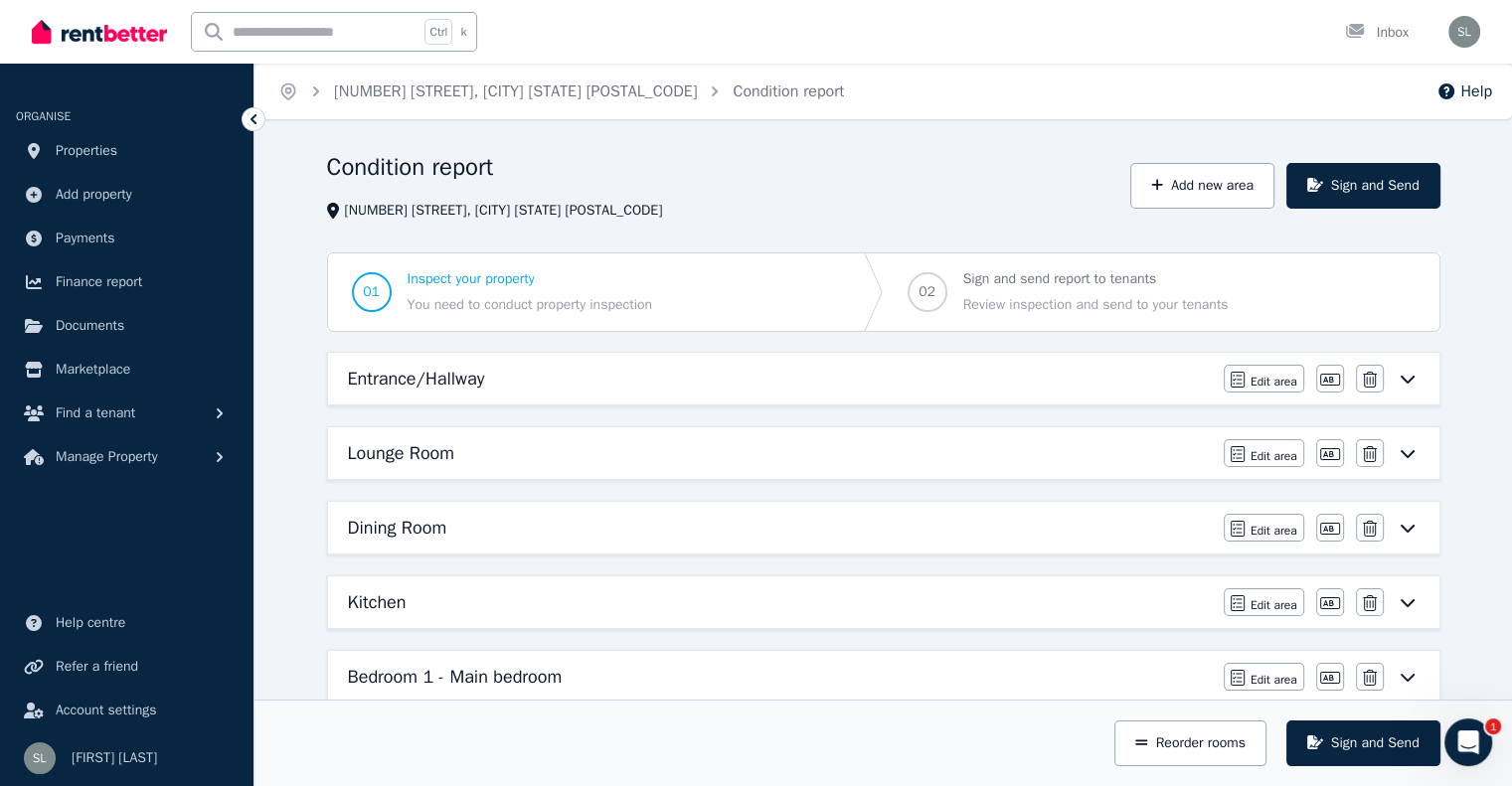 click on "Dining Room Edit area Edit area Edit name Delete" at bounding box center [884, 528] 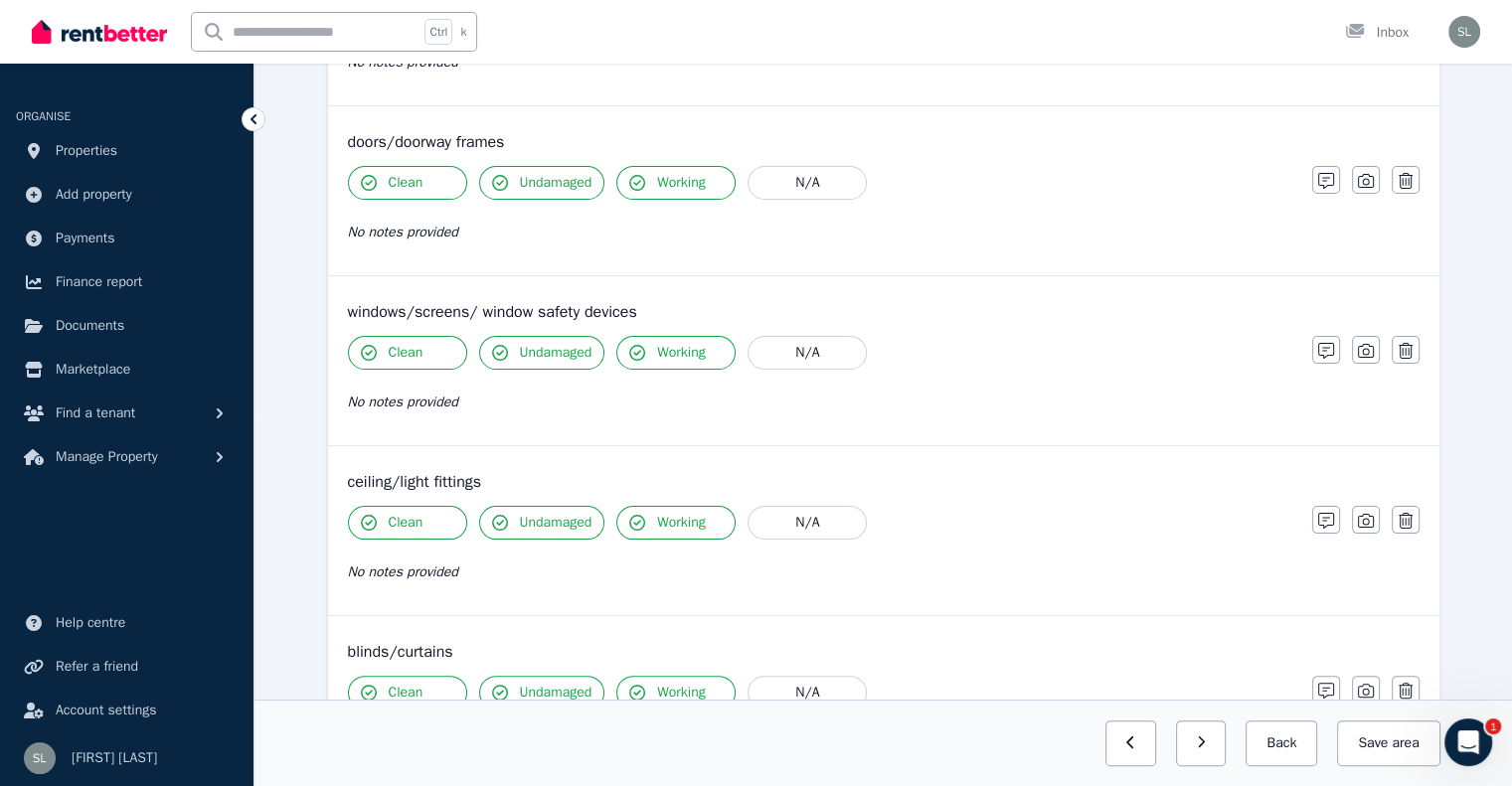 scroll, scrollTop: 0, scrollLeft: 0, axis: both 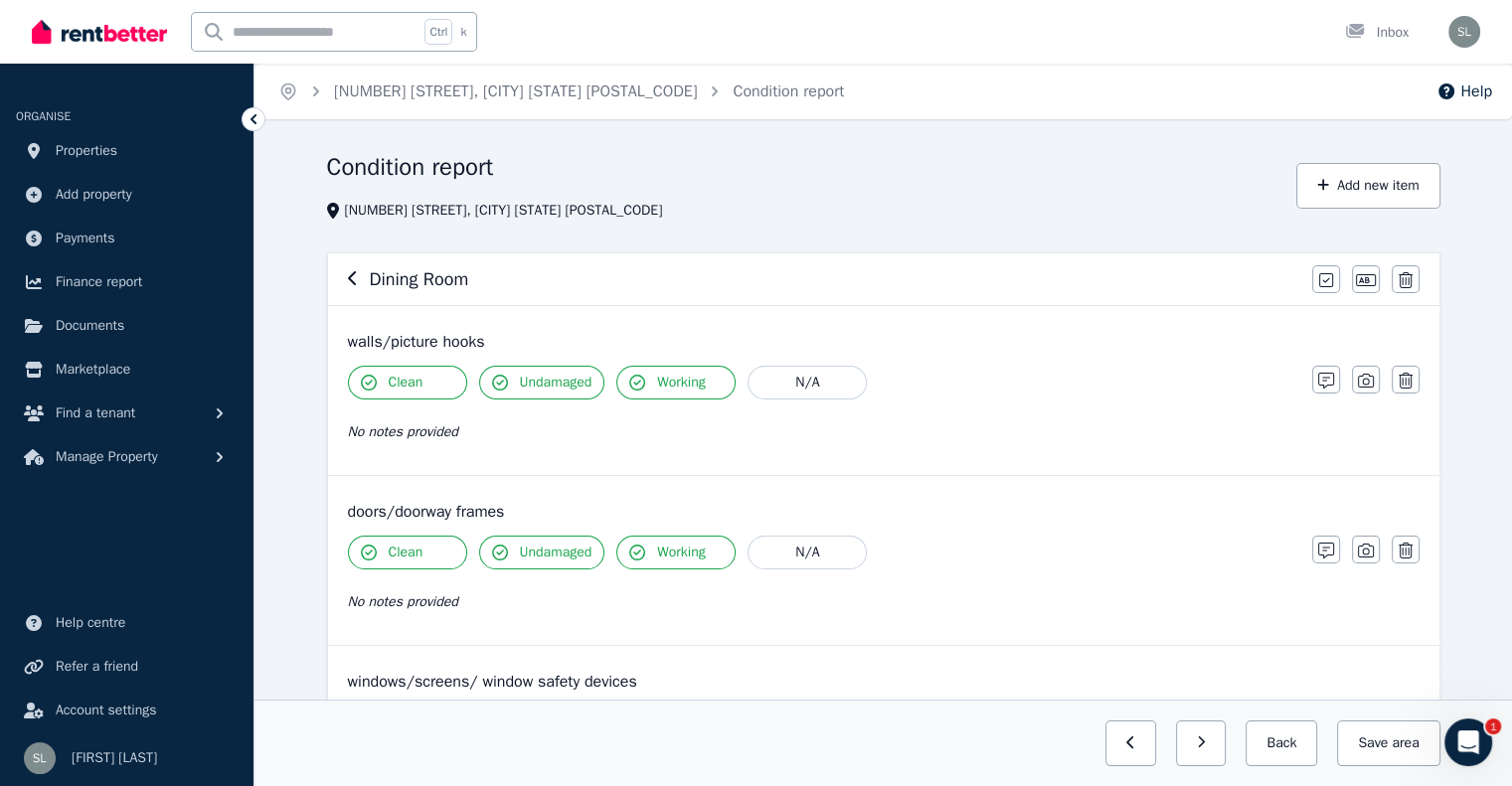 click on "Dining Room" at bounding box center [824, 279] 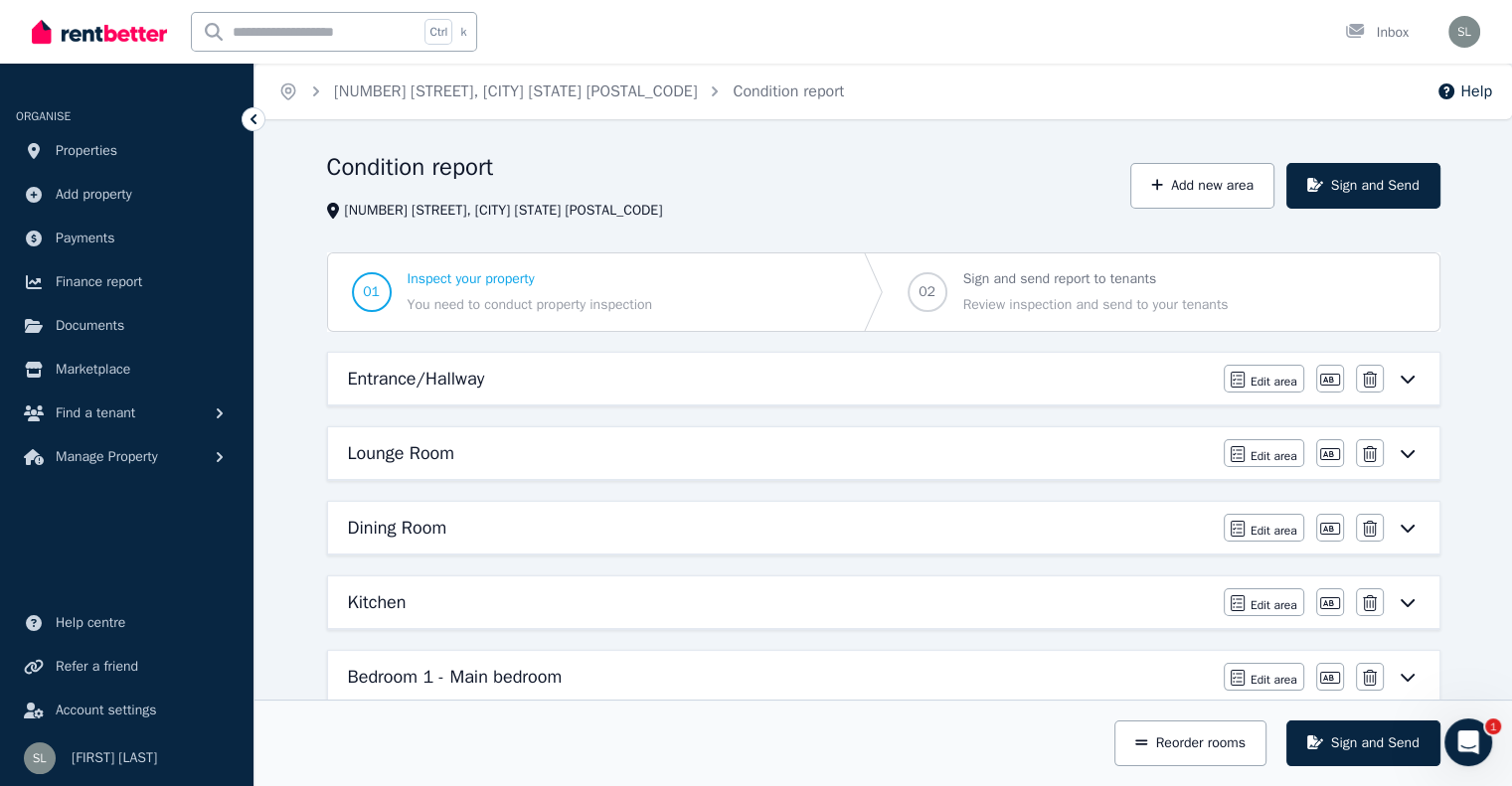 scroll, scrollTop: 99, scrollLeft: 0, axis: vertical 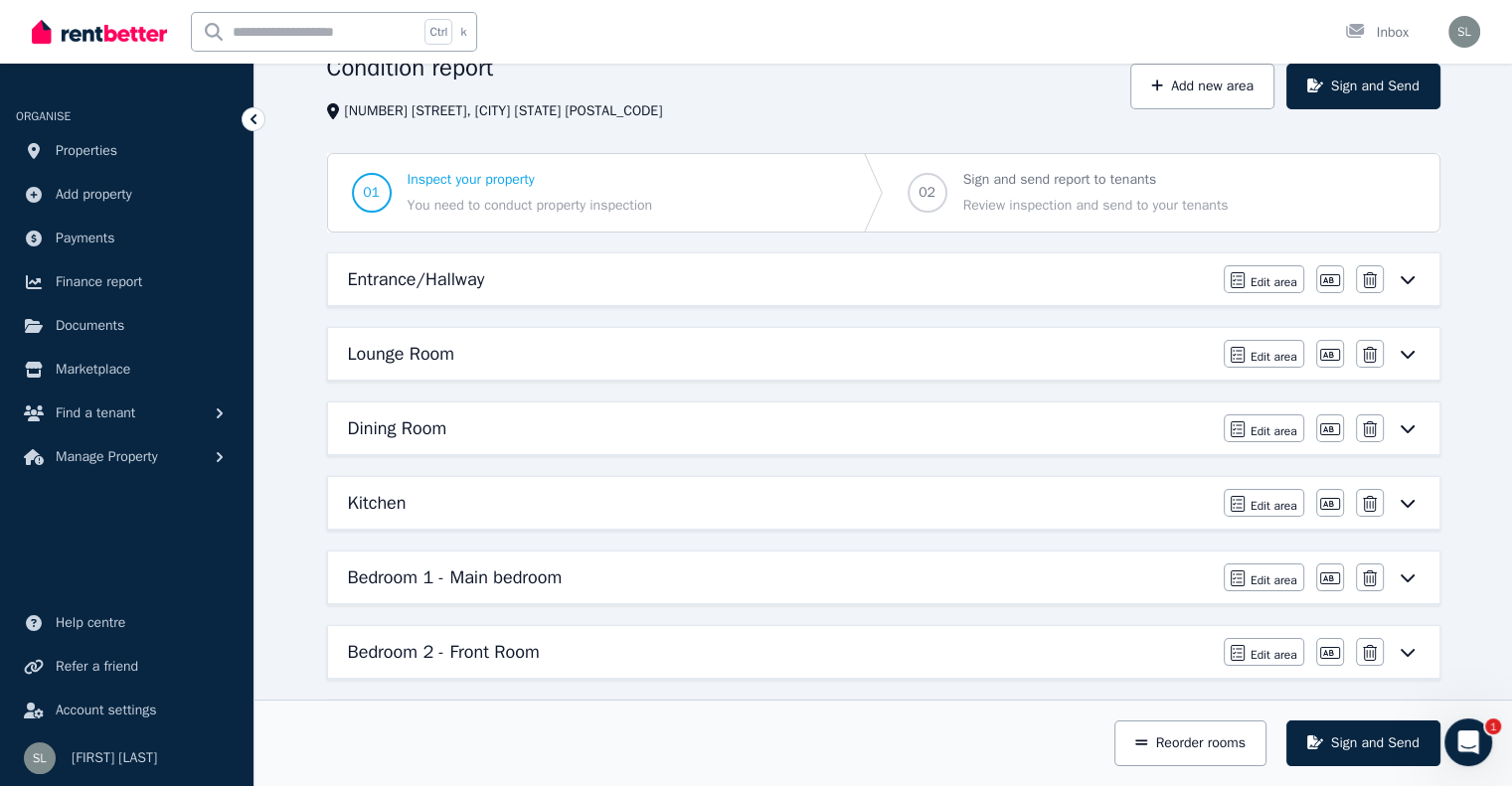 click on "Kitchen" at bounding box center [779, 503] 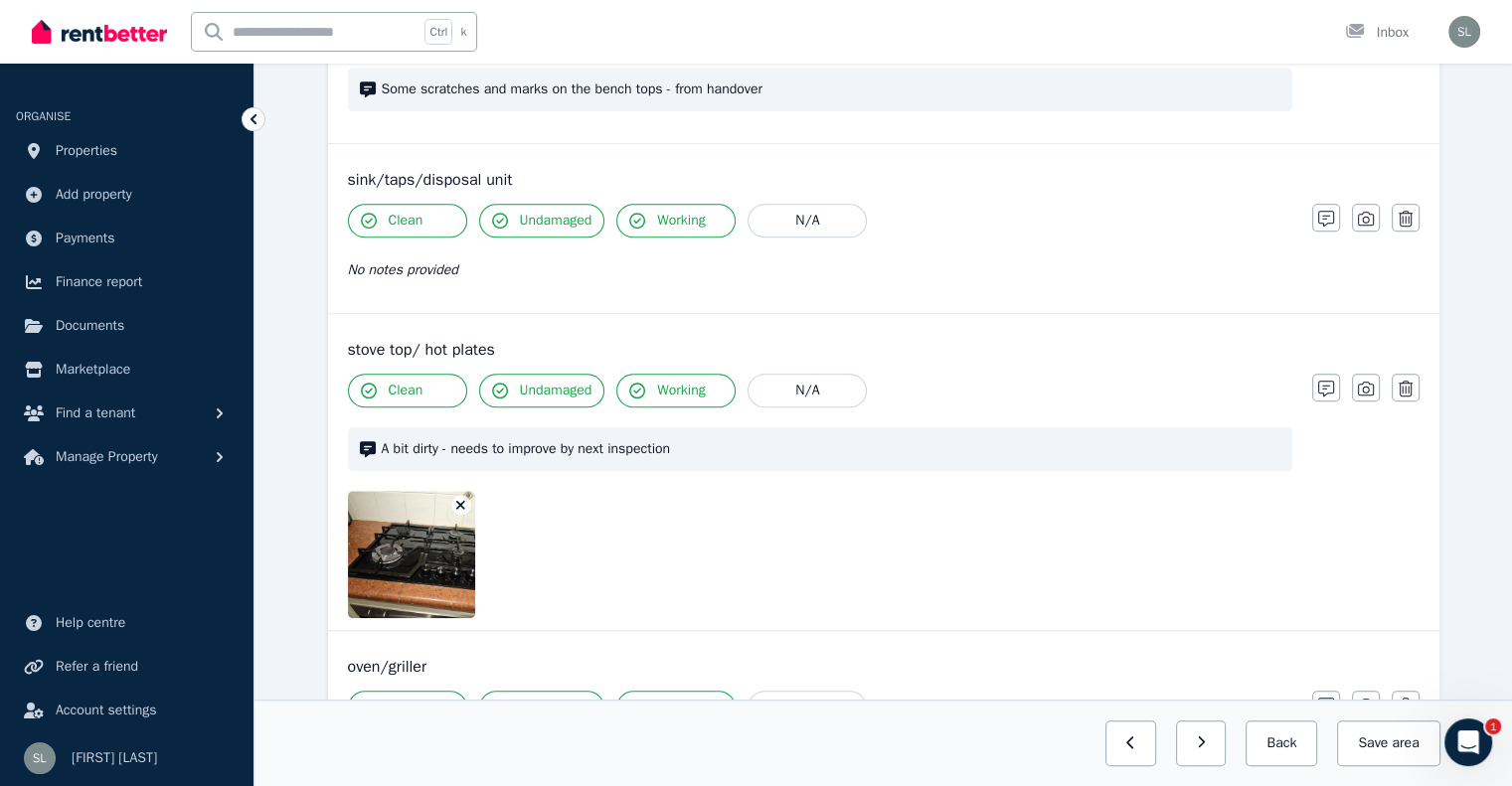 scroll, scrollTop: 1689, scrollLeft: 0, axis: vertical 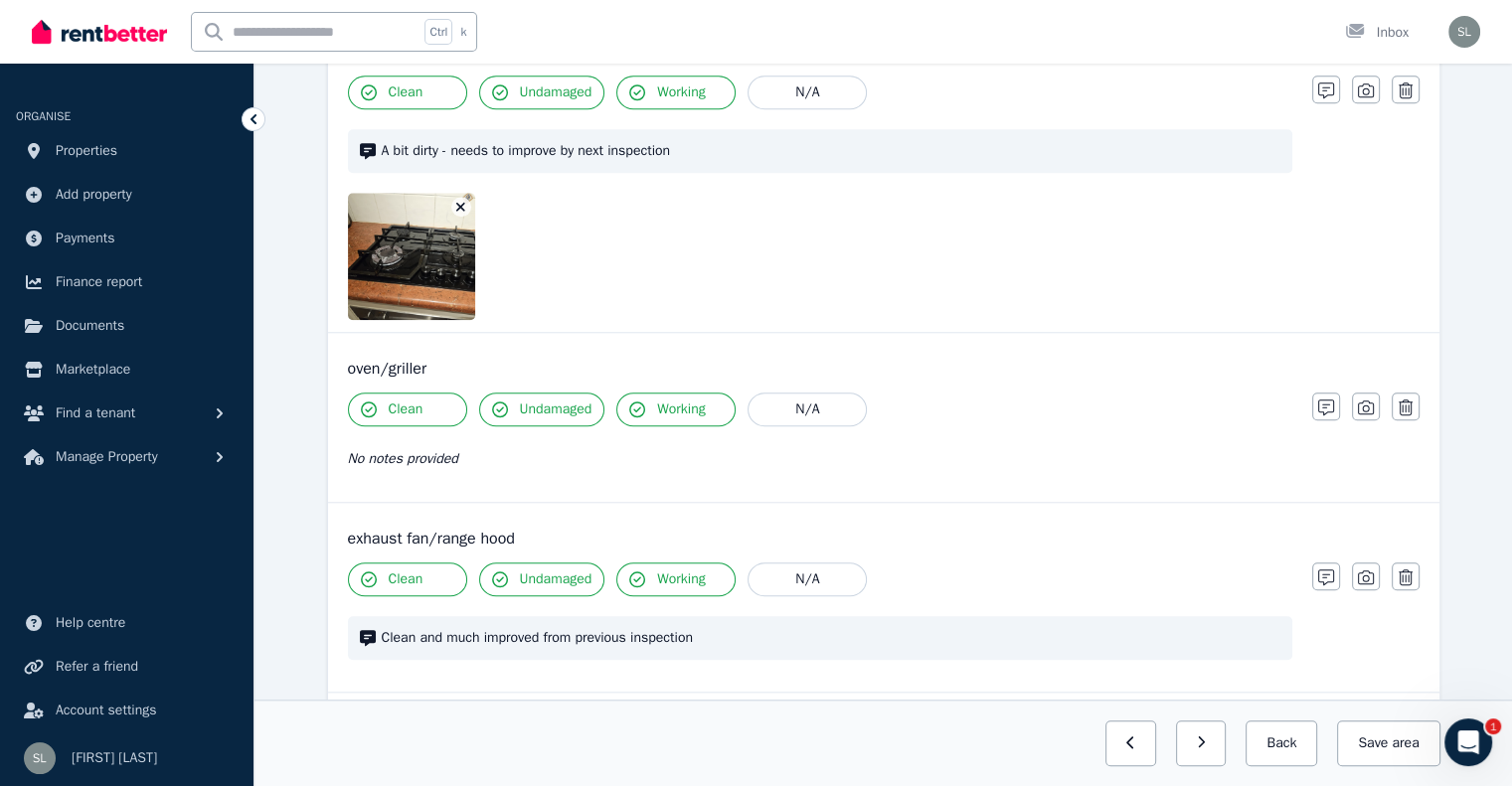 click 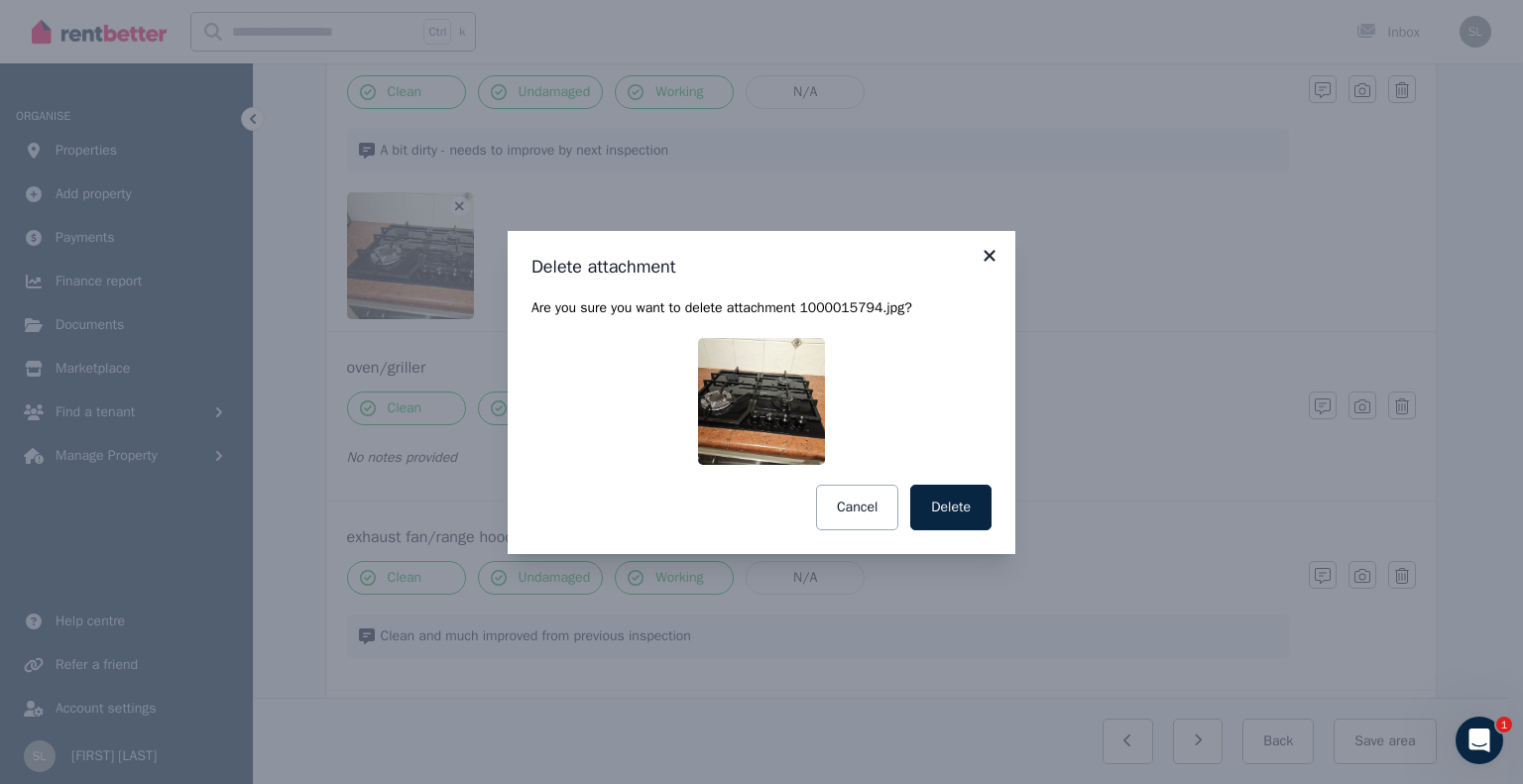 click 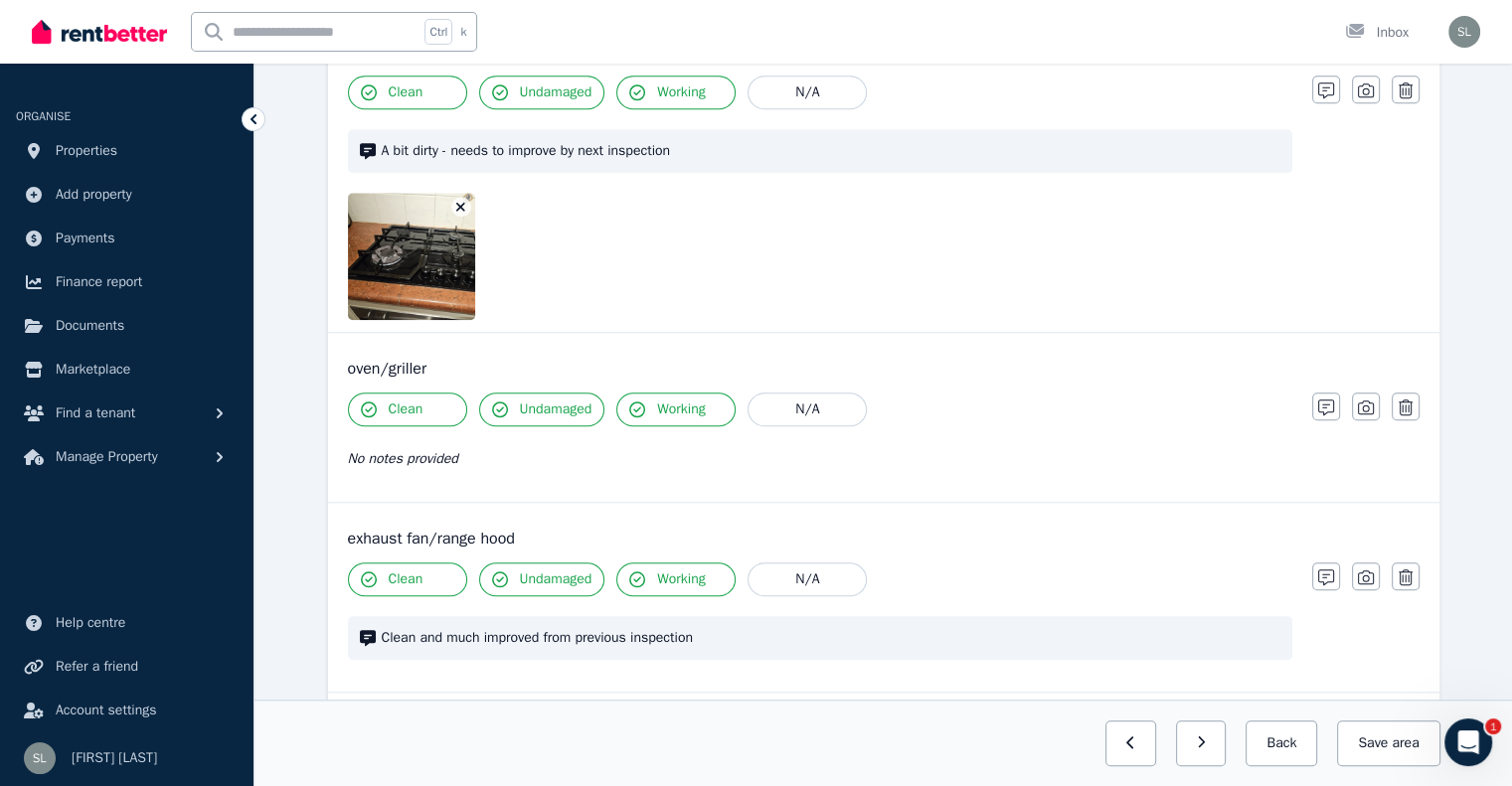 click 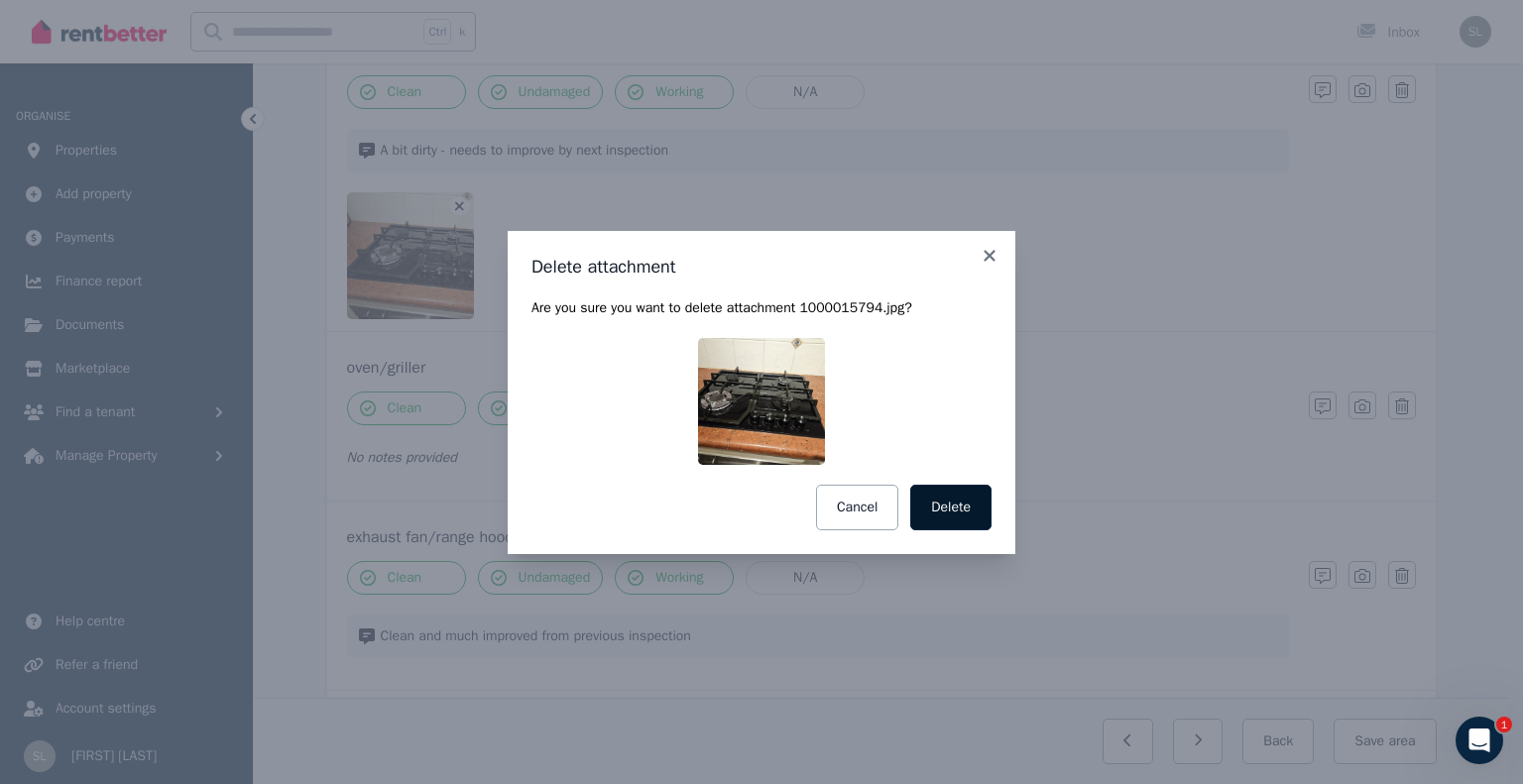click on "Delete" at bounding box center (951, 507) 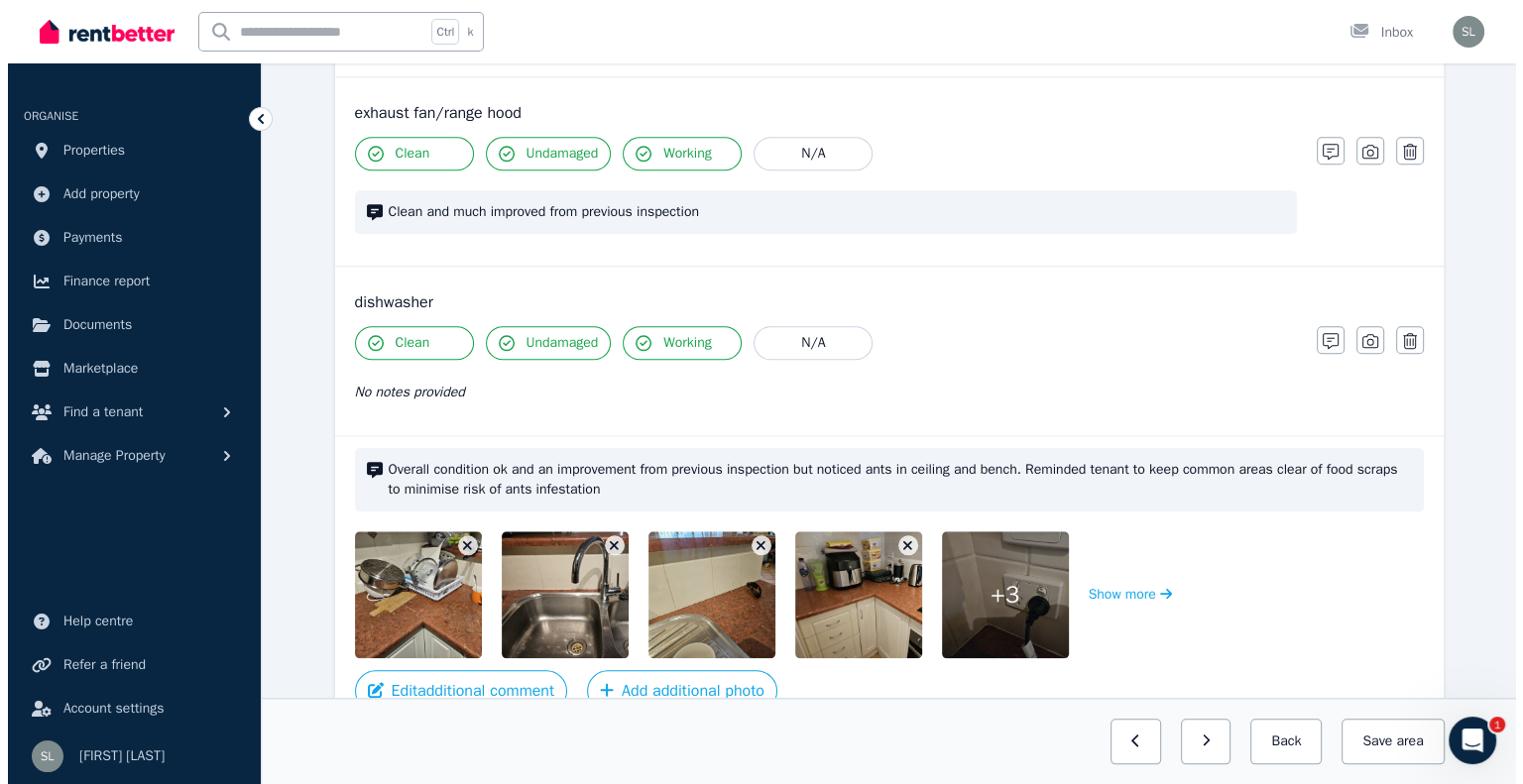 scroll, scrollTop: 2083, scrollLeft: 0, axis: vertical 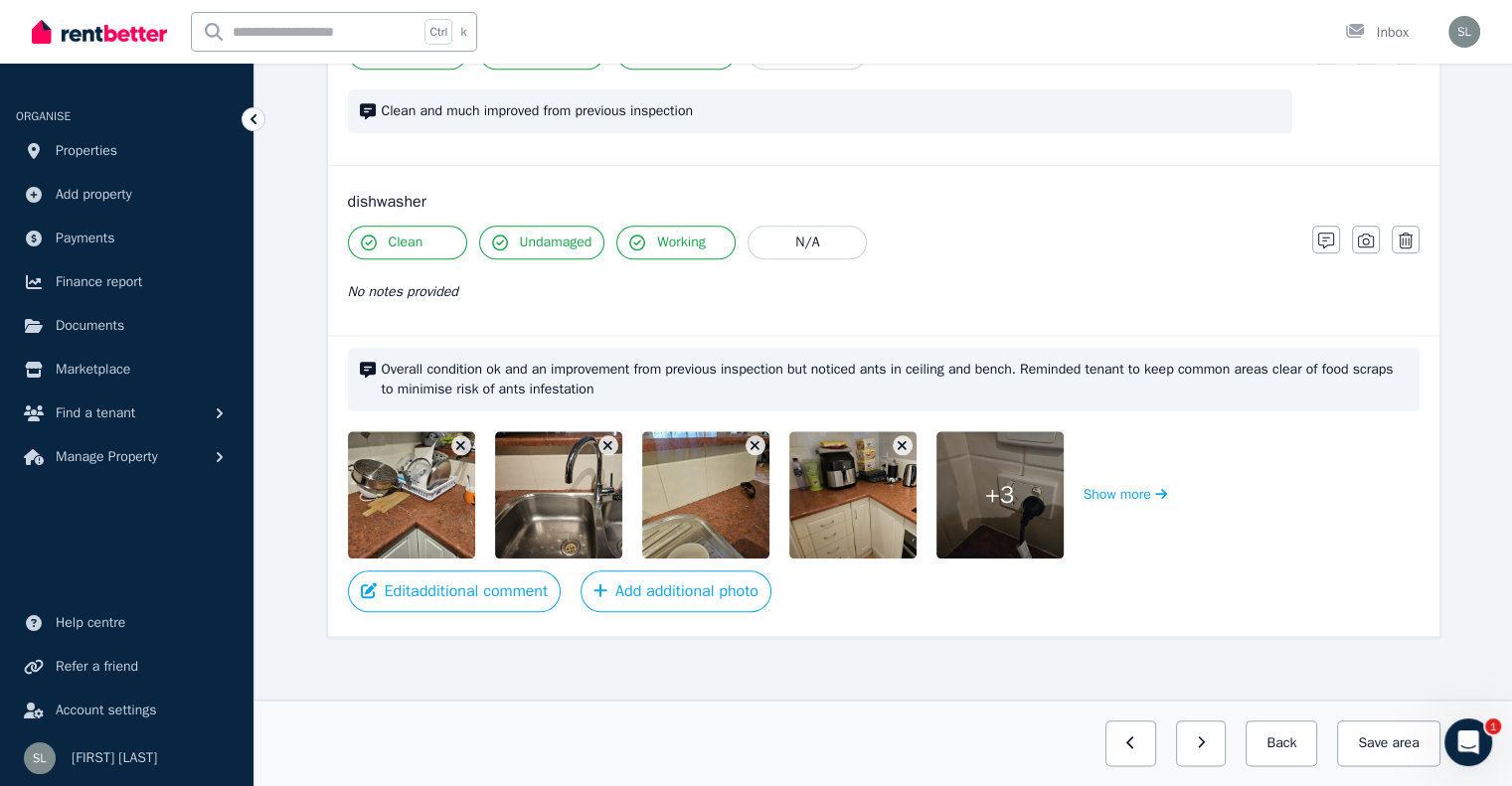 click 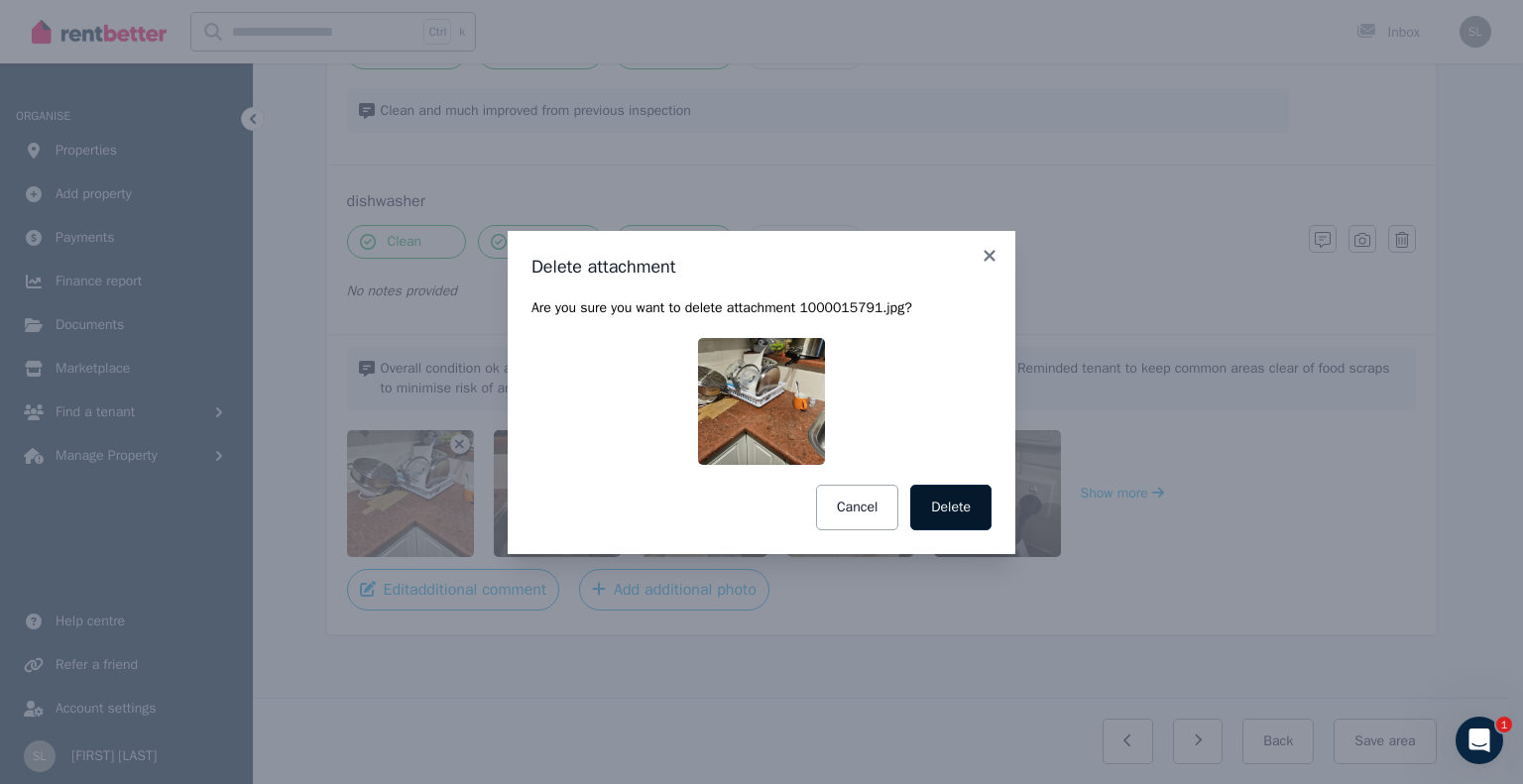 click on "Delete" at bounding box center (951, 507) 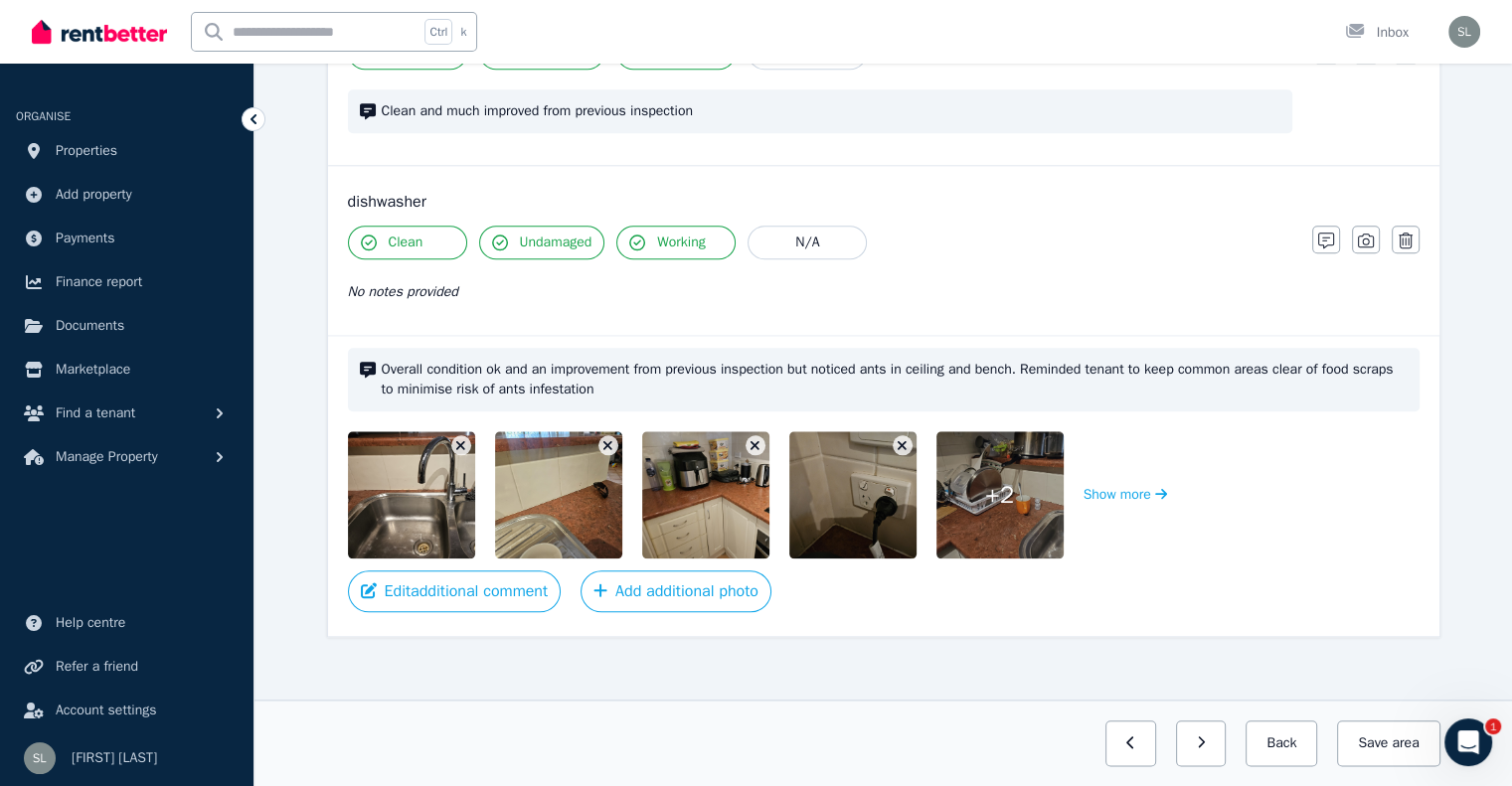 click 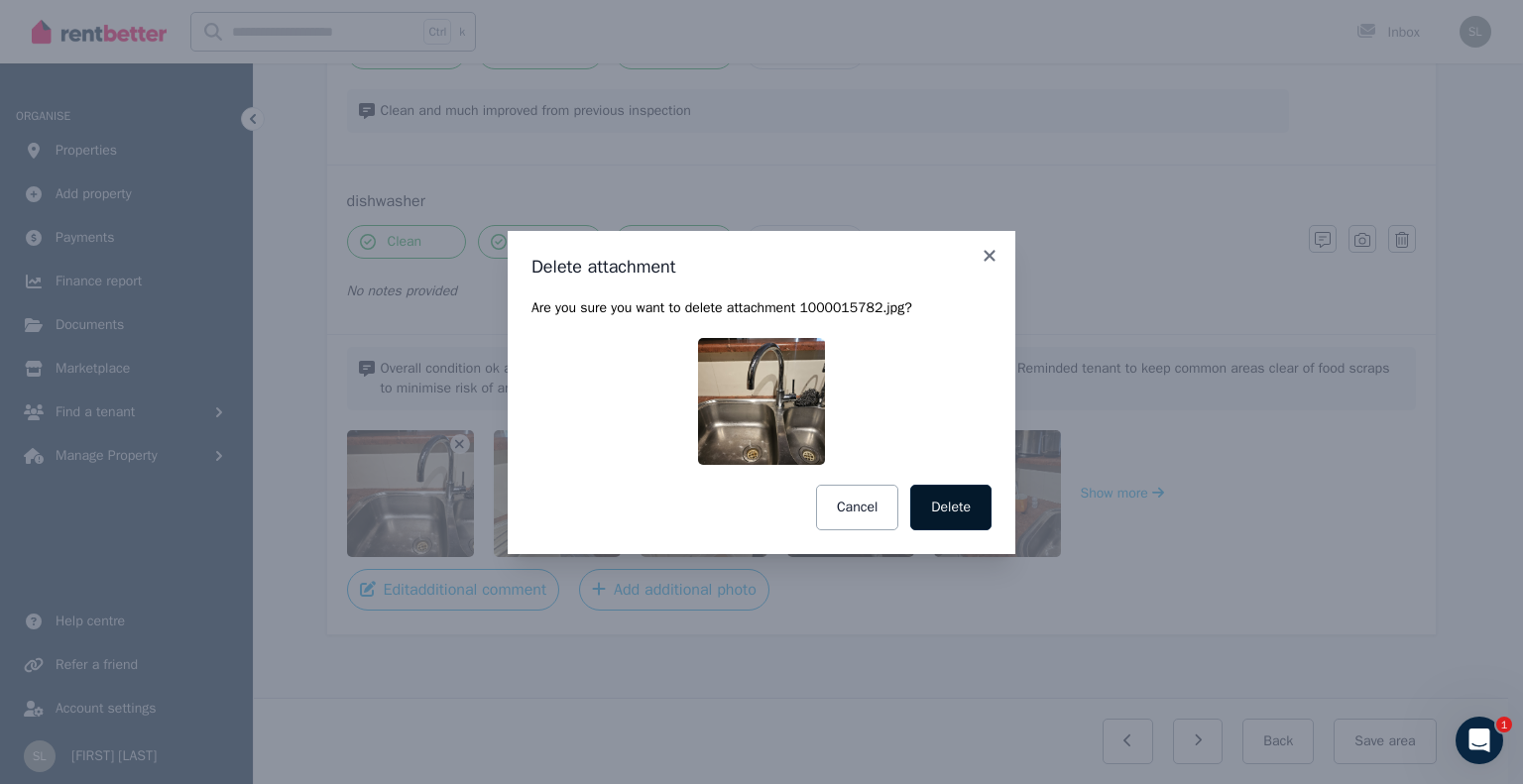 click on "Delete" at bounding box center (951, 507) 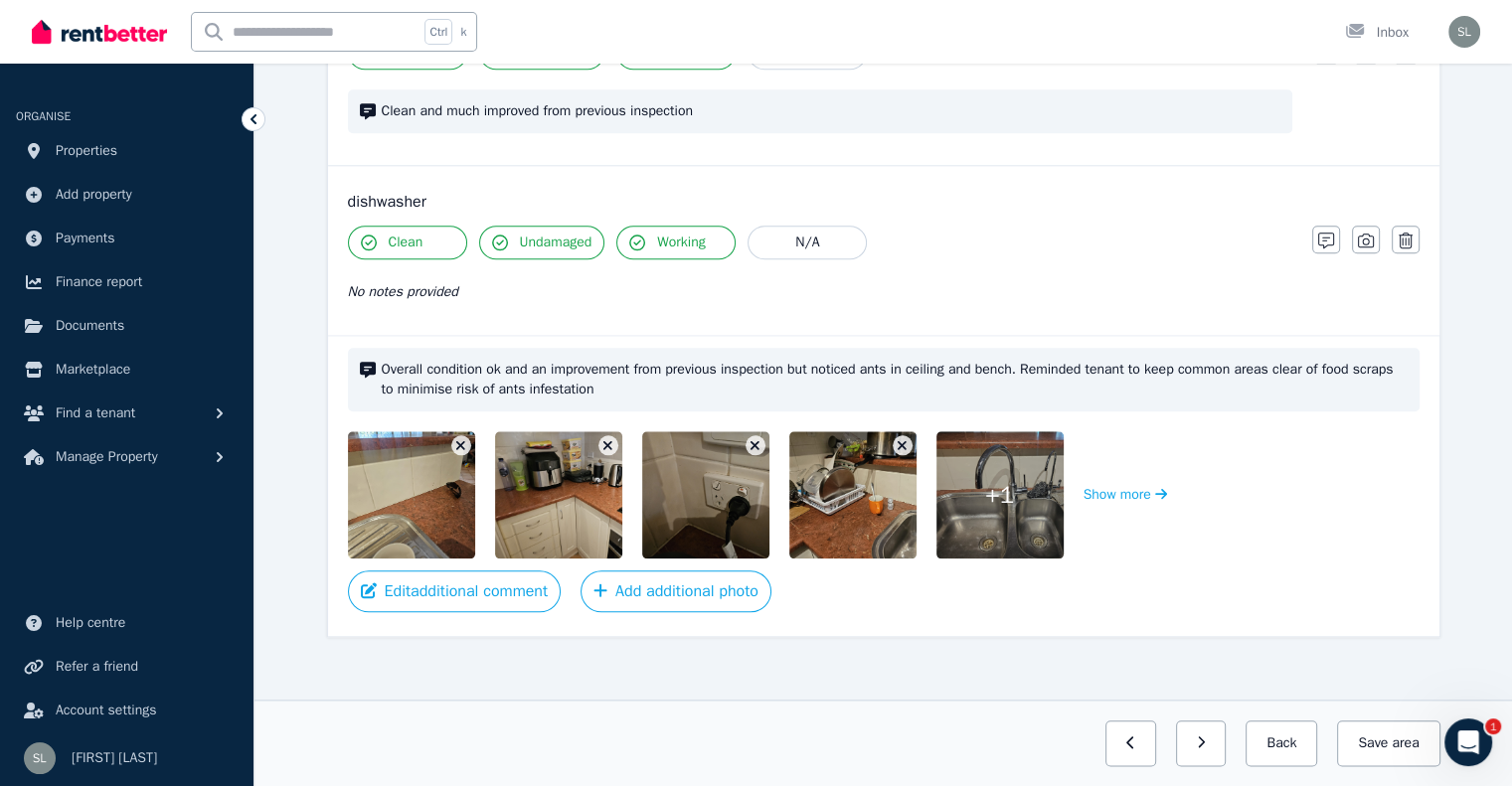 click at bounding box center [461, 445] 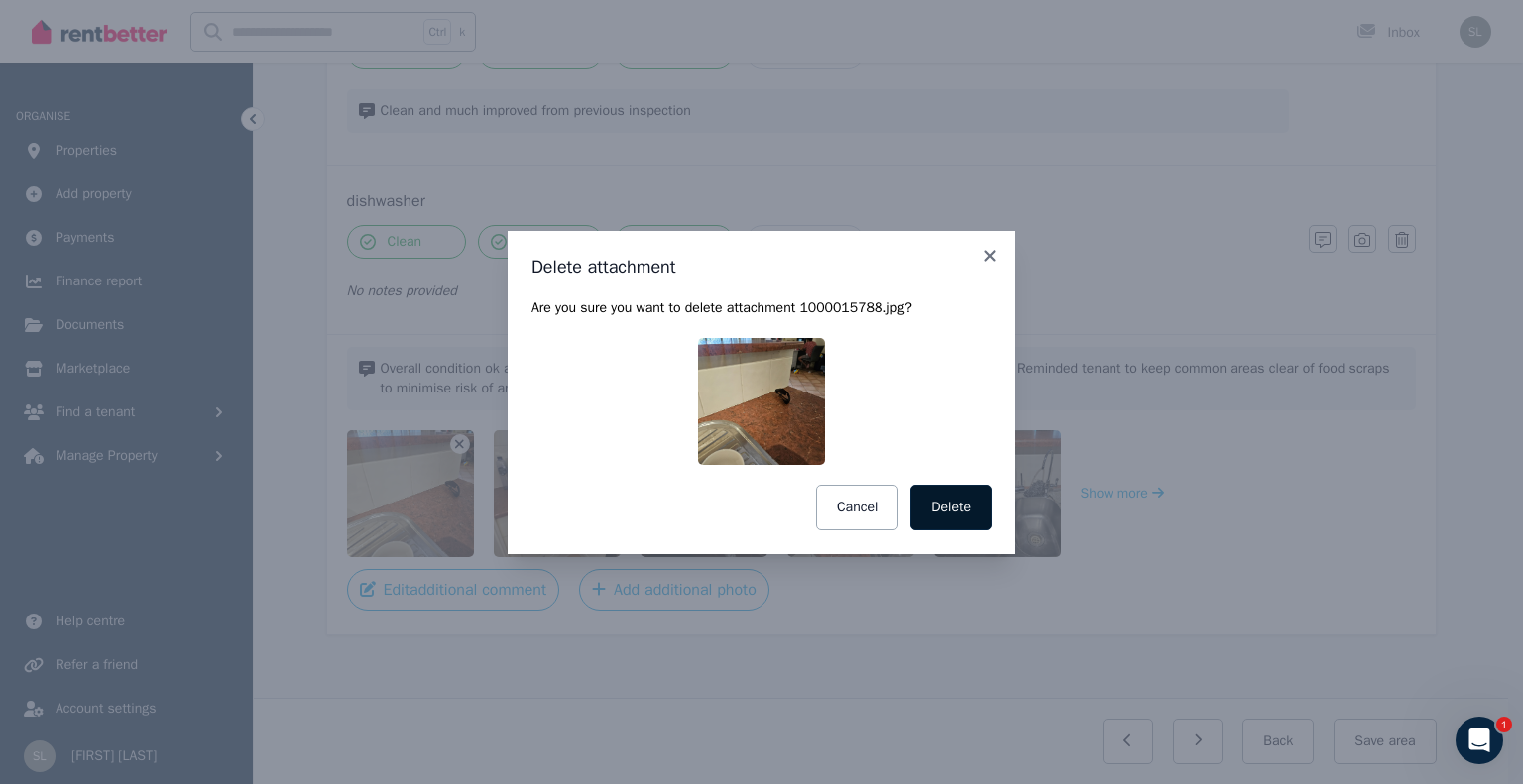 click on "Delete" at bounding box center [951, 507] 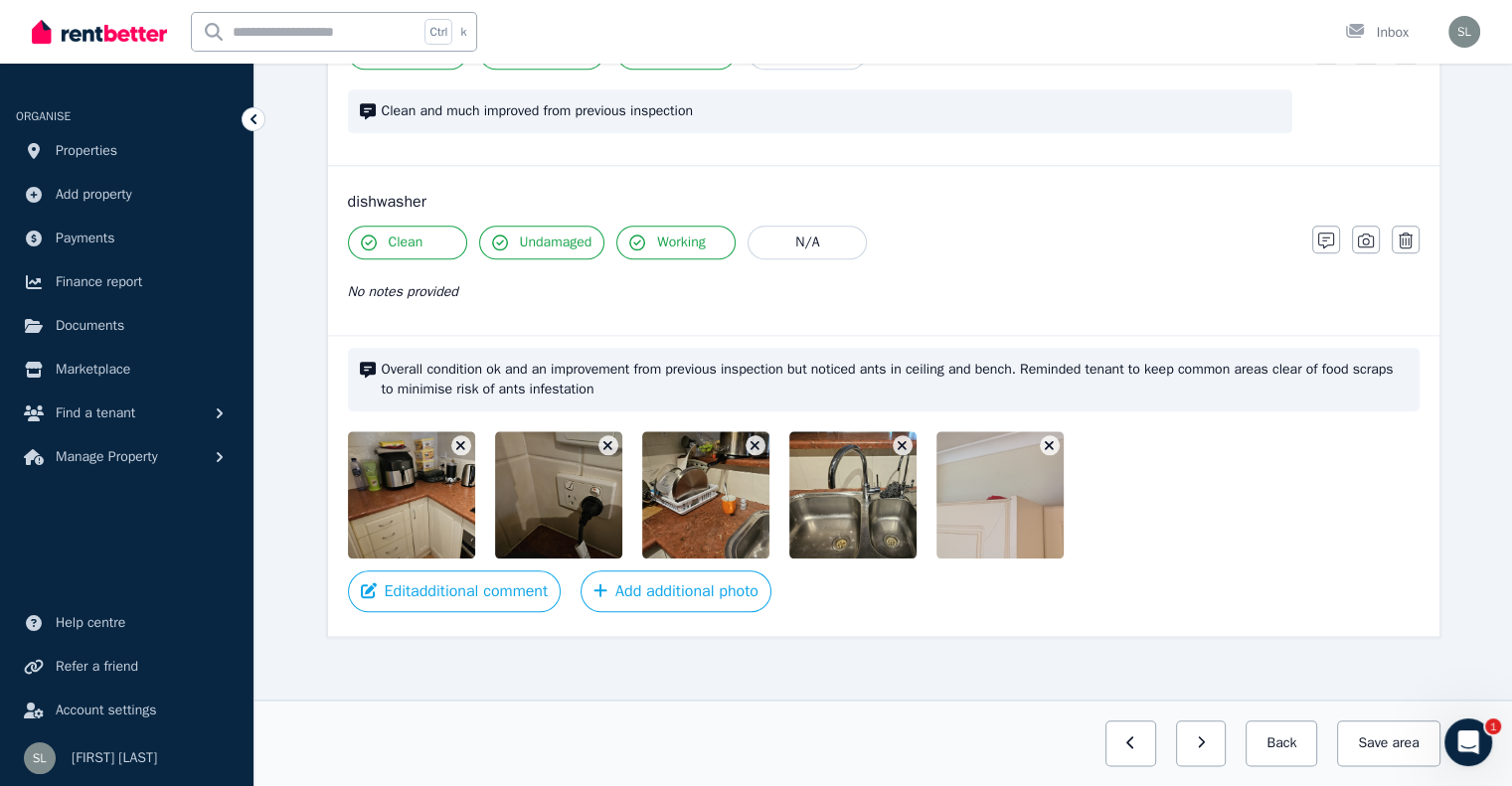 click 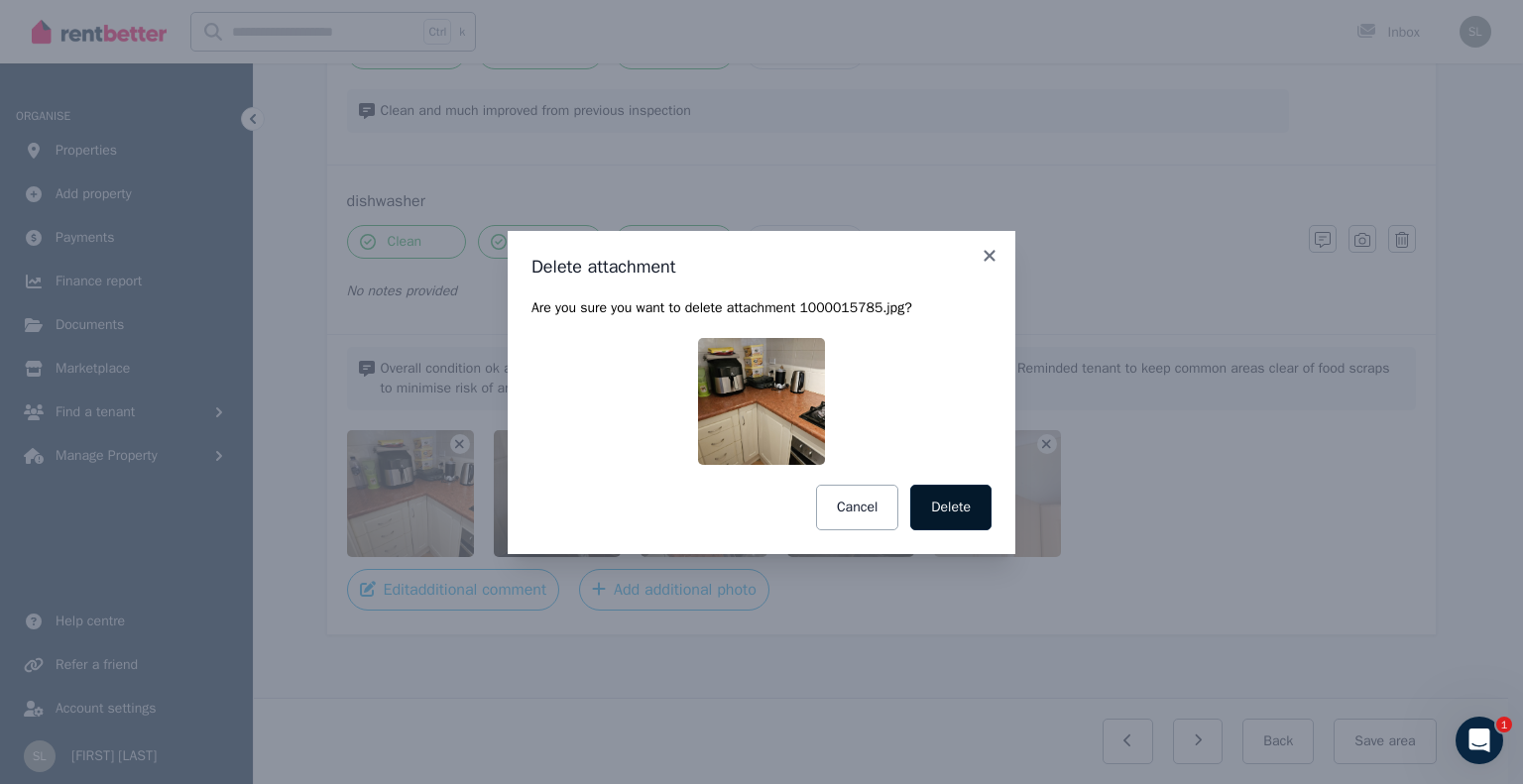 click on "Delete" at bounding box center [951, 507] 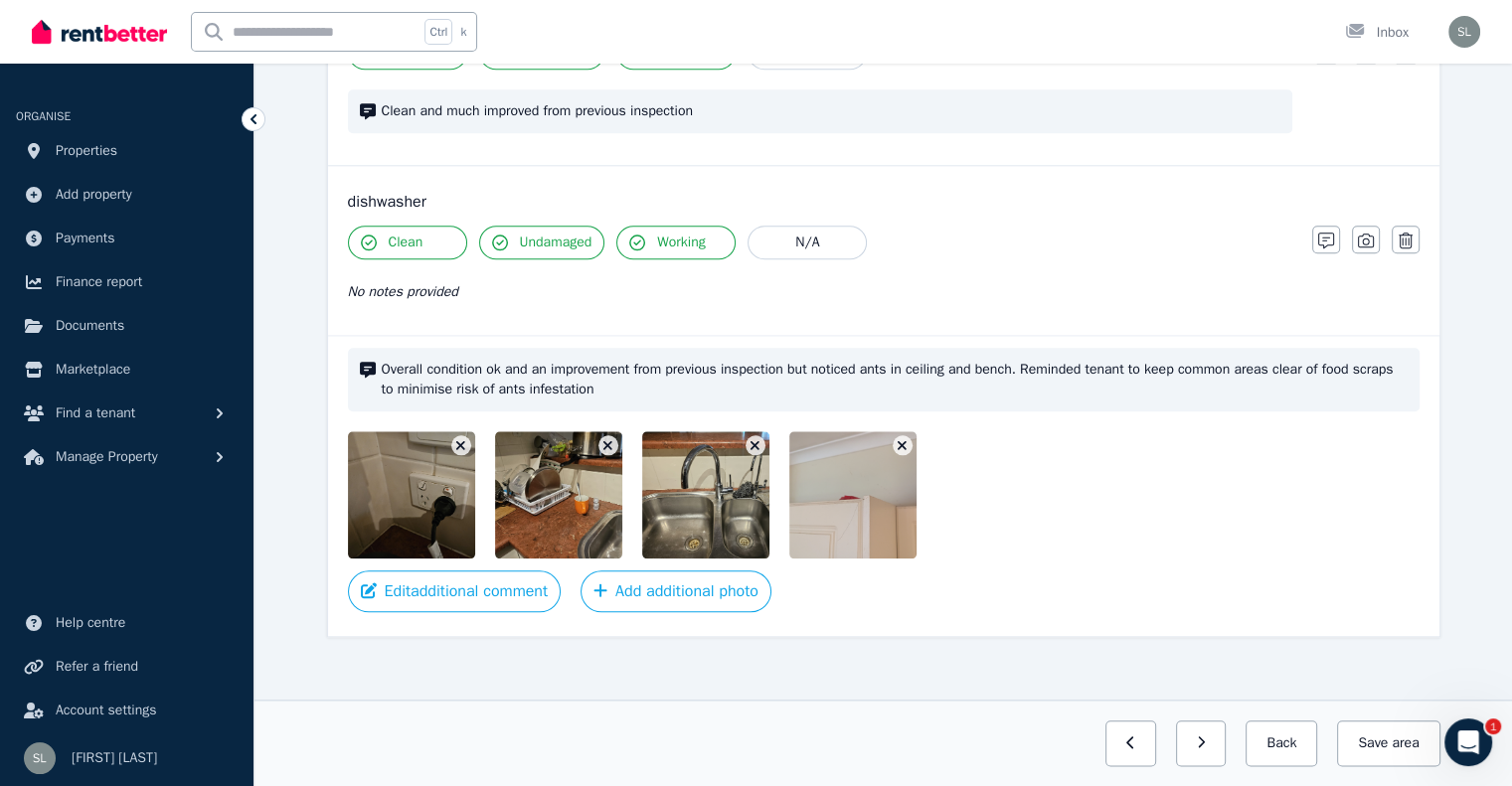 click 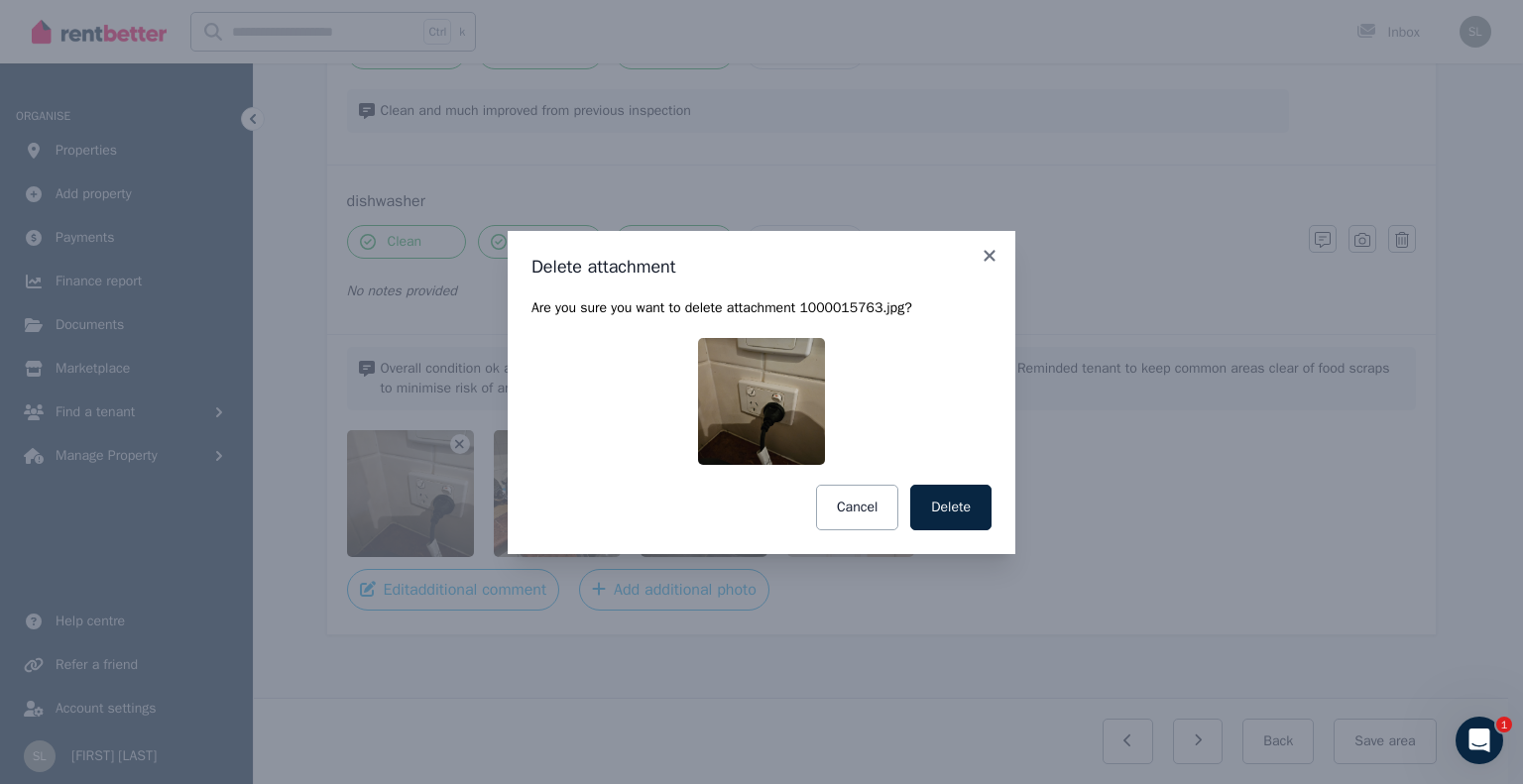 click on "Delete" at bounding box center [951, 507] 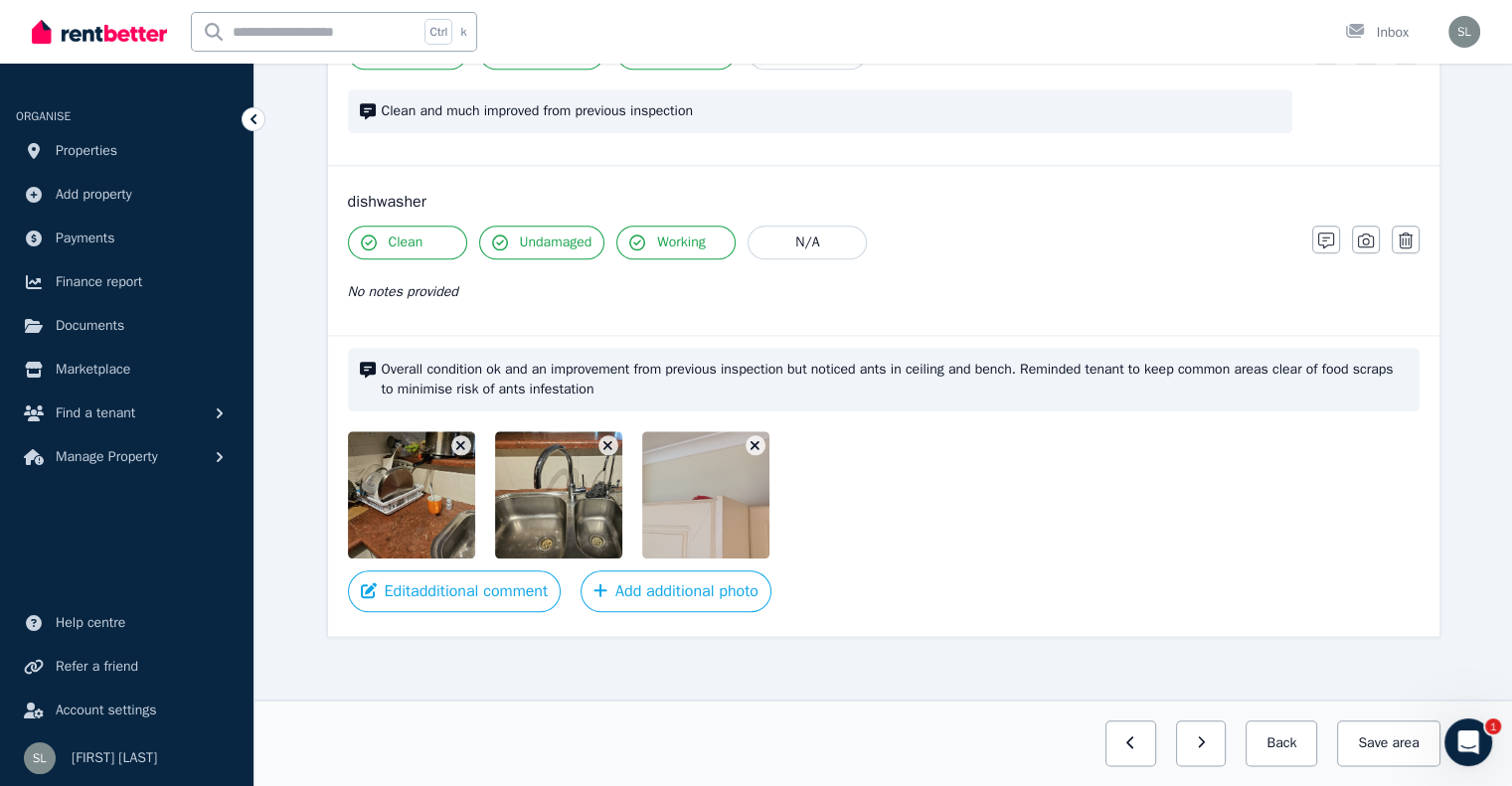 click 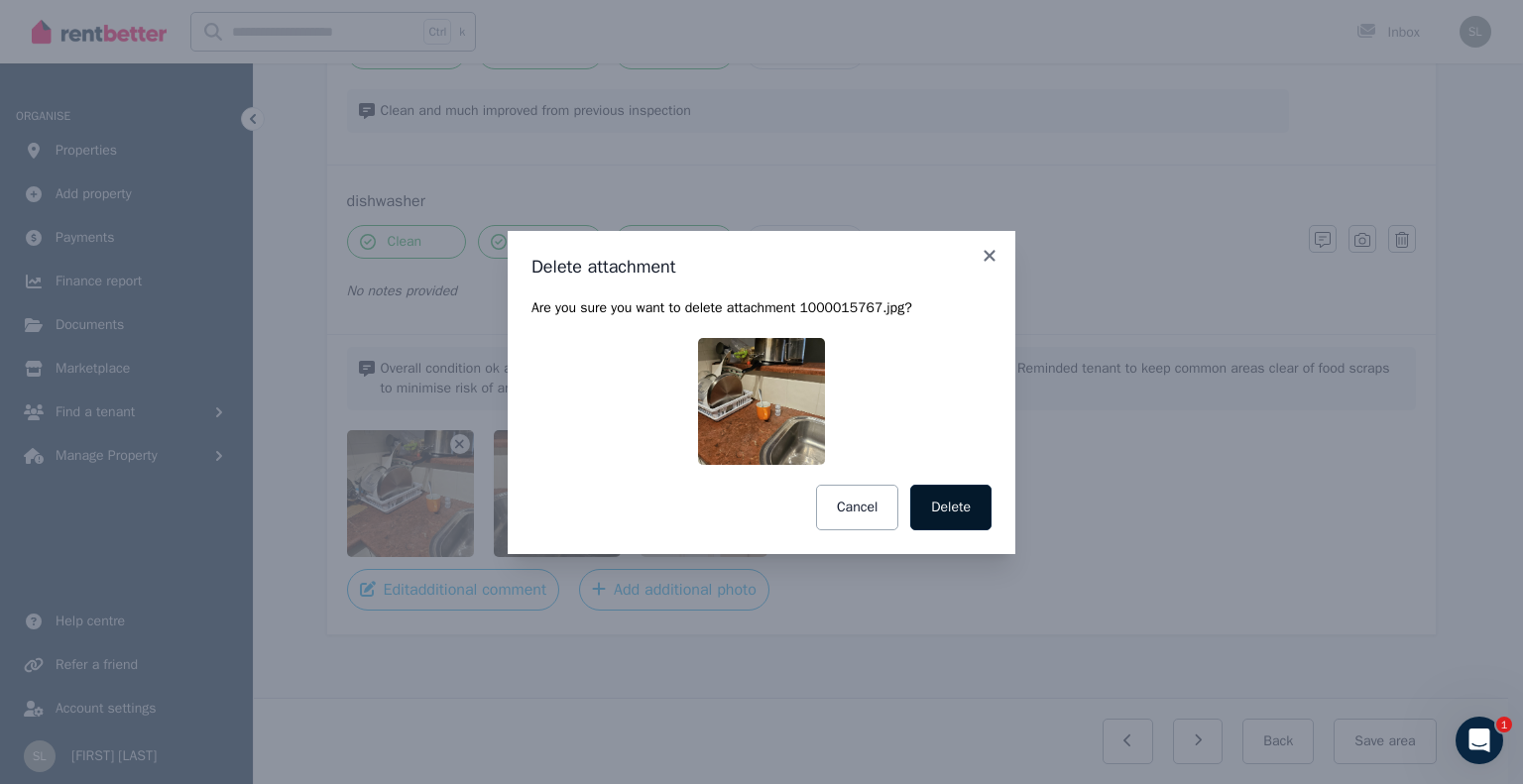 click on "Delete" at bounding box center [951, 507] 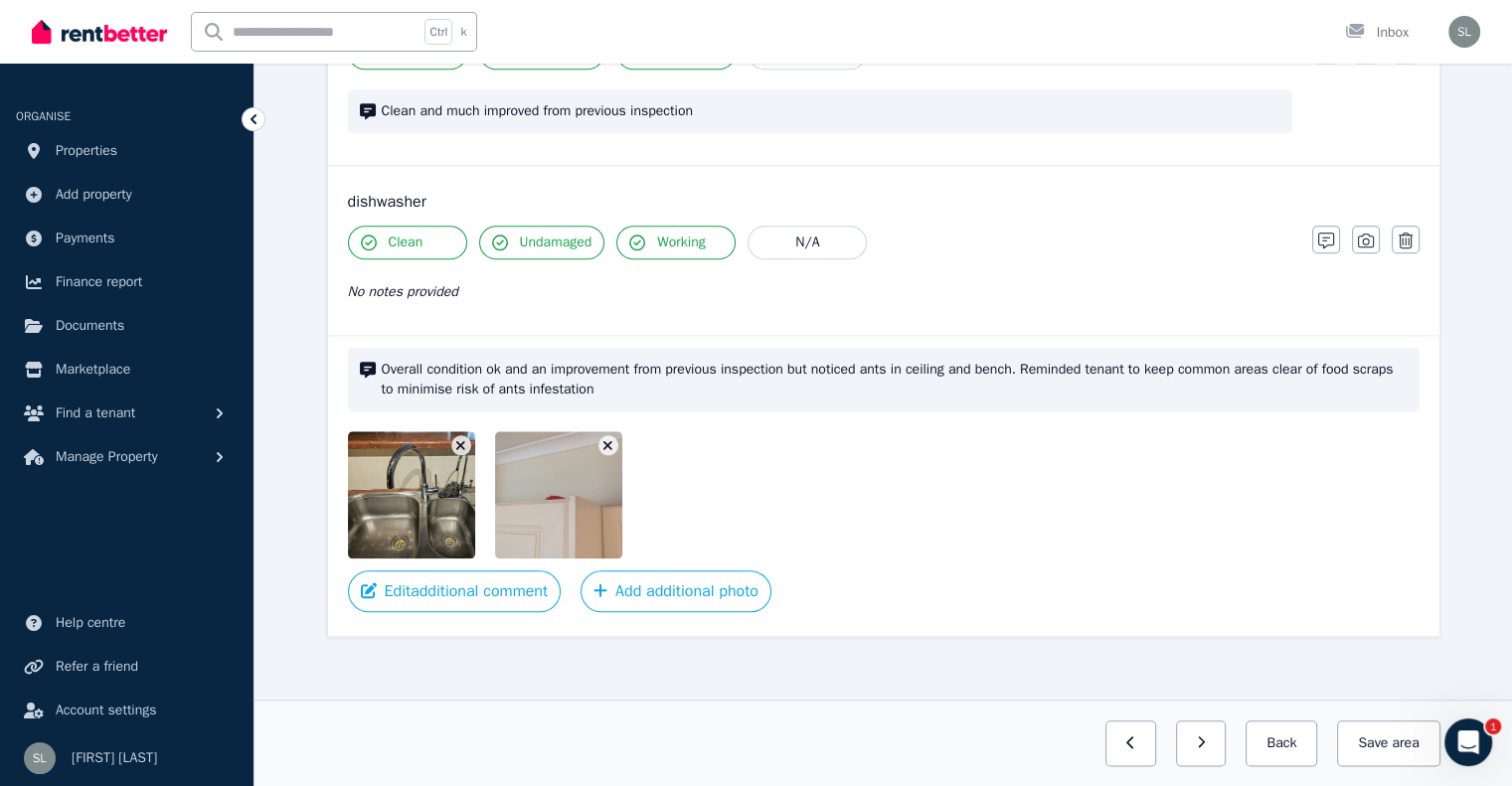 click 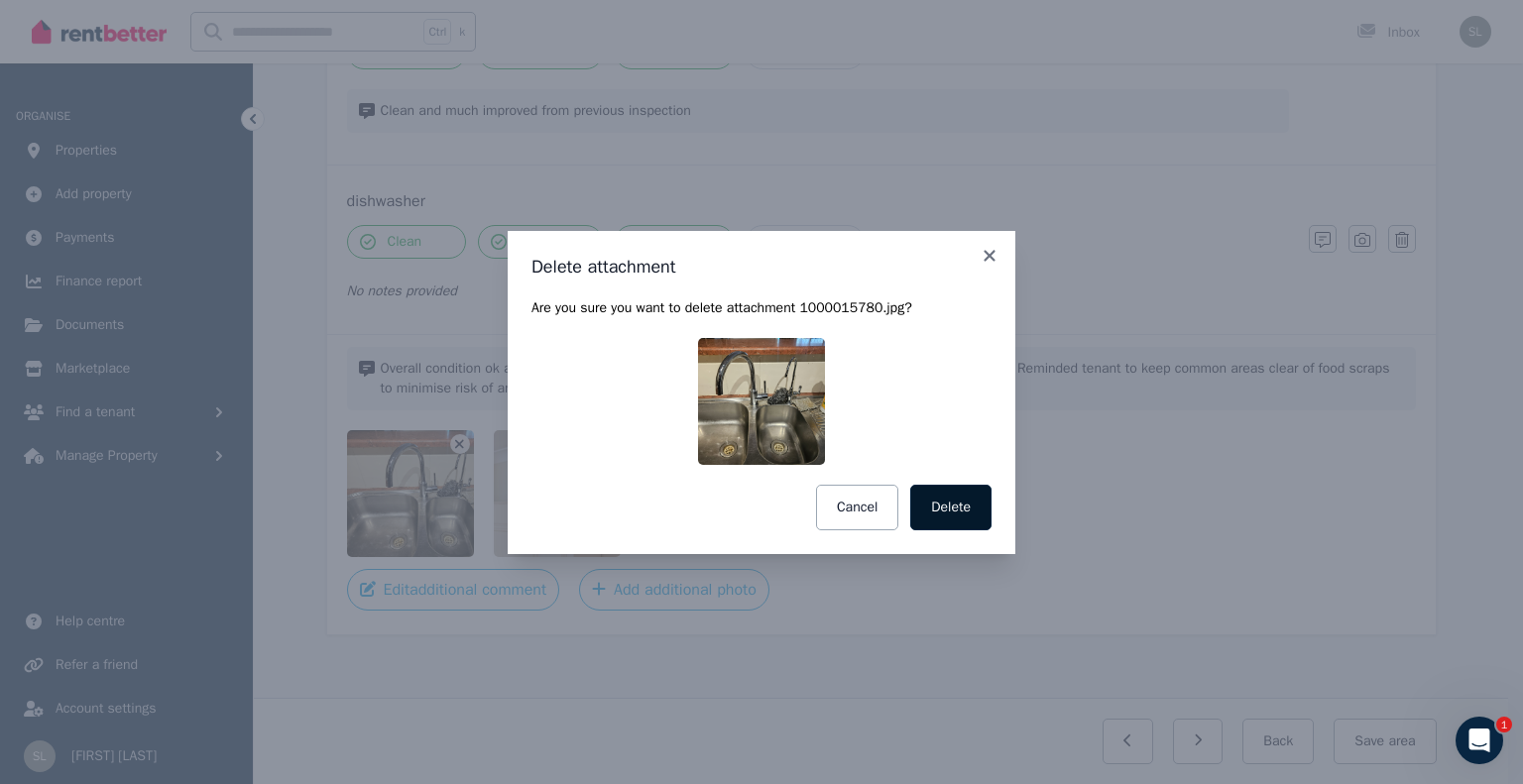 click on "Delete" at bounding box center [951, 507] 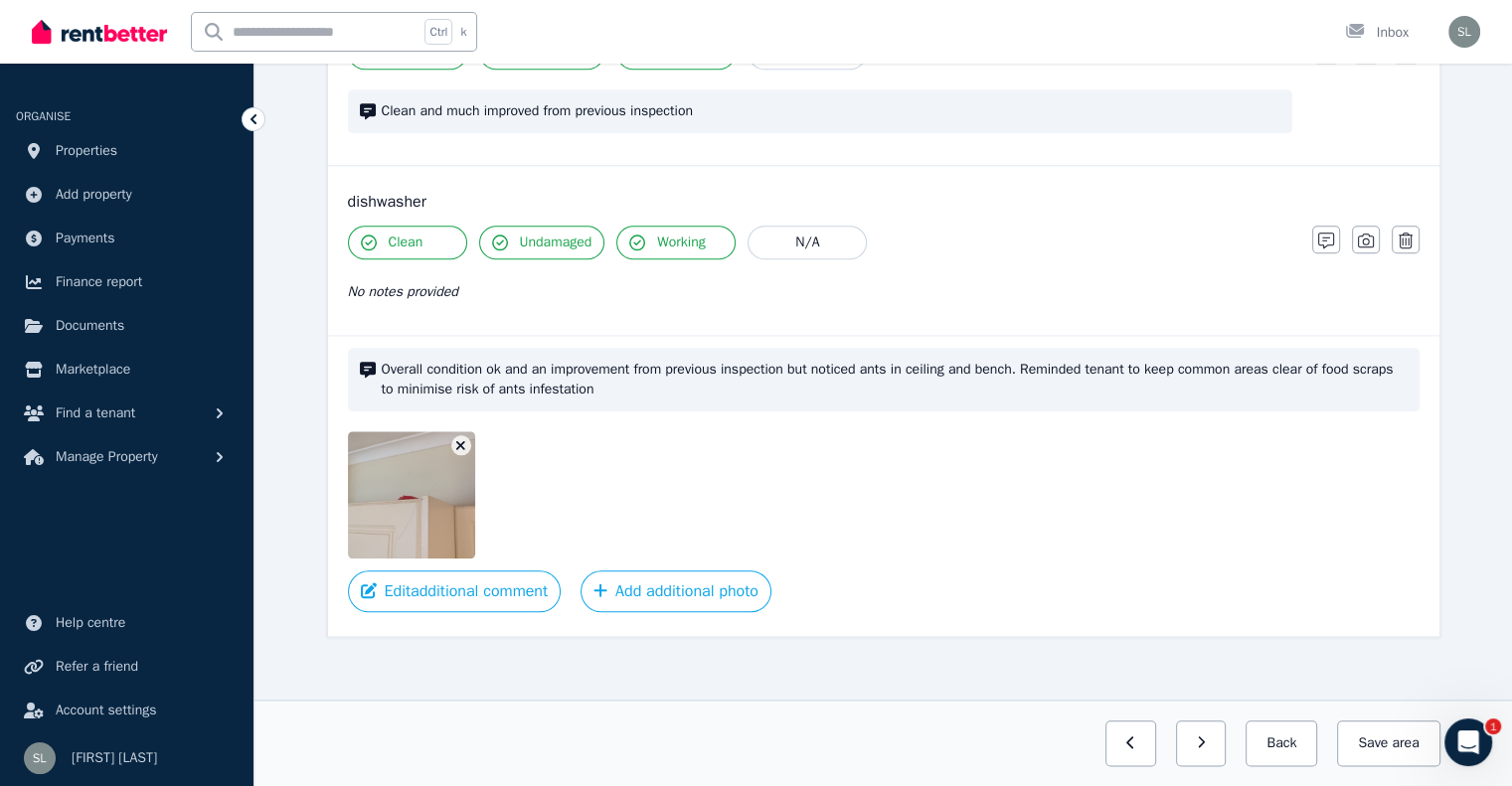 click 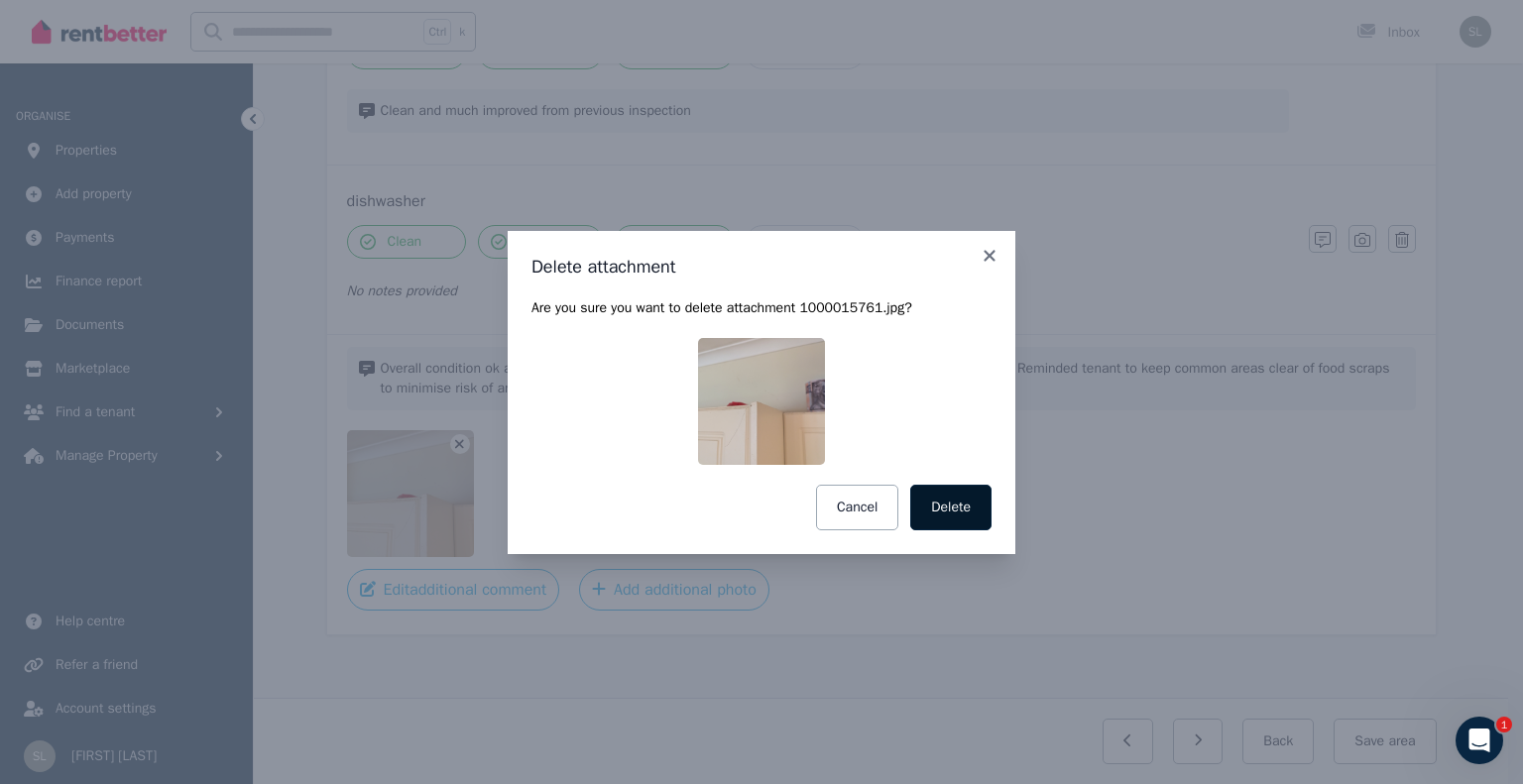 click on "Delete" at bounding box center [951, 507] 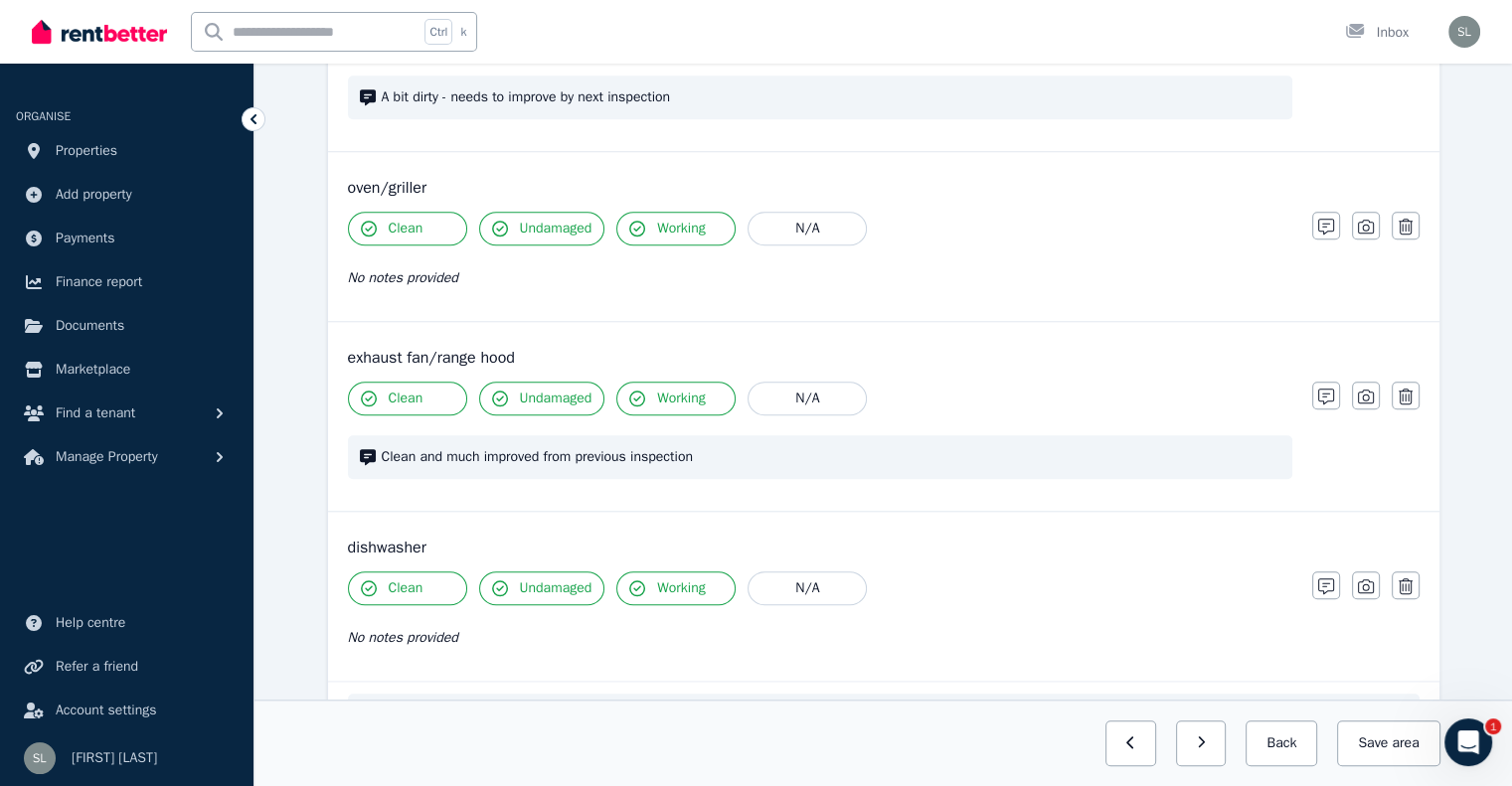 scroll, scrollTop: 1942, scrollLeft: 0, axis: vertical 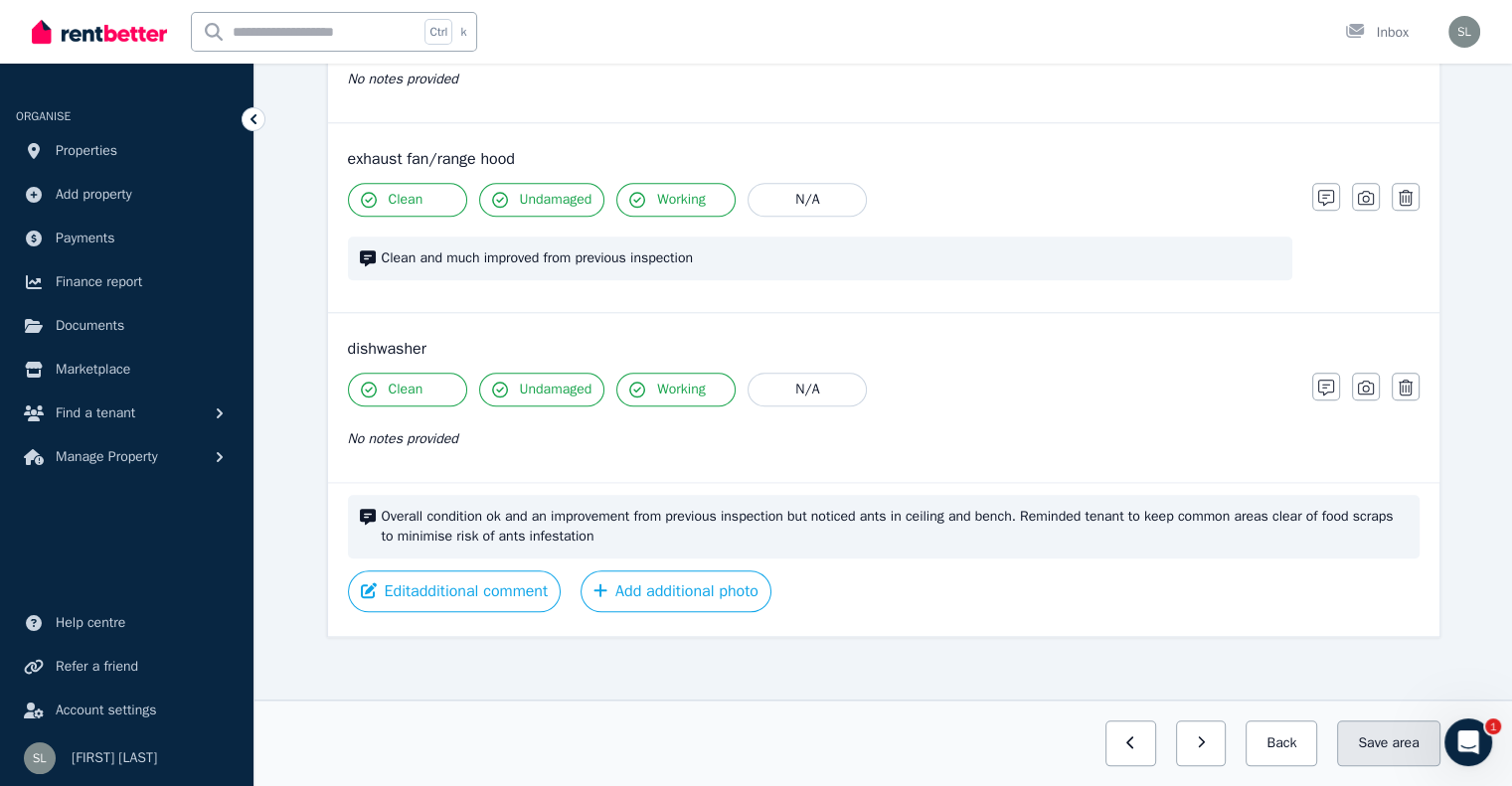 click on "Save   area" at bounding box center (1388, 743) 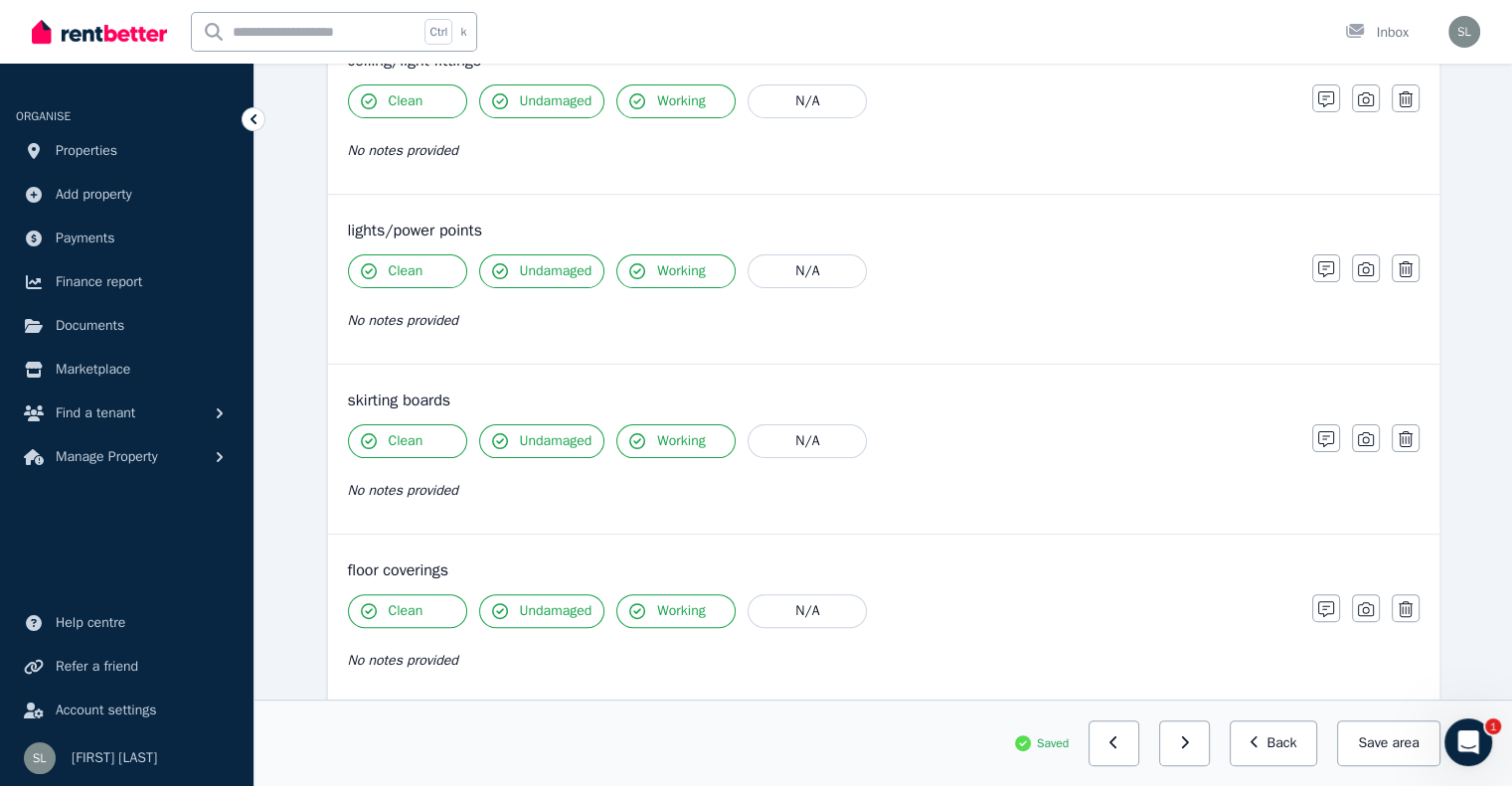 scroll, scrollTop: 0, scrollLeft: 0, axis: both 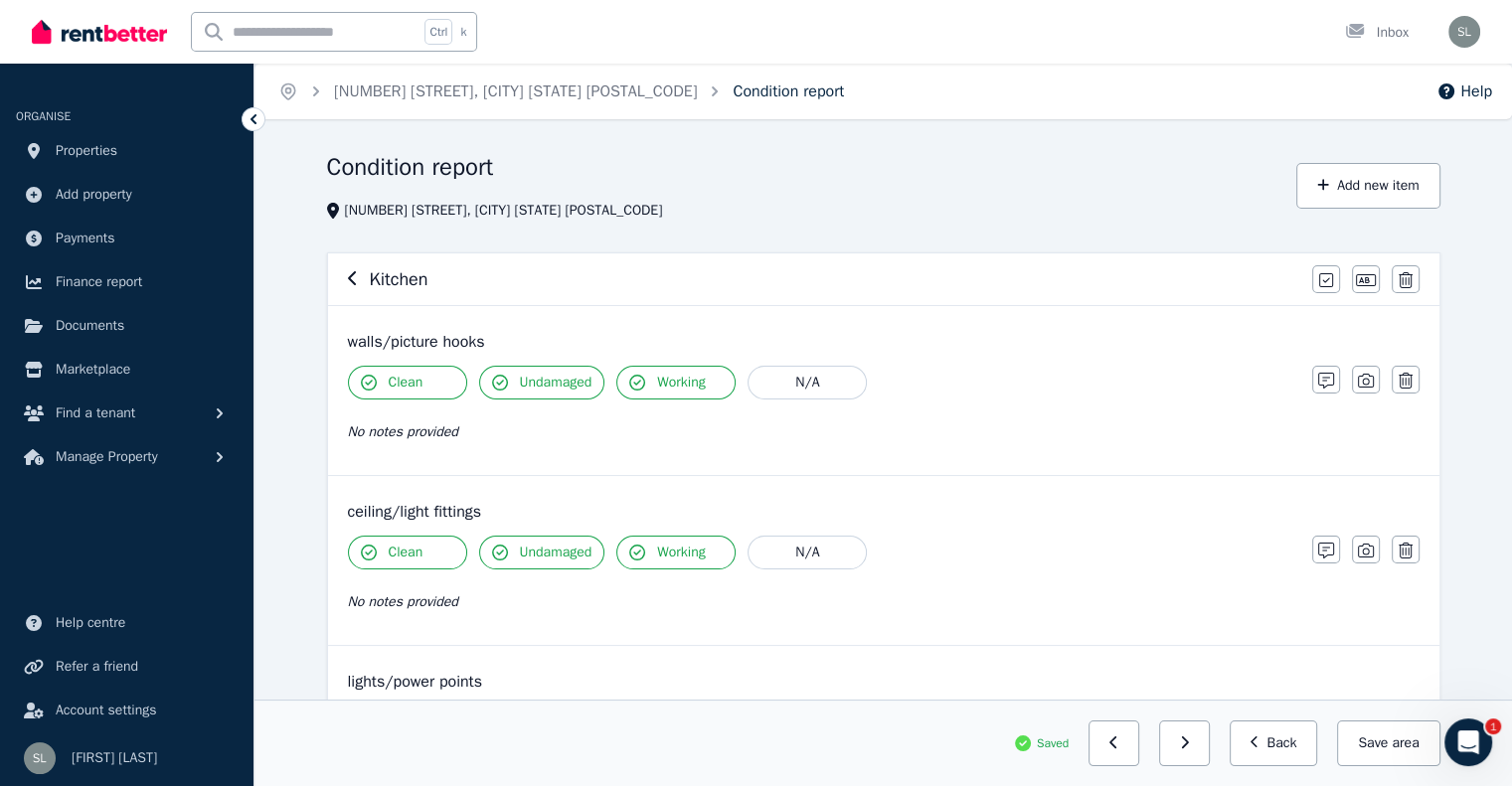 click on "Condition report" at bounding box center [788, 91] 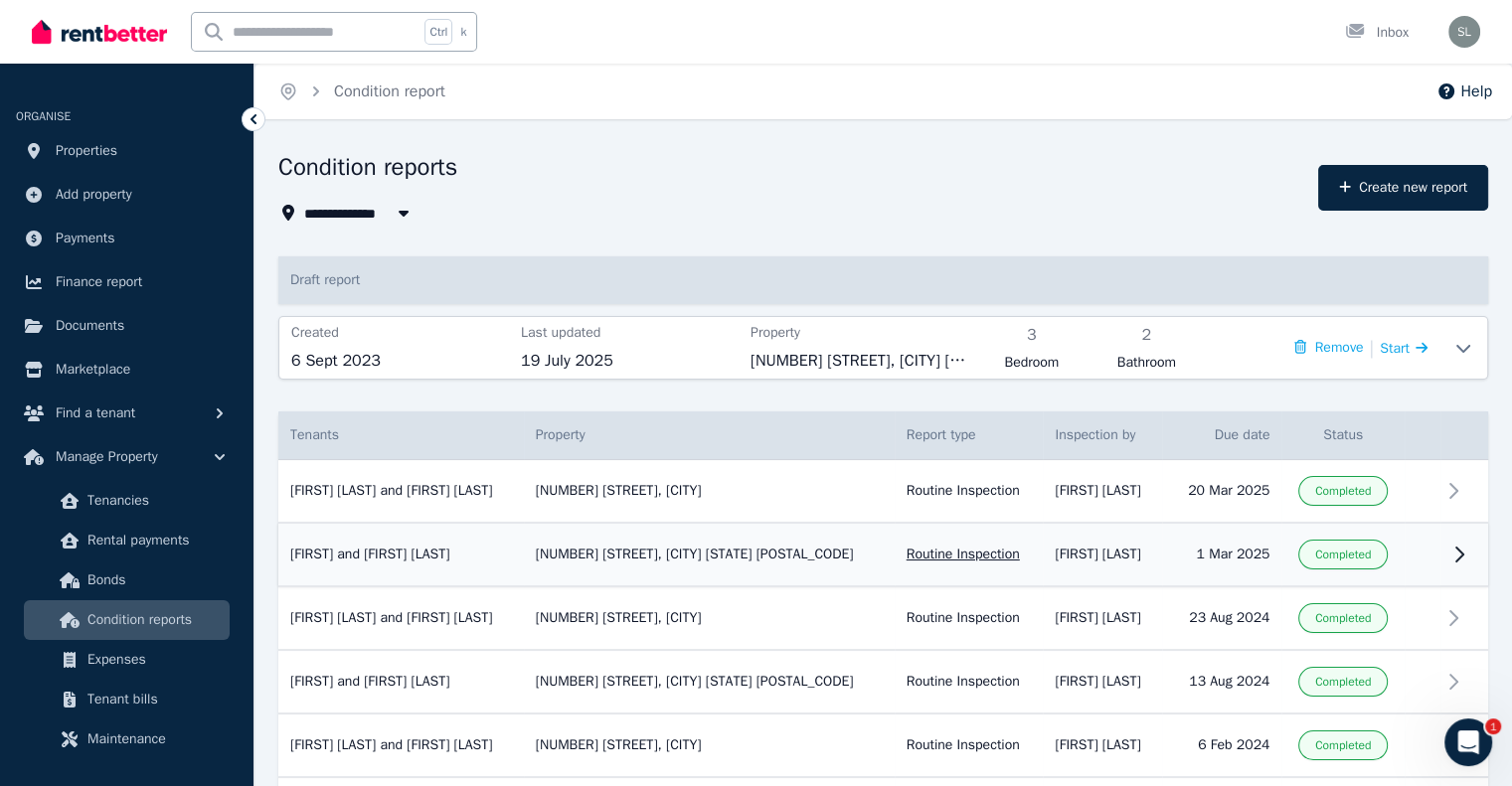 click on "Alvin and Zenith Apolonio 23 Swan Circuit, Mawson Lakes Routine Inspection Inspected by: Suraya Lavalette Due date:  1 Mar 2025" at bounding box center (401, 554) 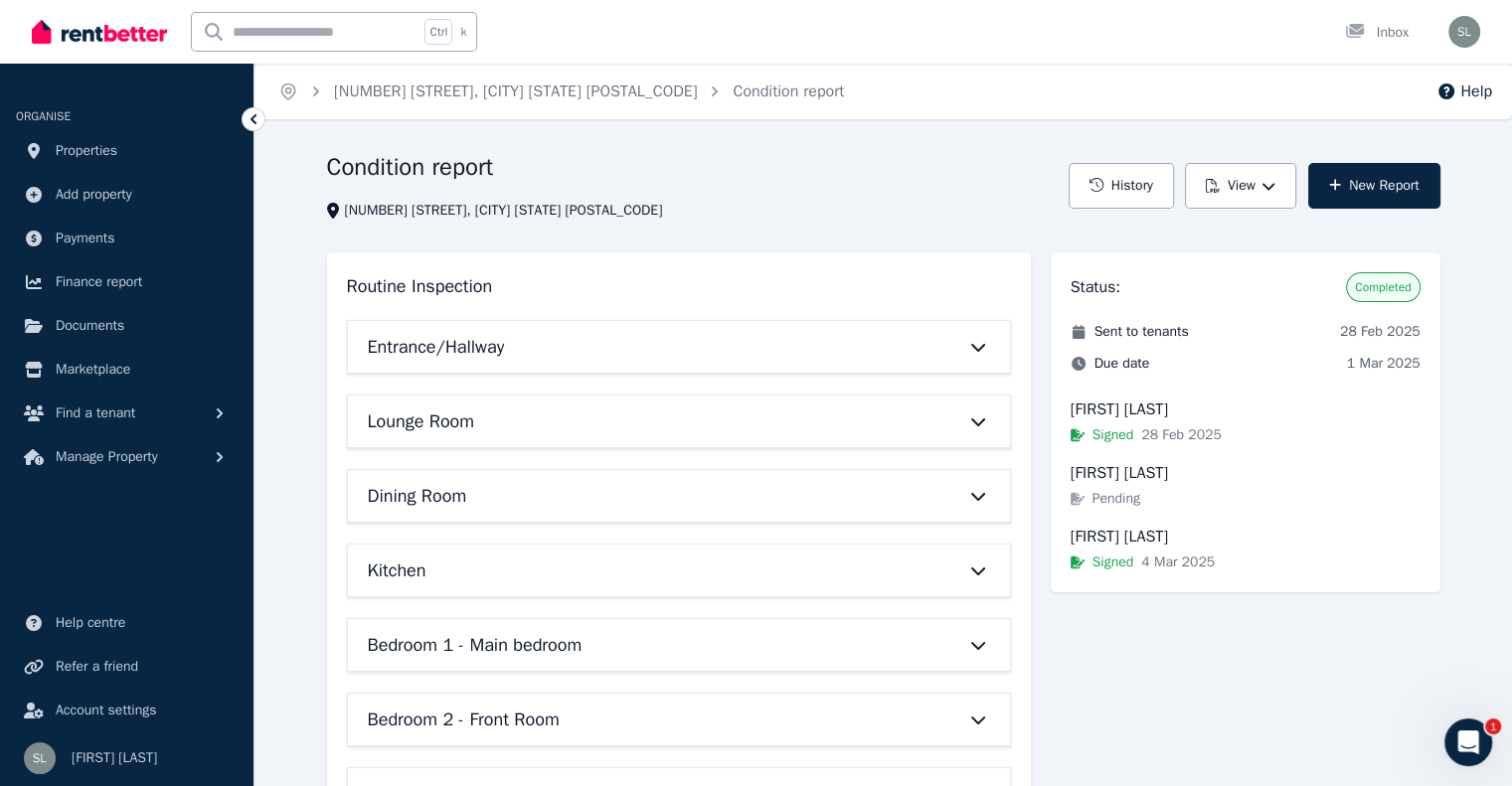 click on "Kitchen" at bounding box center [651, 570] 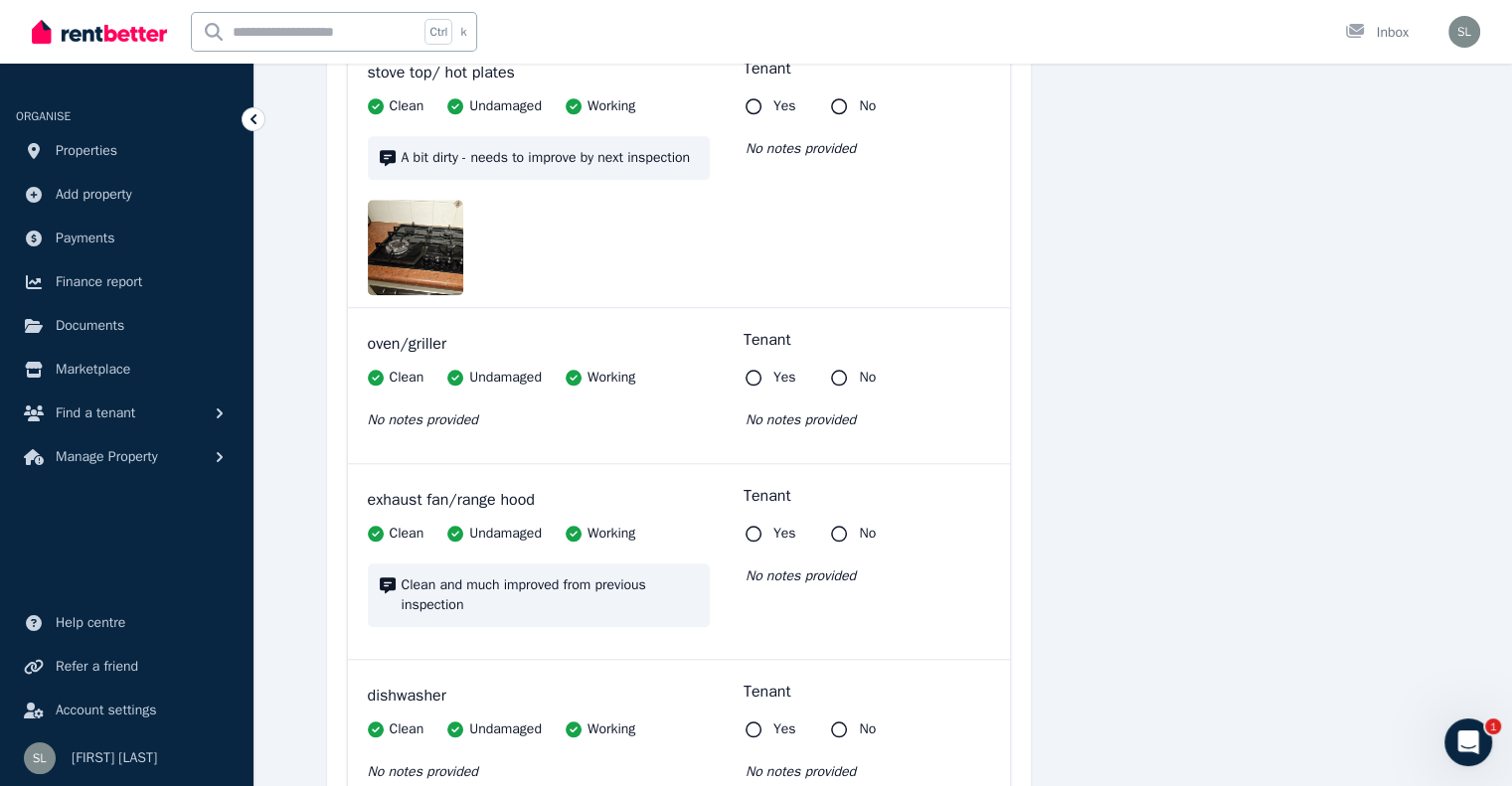 scroll, scrollTop: 2385, scrollLeft: 0, axis: vertical 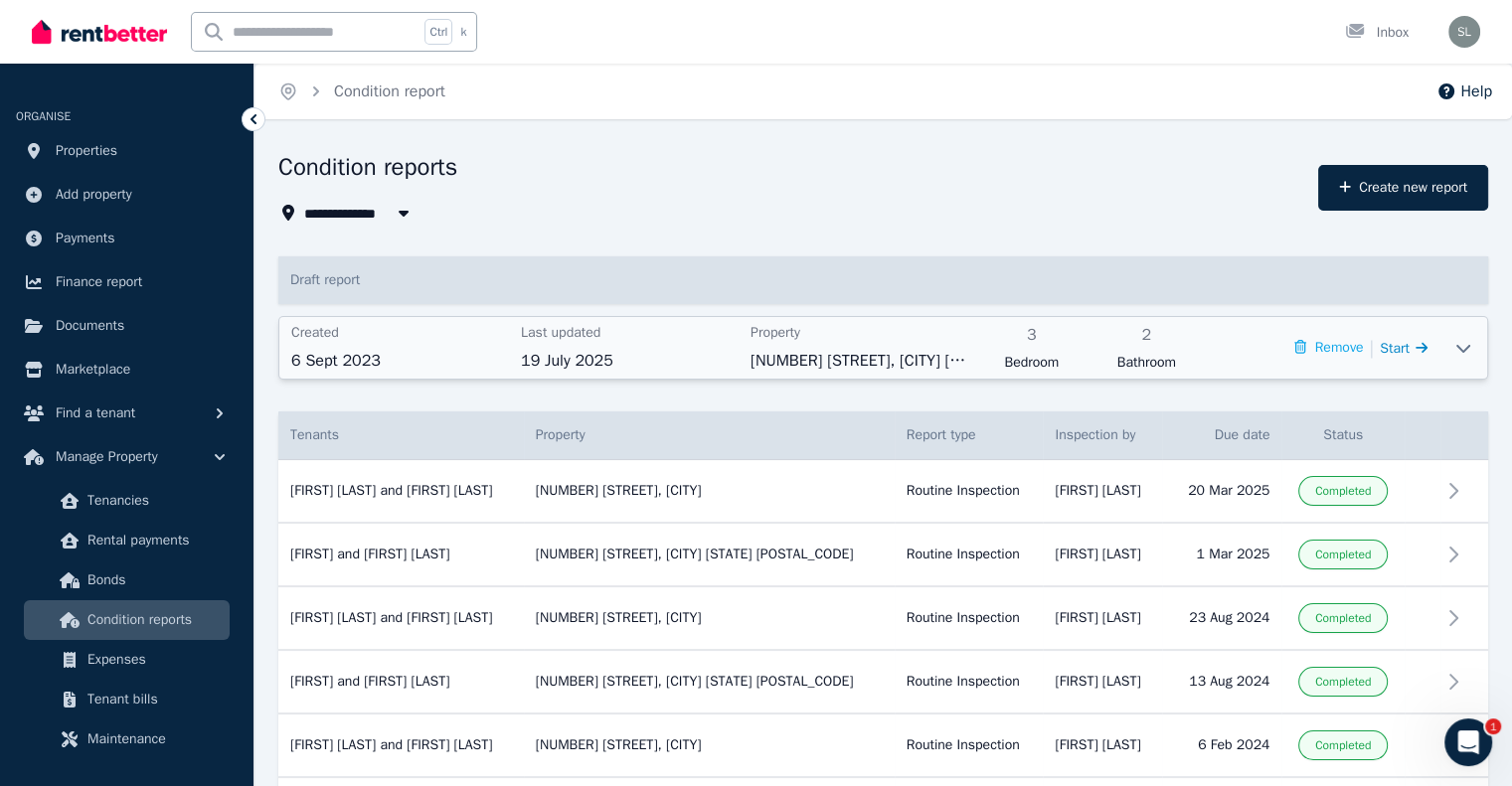 click on "Start" at bounding box center [1395, 348] 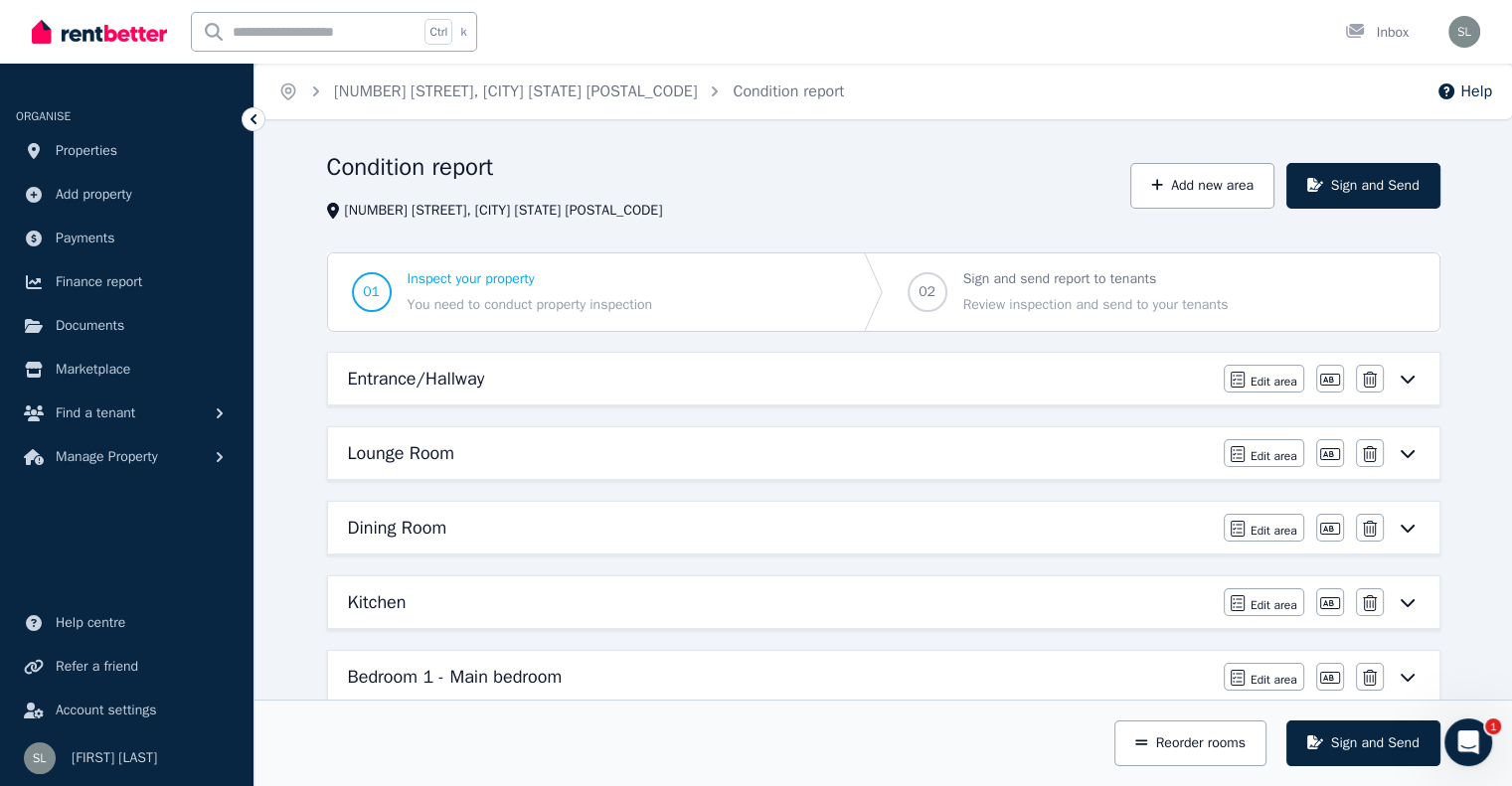 click on "Entrance/Hallway" at bounding box center [779, 379] 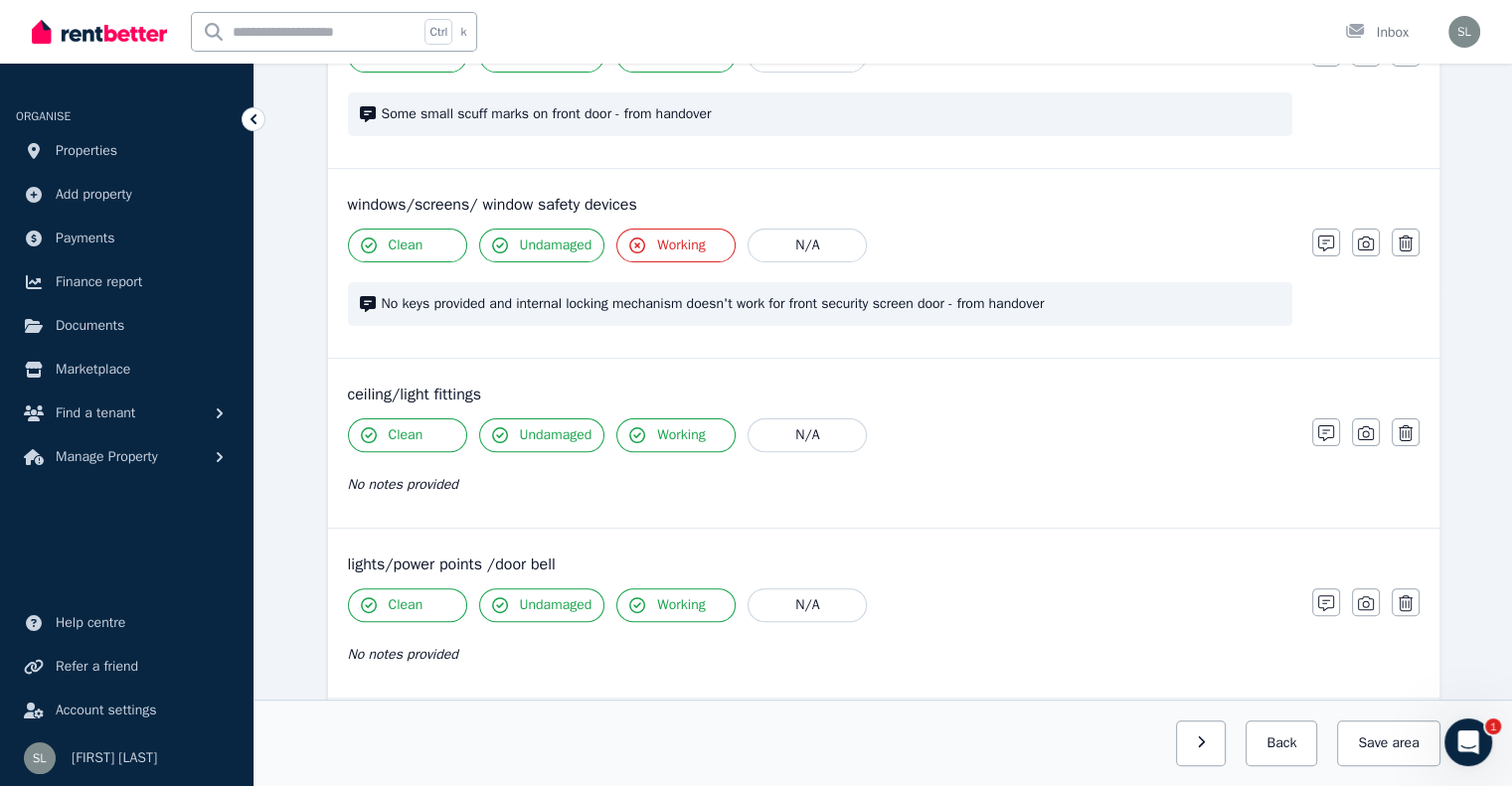 scroll, scrollTop: 894, scrollLeft: 0, axis: vertical 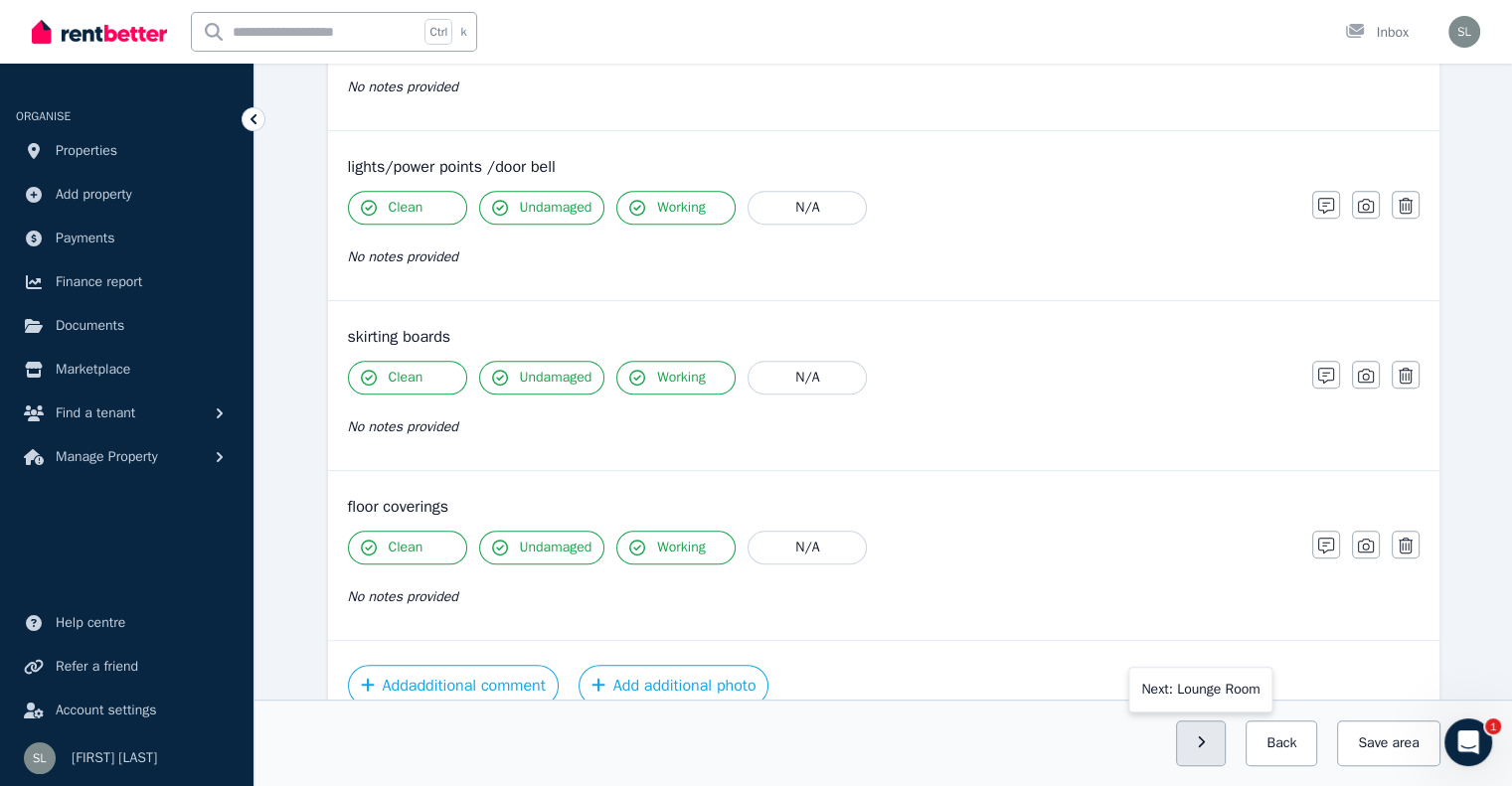 click at bounding box center (1201, 743) 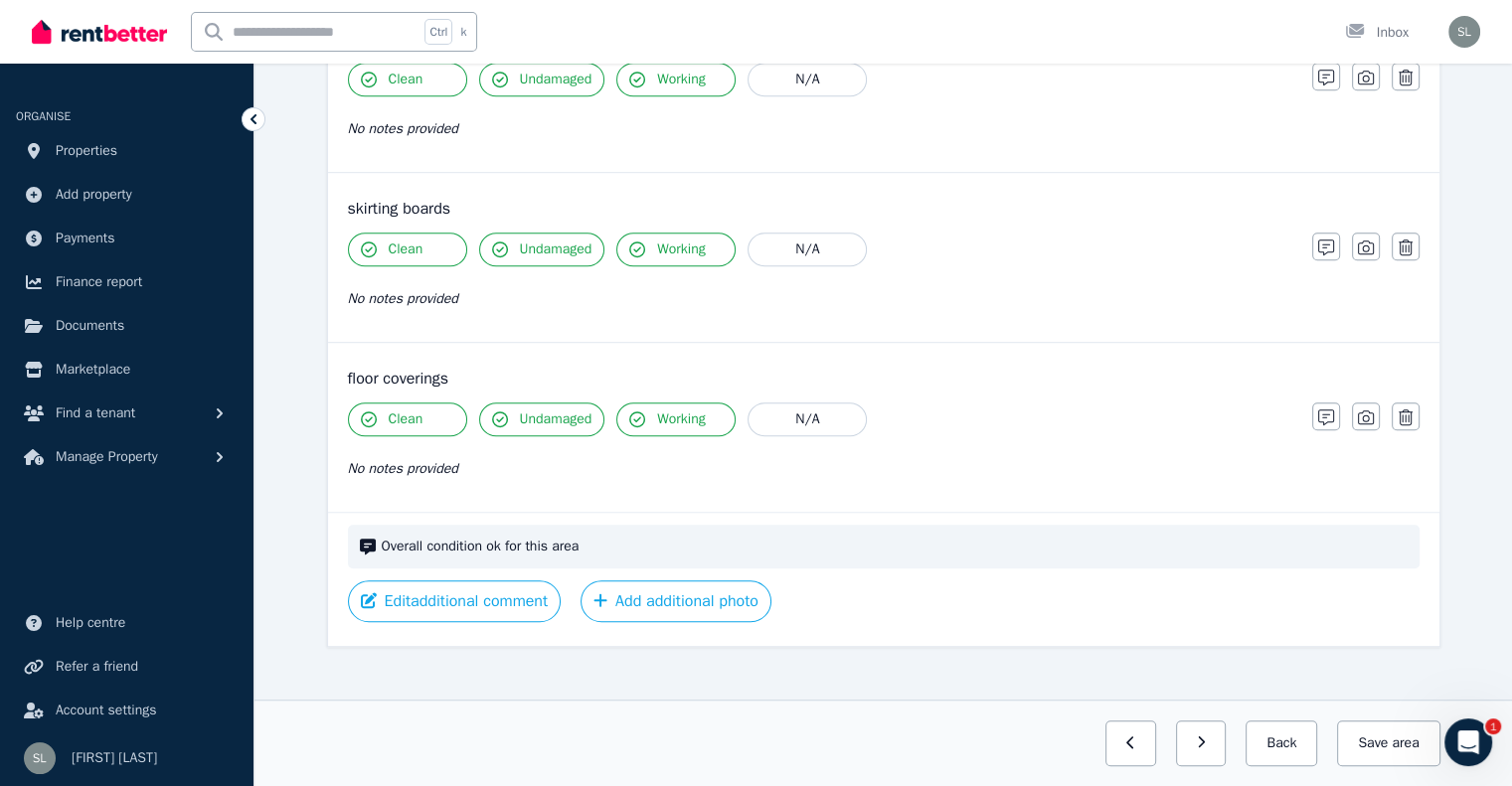 scroll, scrollTop: 1204, scrollLeft: 0, axis: vertical 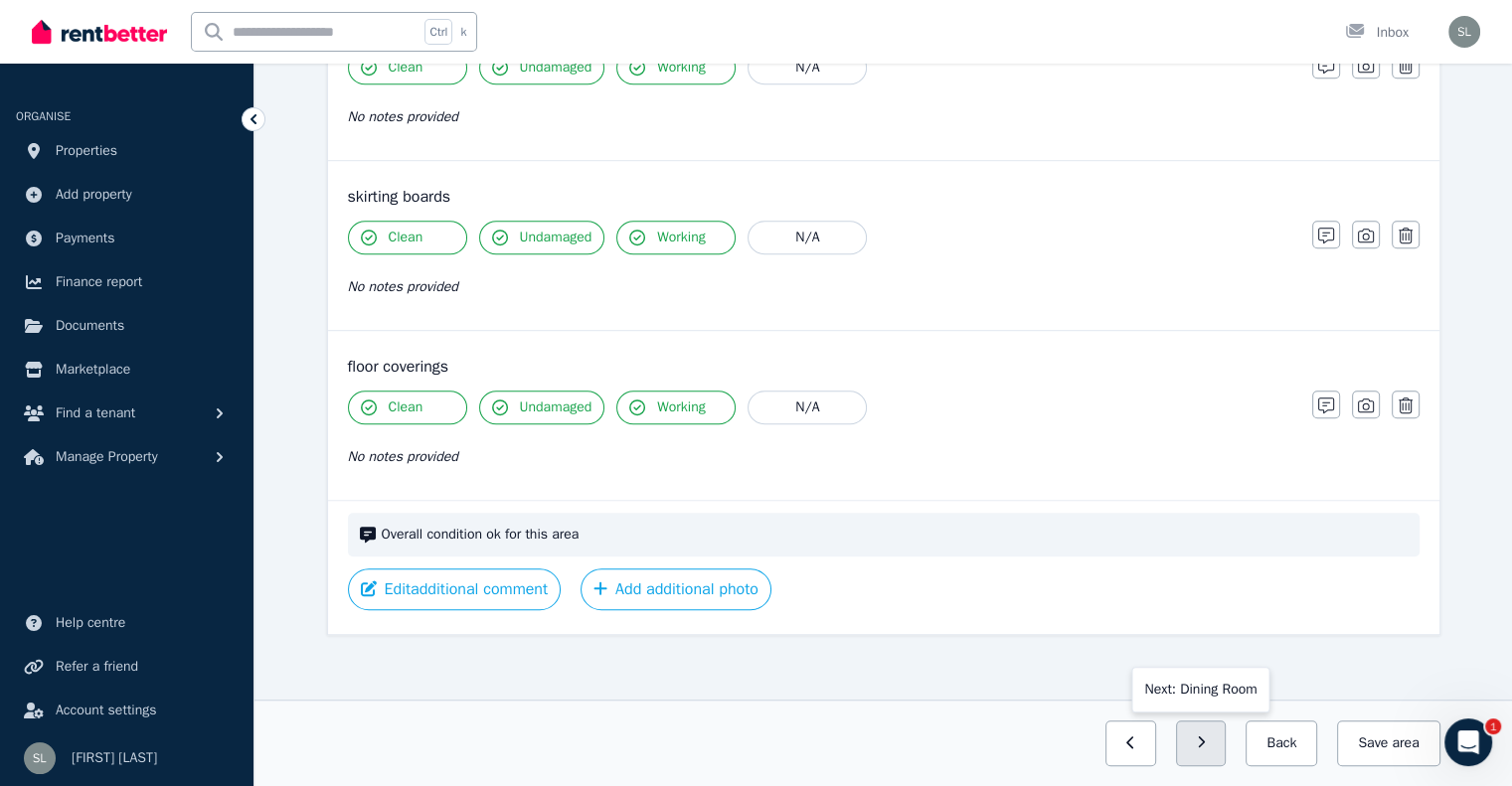 click at bounding box center [1201, 743] 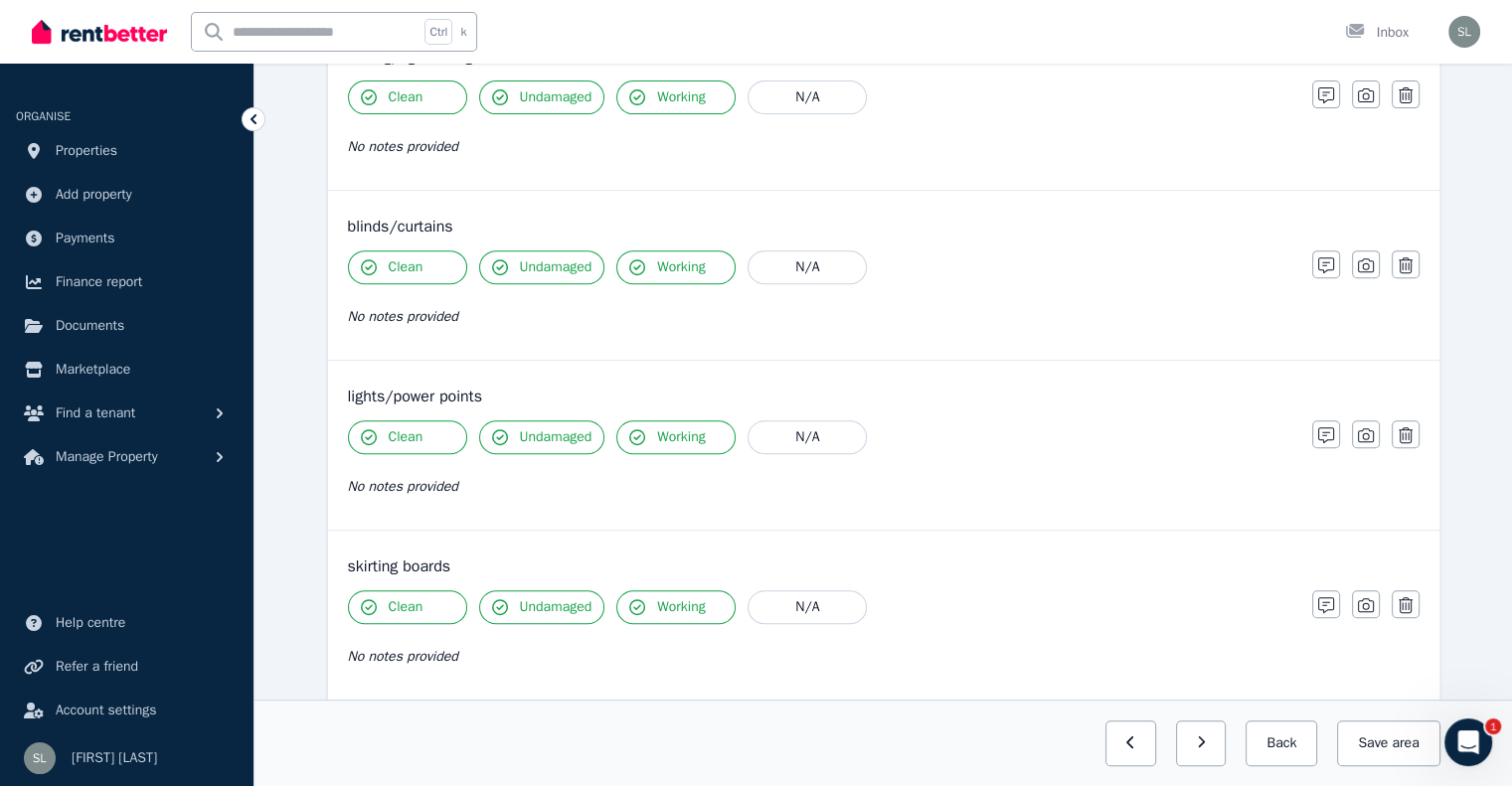 scroll, scrollTop: 1165, scrollLeft: 0, axis: vertical 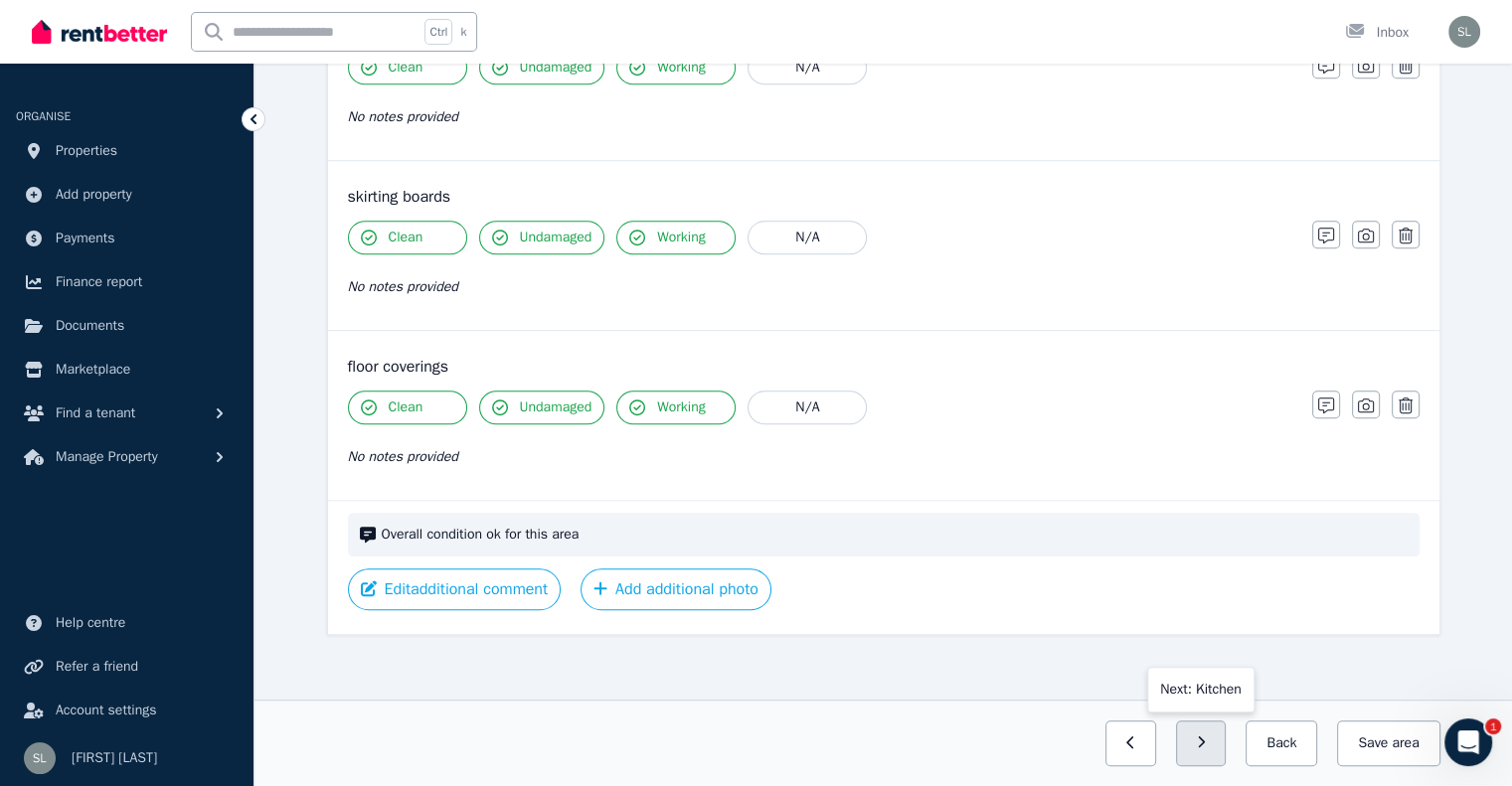 click 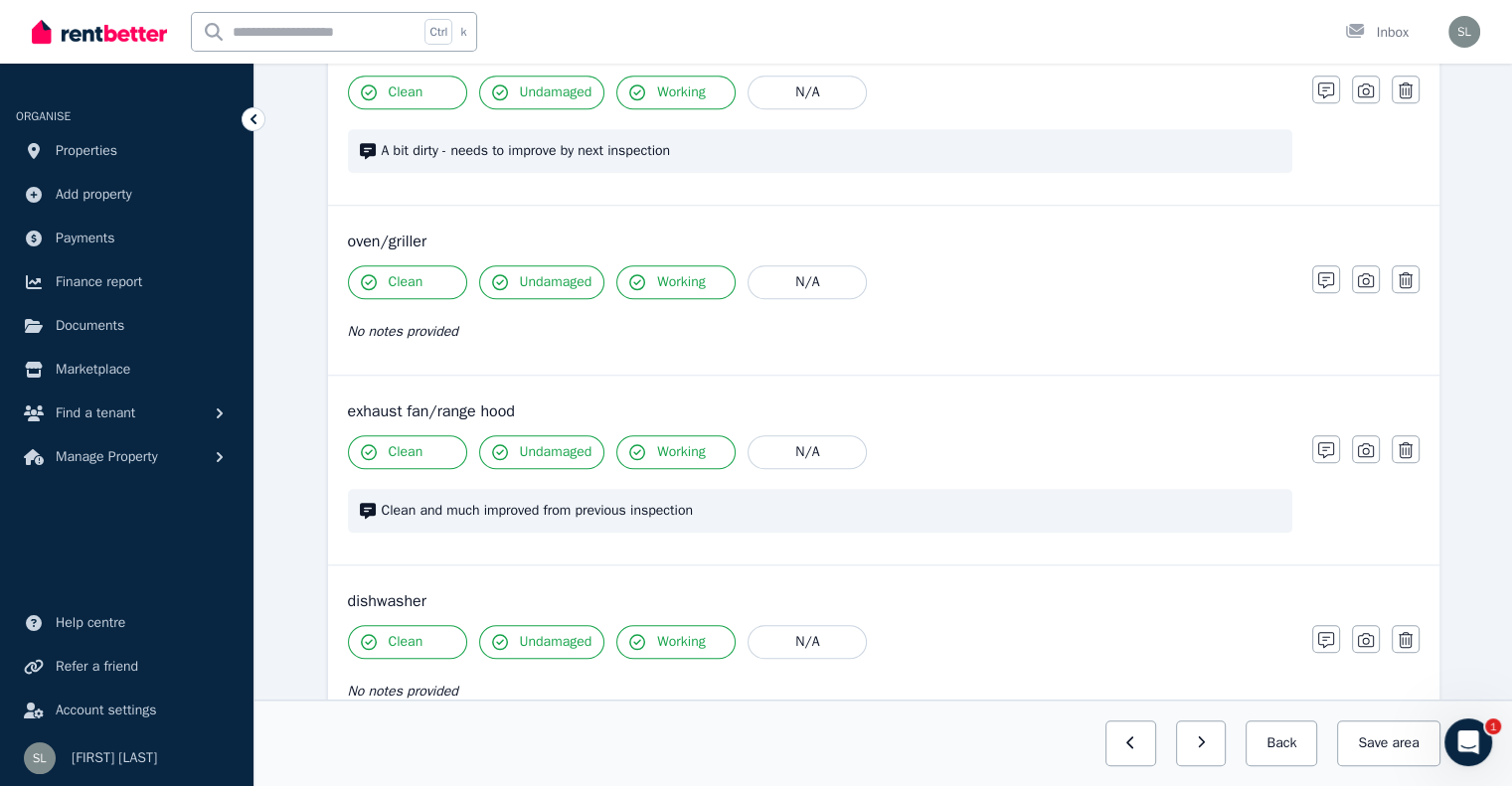 scroll, scrollTop: 1942, scrollLeft: 0, axis: vertical 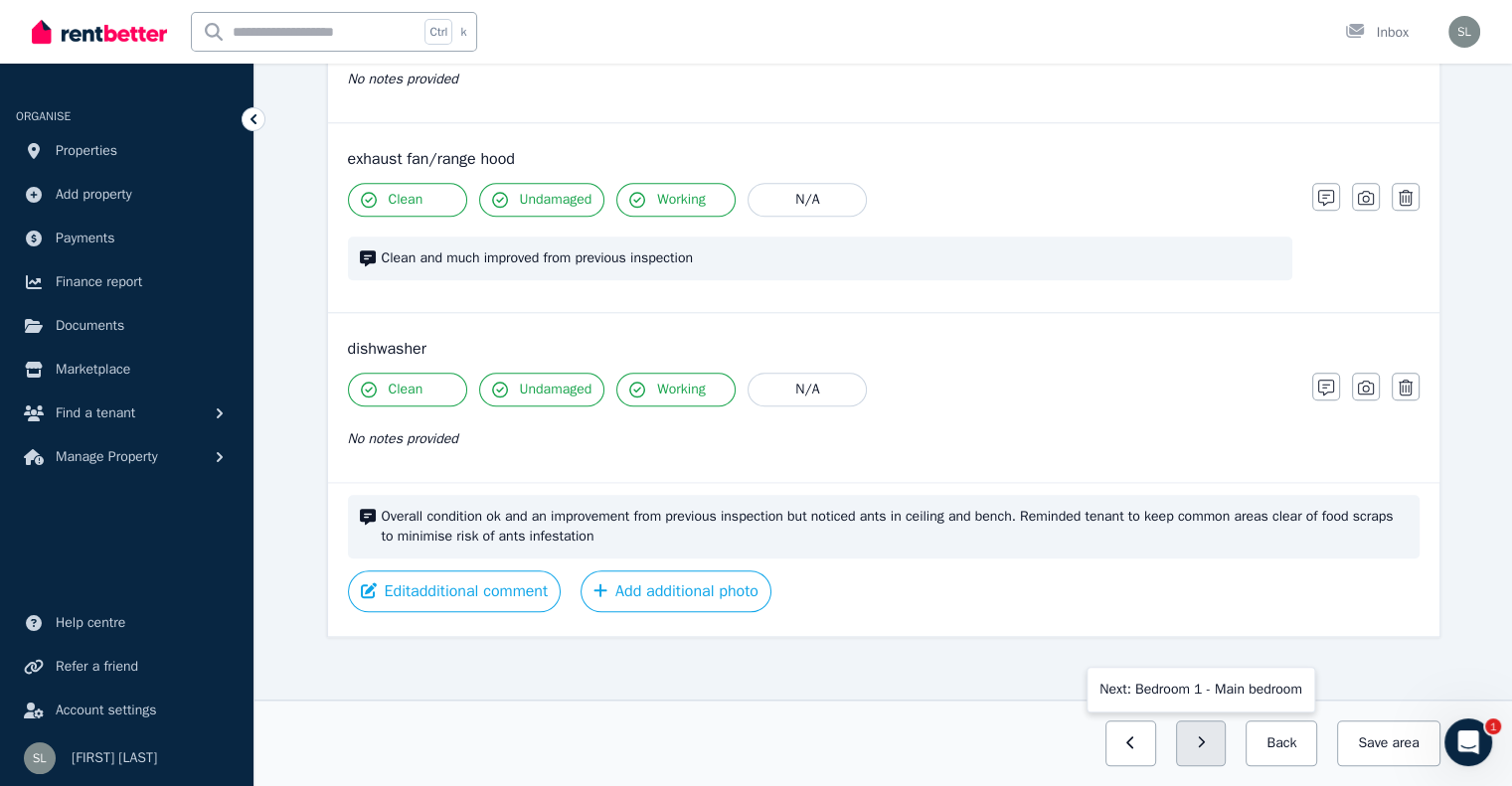click at bounding box center (1201, 743) 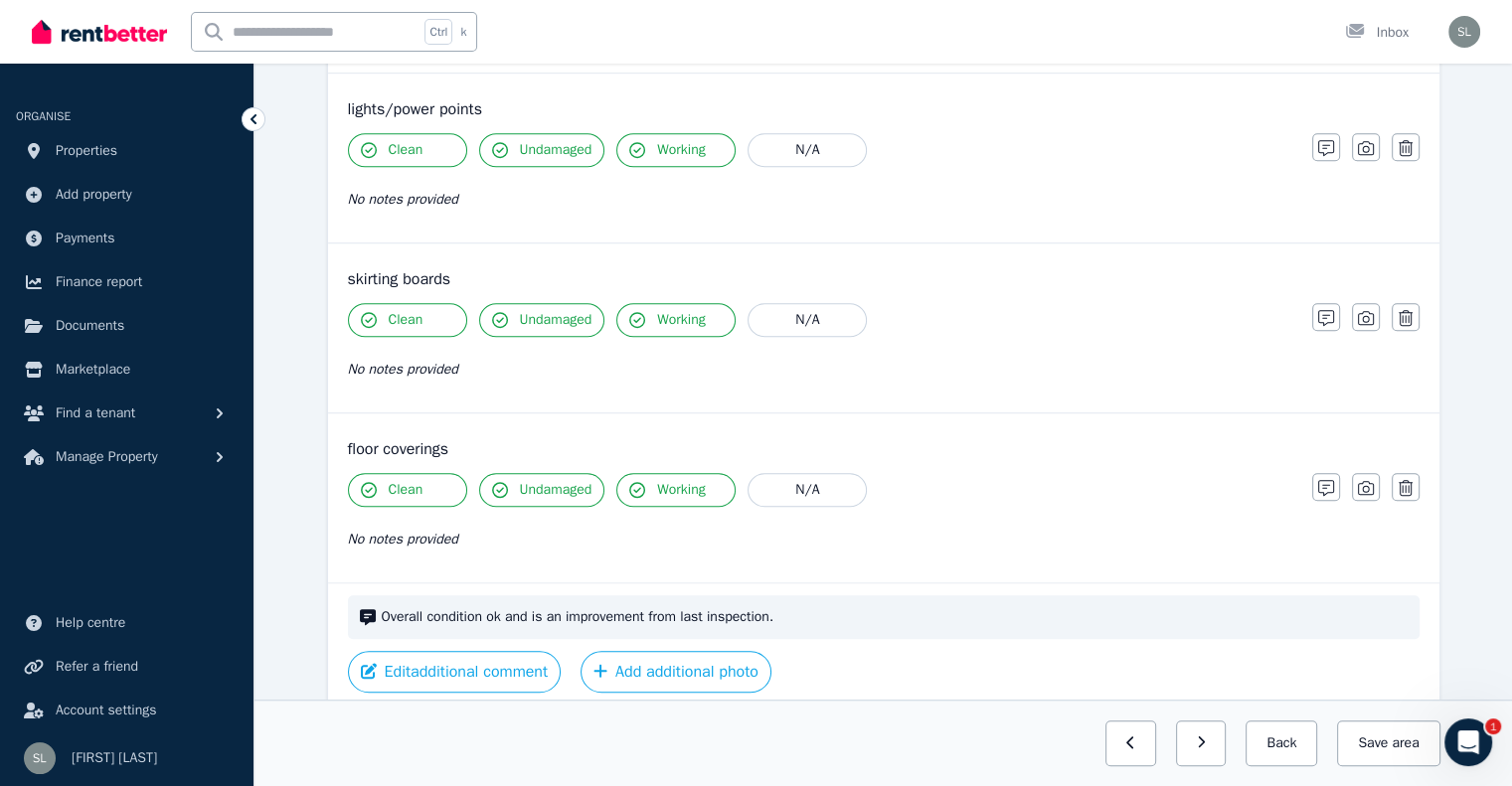 scroll, scrollTop: 1374, scrollLeft: 0, axis: vertical 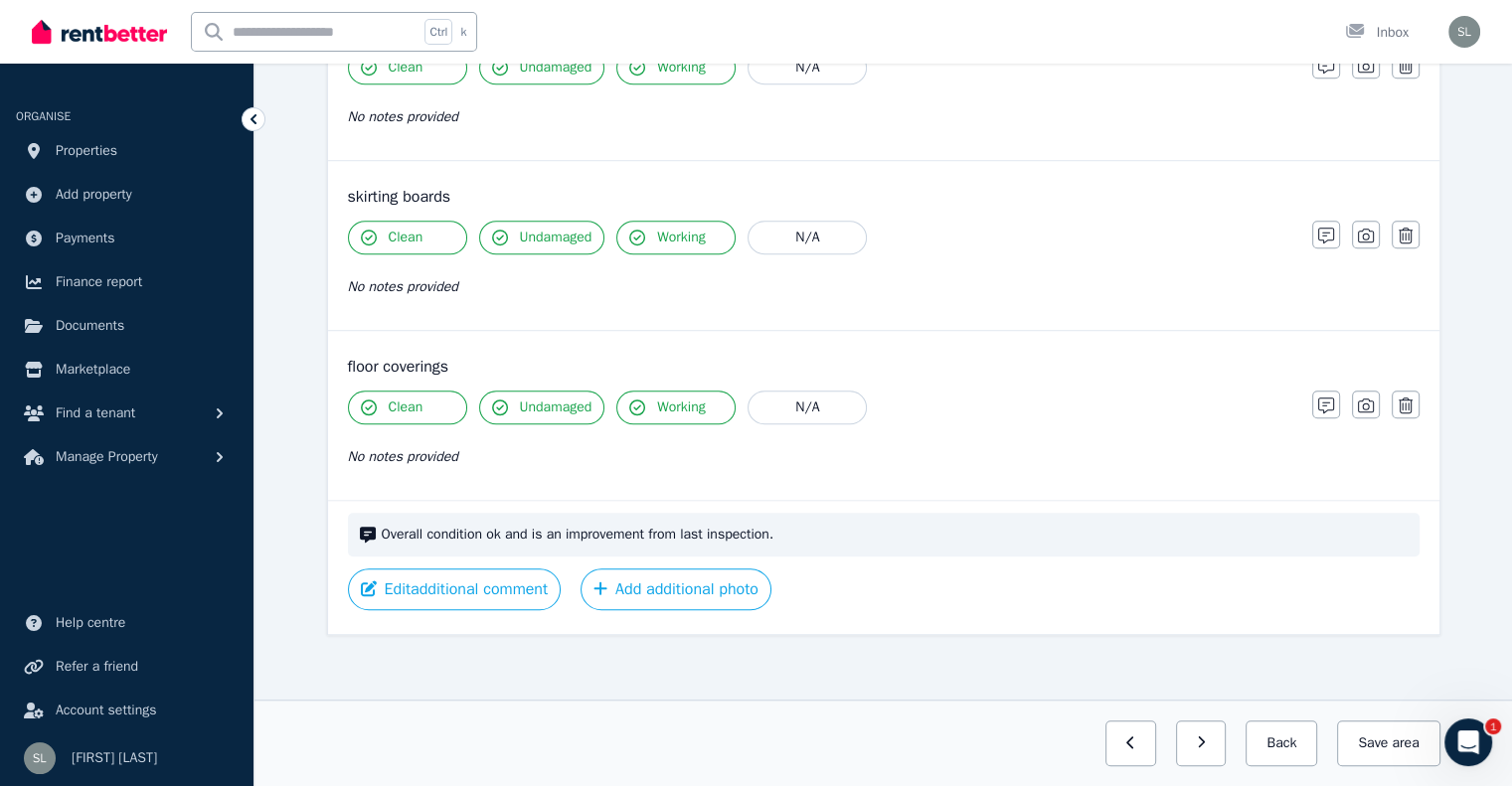 click on "Overall condition ok and is an improvement from last inspection." at bounding box center [895, 535] 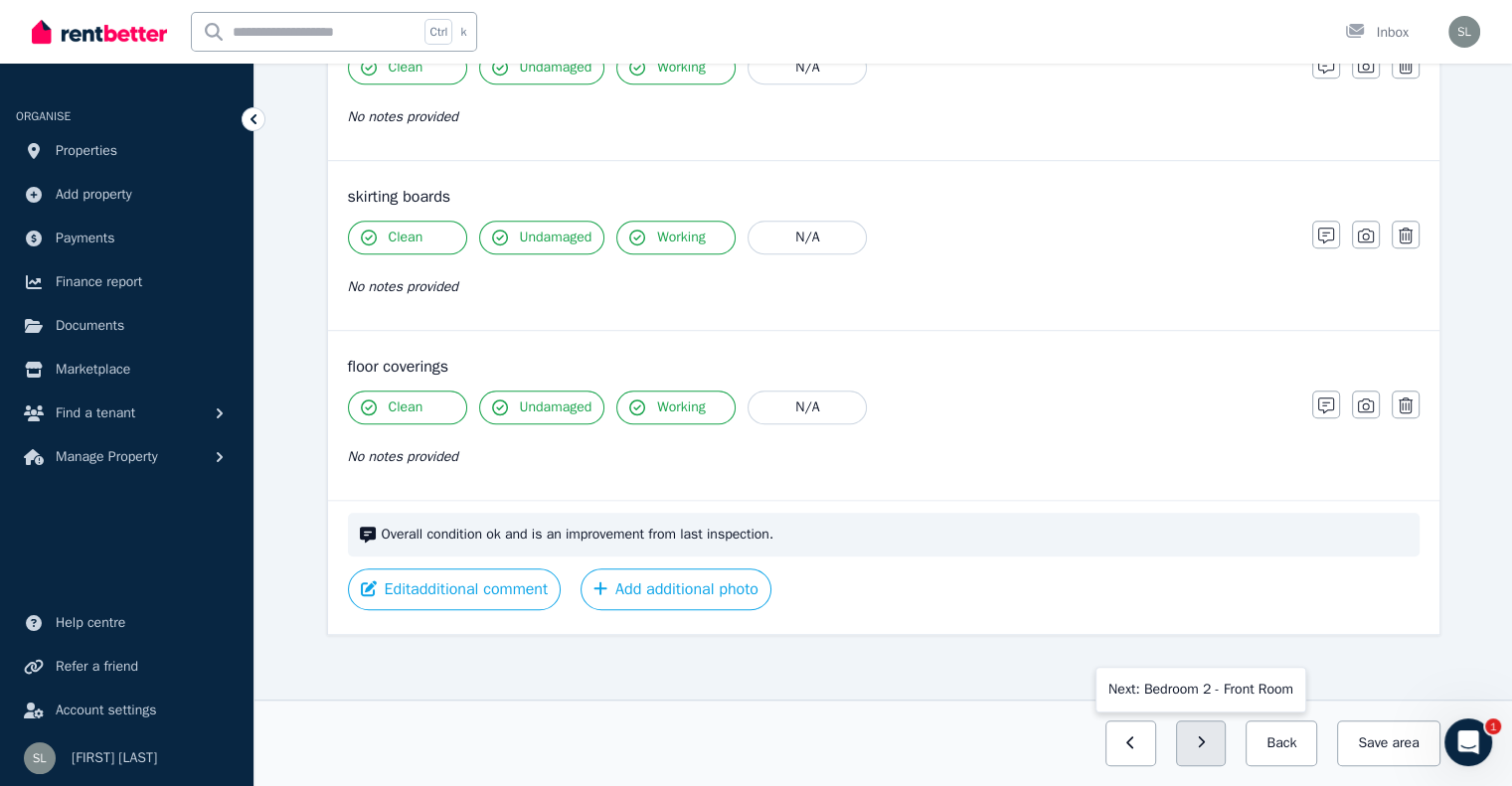 click at bounding box center [1201, 743] 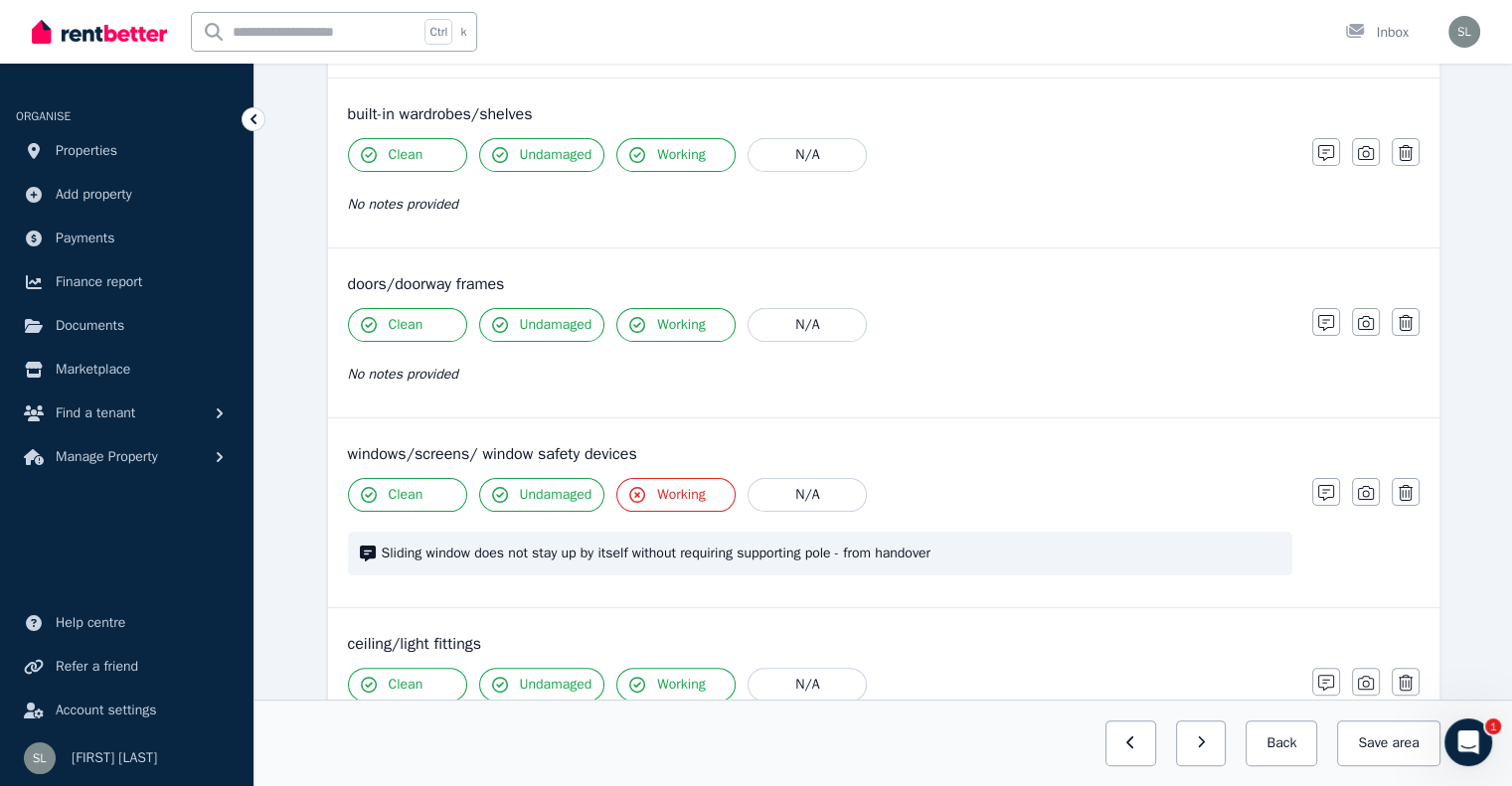 scroll, scrollTop: 596, scrollLeft: 0, axis: vertical 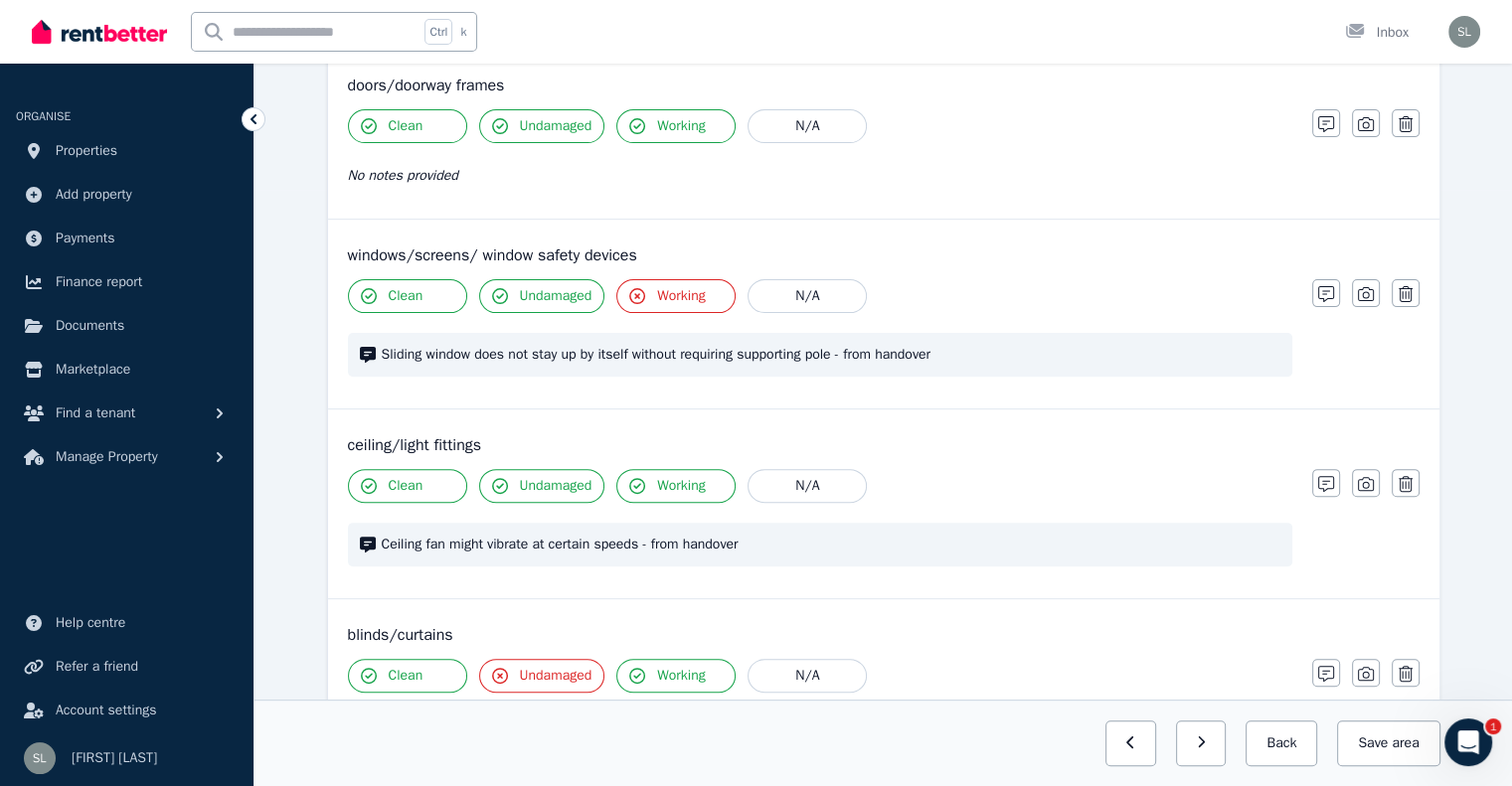 click on "Sliding window does not stay up by itself without requiring supporting pole - from handover" at bounding box center (831, 355) 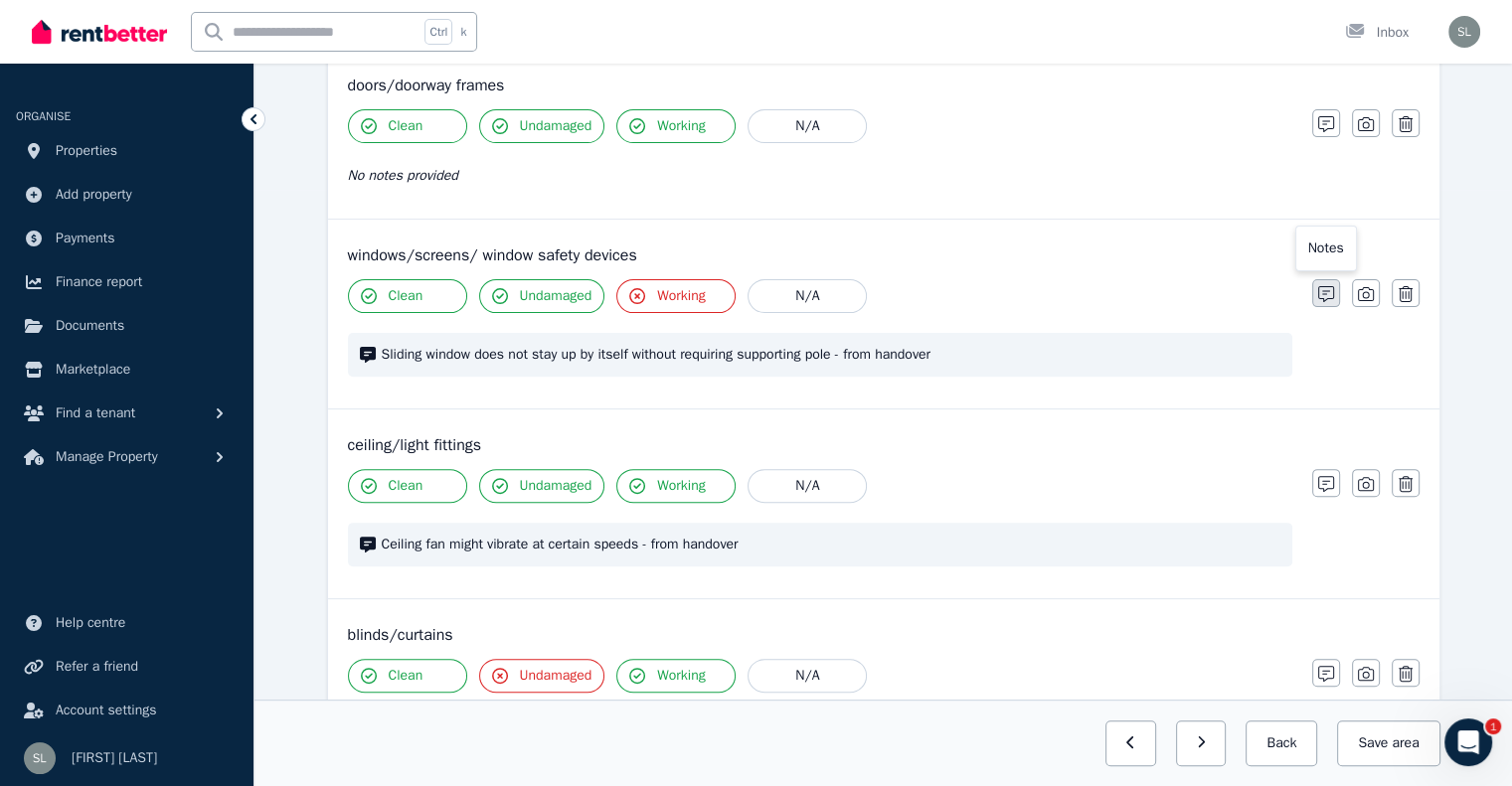 click 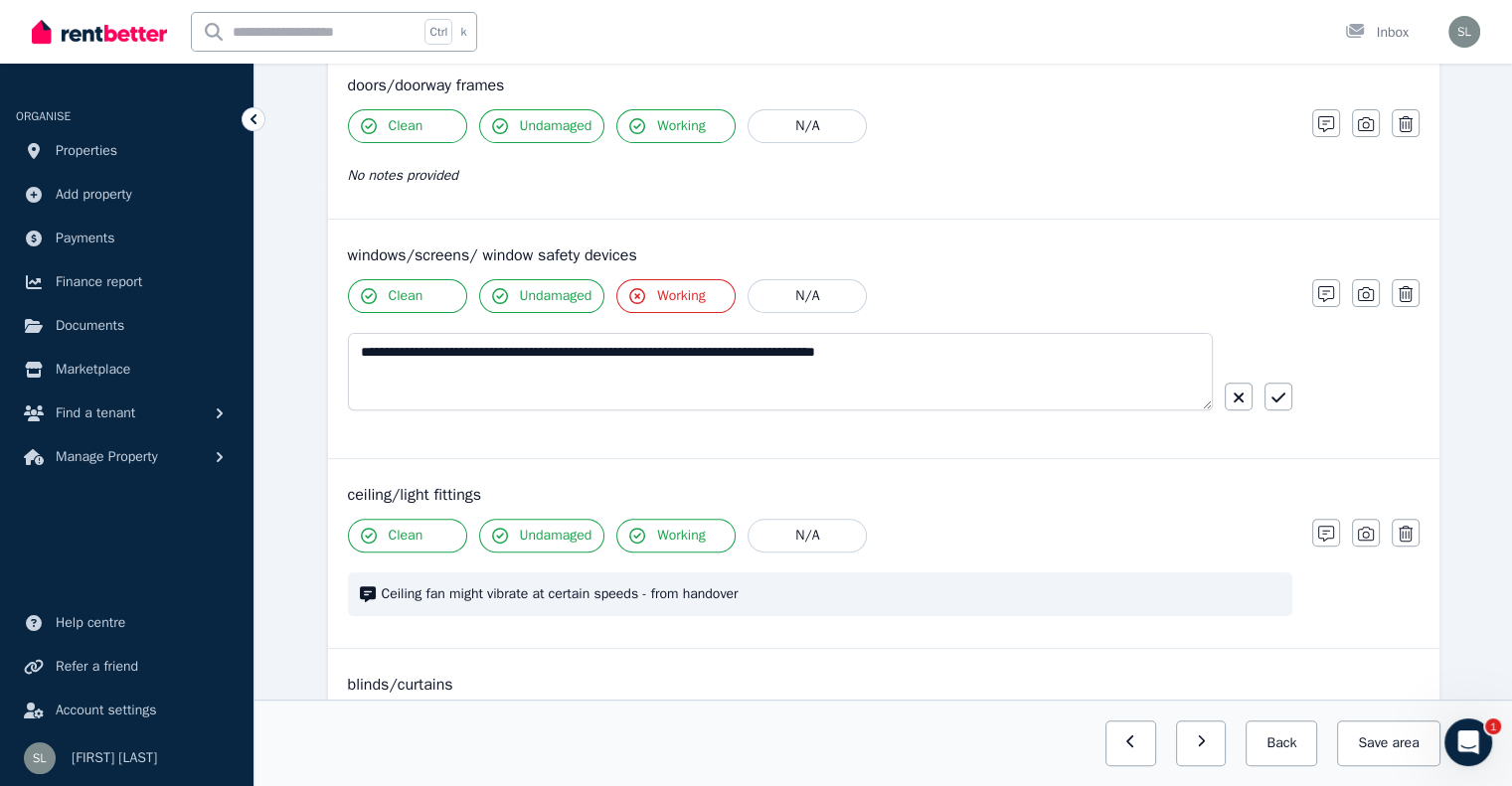 click 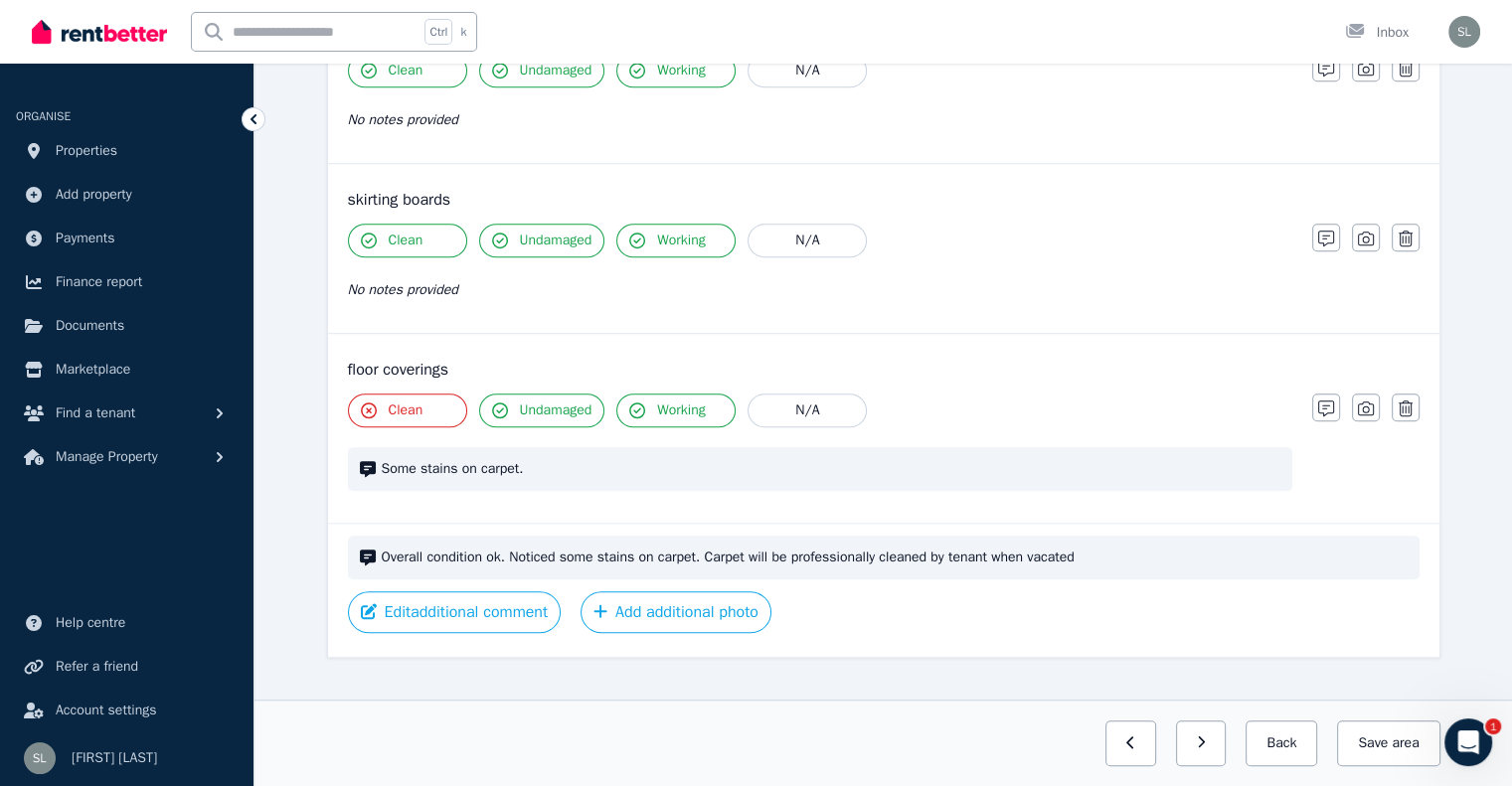 scroll, scrollTop: 1414, scrollLeft: 0, axis: vertical 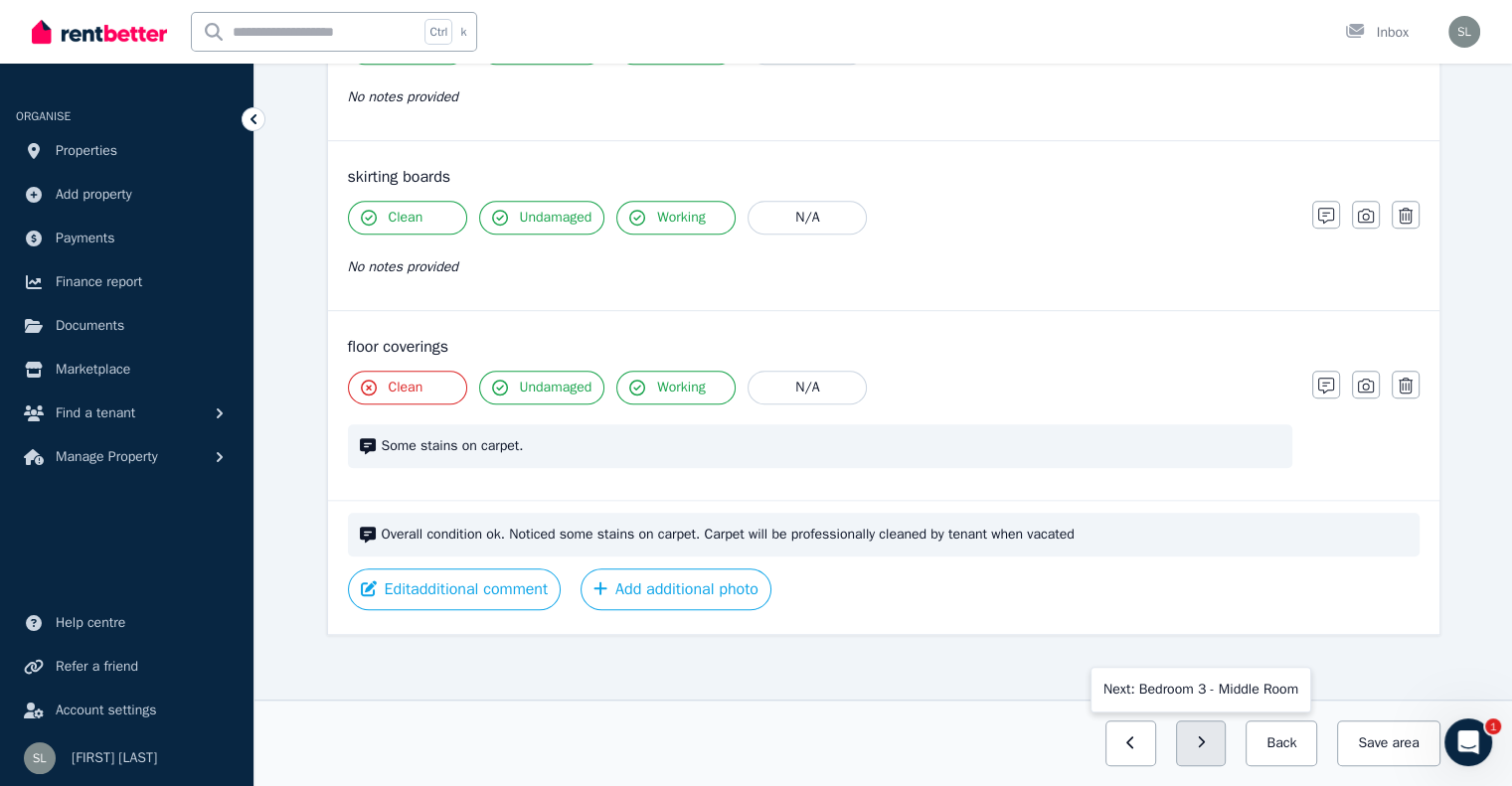 click 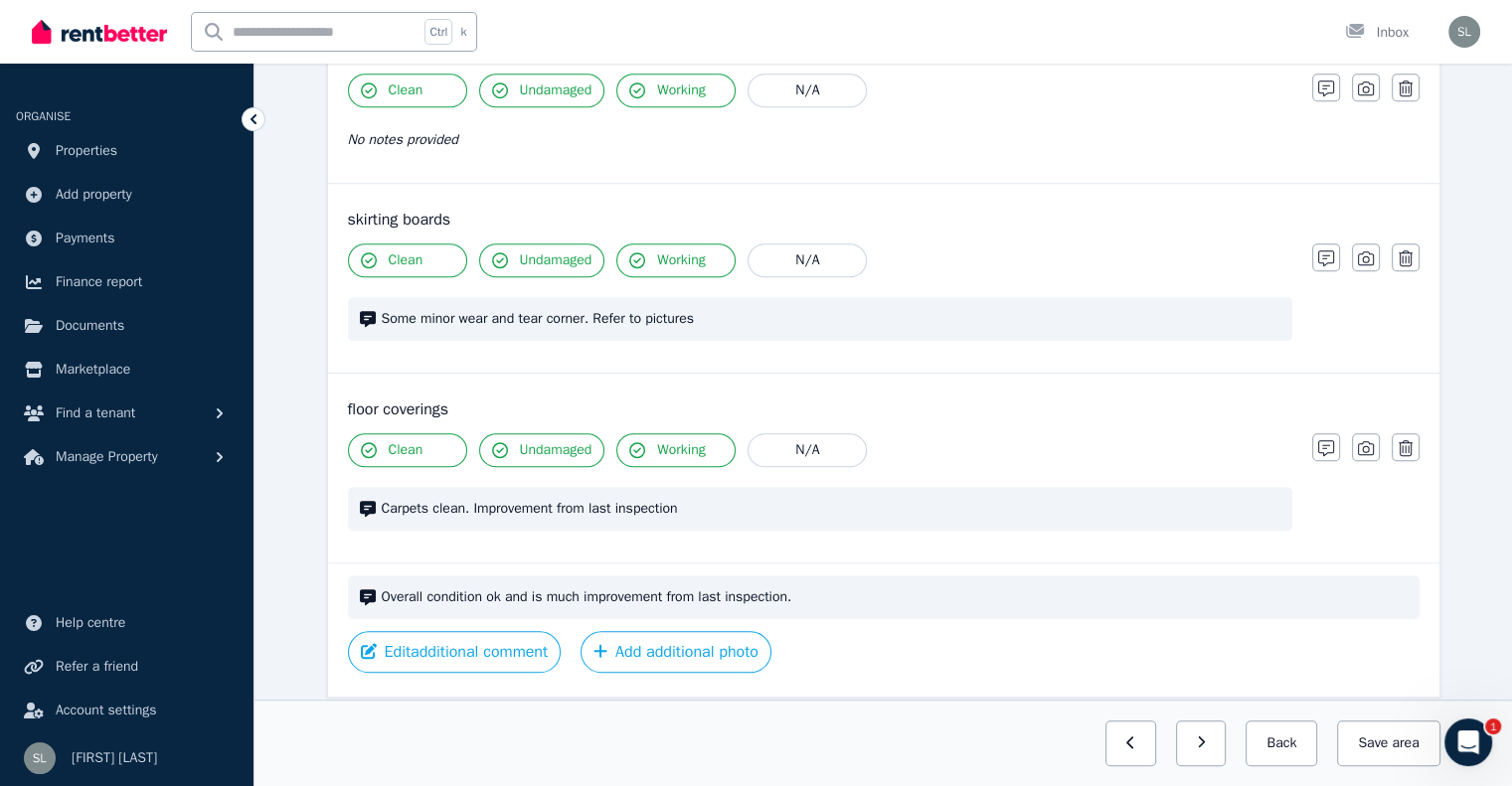 scroll, scrollTop: 1454, scrollLeft: 0, axis: vertical 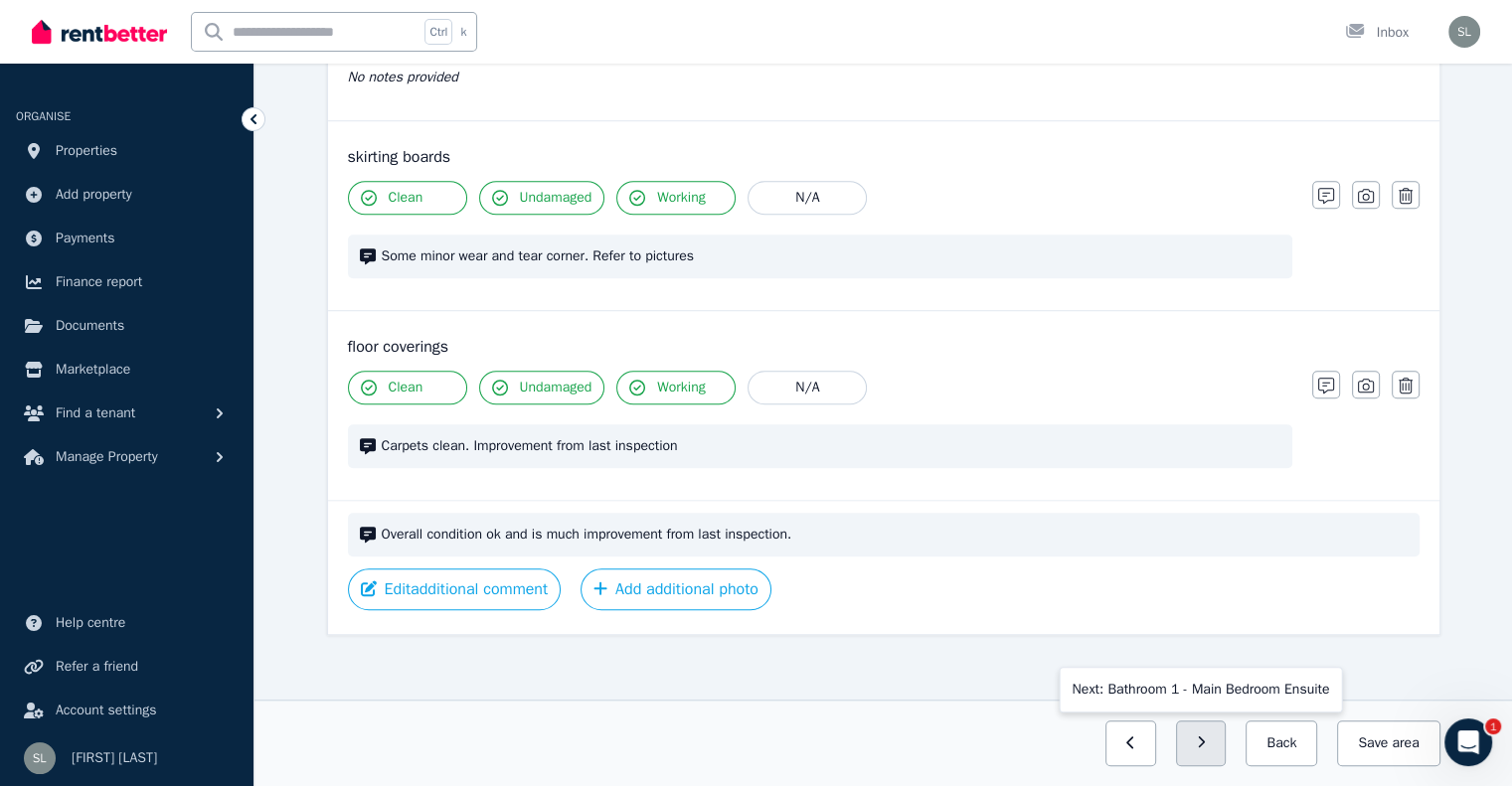 click at bounding box center [1201, 743] 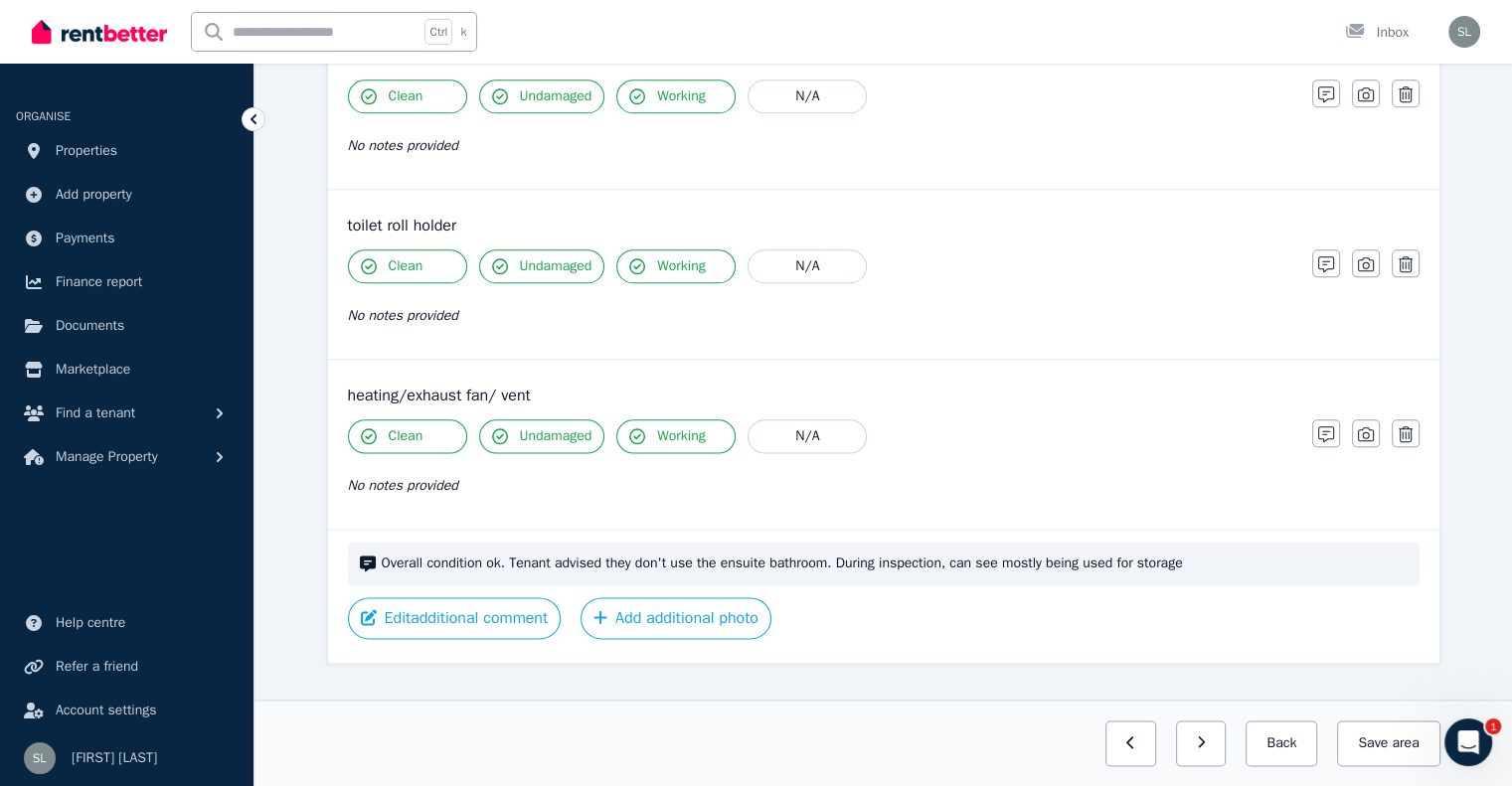 scroll, scrollTop: 2410, scrollLeft: 0, axis: vertical 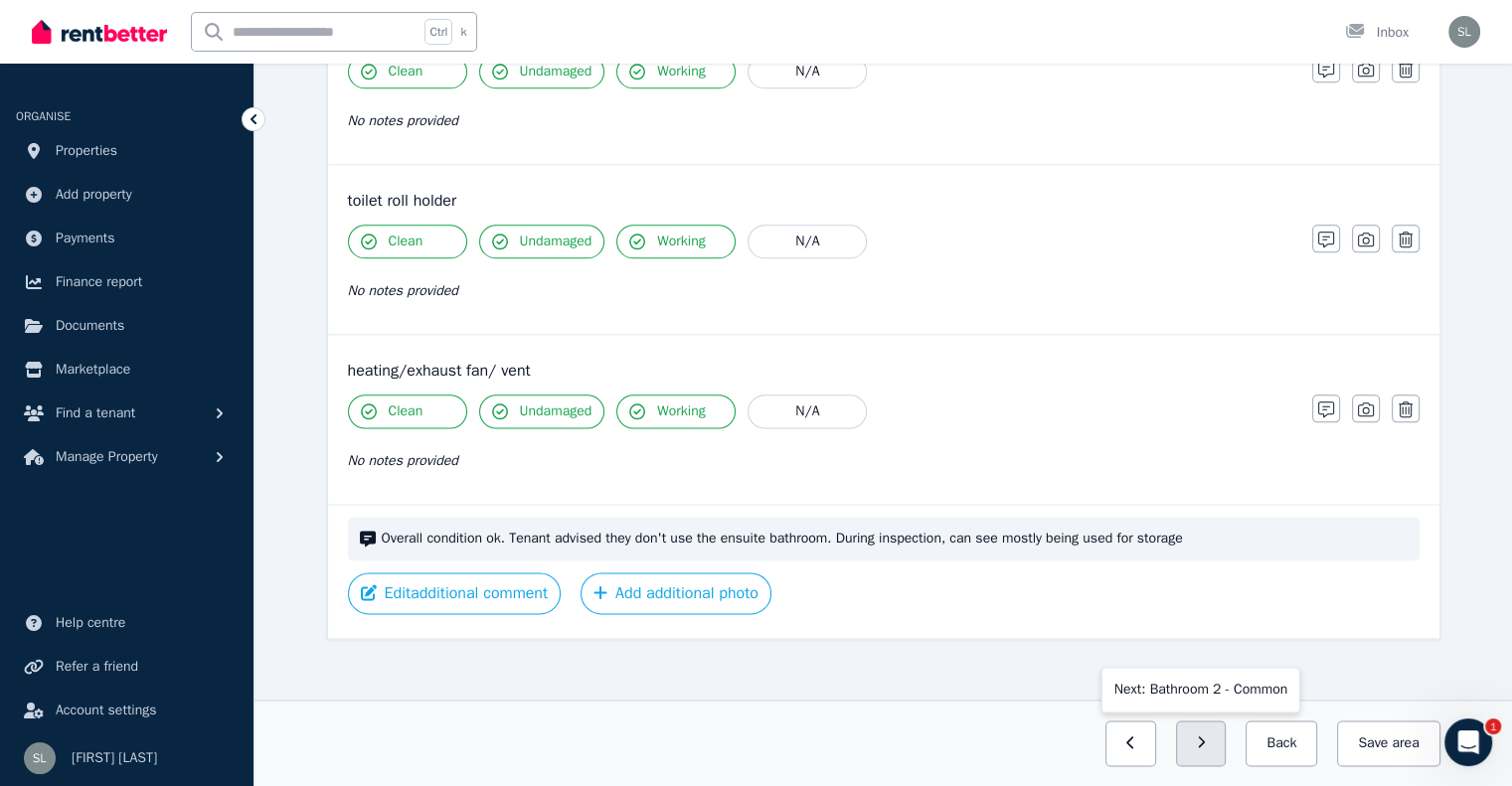 click at bounding box center (1201, 743) 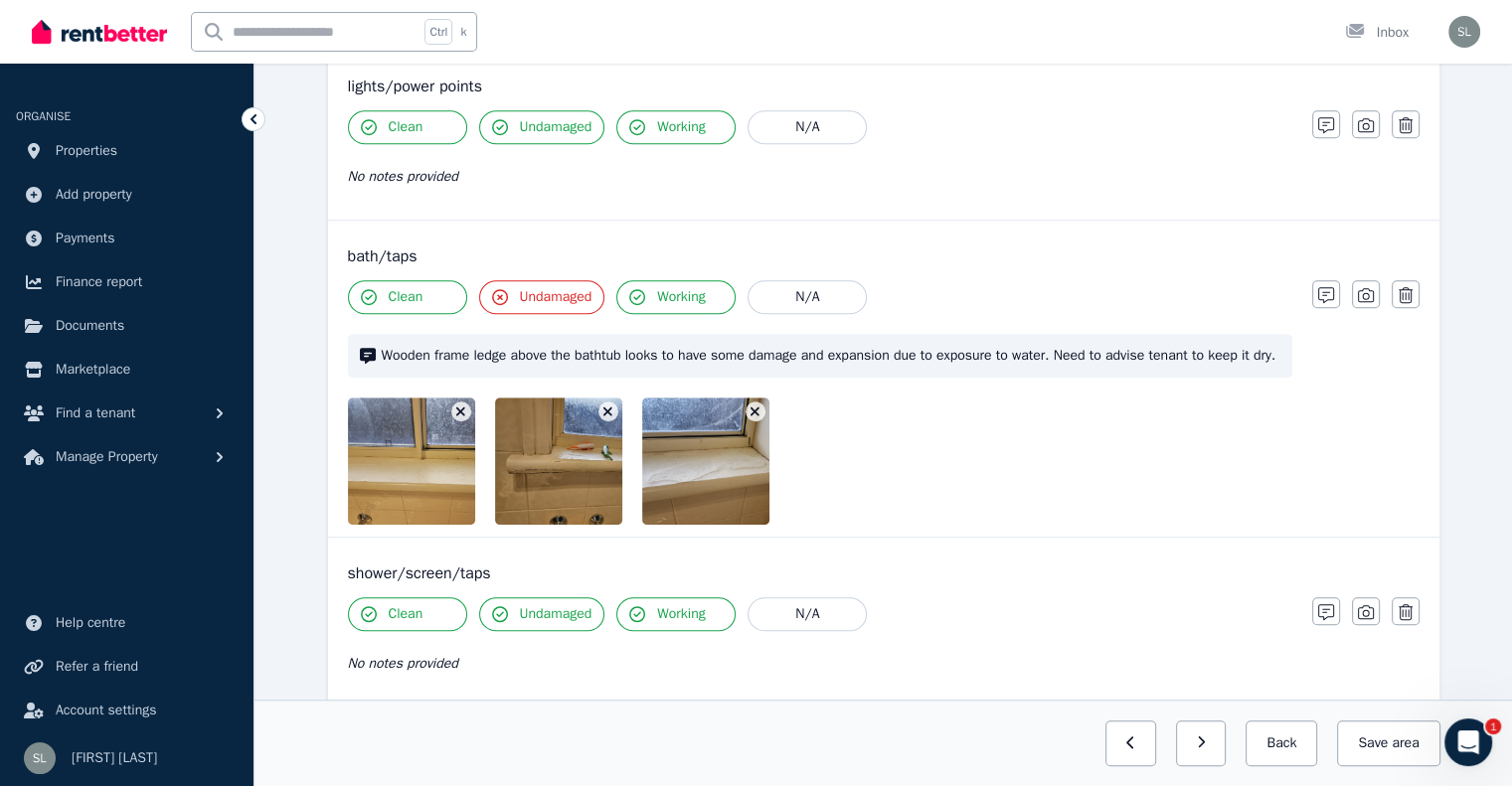 scroll, scrollTop: 1235, scrollLeft: 0, axis: vertical 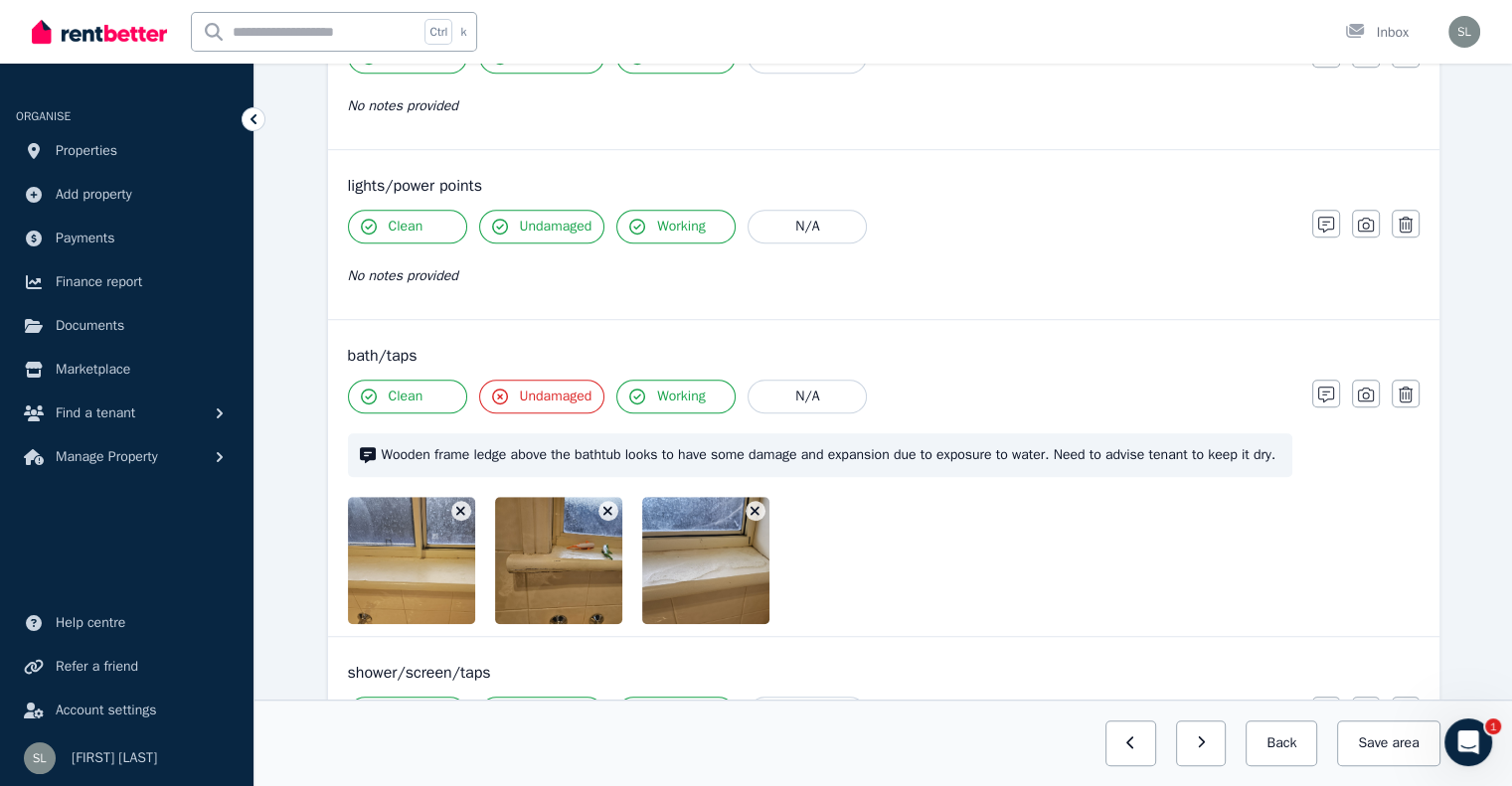 click 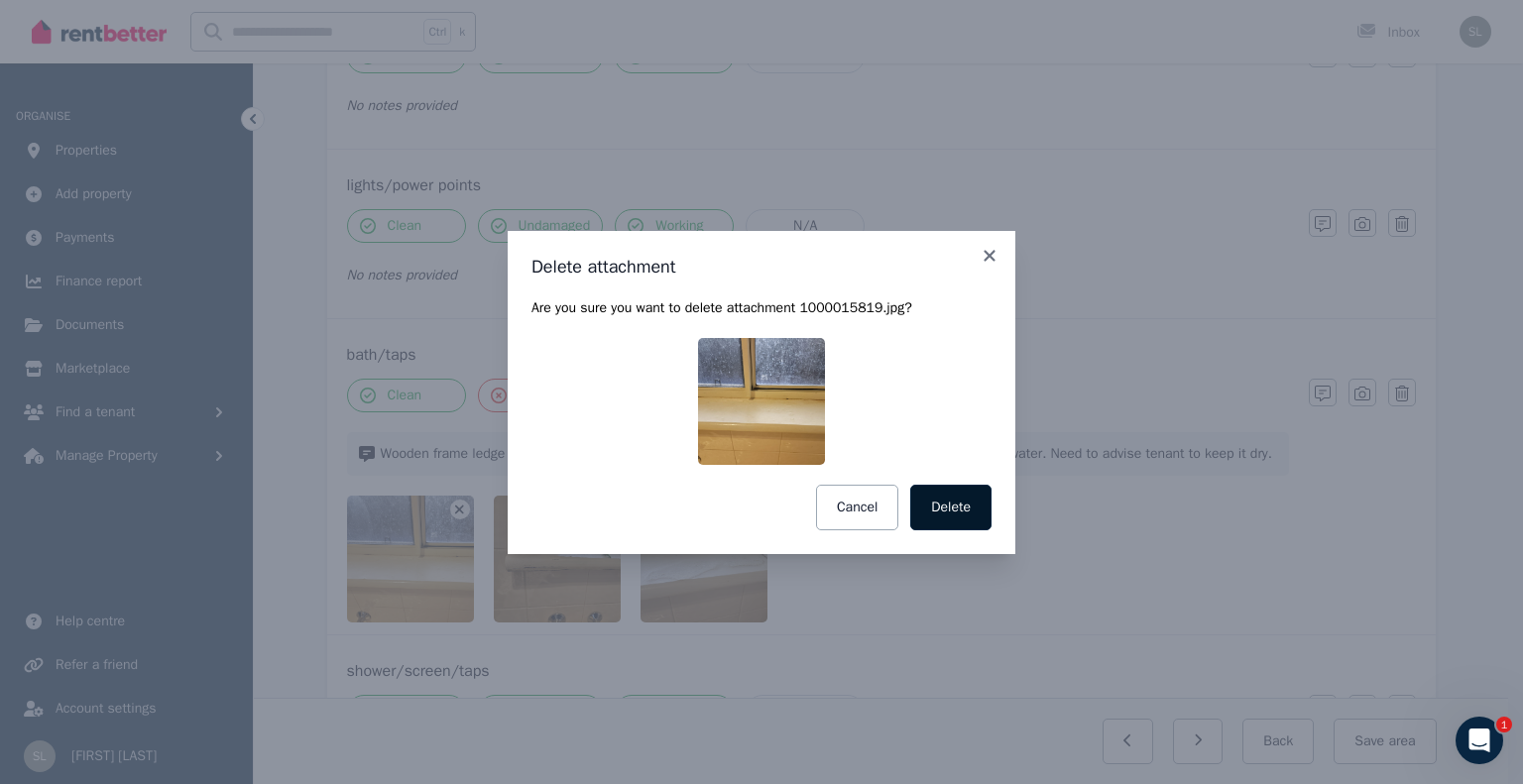 click on "Delete" at bounding box center (951, 507) 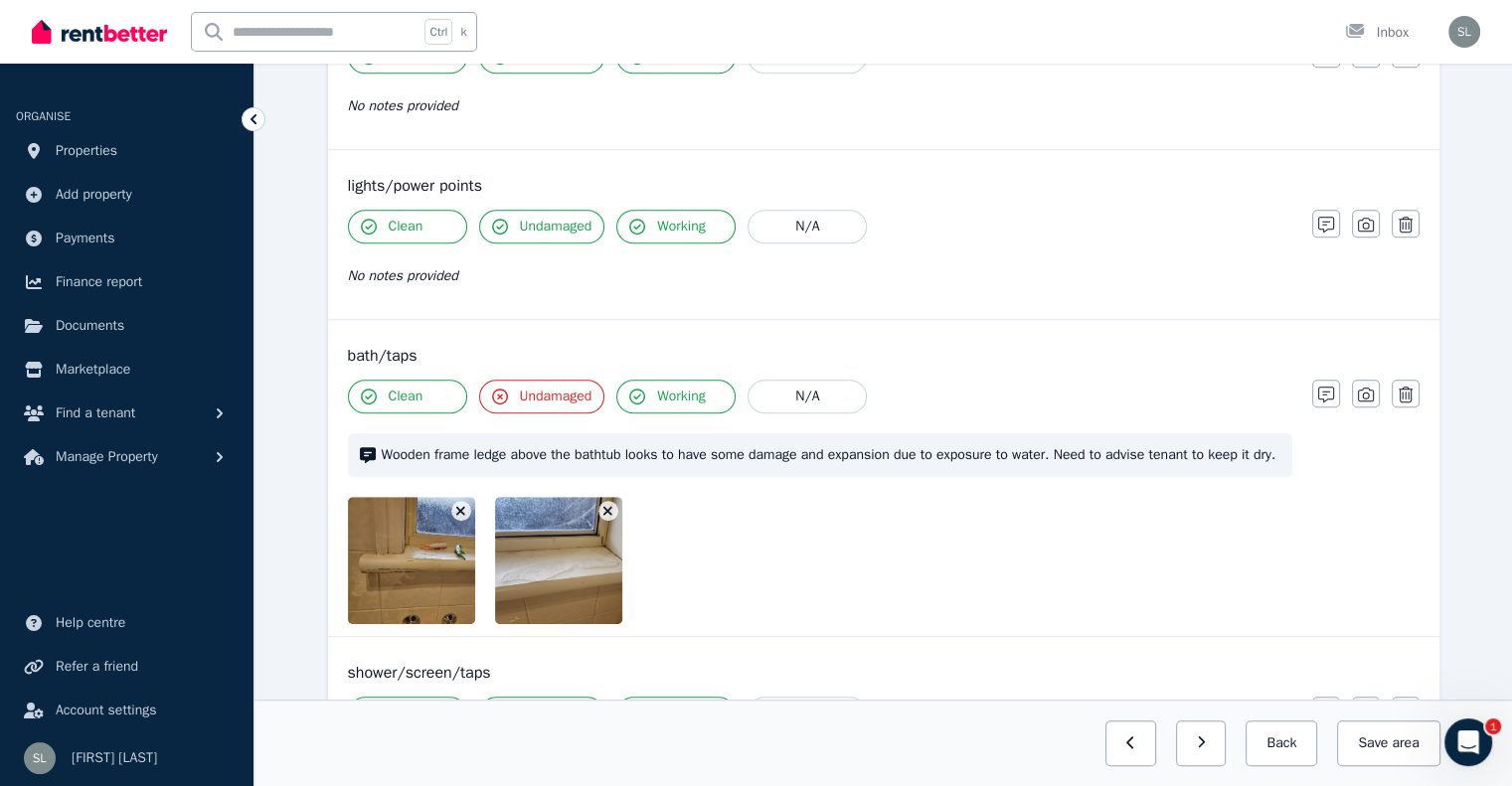 click 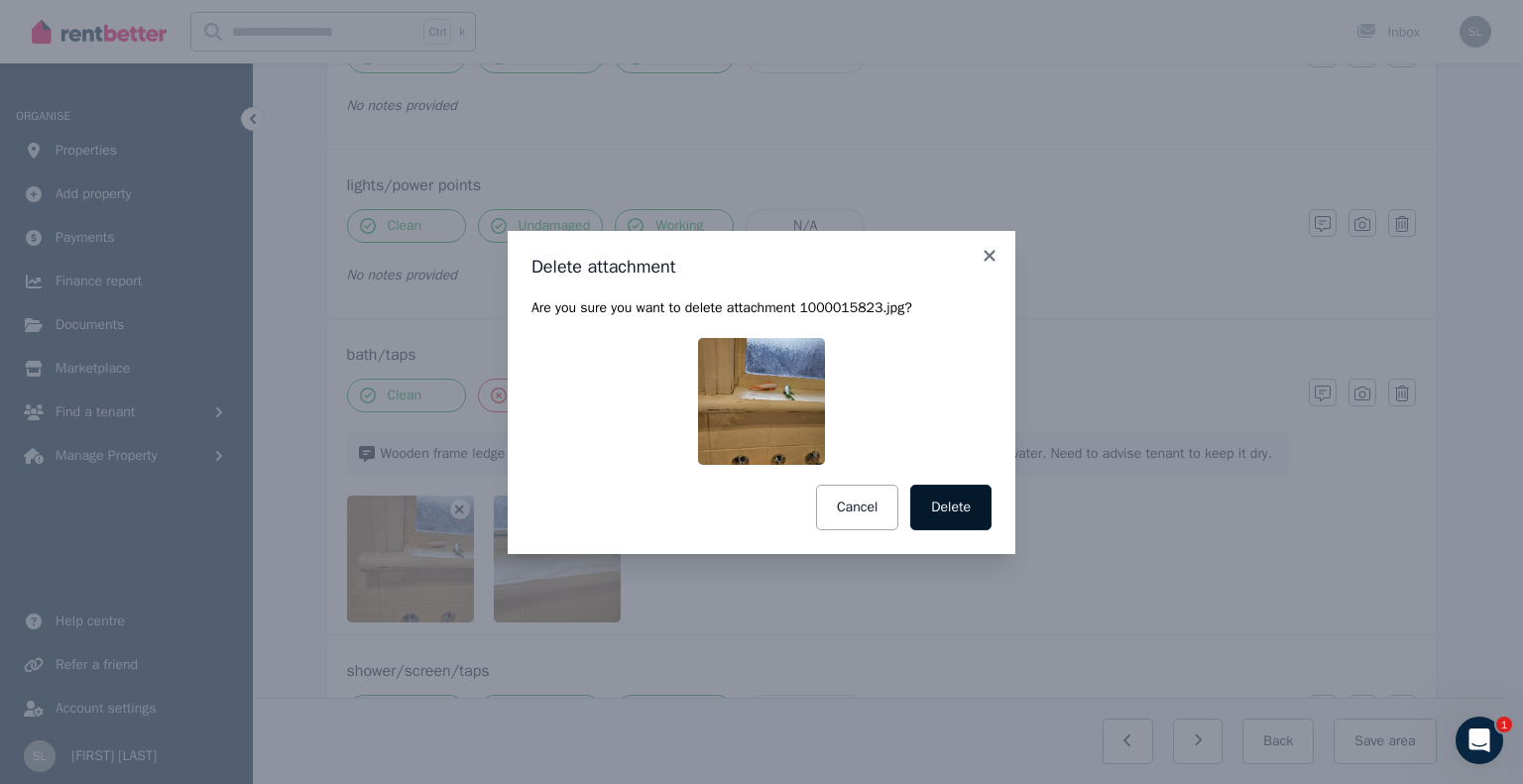 click on "Delete" at bounding box center [951, 507] 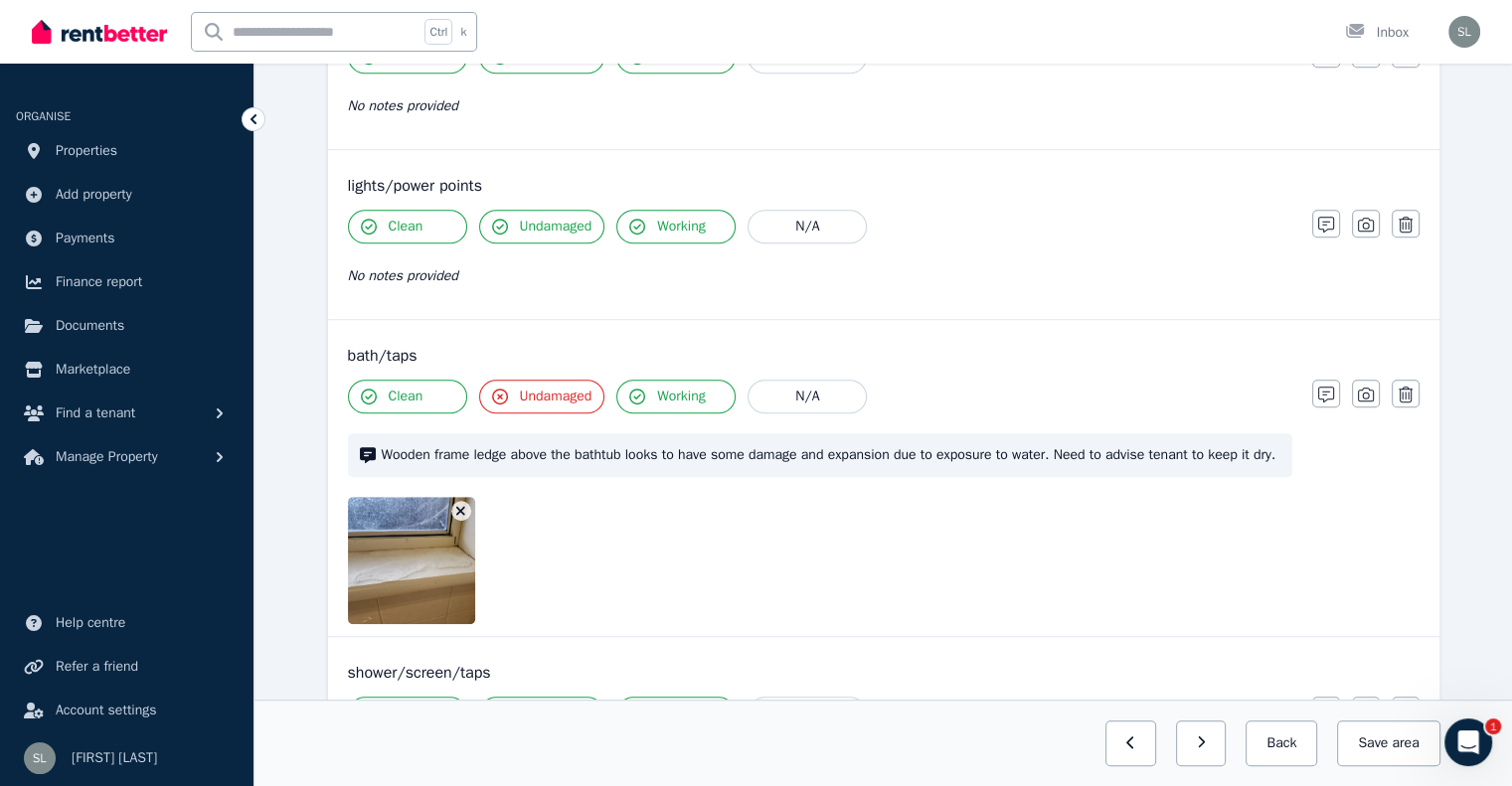 click 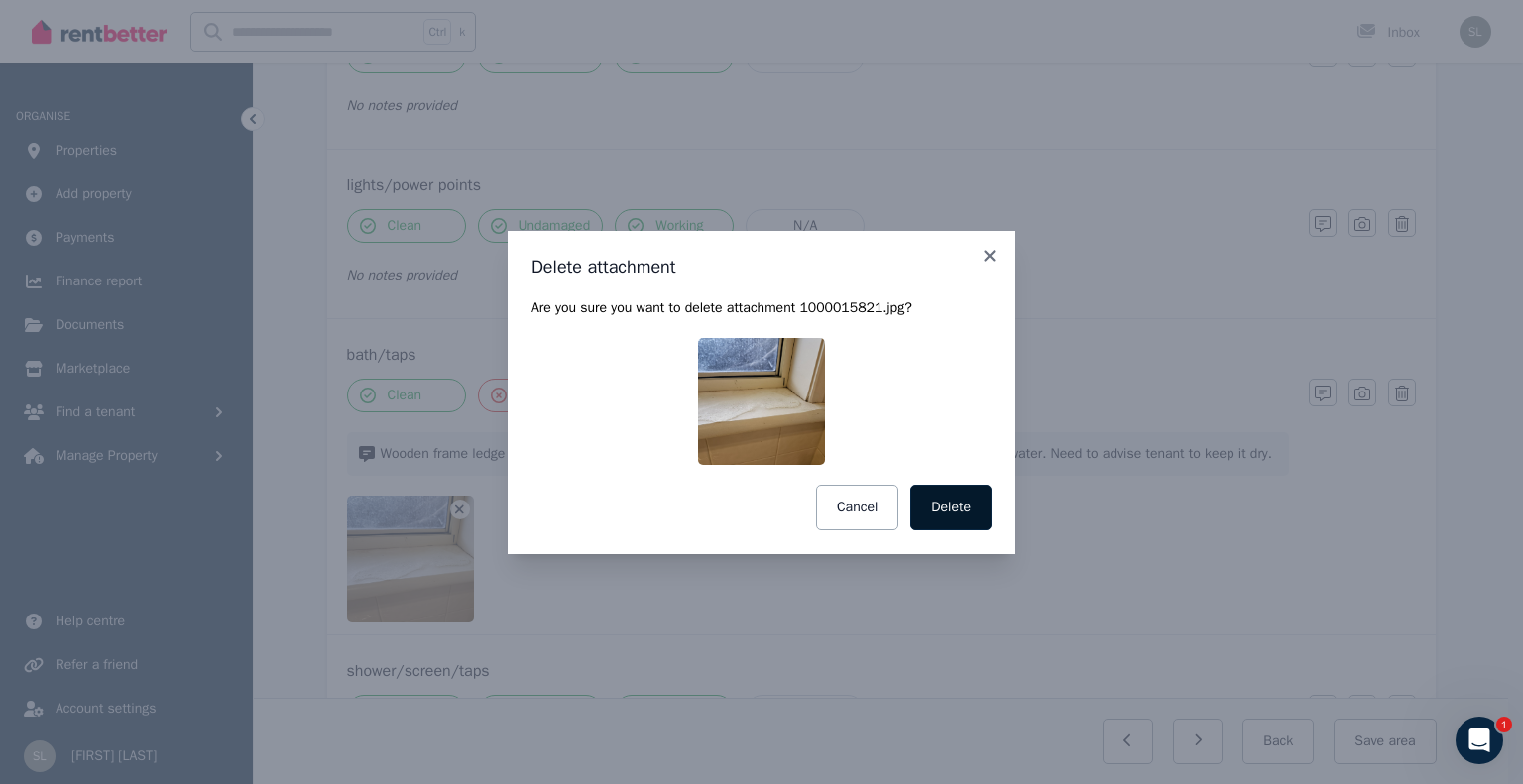 click on "Delete" at bounding box center (951, 507) 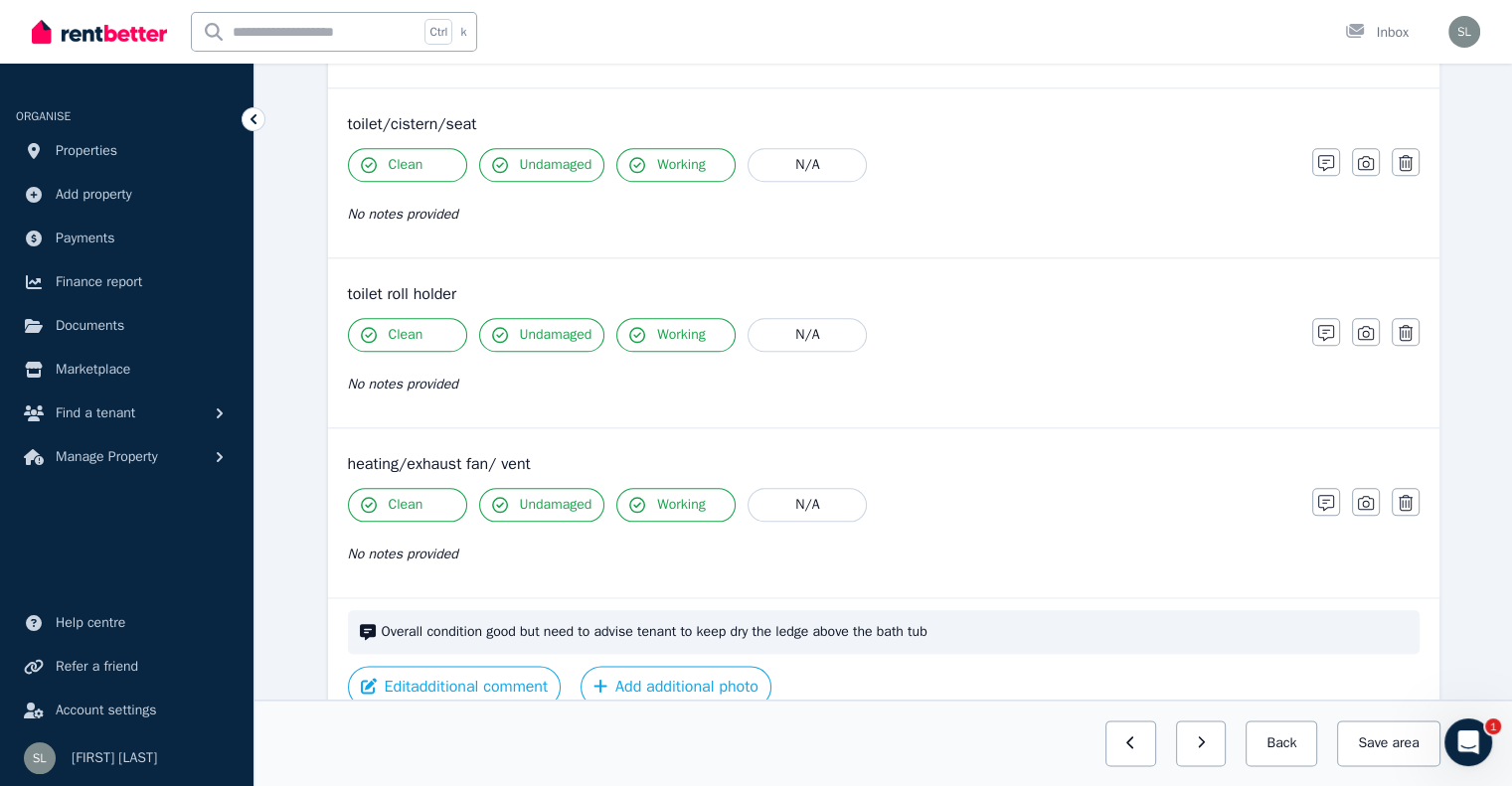 scroll, scrollTop: 2300, scrollLeft: 0, axis: vertical 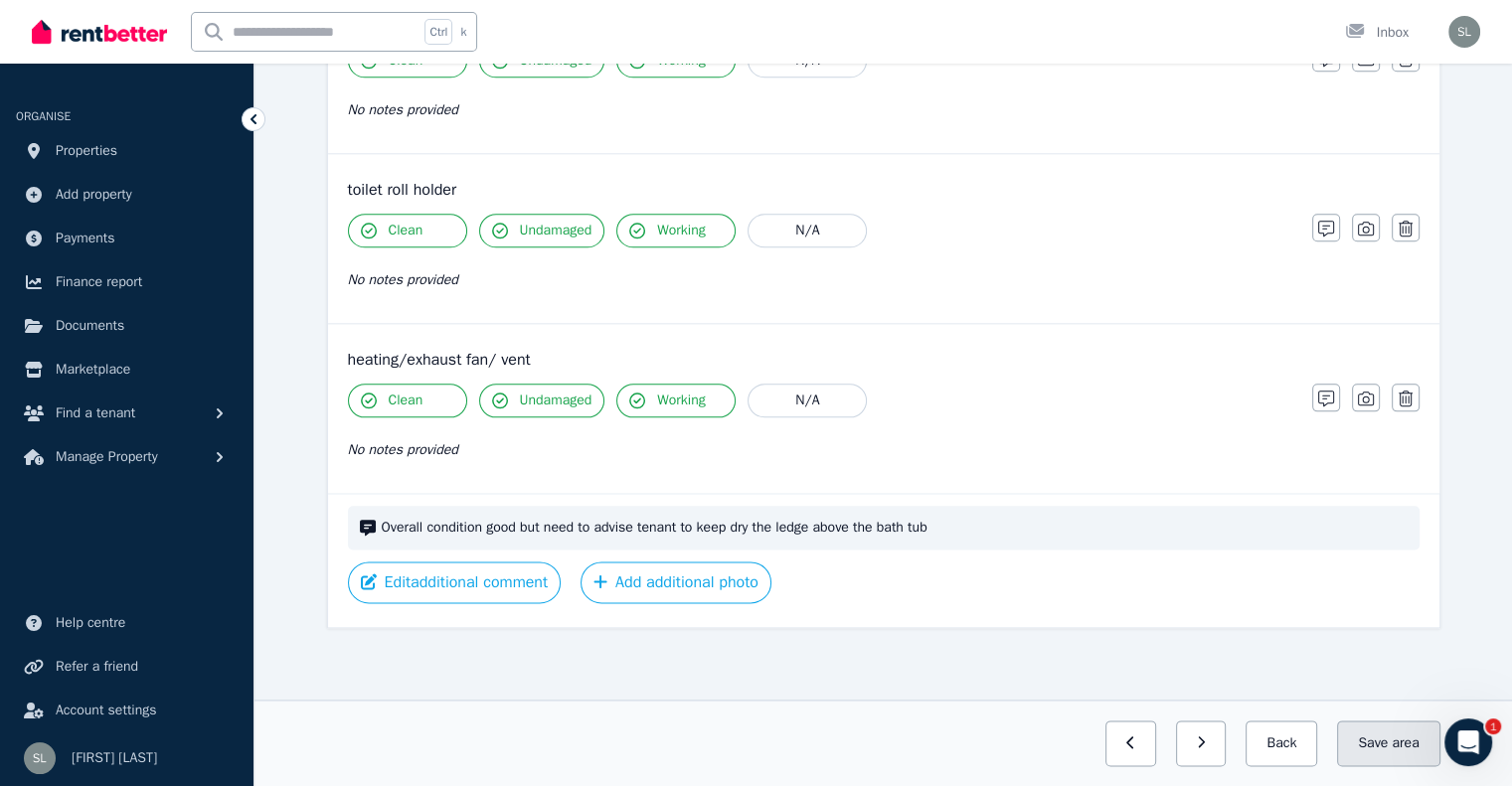 click on "Save   area" at bounding box center (1388, 743) 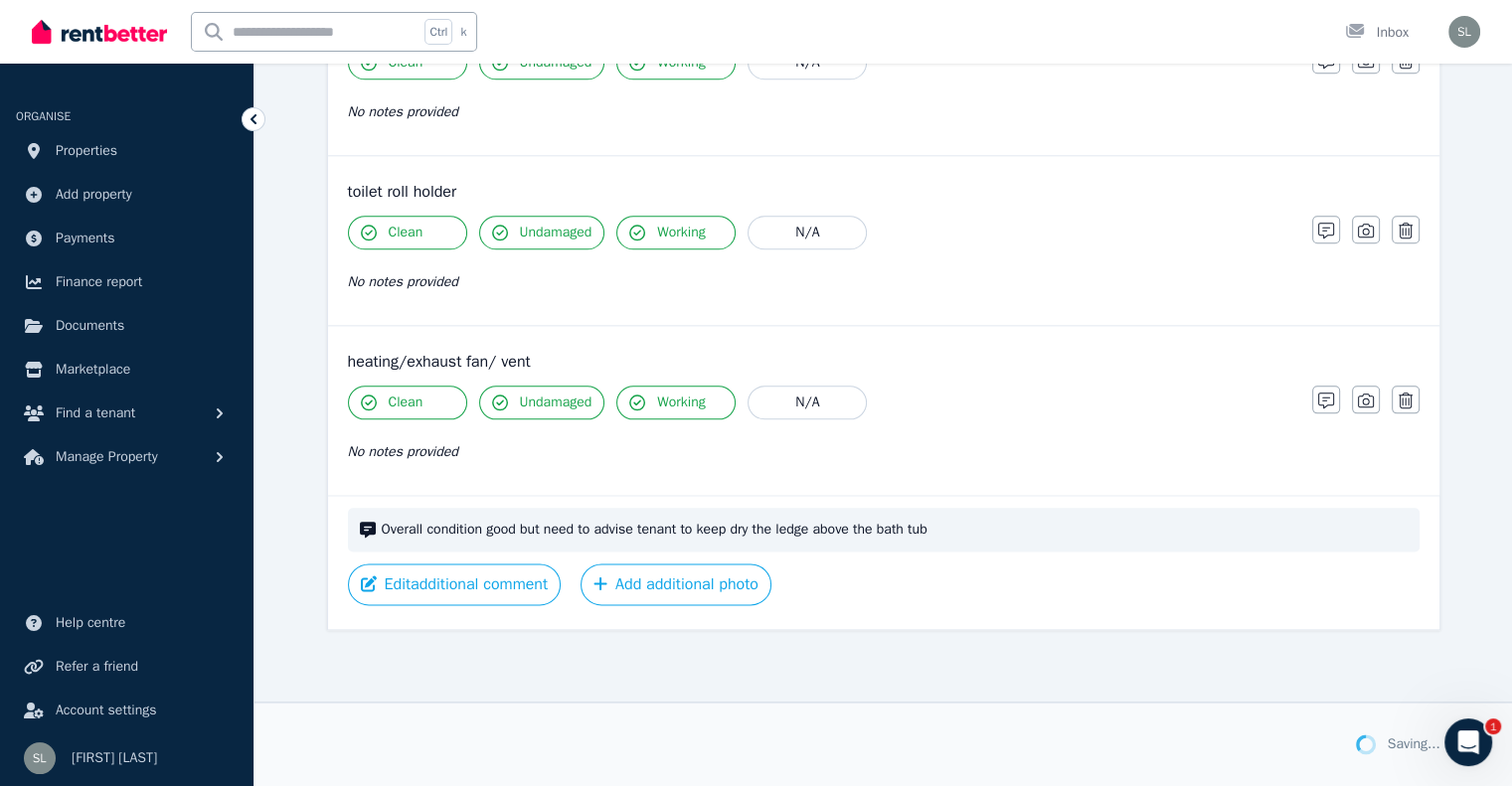 scroll, scrollTop: 2300, scrollLeft: 0, axis: vertical 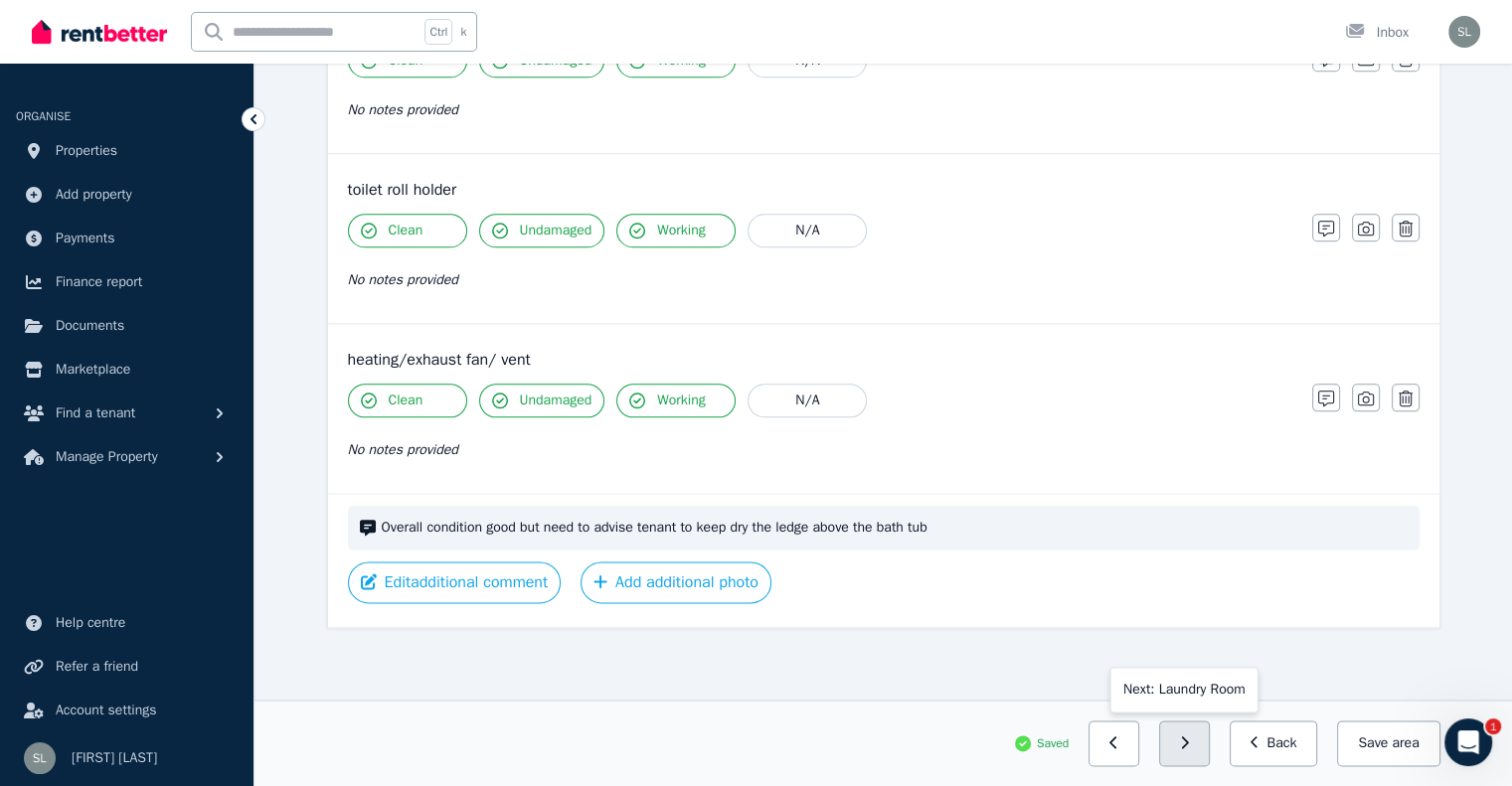 click at bounding box center [1184, 743] 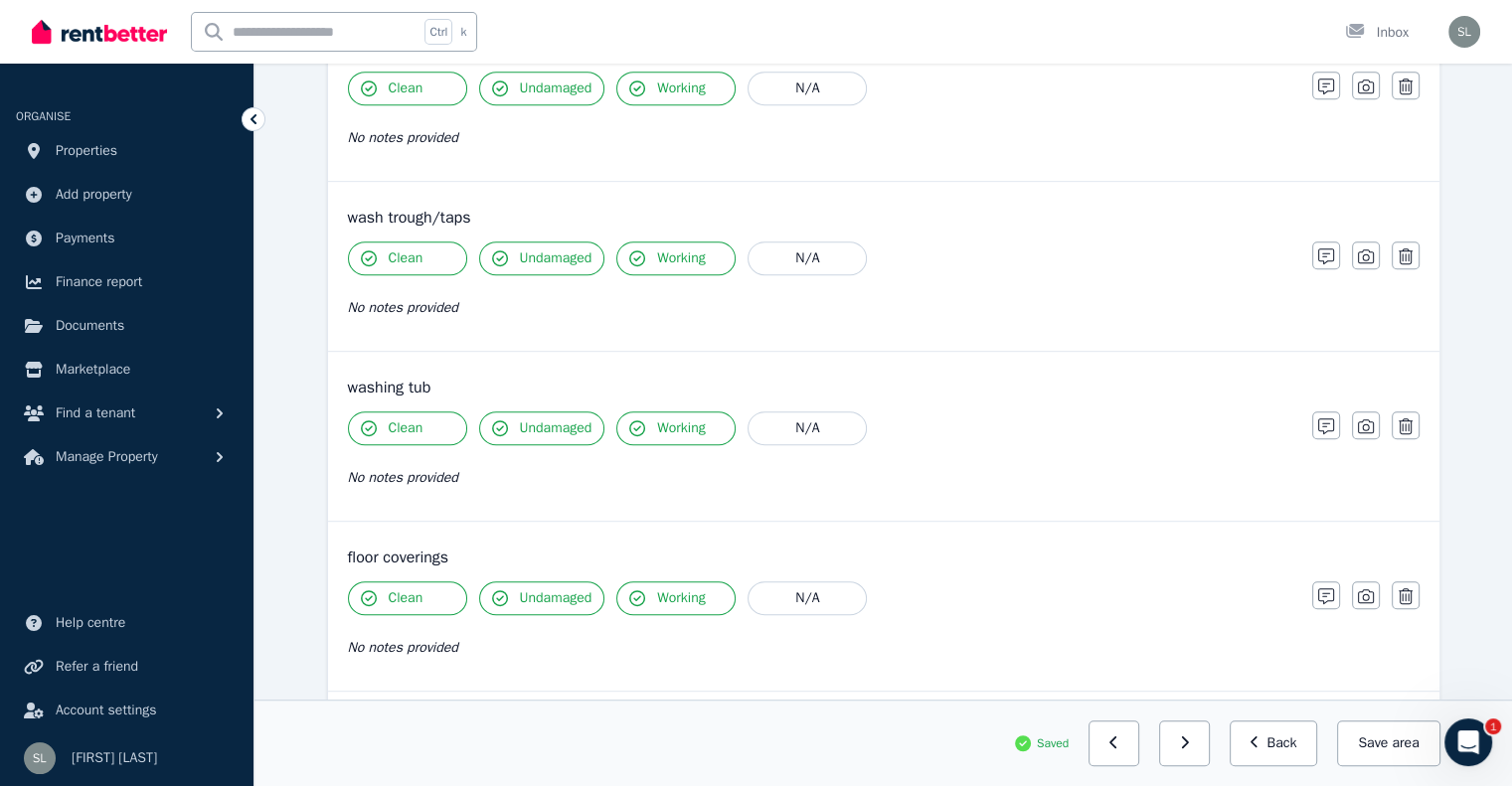 scroll, scrollTop: 1374, scrollLeft: 0, axis: vertical 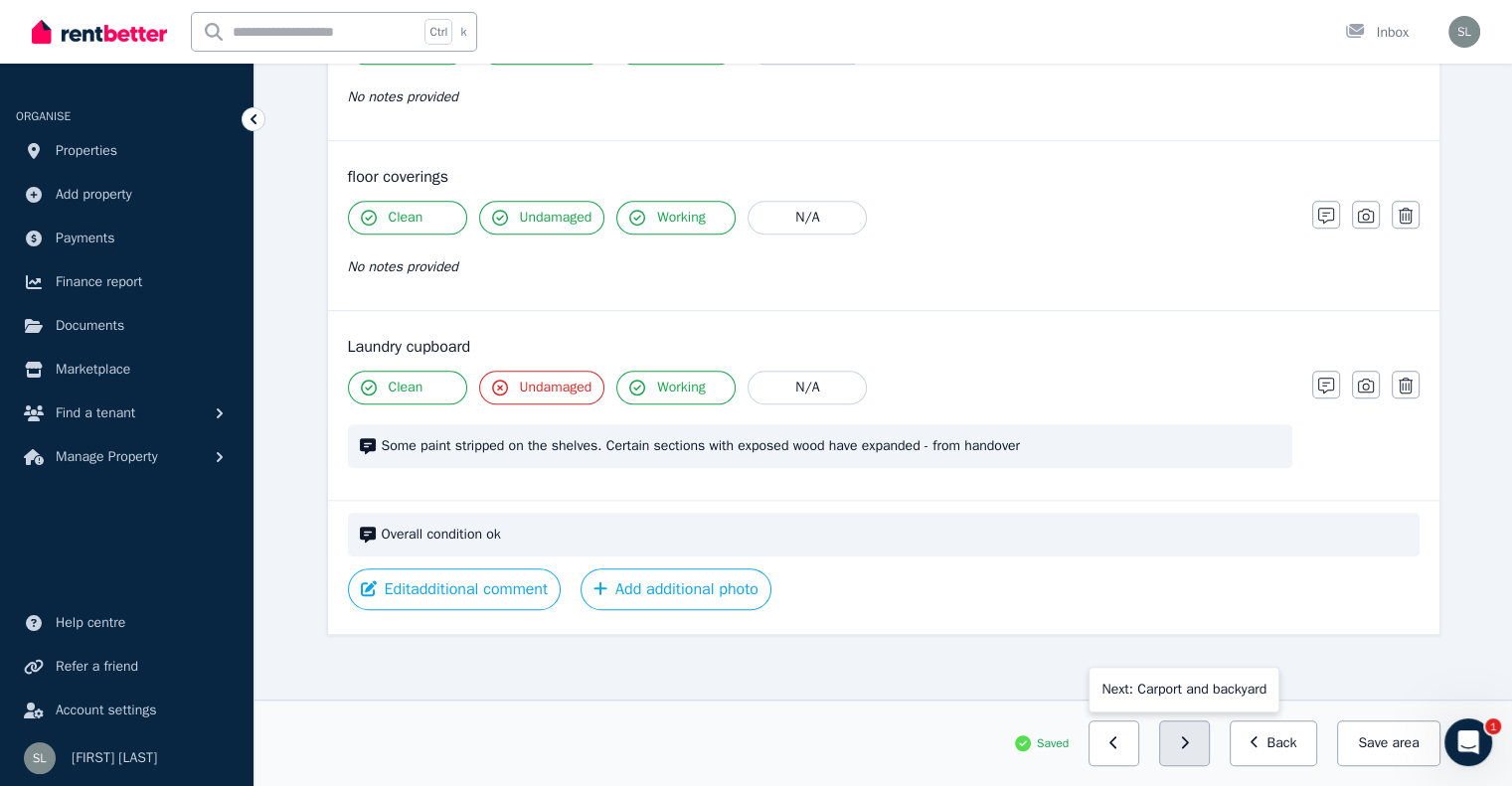 click at bounding box center (1184, 743) 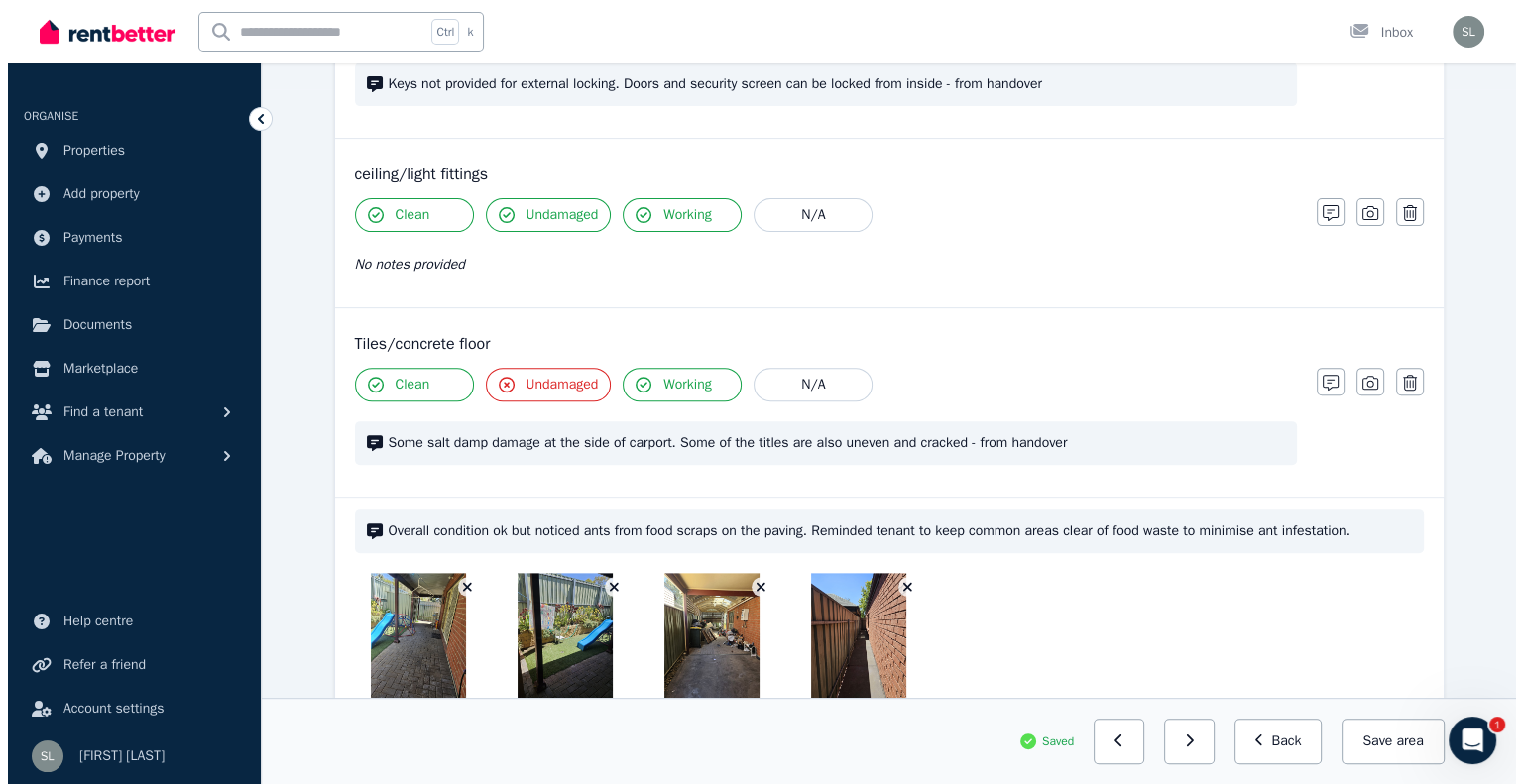 scroll, scrollTop: 841, scrollLeft: 0, axis: vertical 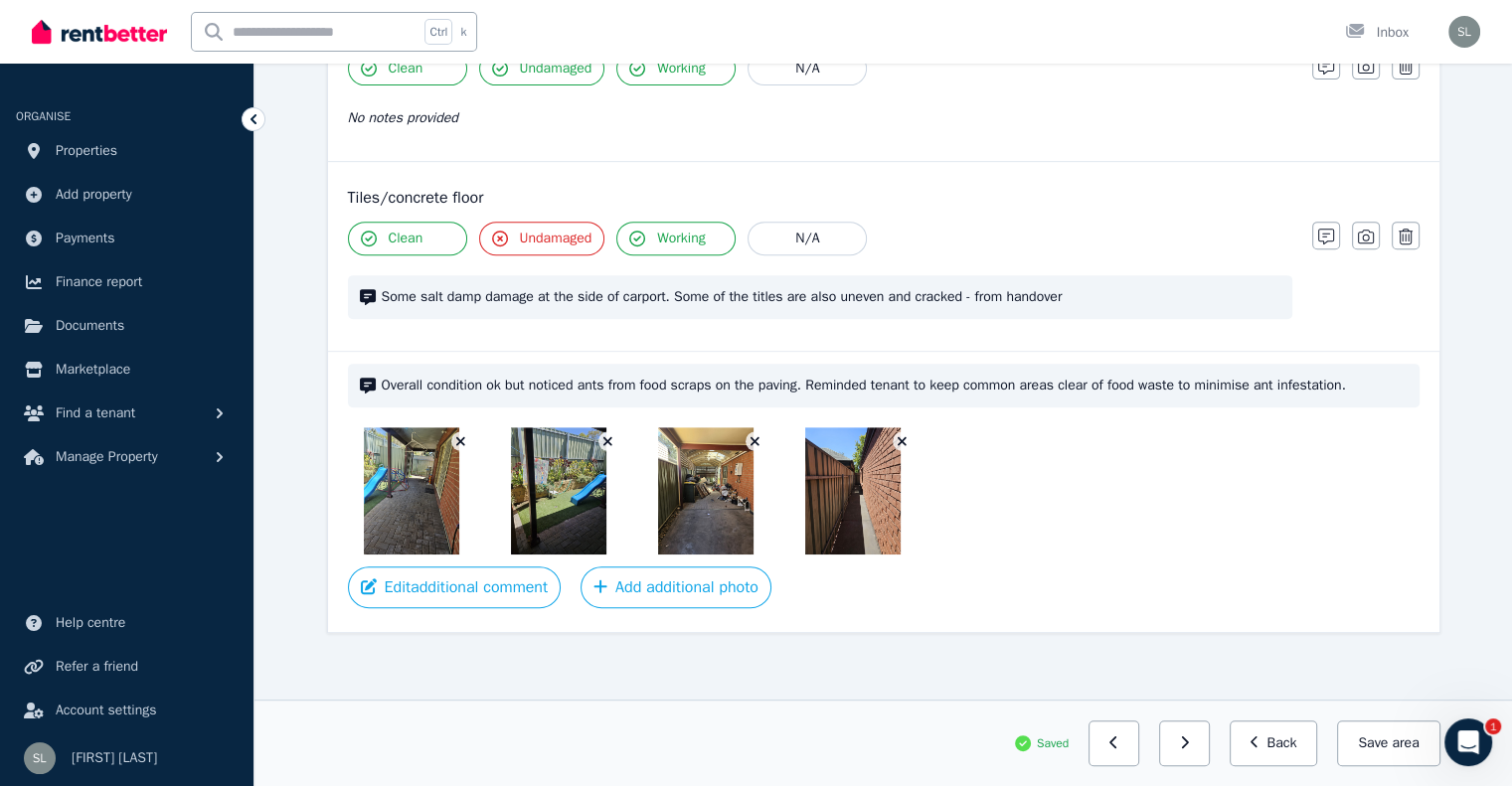 click 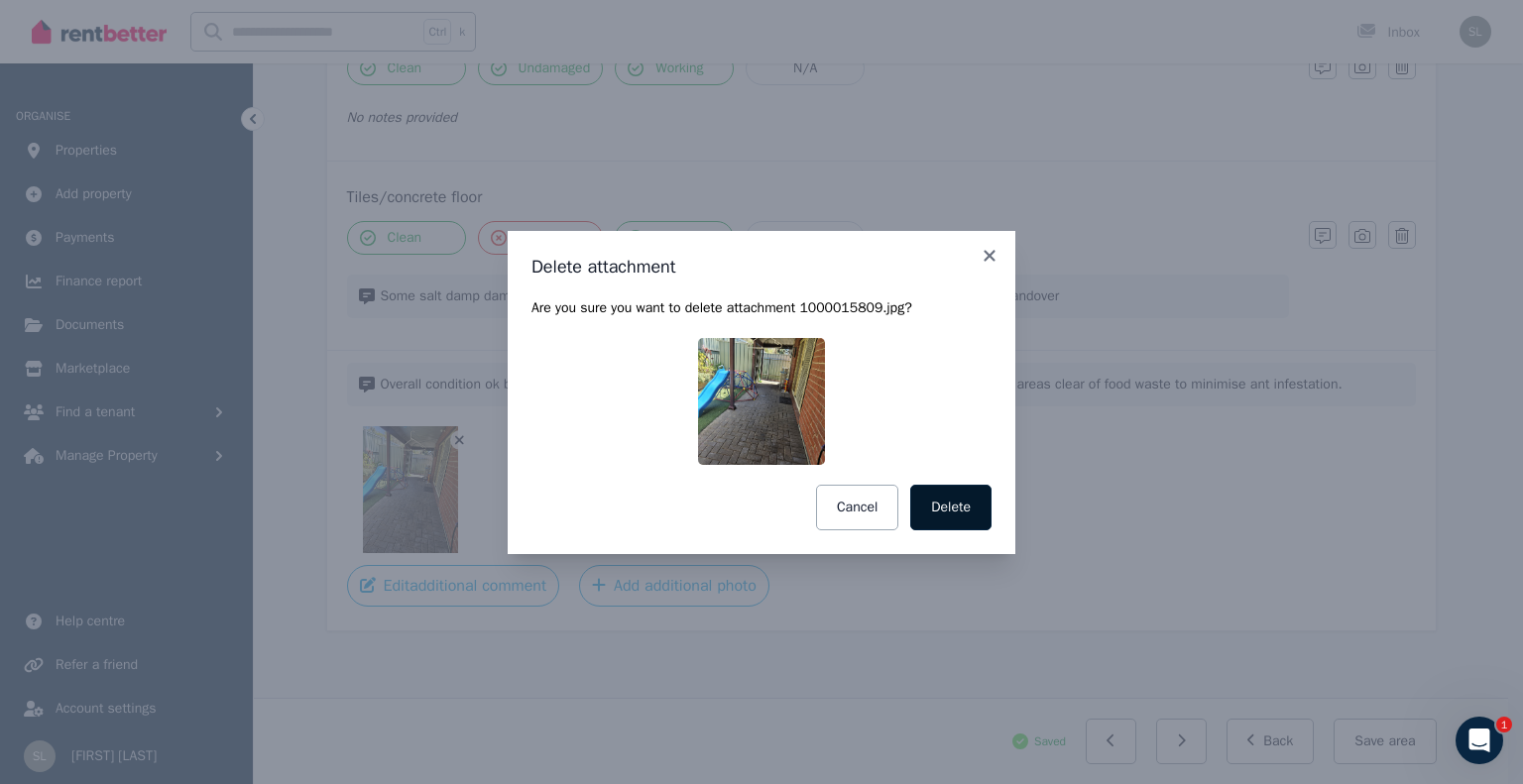 click on "Delete" at bounding box center [951, 507] 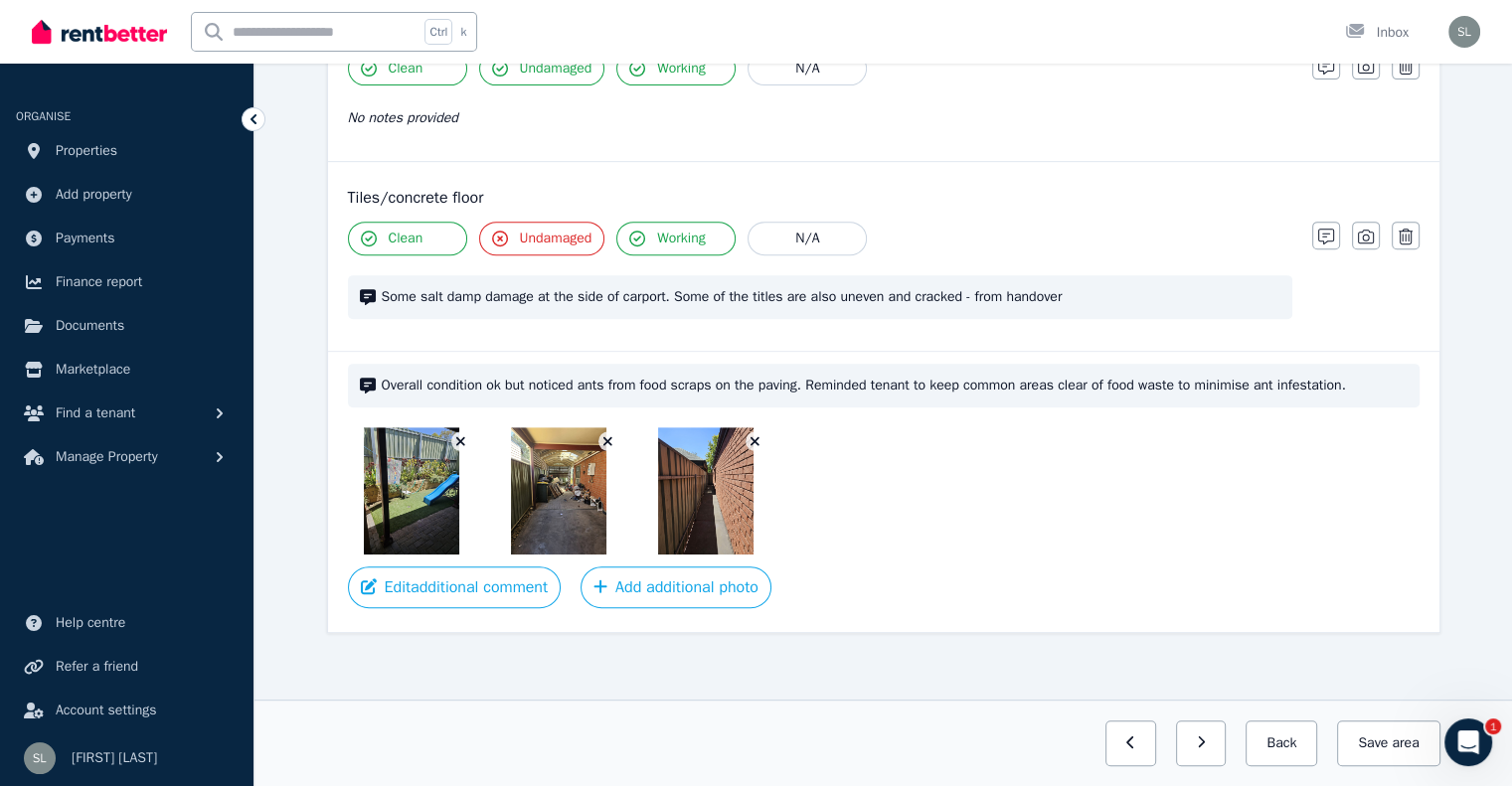 click at bounding box center (461, 441) 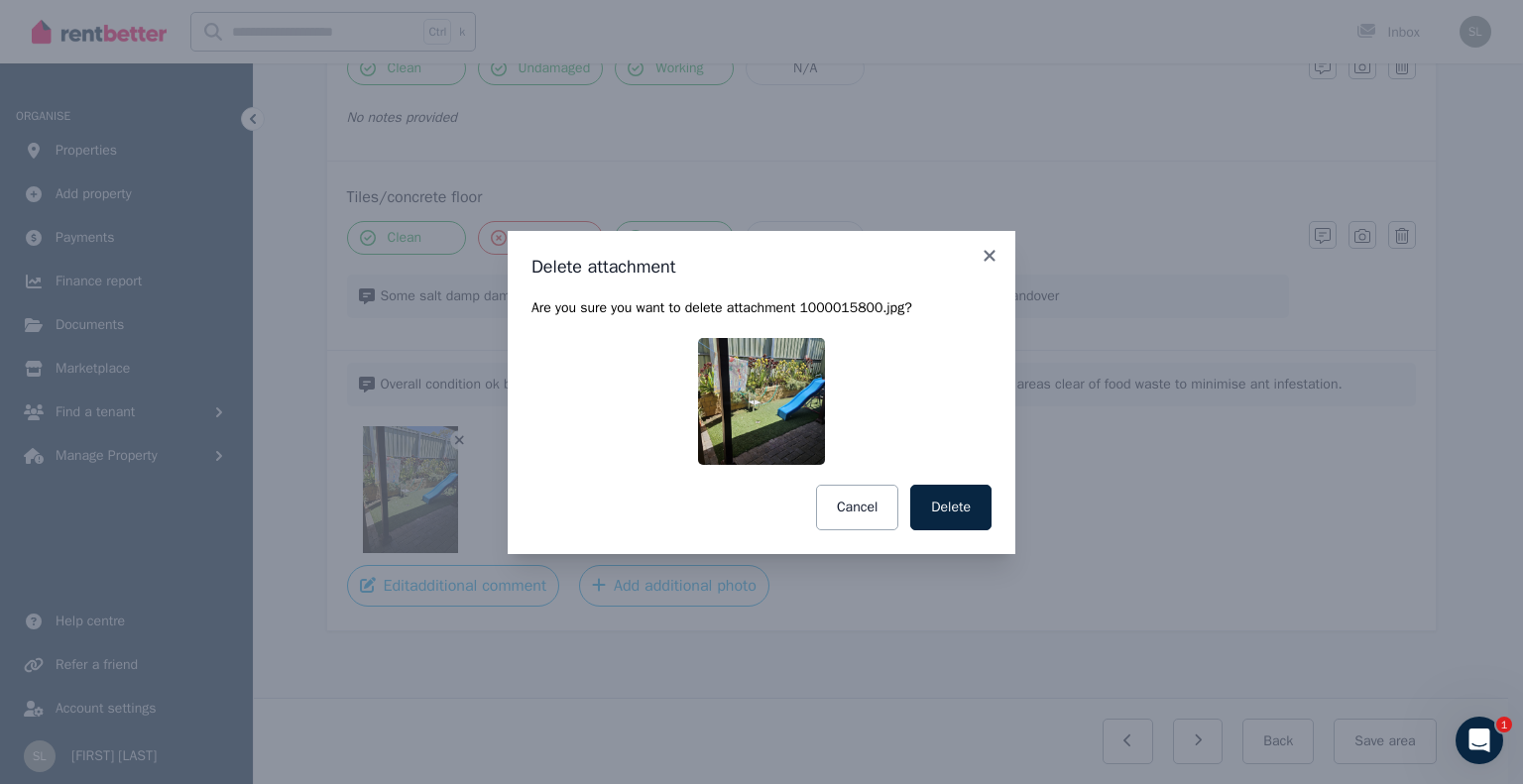 click on "Delete" at bounding box center [951, 507] 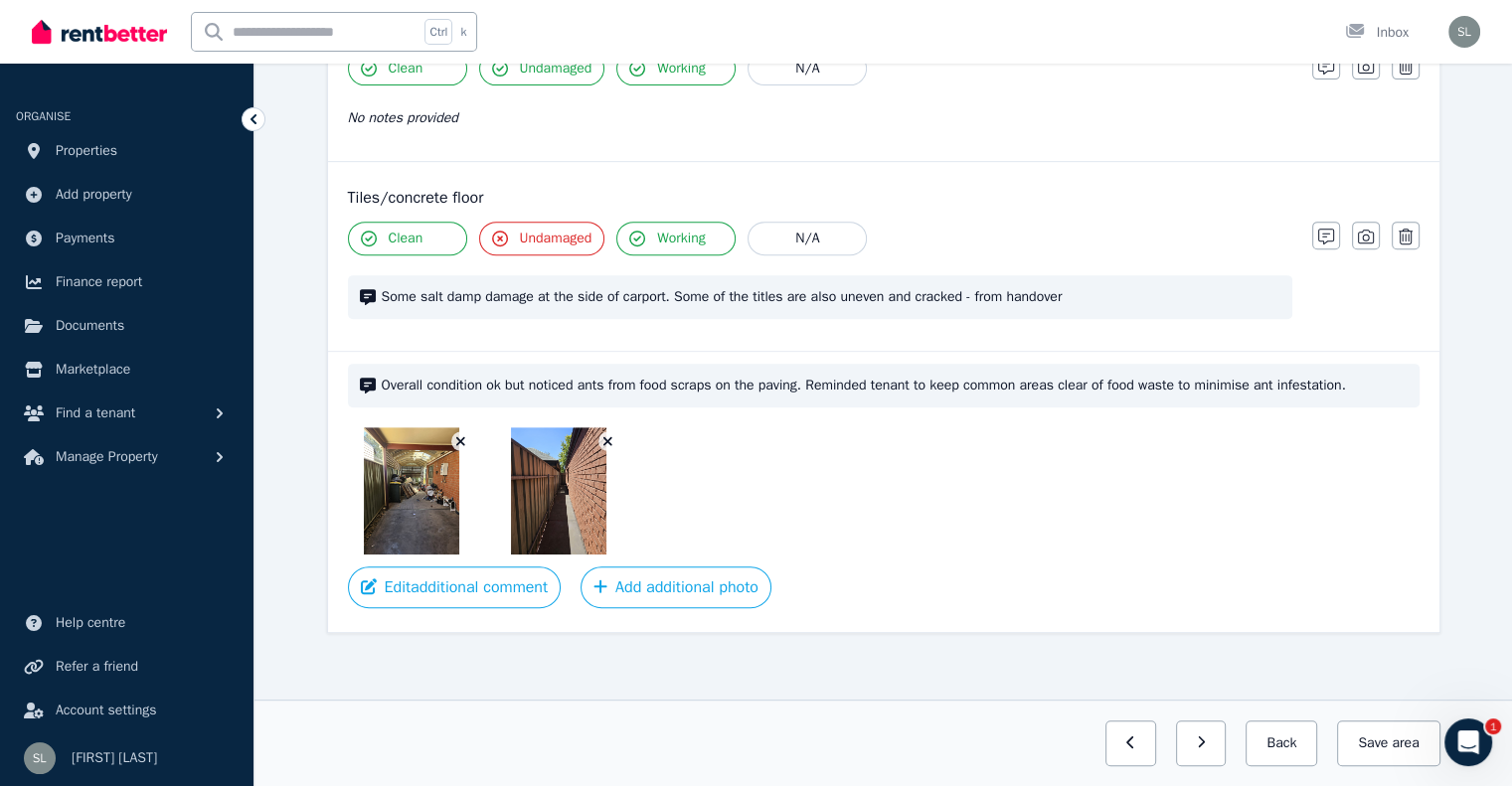 click at bounding box center (461, 441) 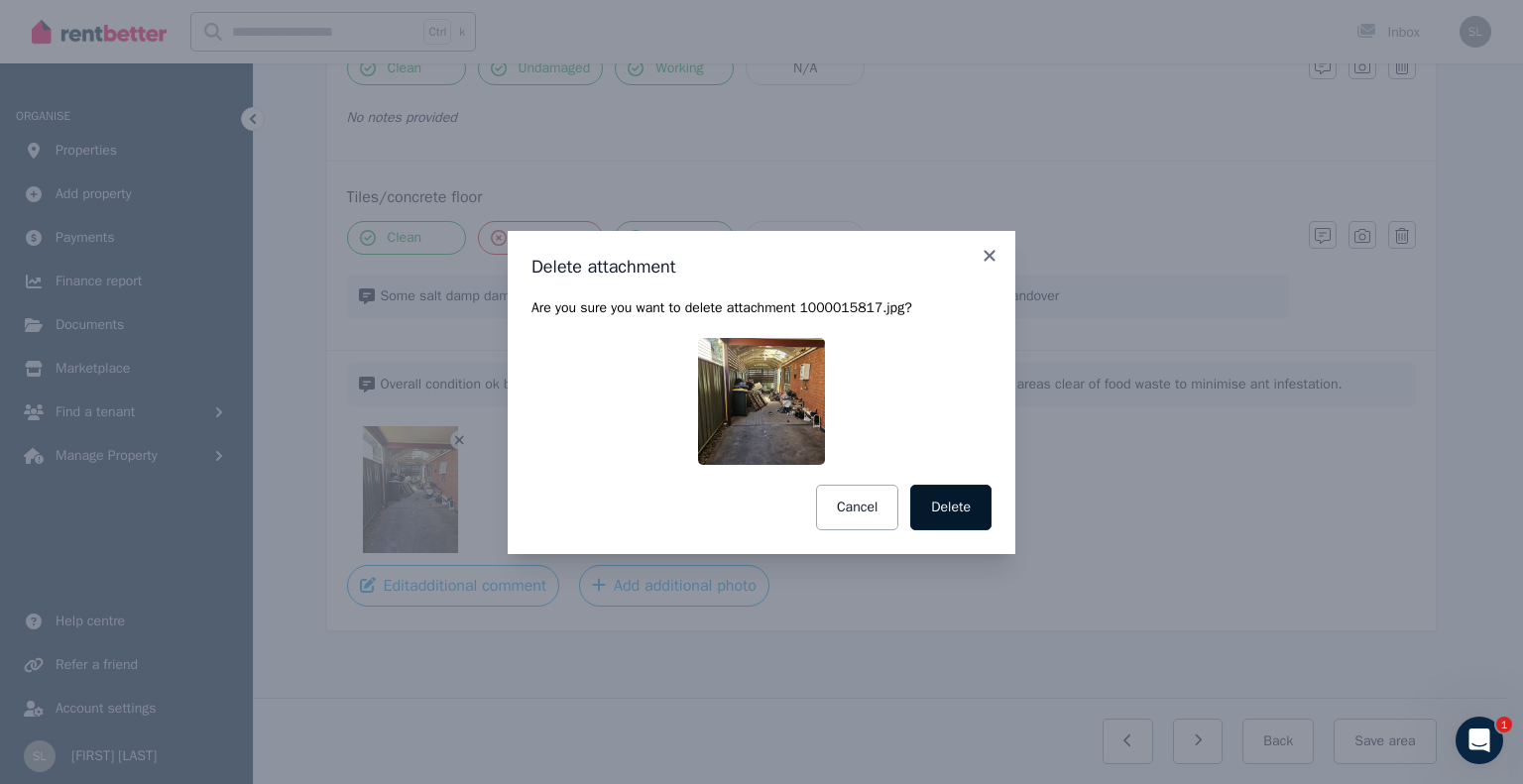 click on "Delete" at bounding box center [951, 507] 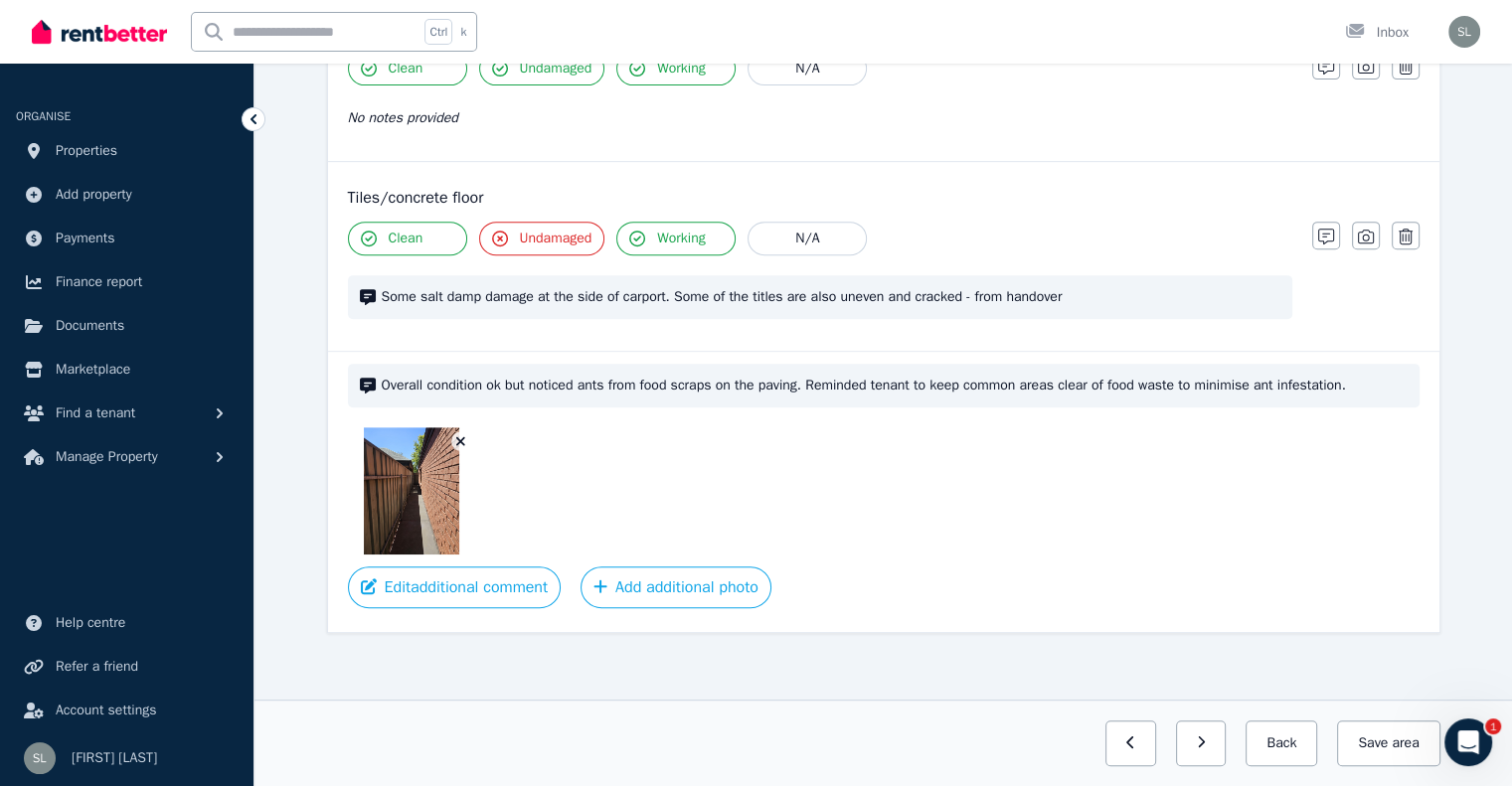 click 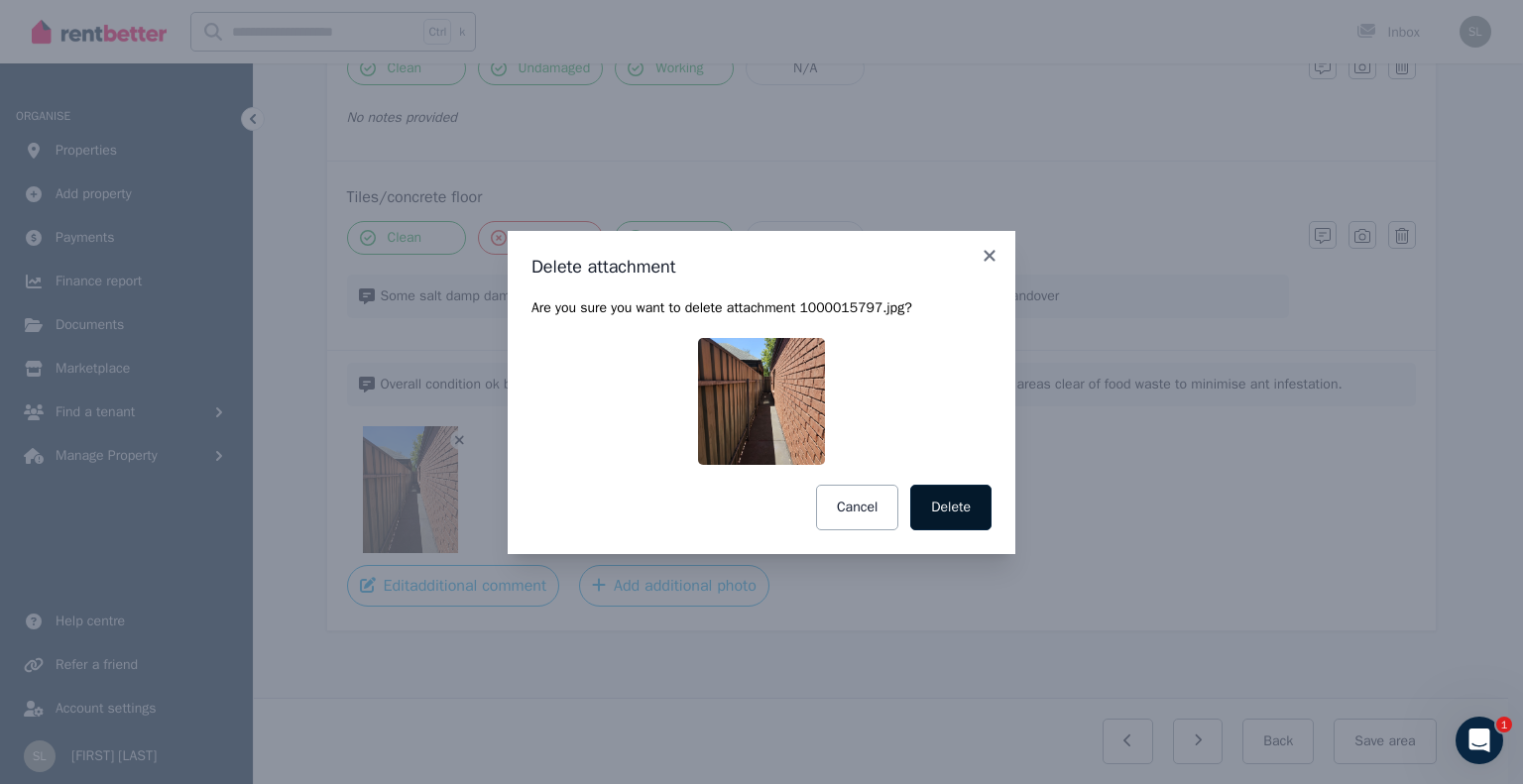 click on "Delete" at bounding box center [951, 507] 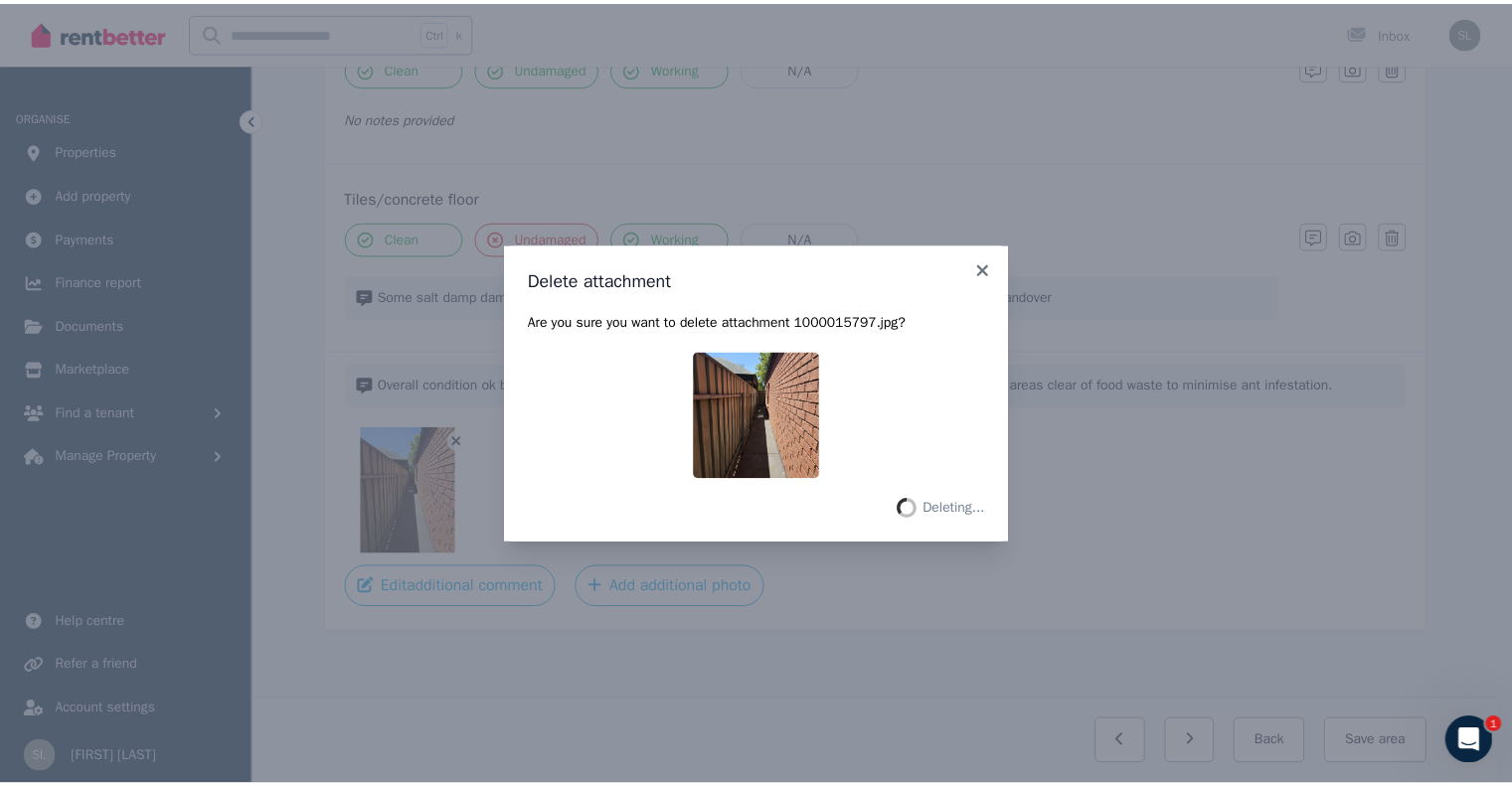 scroll, scrollTop: 697, scrollLeft: 0, axis: vertical 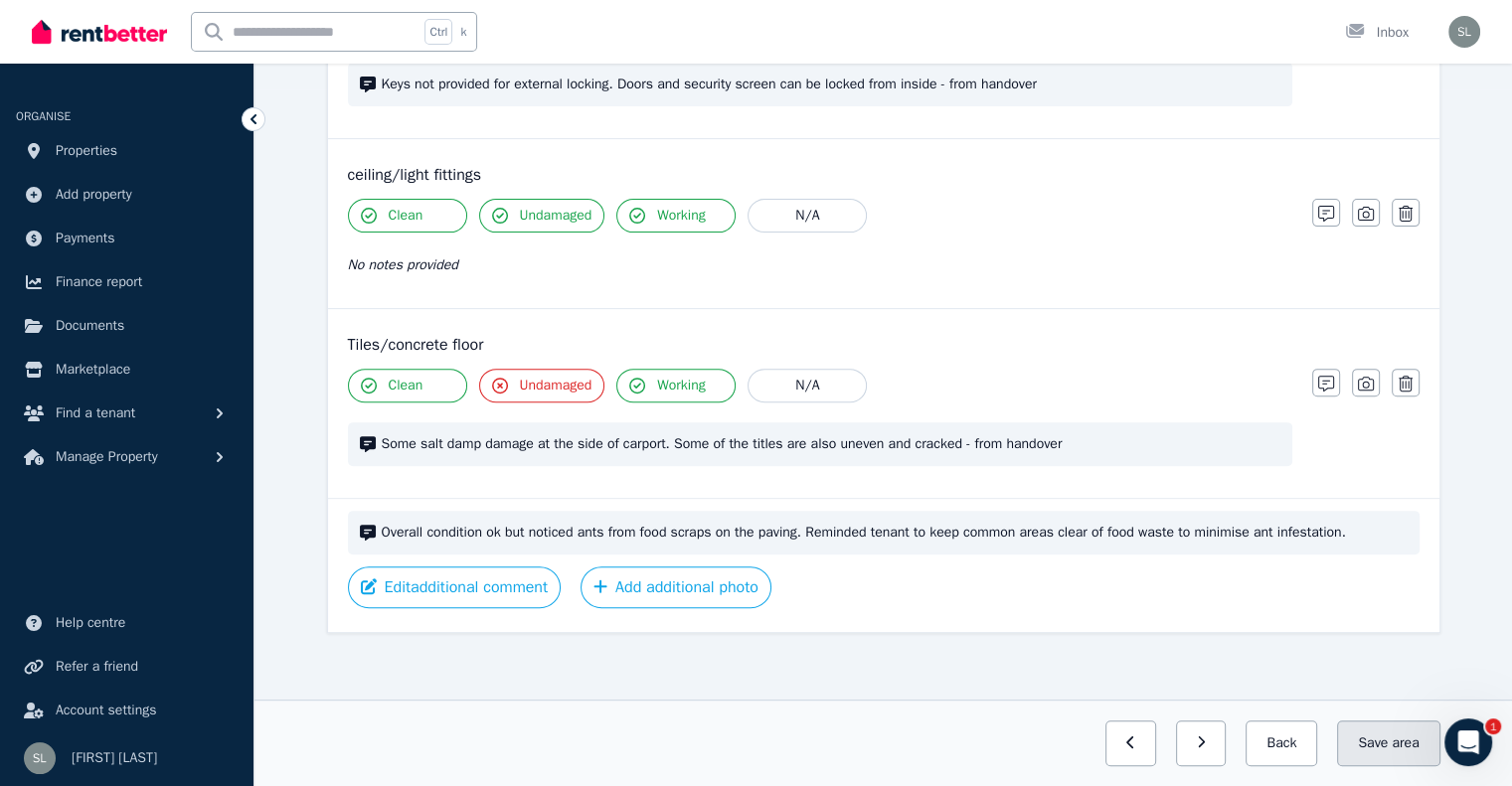 click on "Save   area" at bounding box center [1388, 743] 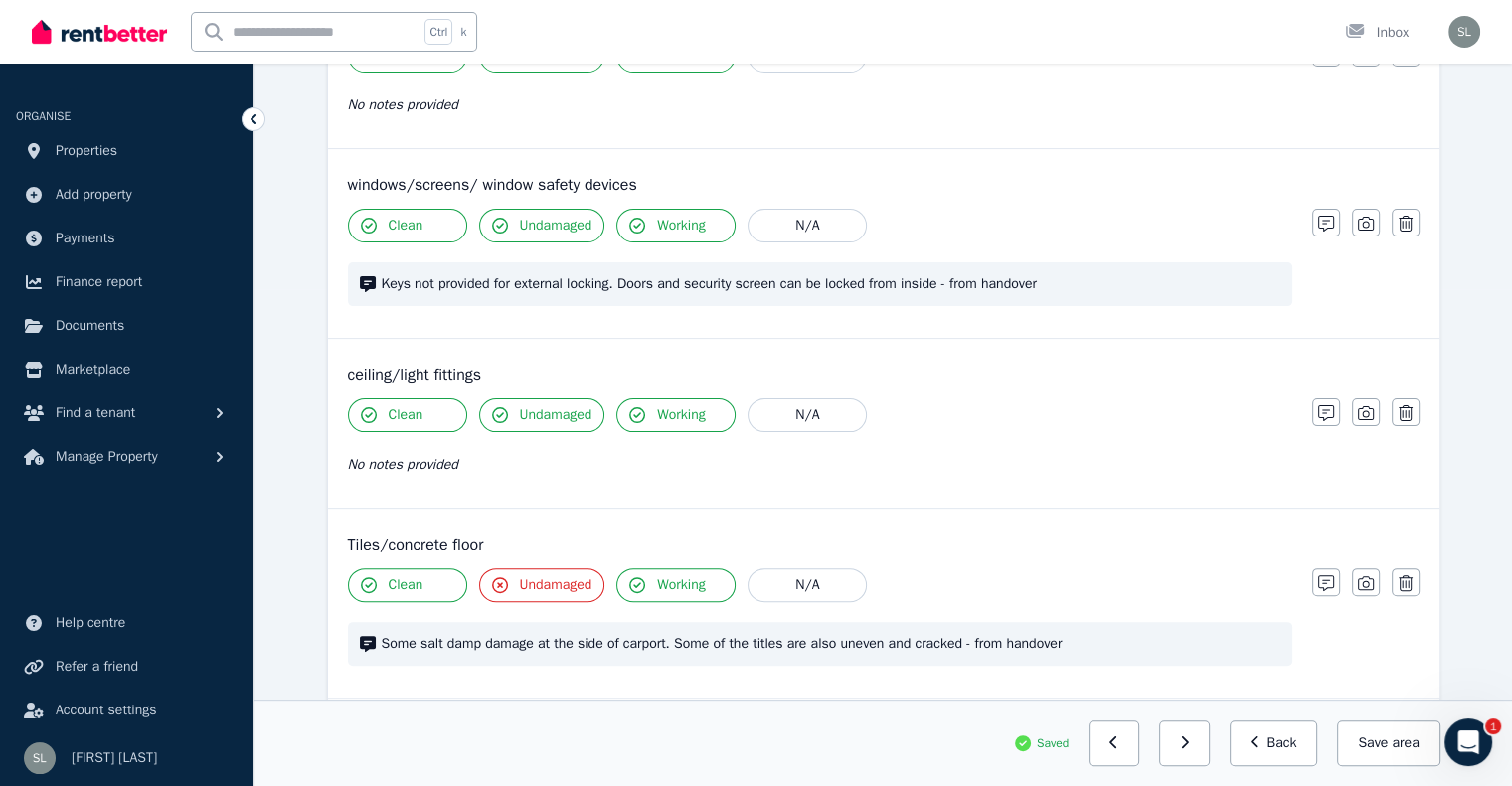 scroll, scrollTop: 697, scrollLeft: 0, axis: vertical 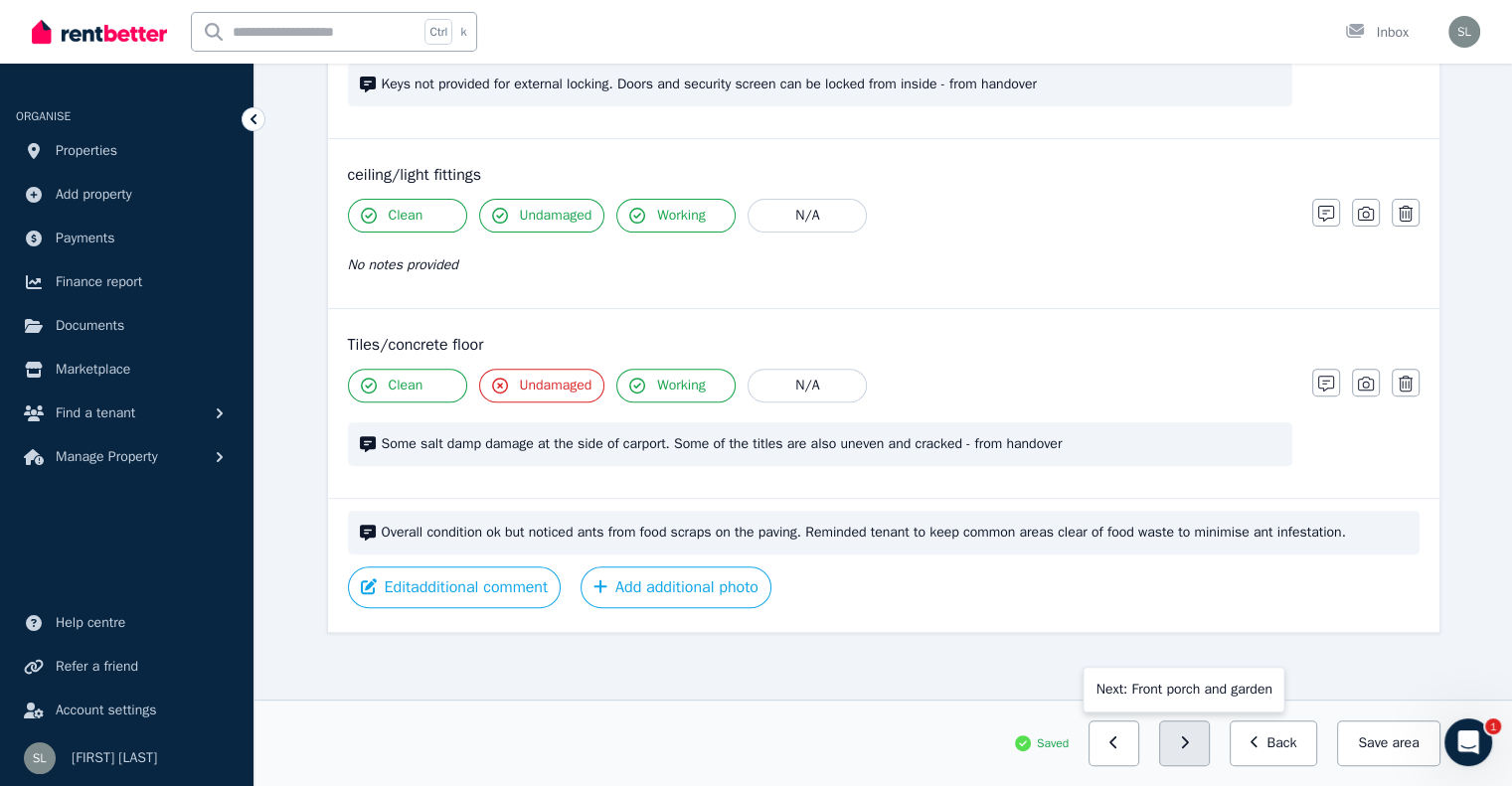 click at bounding box center (1184, 743) 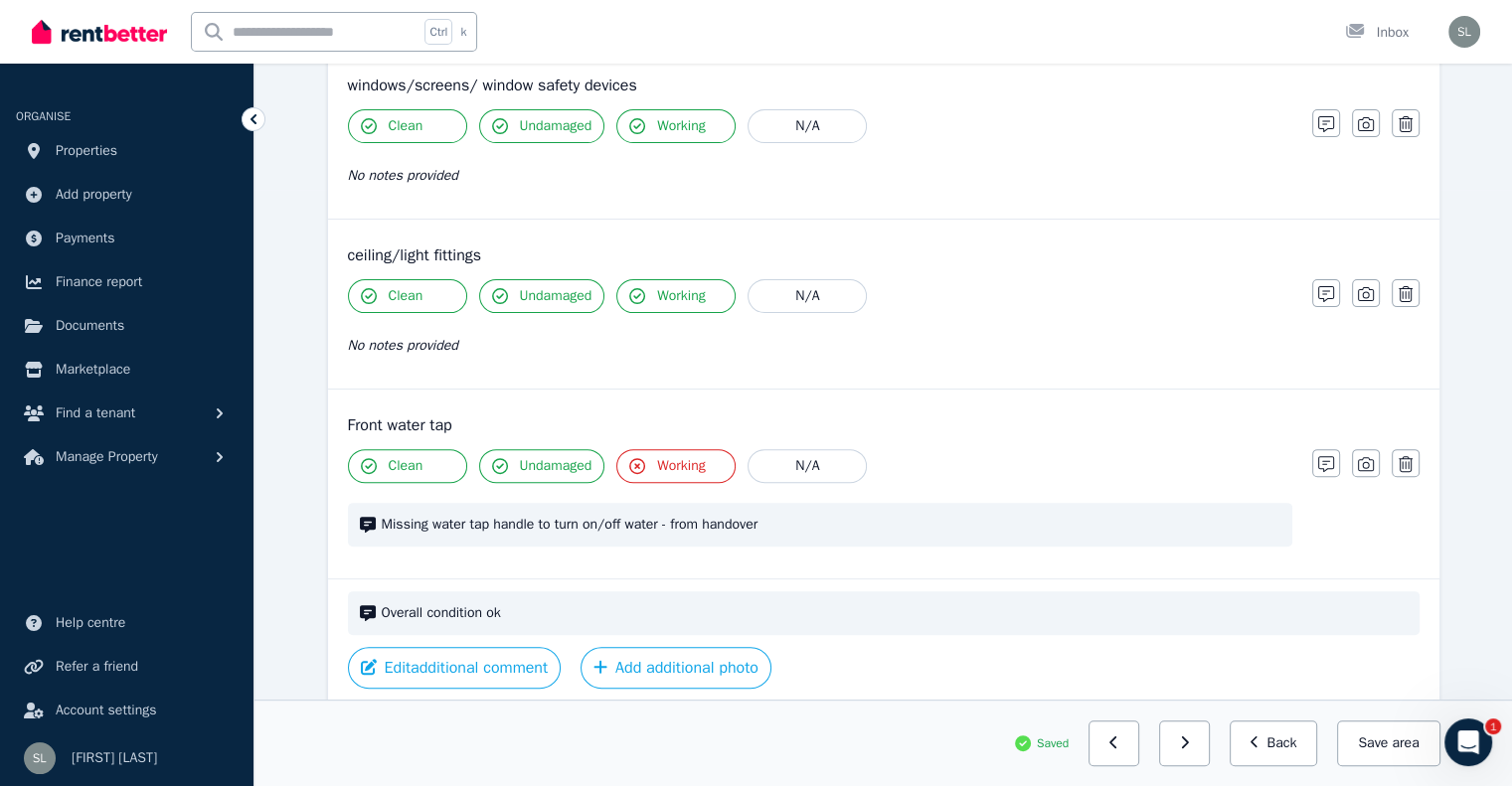 scroll, scrollTop: 677, scrollLeft: 0, axis: vertical 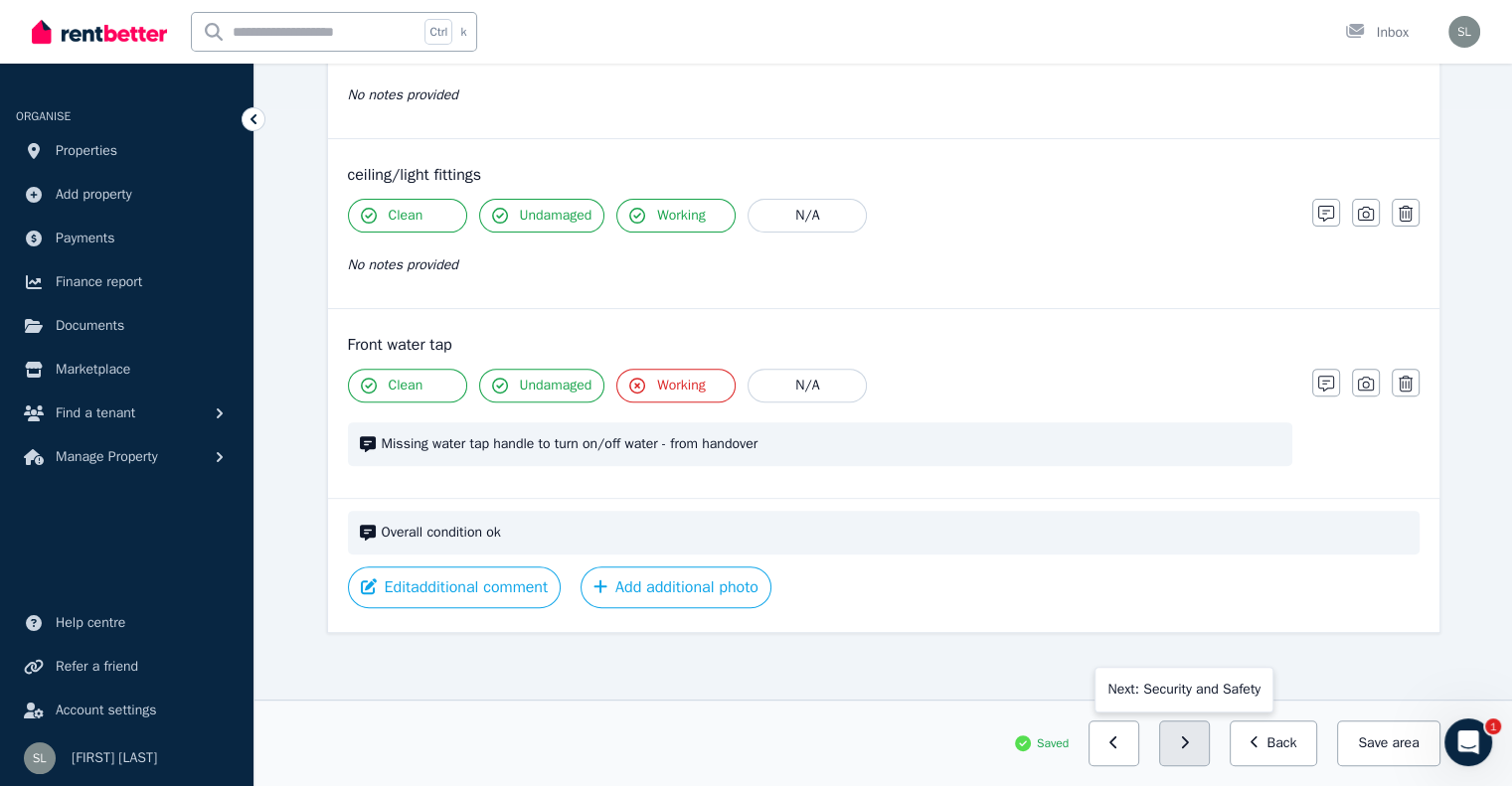 click at bounding box center (1184, 743) 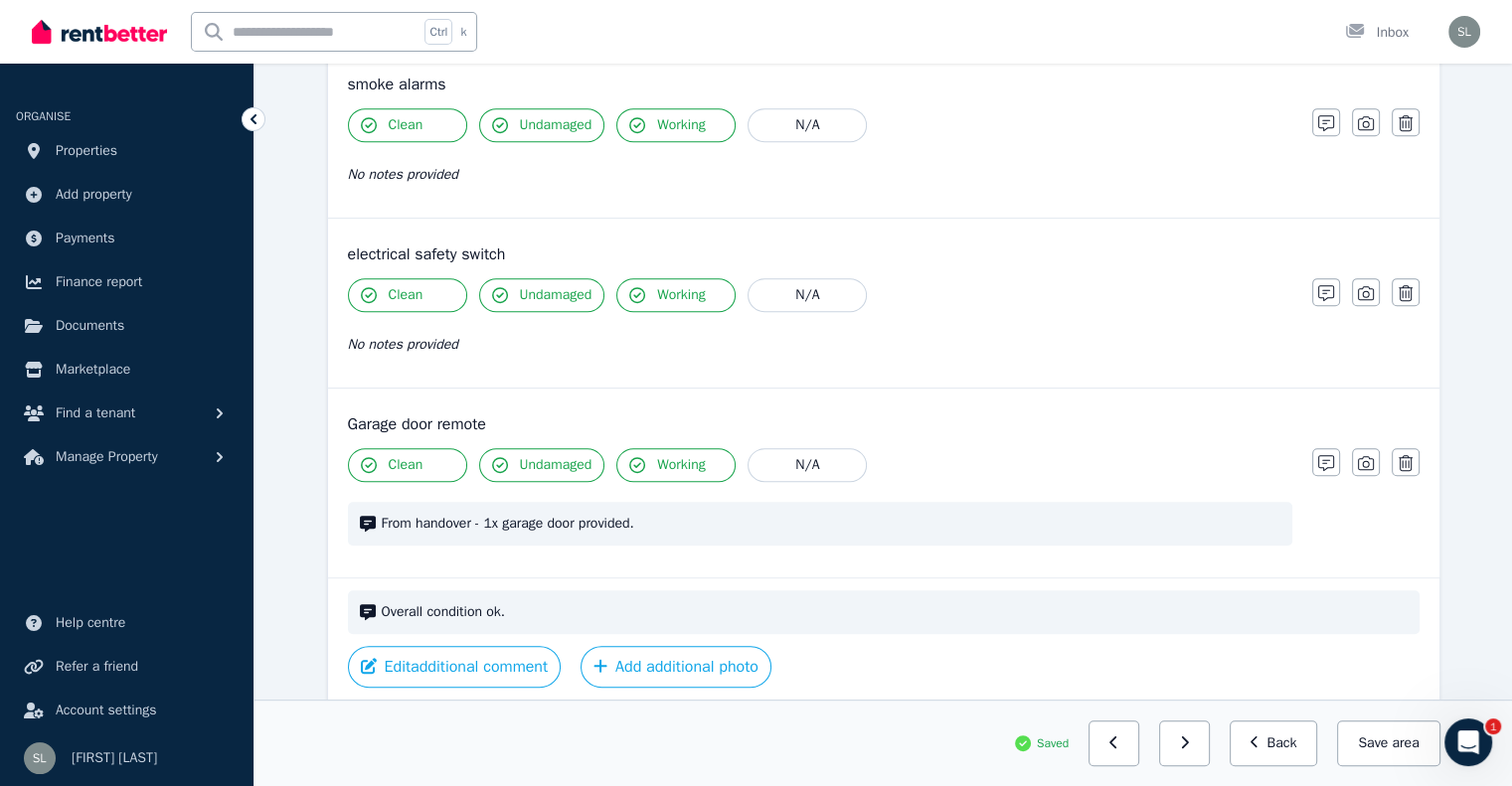 scroll, scrollTop: 946, scrollLeft: 0, axis: vertical 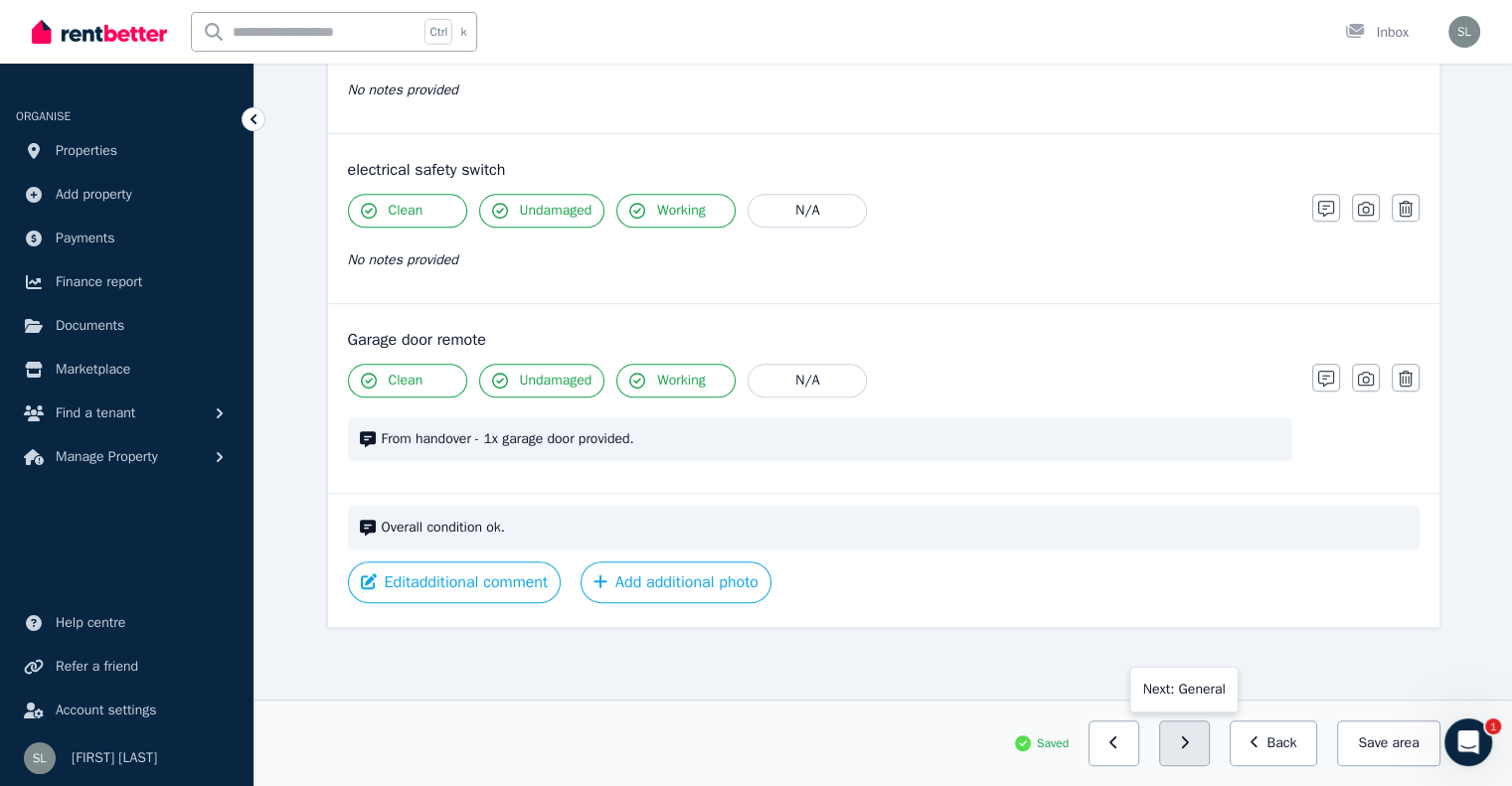 click at bounding box center (1184, 743) 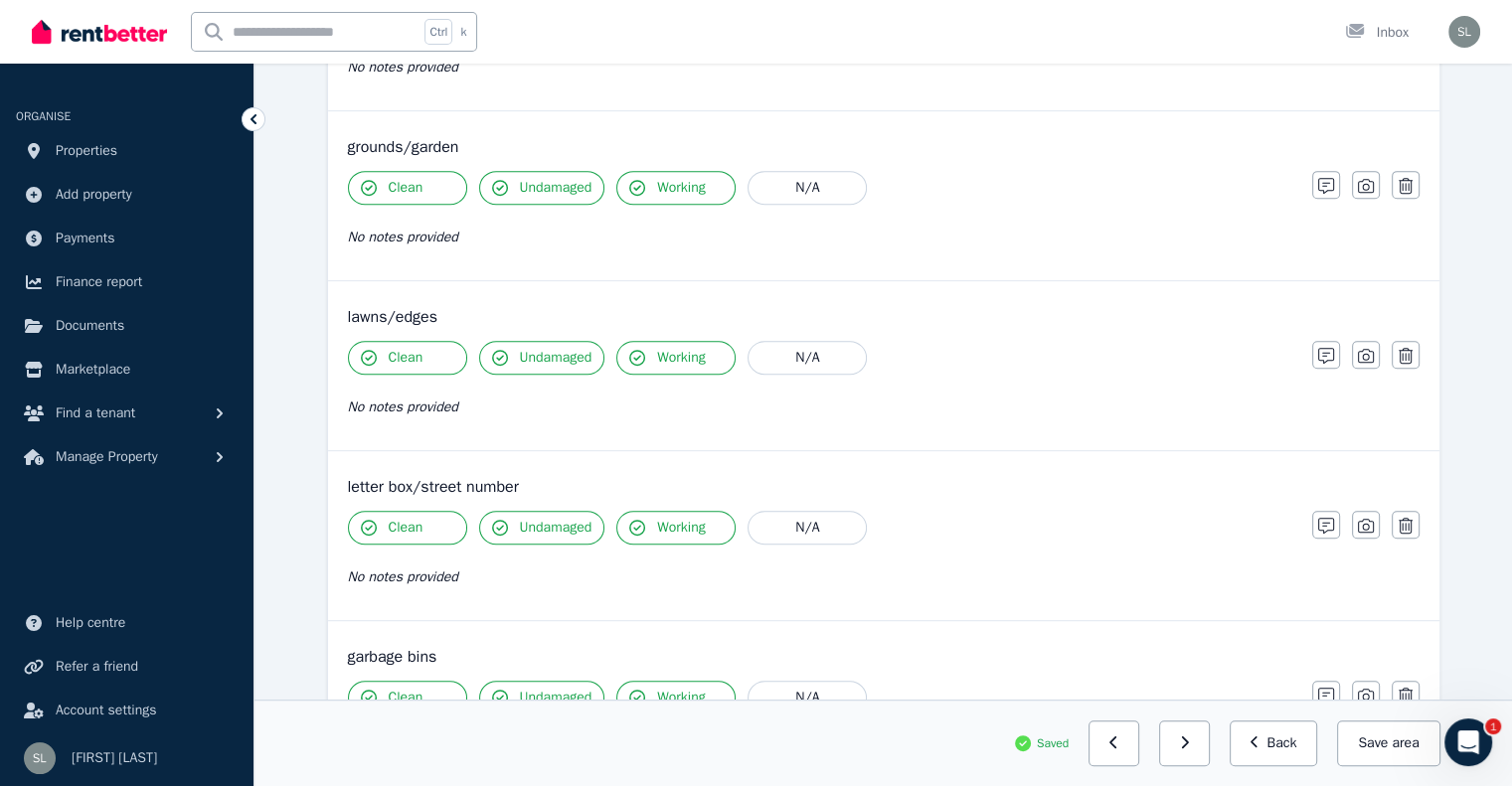 scroll, scrollTop: 1292, scrollLeft: 0, axis: vertical 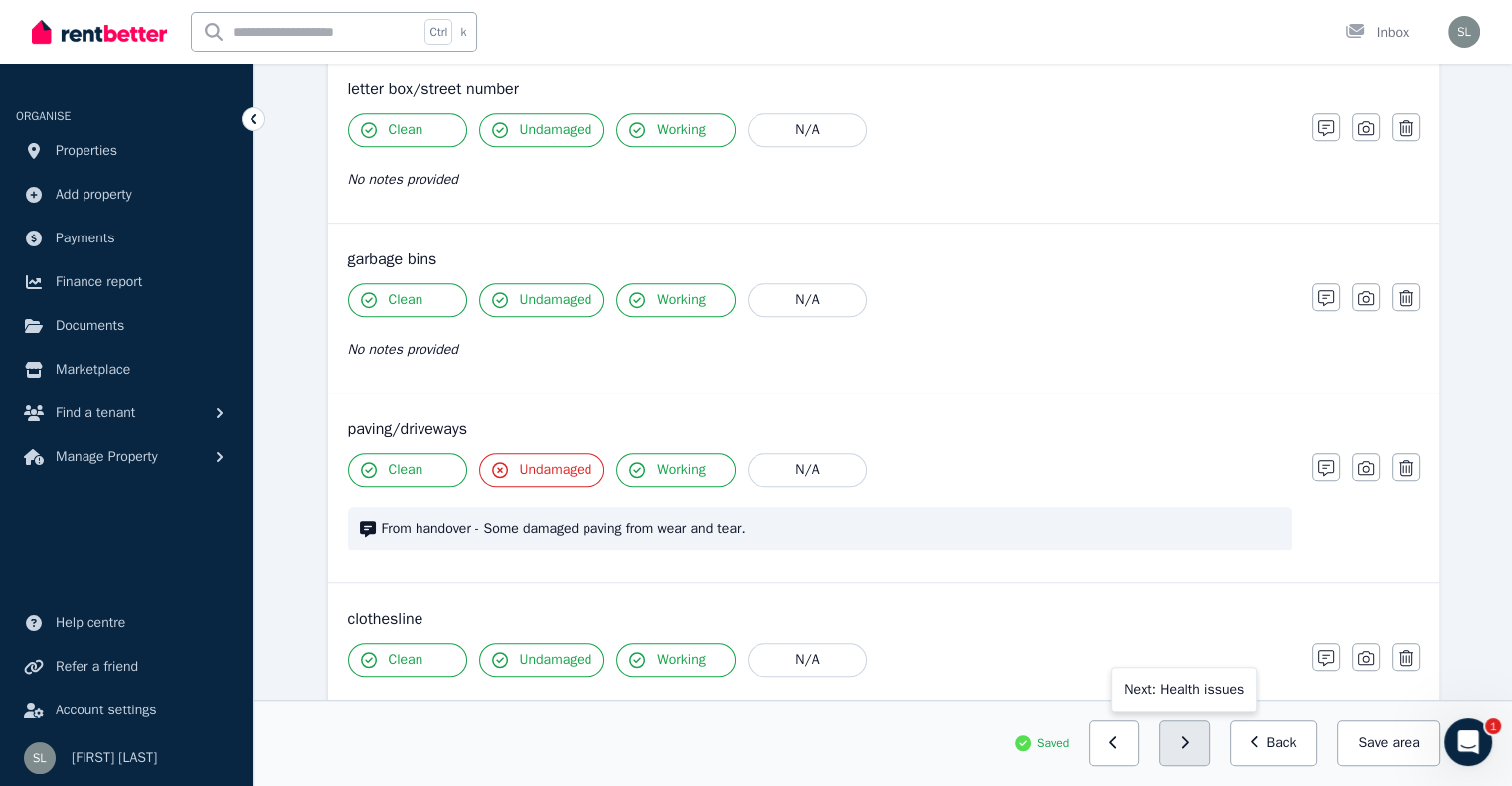click at bounding box center (1184, 743) 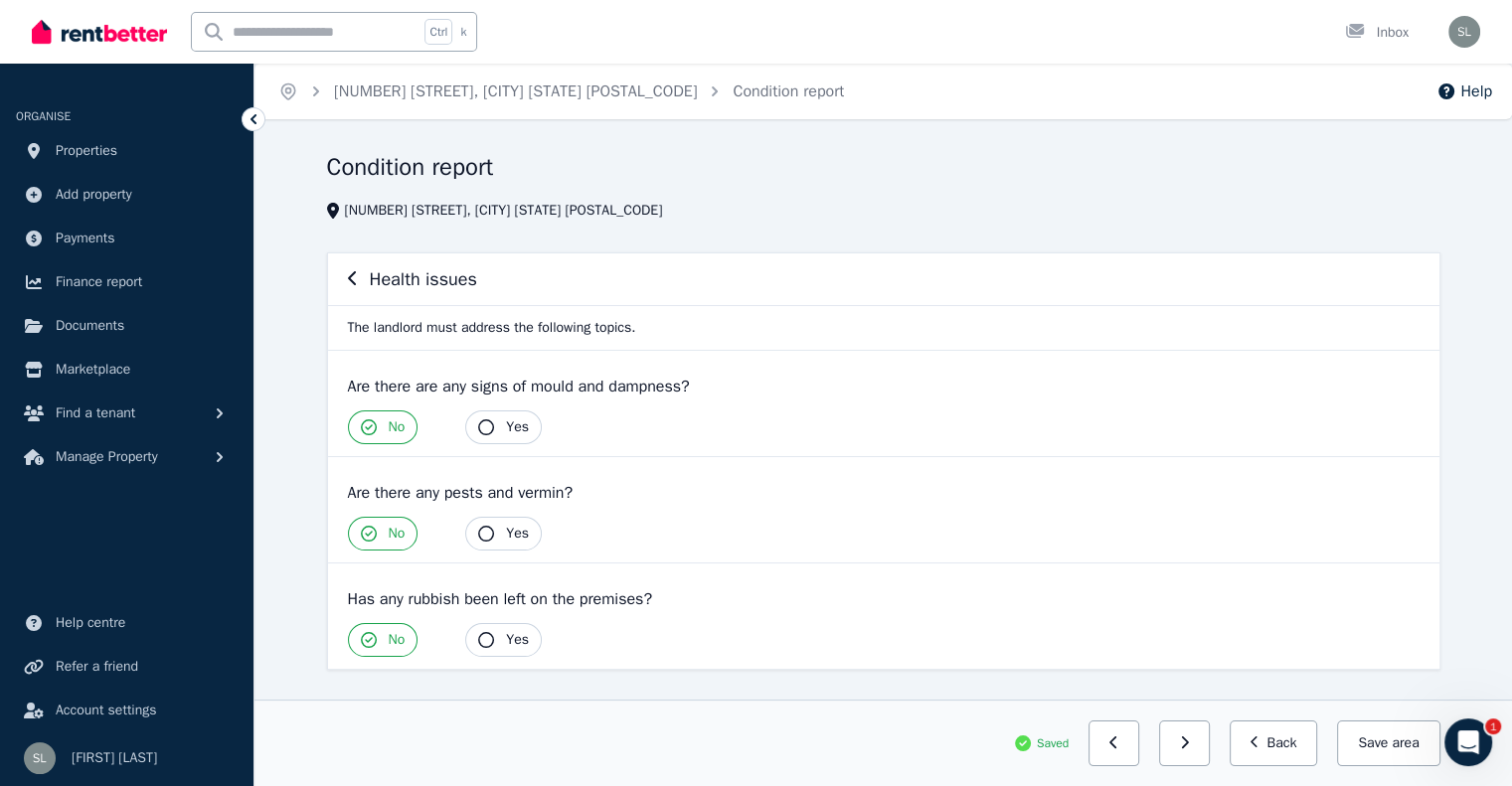 scroll, scrollTop: 39, scrollLeft: 0, axis: vertical 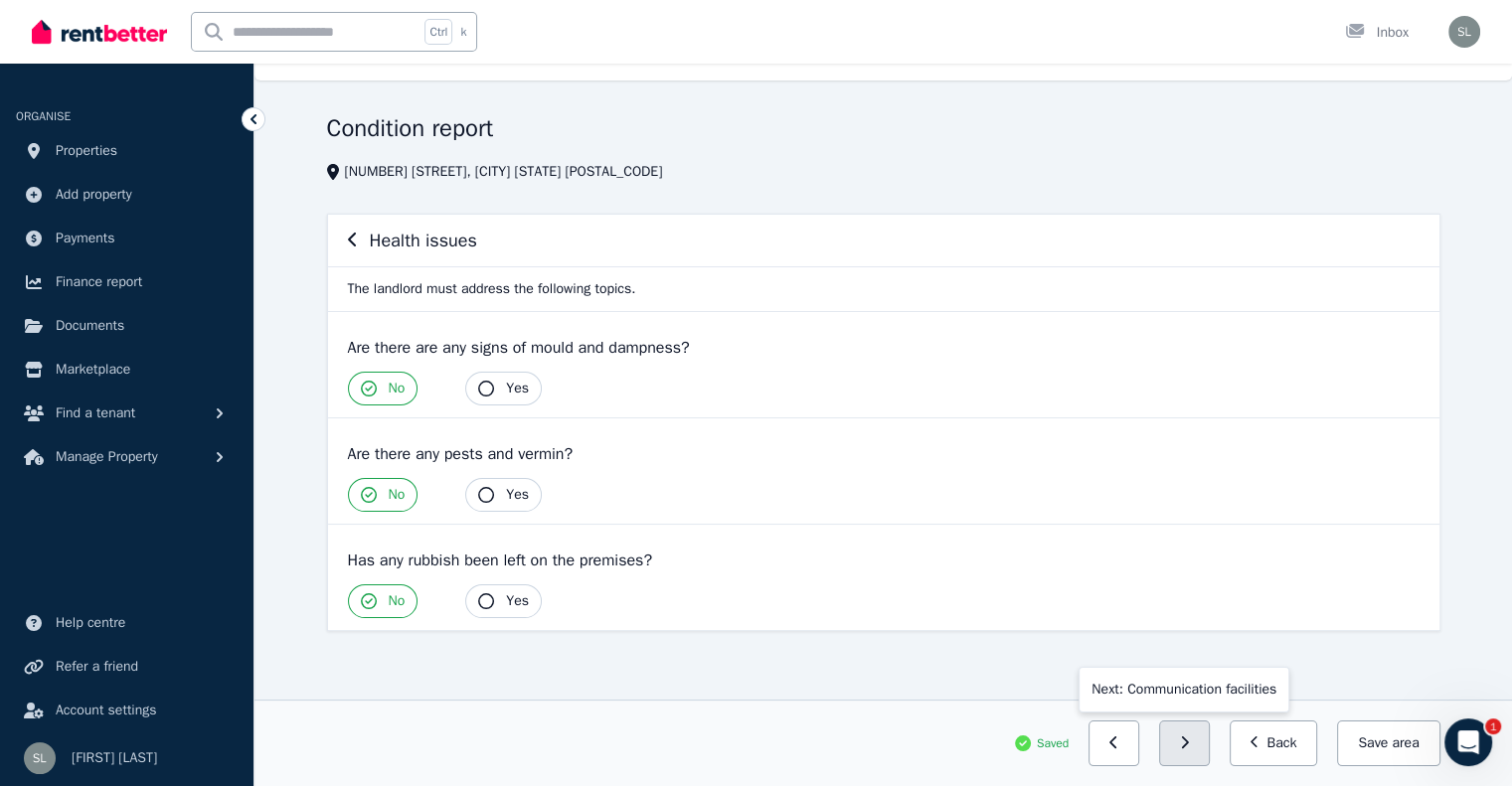 click at bounding box center (1184, 743) 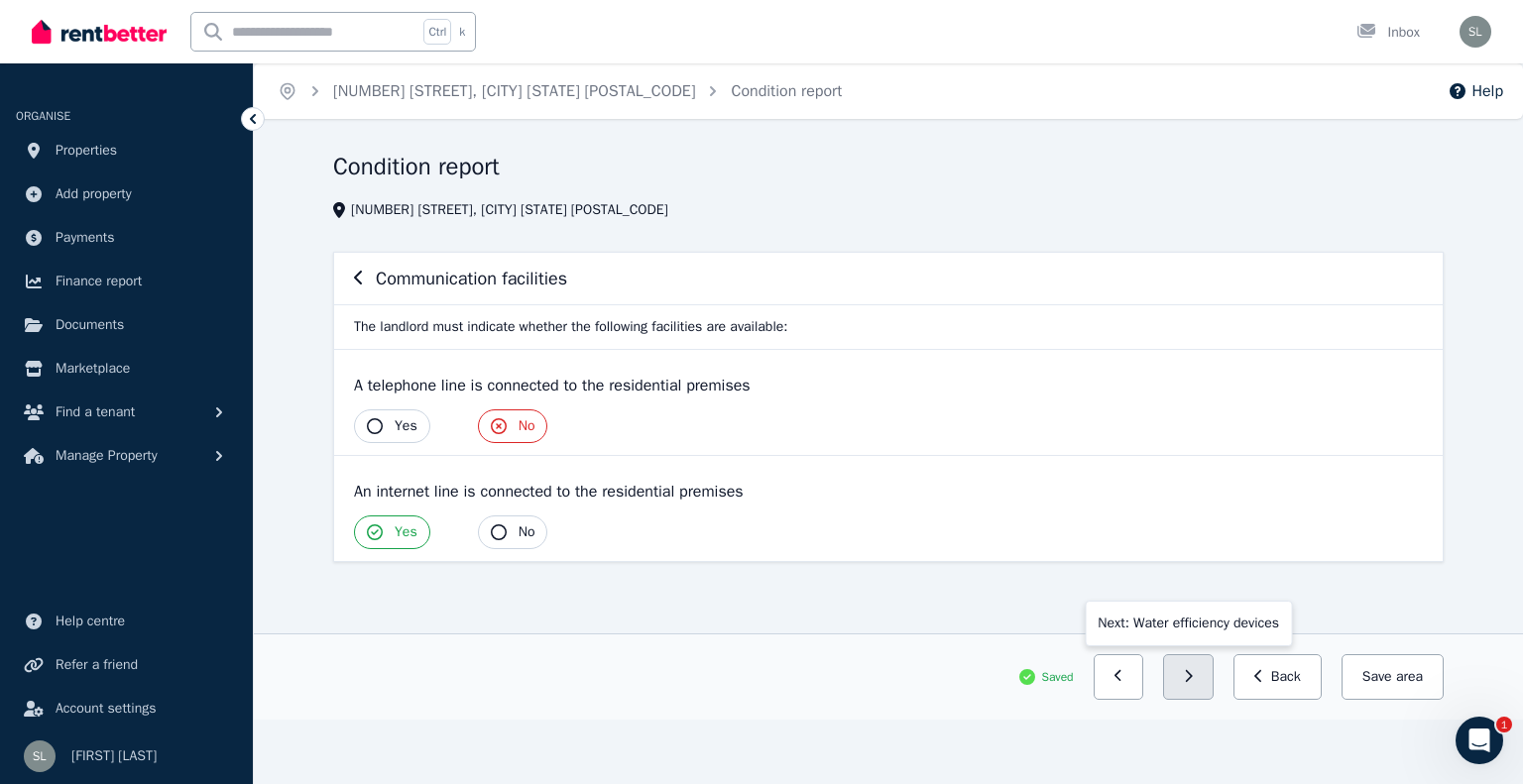click 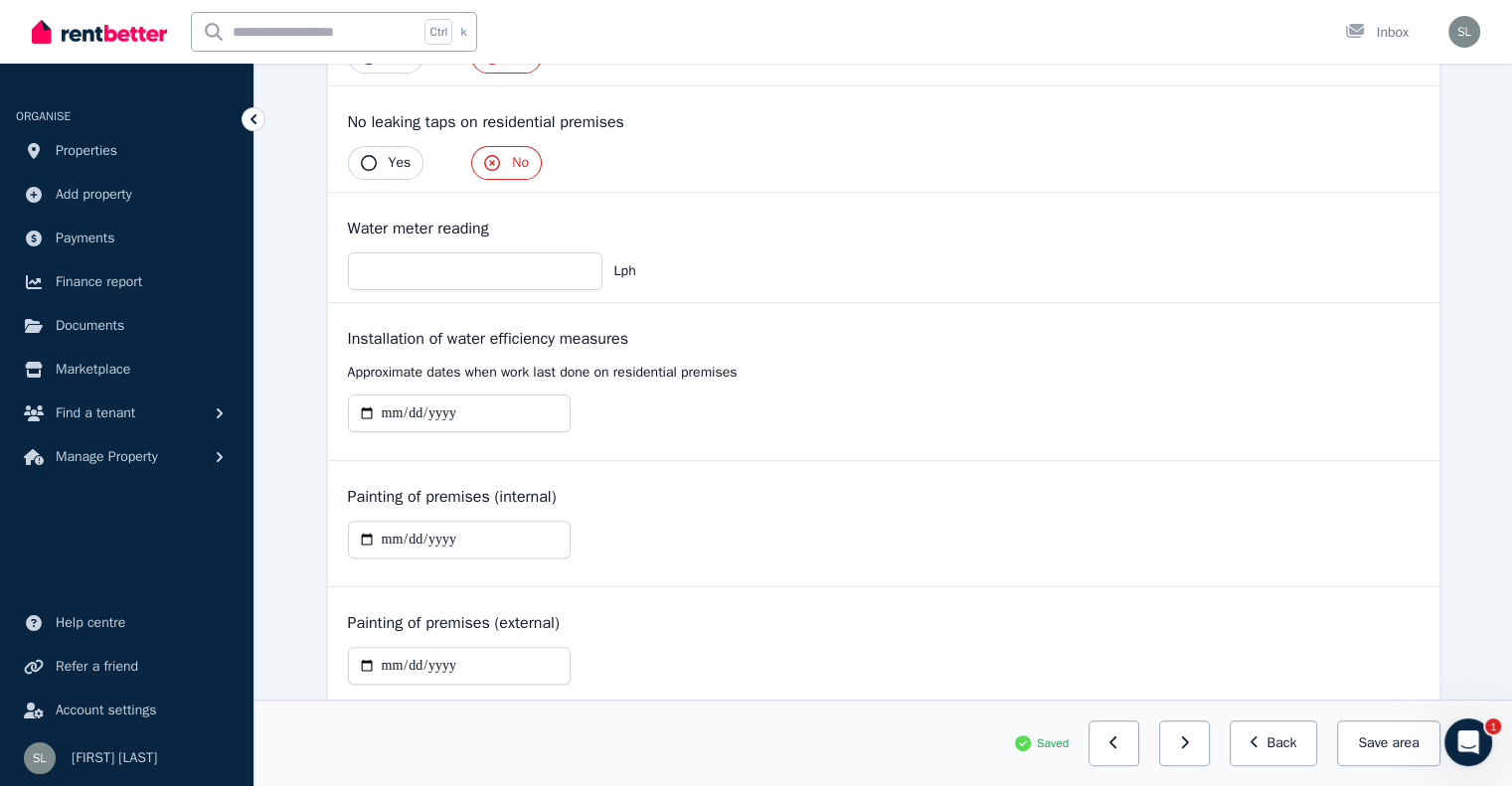 scroll, scrollTop: 687, scrollLeft: 0, axis: vertical 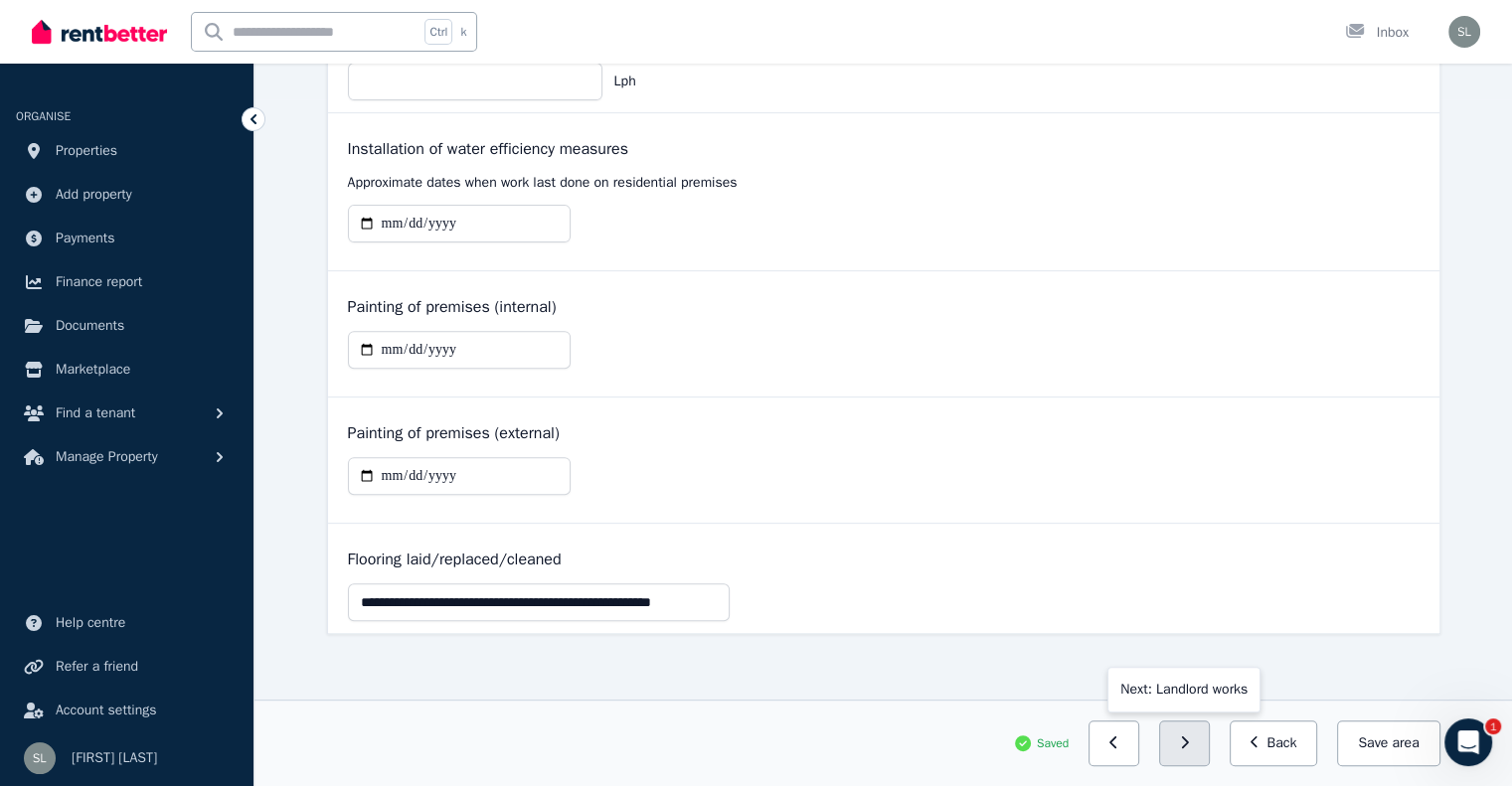 click at bounding box center [1184, 743] 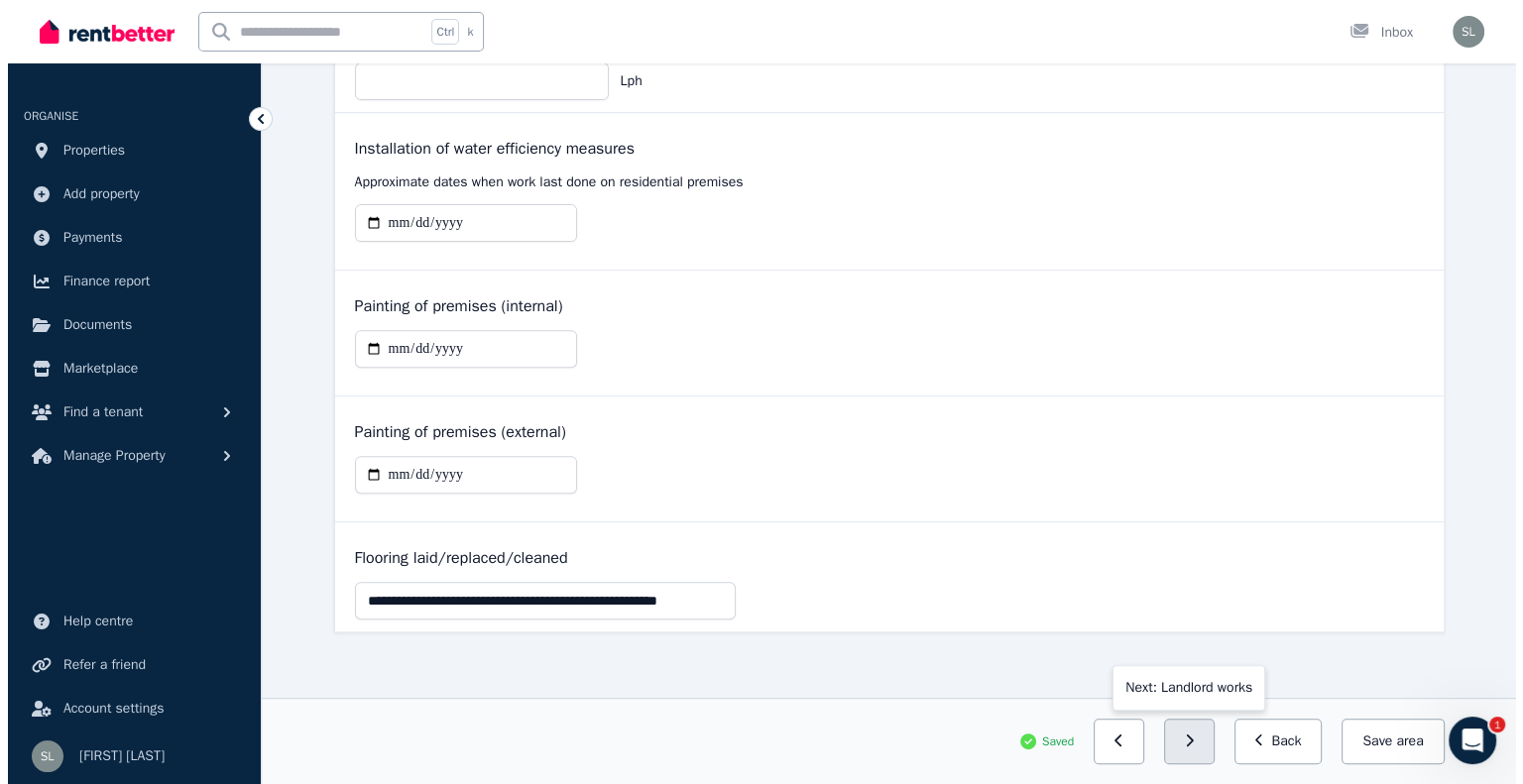 scroll, scrollTop: 0, scrollLeft: 0, axis: both 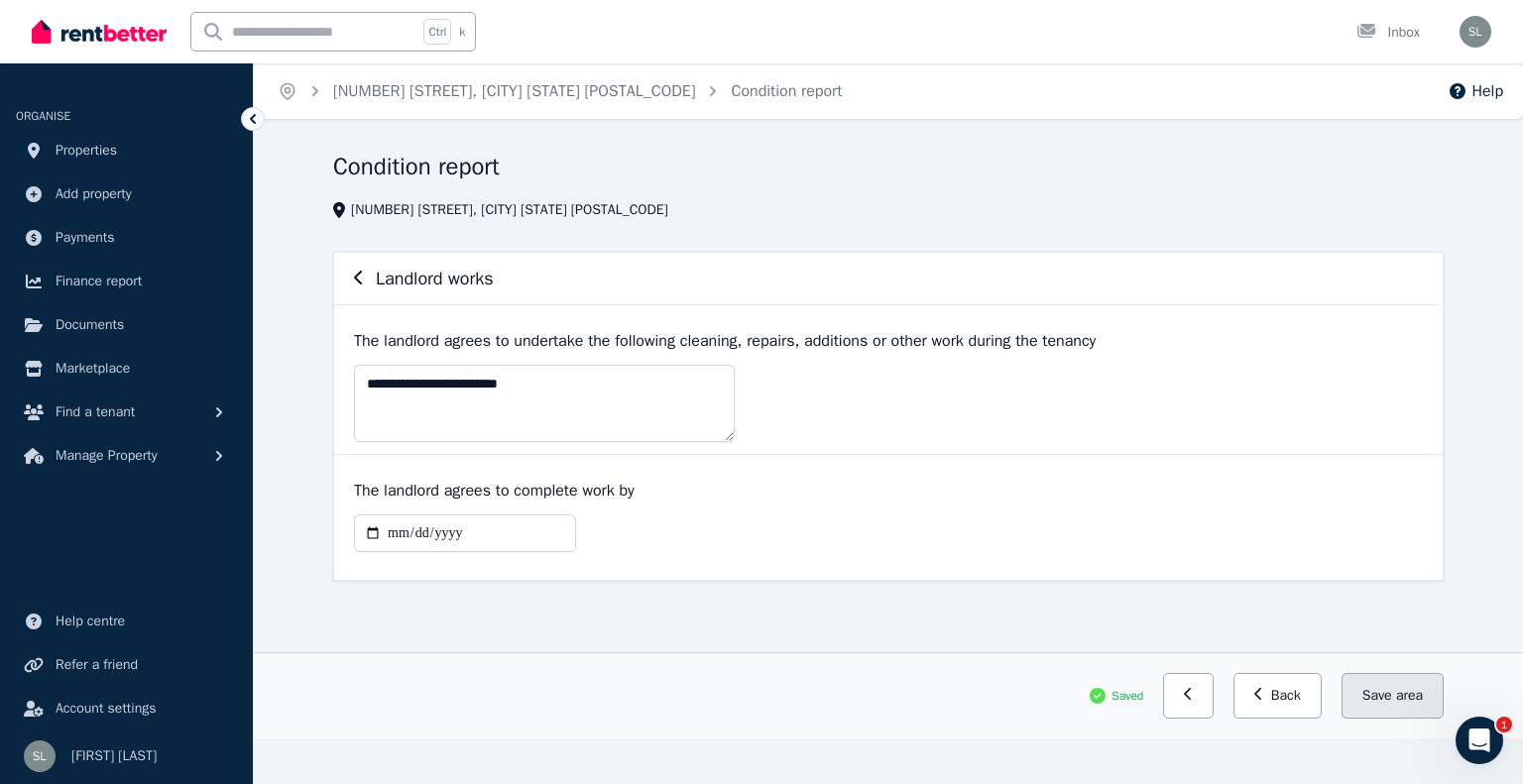 click on "Save   area" at bounding box center [1392, 696] 